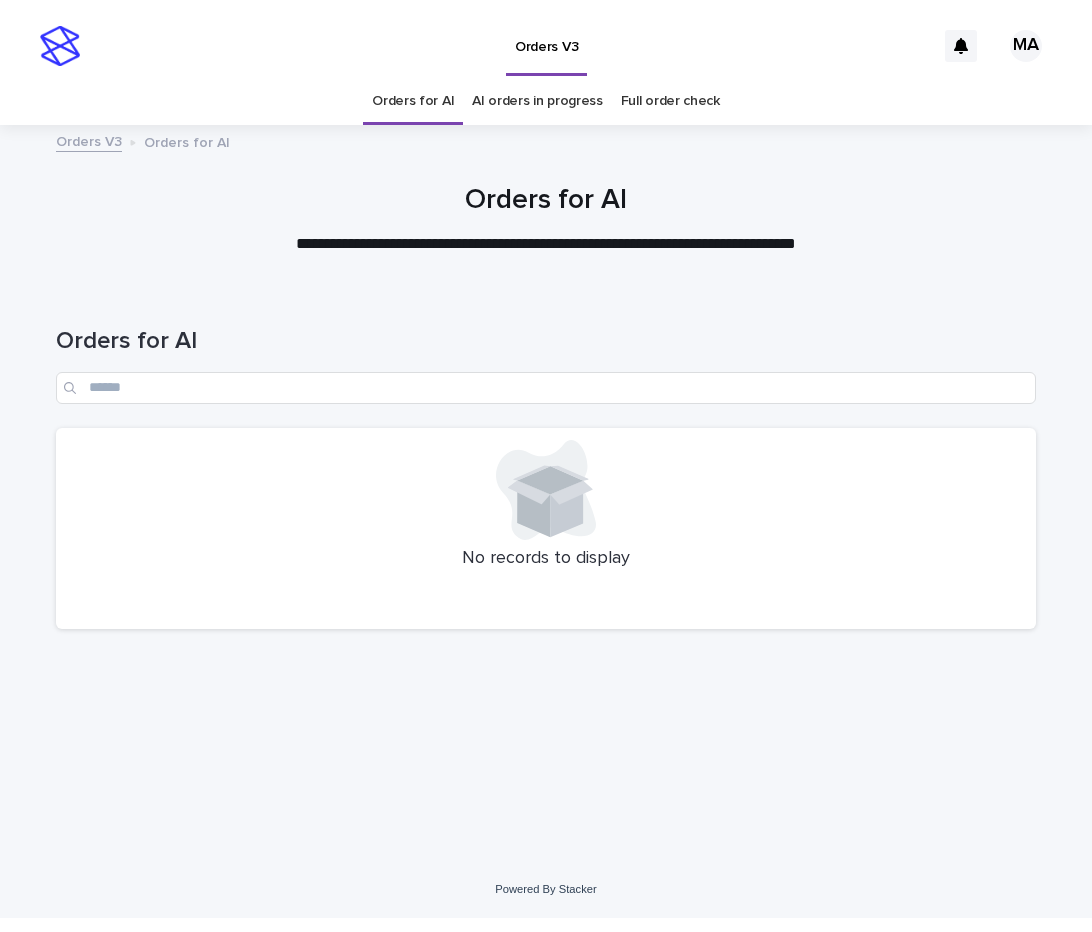 scroll, scrollTop: 0, scrollLeft: 0, axis: both 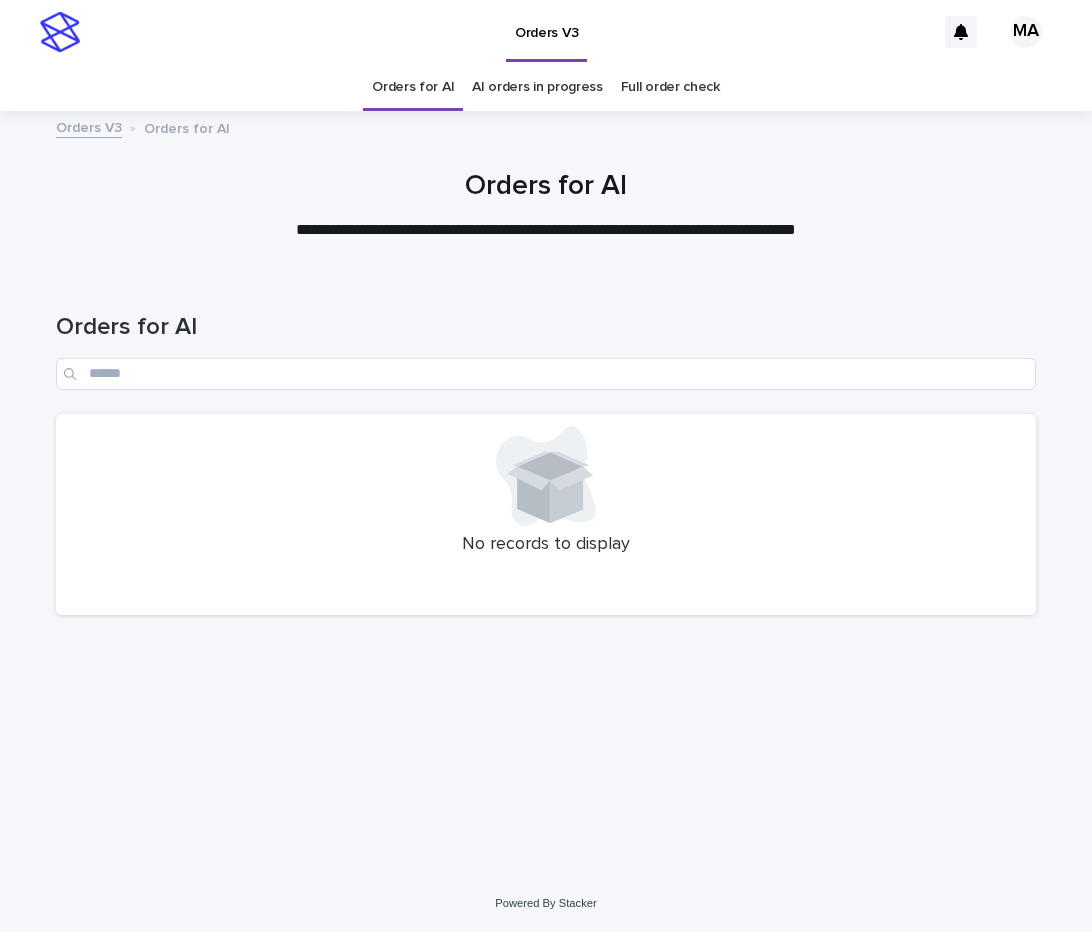 click on "Orders for AI" at bounding box center [546, 187] 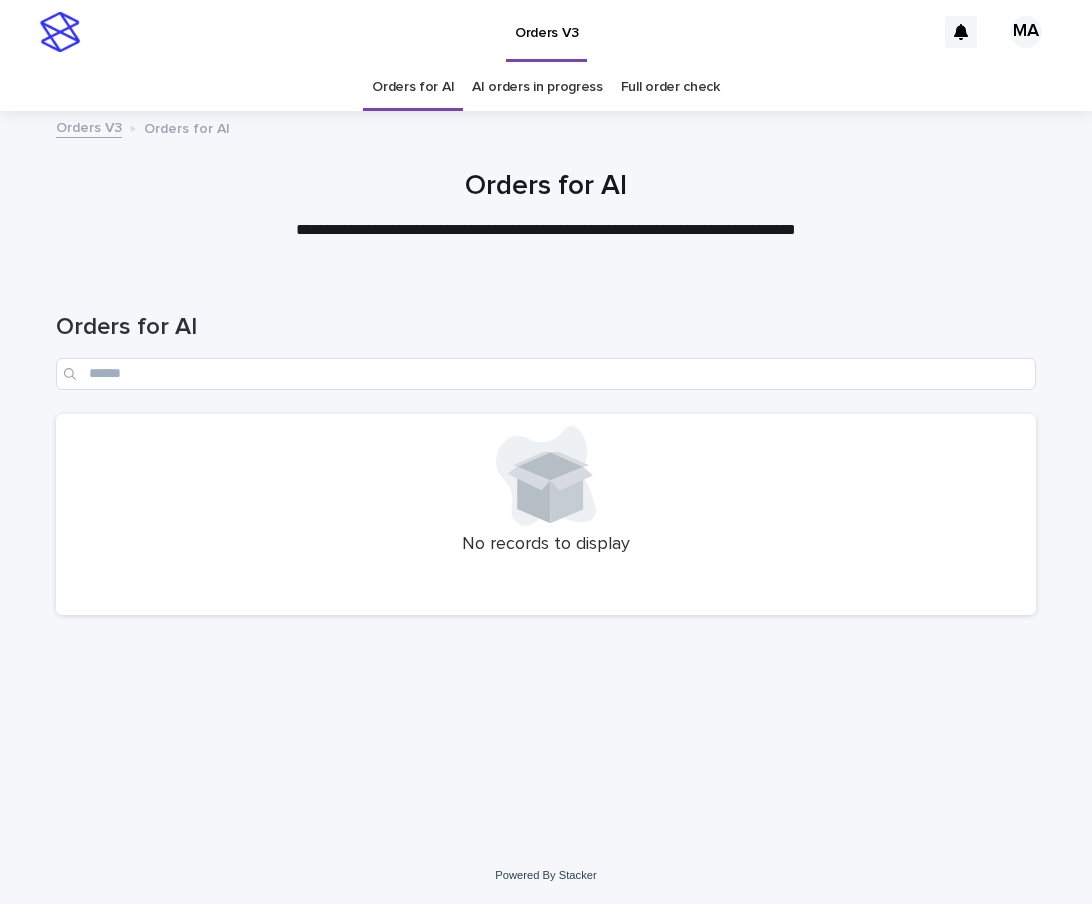 scroll, scrollTop: 0, scrollLeft: 0, axis: both 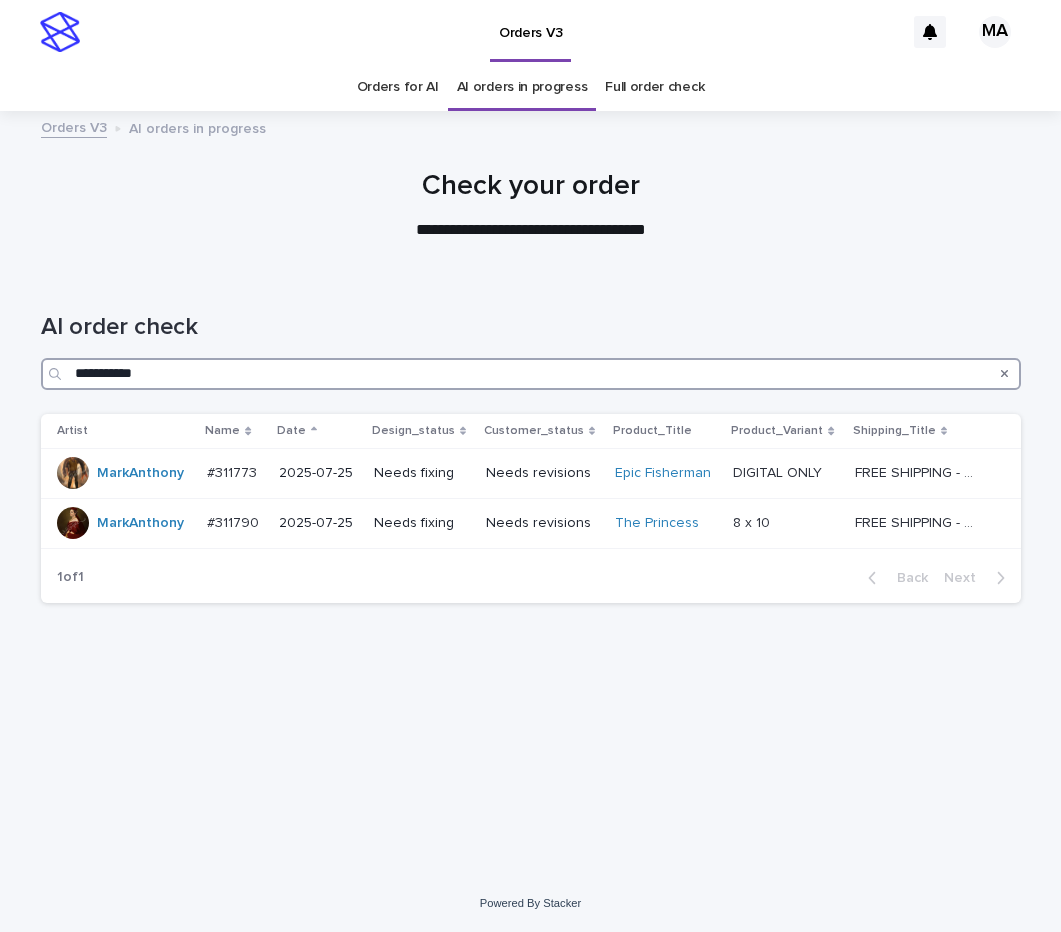 drag, startPoint x: 179, startPoint y: 365, endPoint x: 9, endPoint y: 370, distance: 170.07352 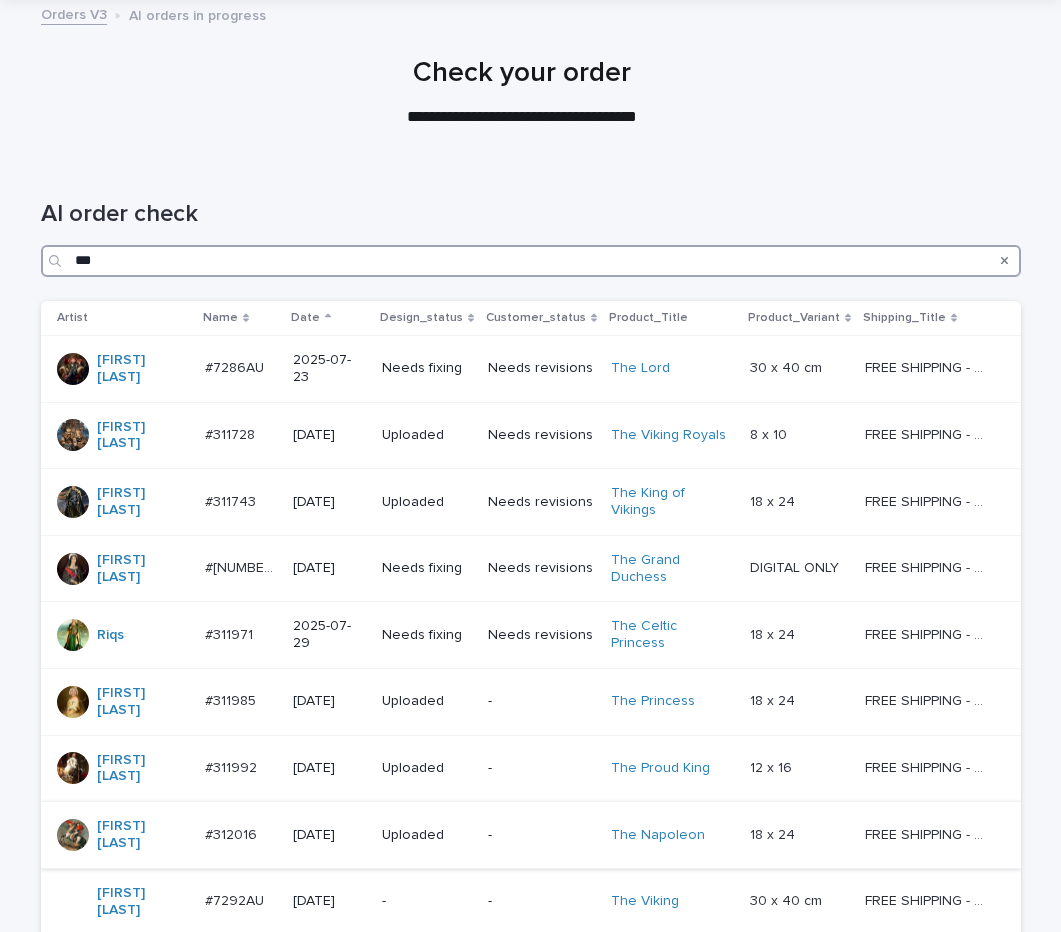 scroll, scrollTop: 242, scrollLeft: 0, axis: vertical 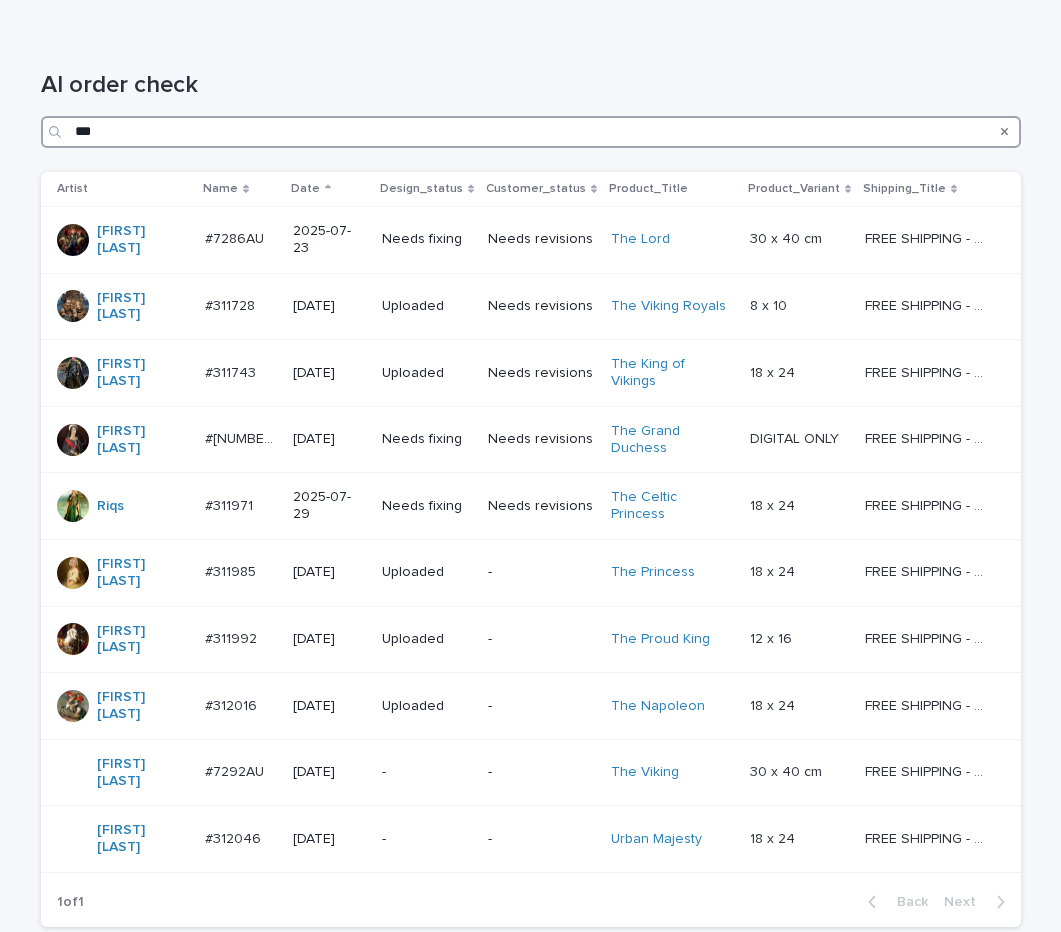 drag, startPoint x: 25, startPoint y: 134, endPoint x: -21, endPoint y: 134, distance: 46 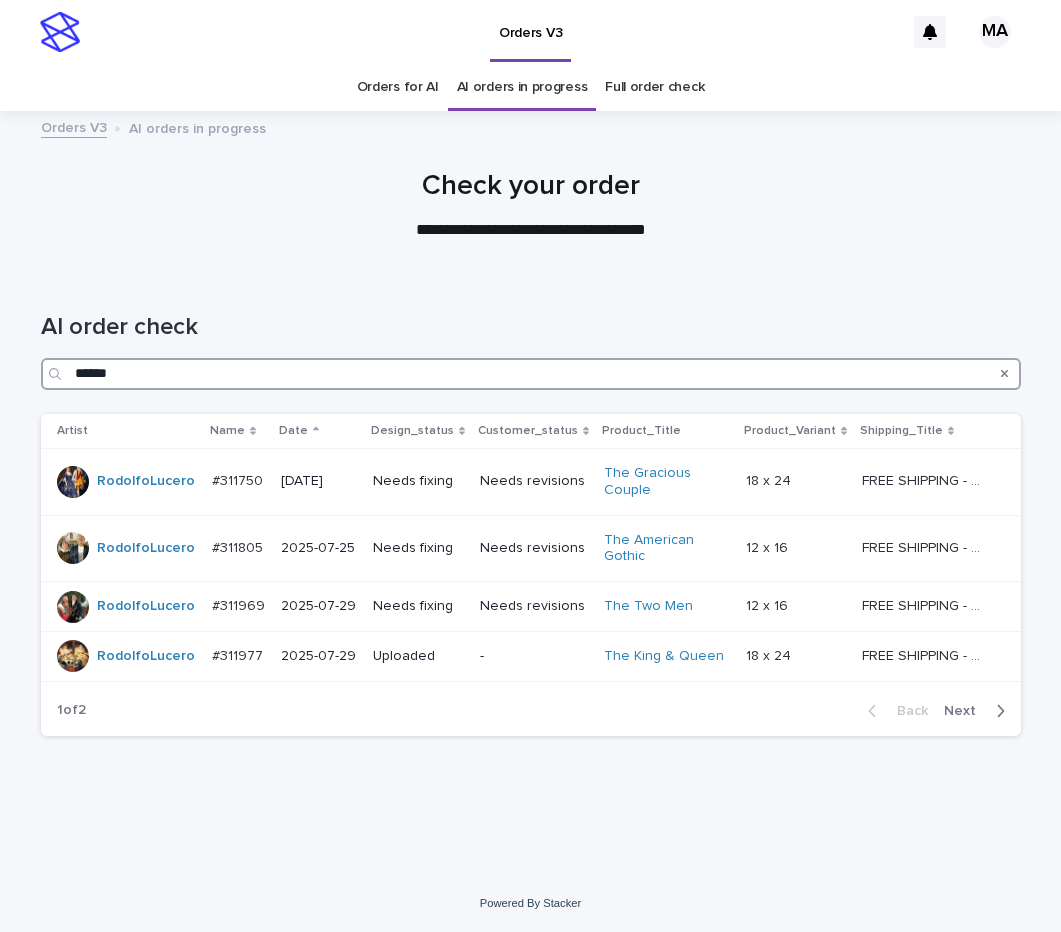 scroll, scrollTop: 0, scrollLeft: 0, axis: both 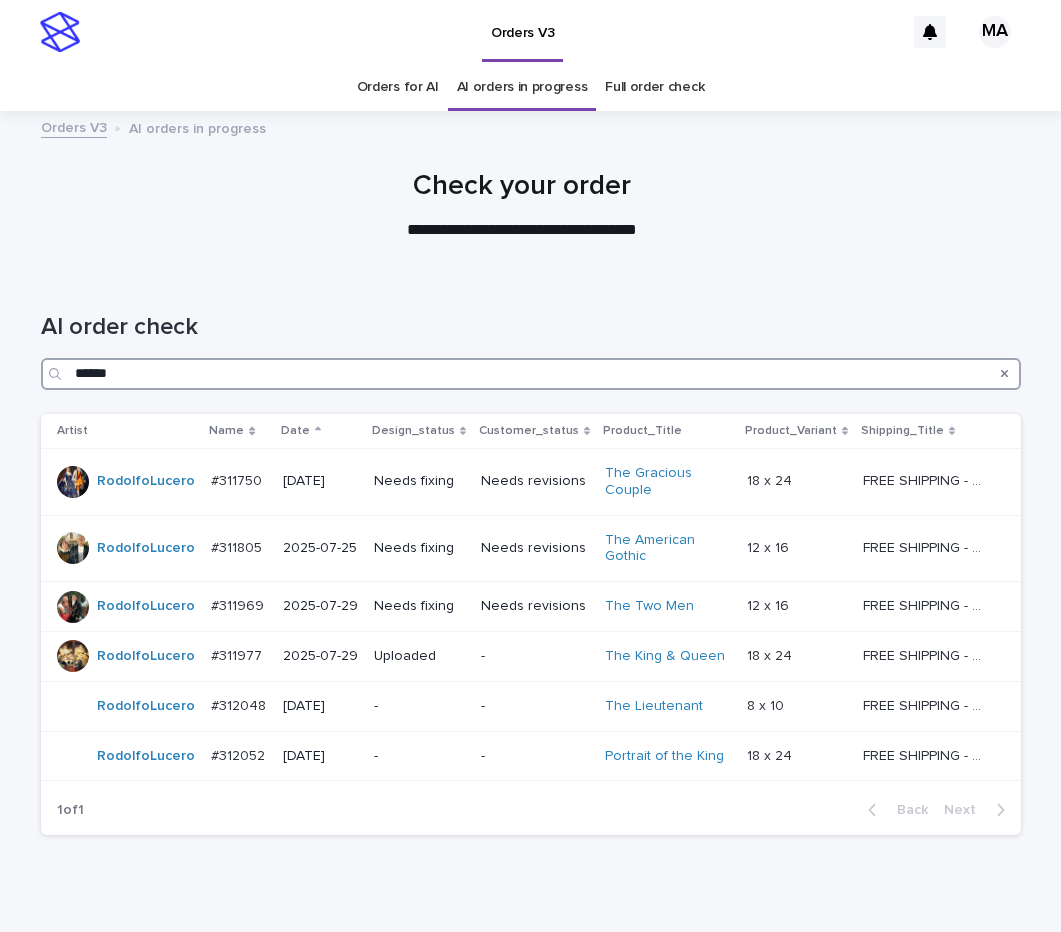 drag, startPoint x: 97, startPoint y: 377, endPoint x: -9, endPoint y: 377, distance: 106 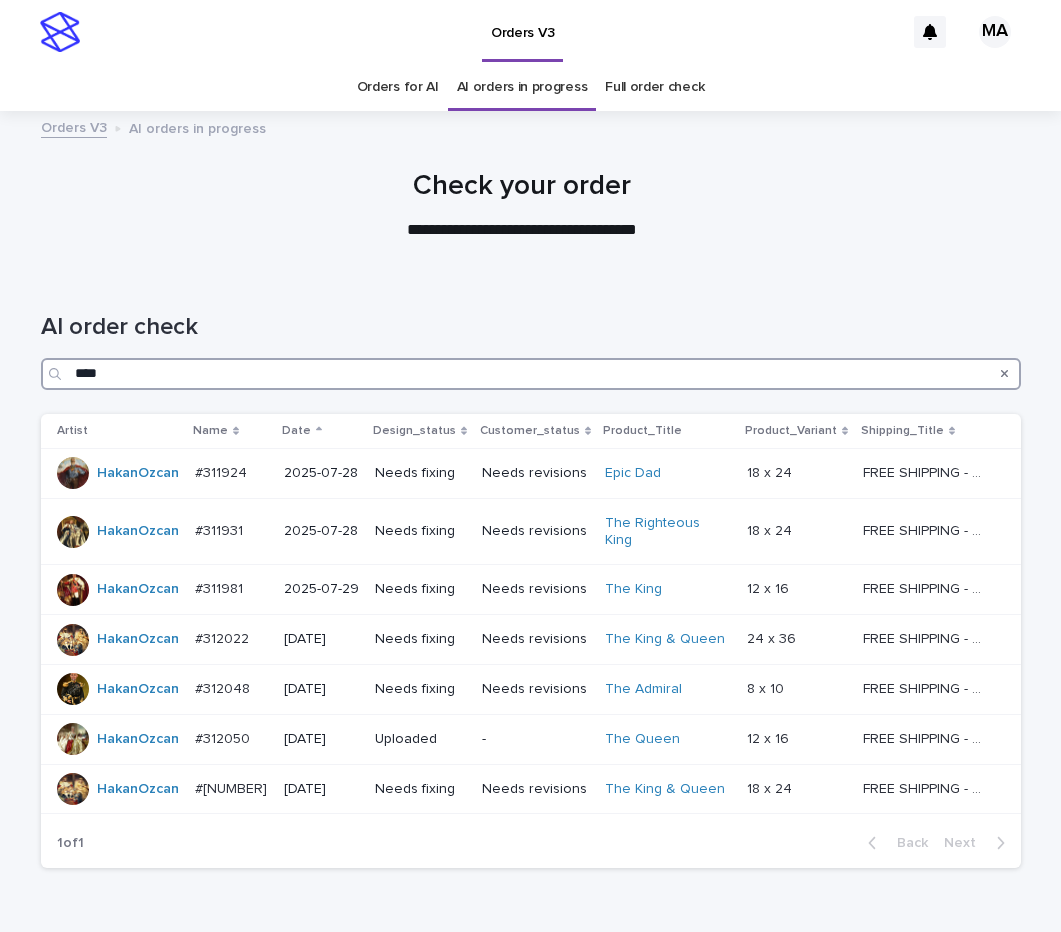 type on "****" 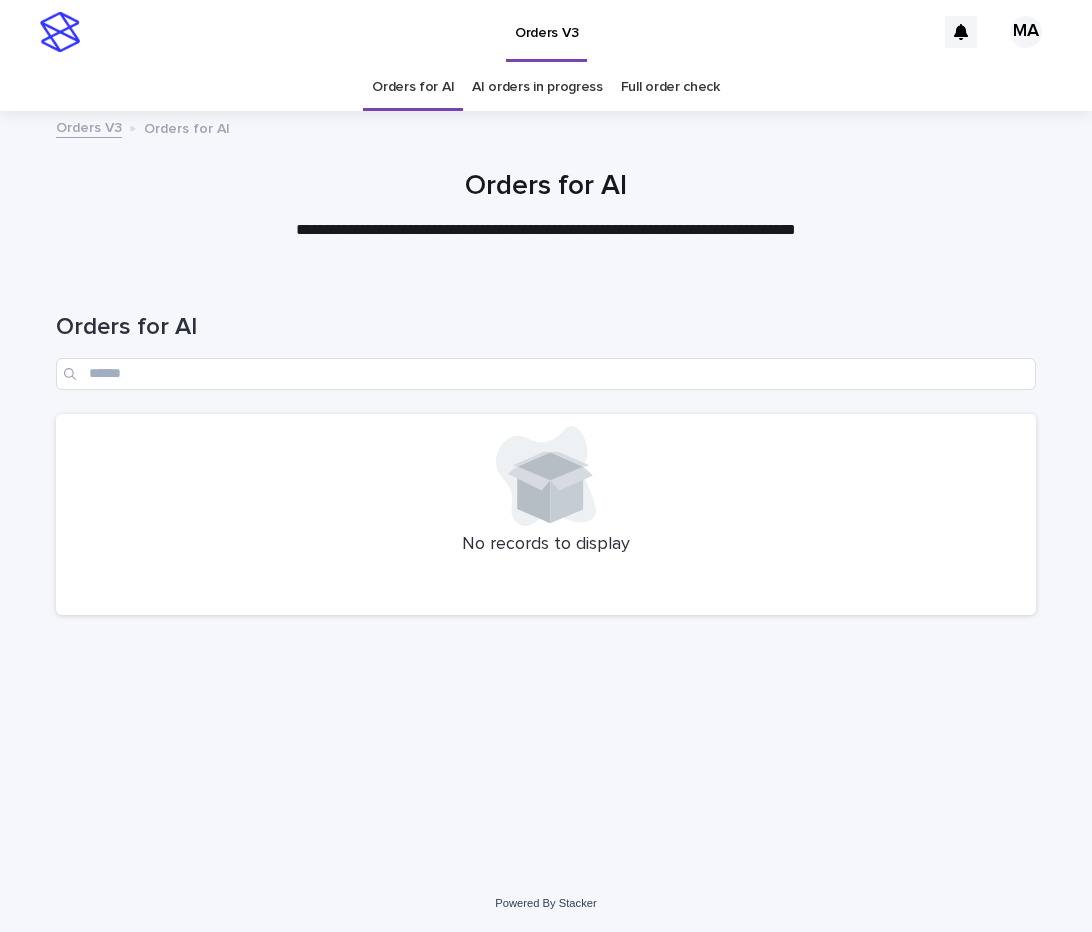 scroll, scrollTop: 0, scrollLeft: 0, axis: both 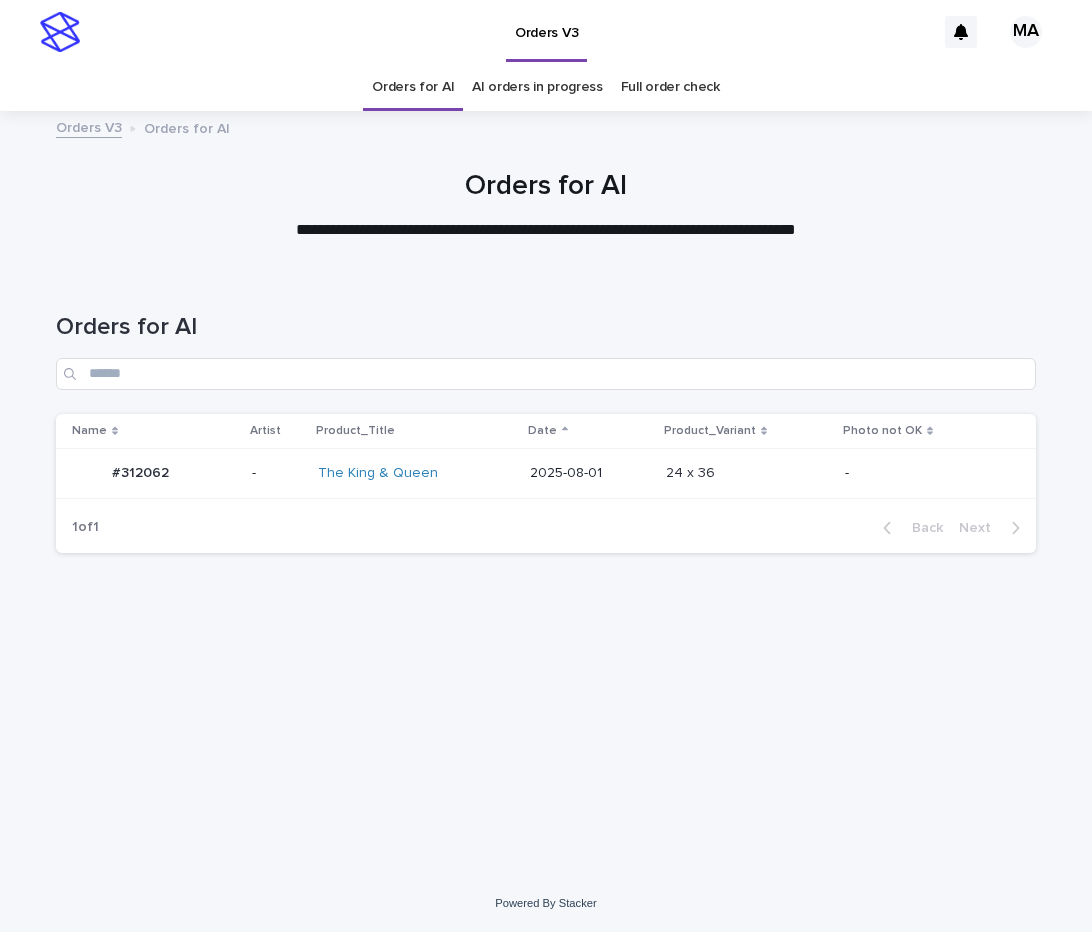 click on "Loading... Saving… Loading... Saving… Orders for AI Name Artist Product_Title Date Product_Variant Photo not OK #312062 #312062   - The King & Queen   2025-08-01 24 x 36 24 x 36   - 1  of  1 Back Next" at bounding box center (546, 549) 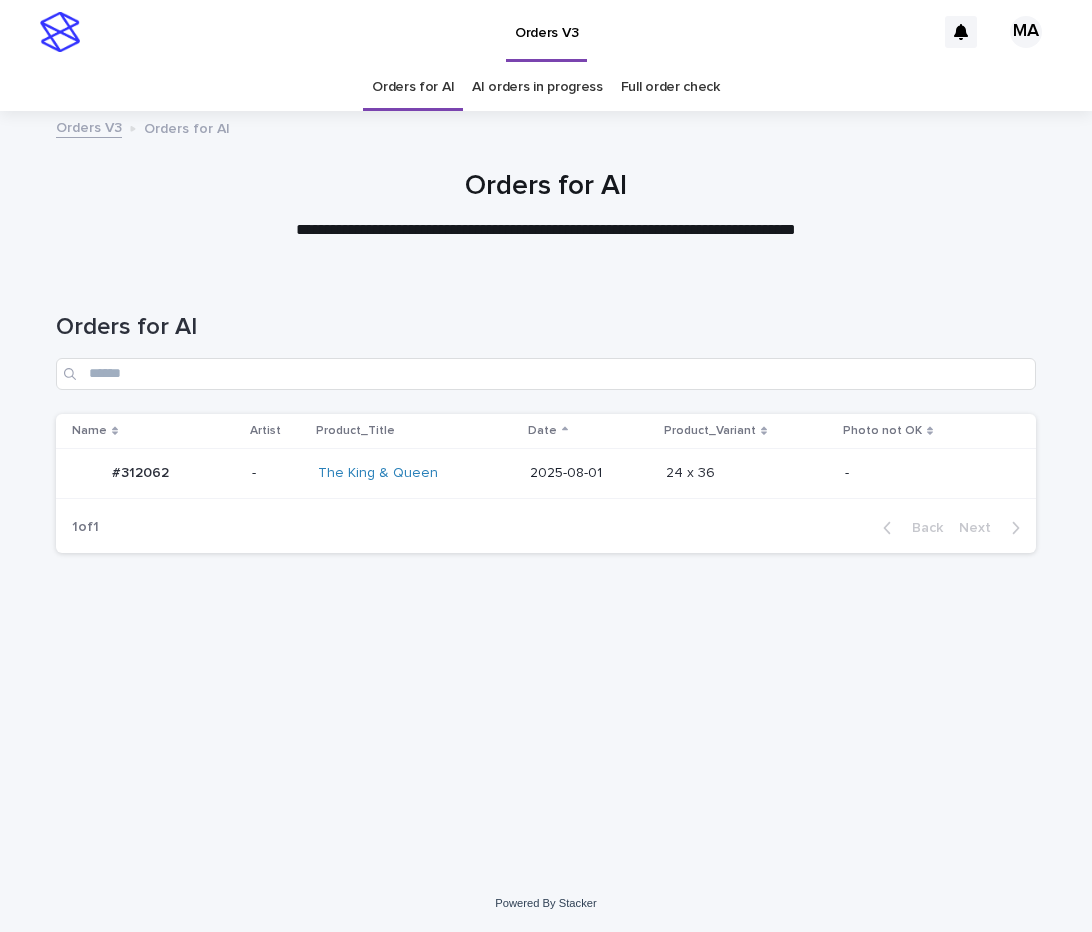 click at bounding box center [747, 473] 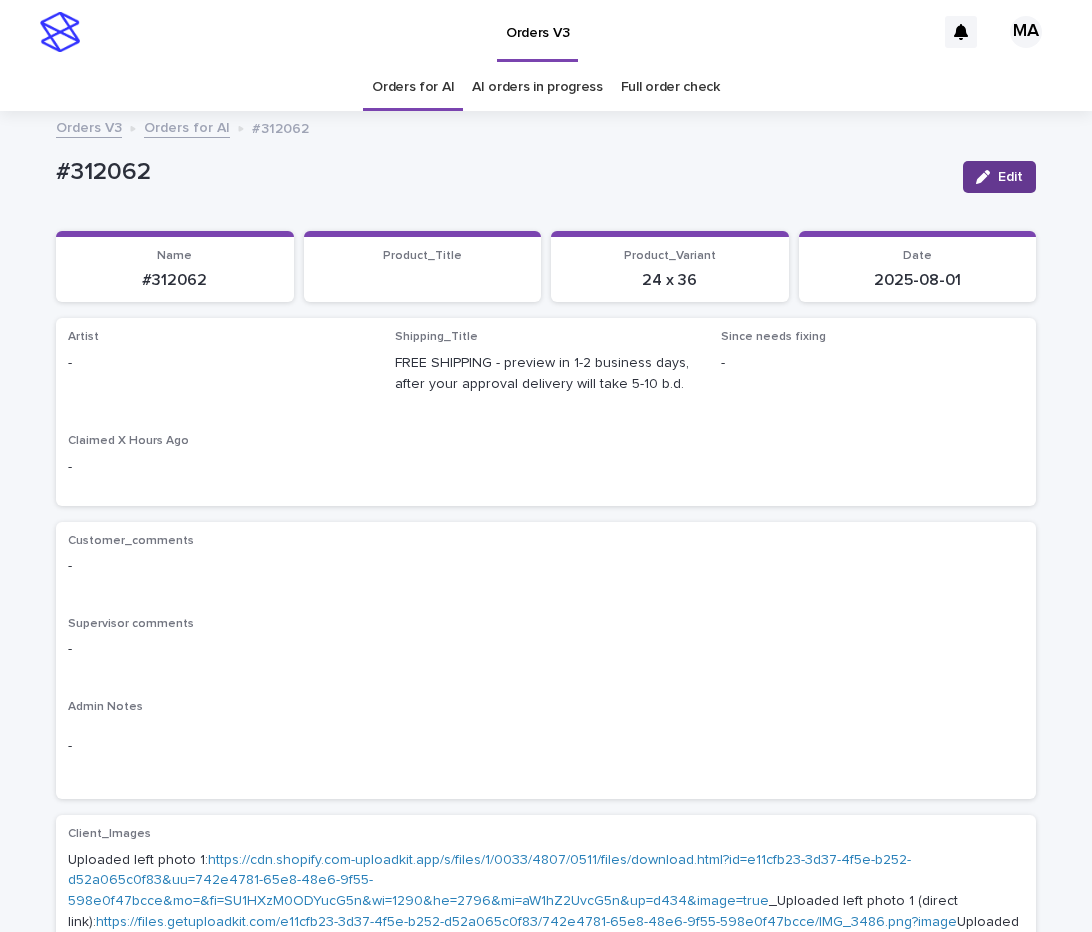 click on "Edit" at bounding box center (1010, 177) 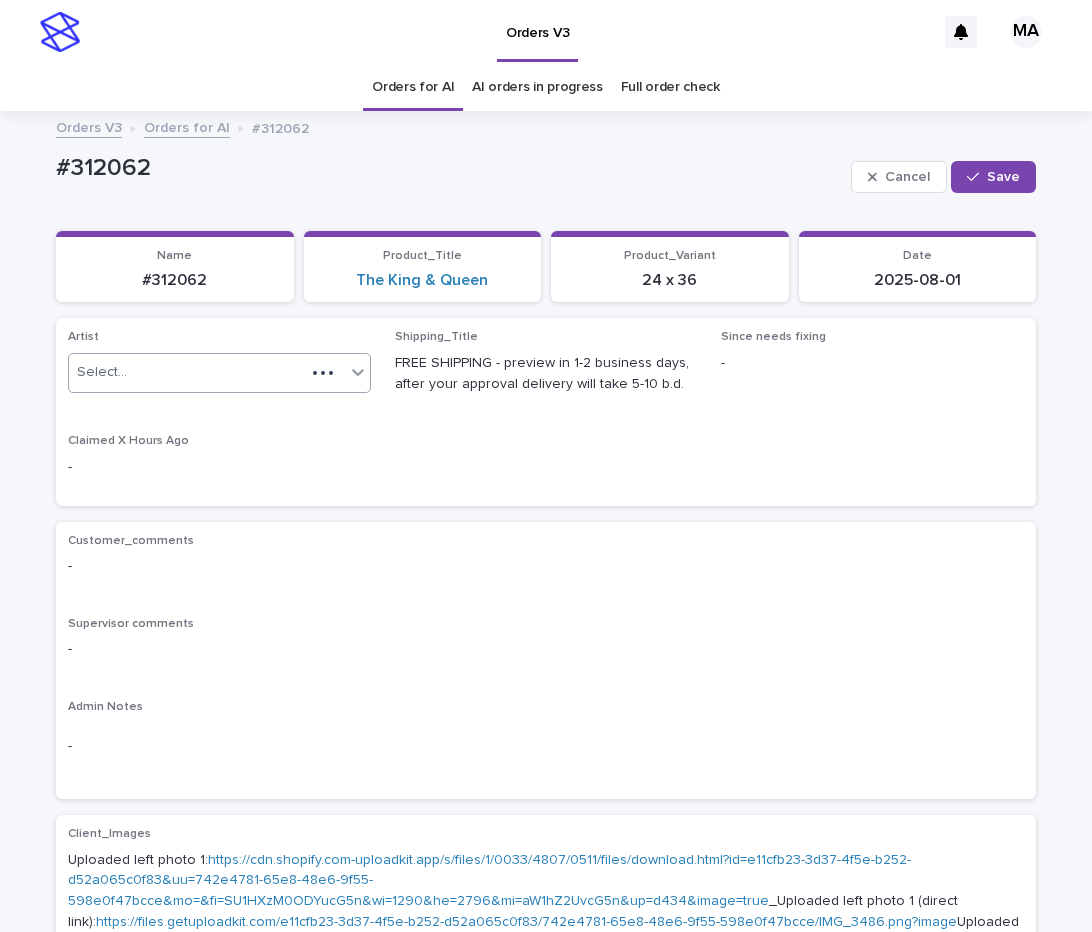 click on "Select..." at bounding box center (187, 372) 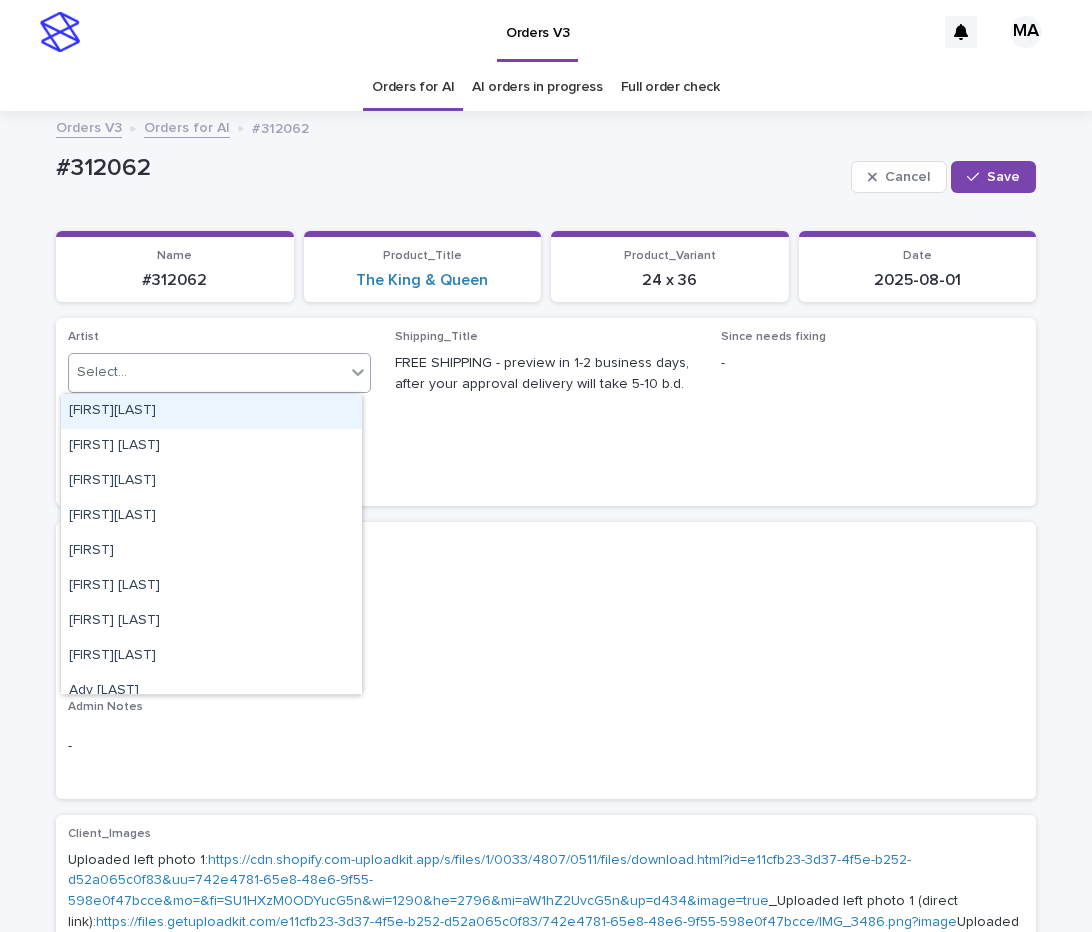 paste on "**********" 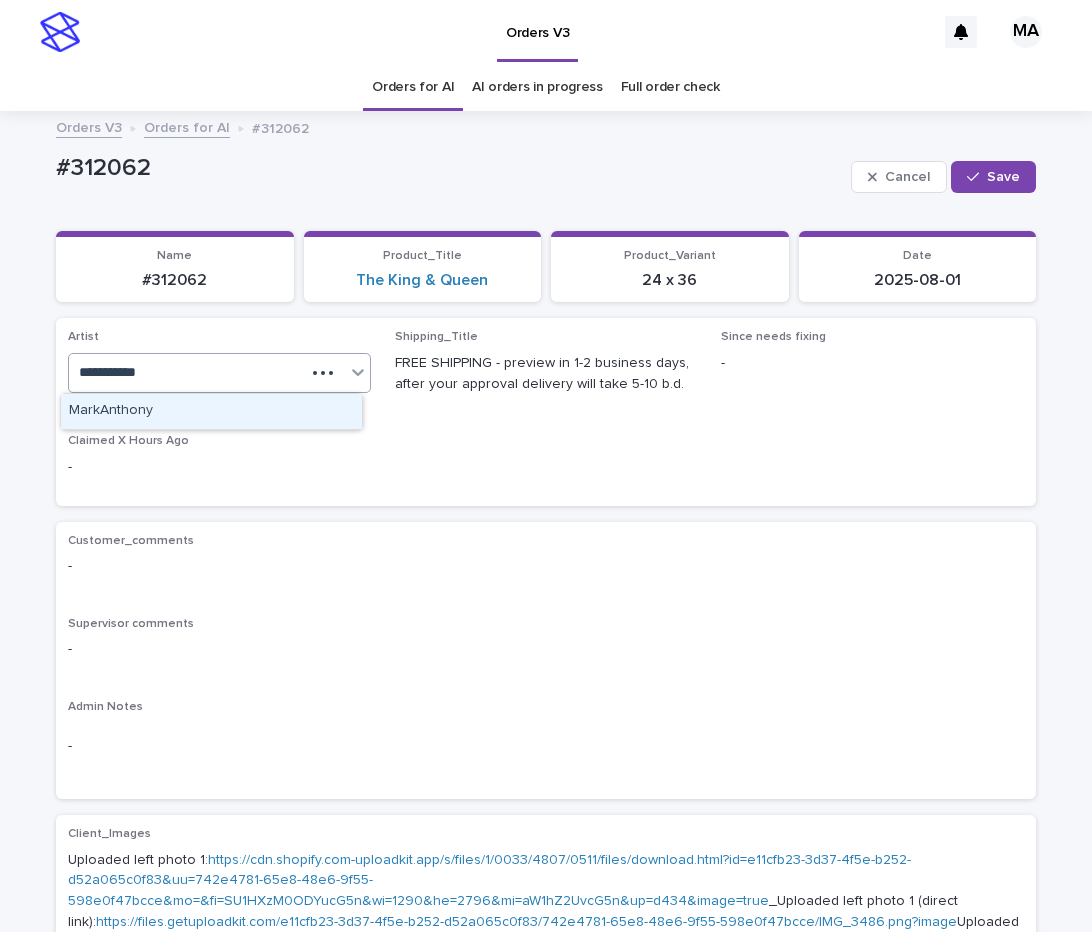 click on "MarkAnthony" at bounding box center [211, 411] 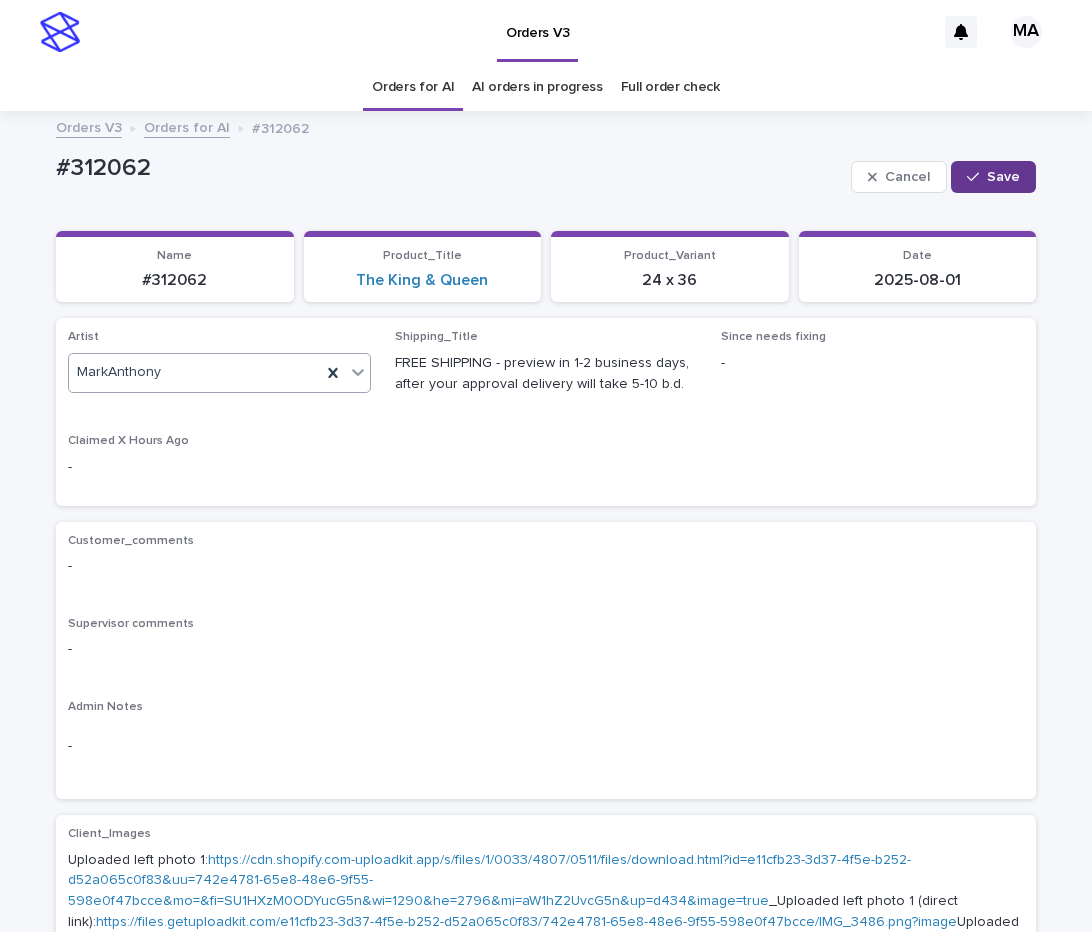 click on "Save" at bounding box center (1003, 177) 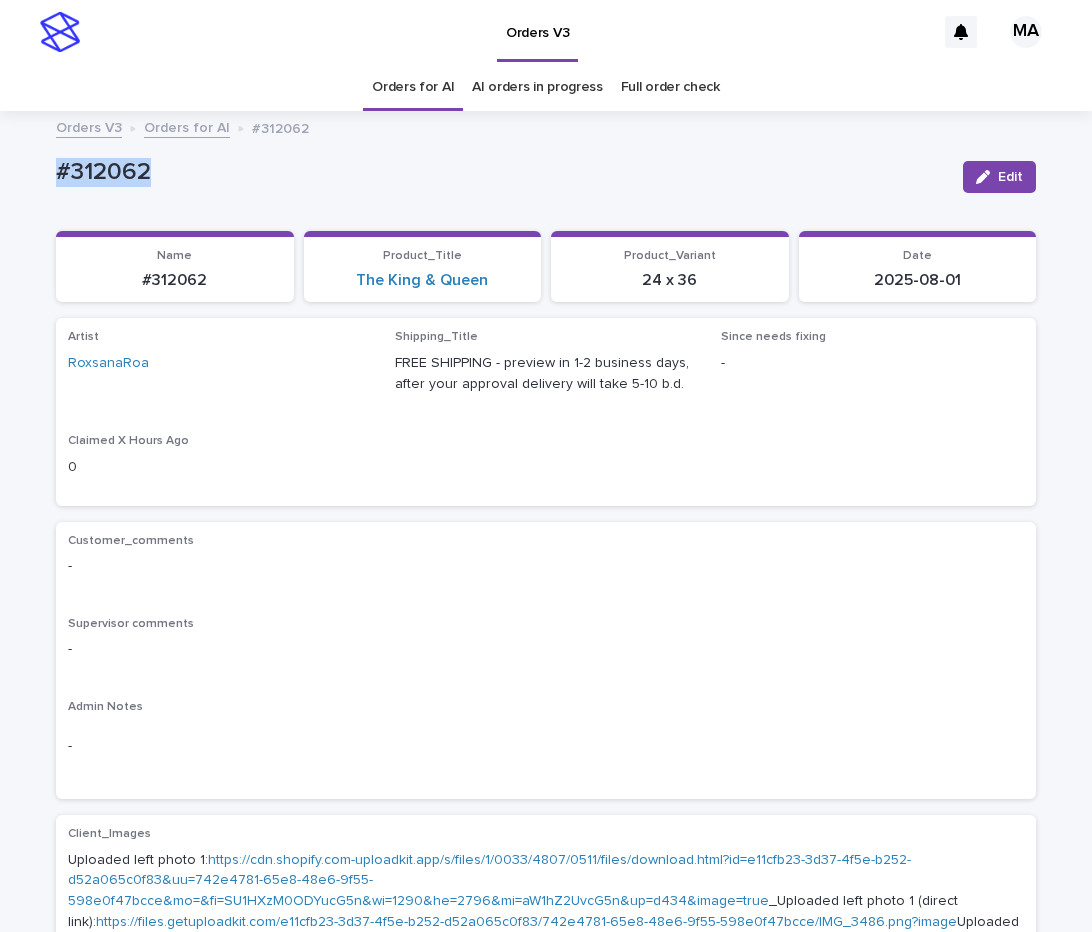drag, startPoint x: 184, startPoint y: 184, endPoint x: 2, endPoint y: 184, distance: 182 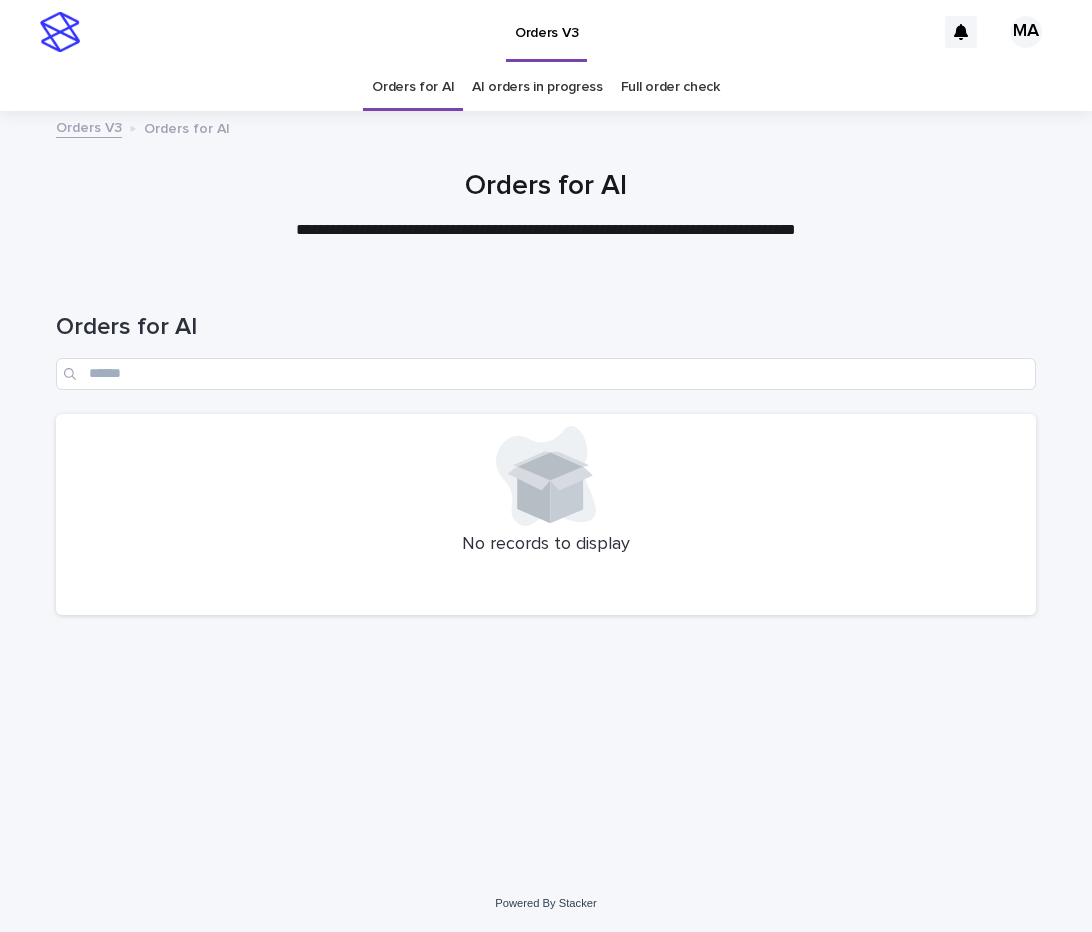 scroll, scrollTop: 0, scrollLeft: 0, axis: both 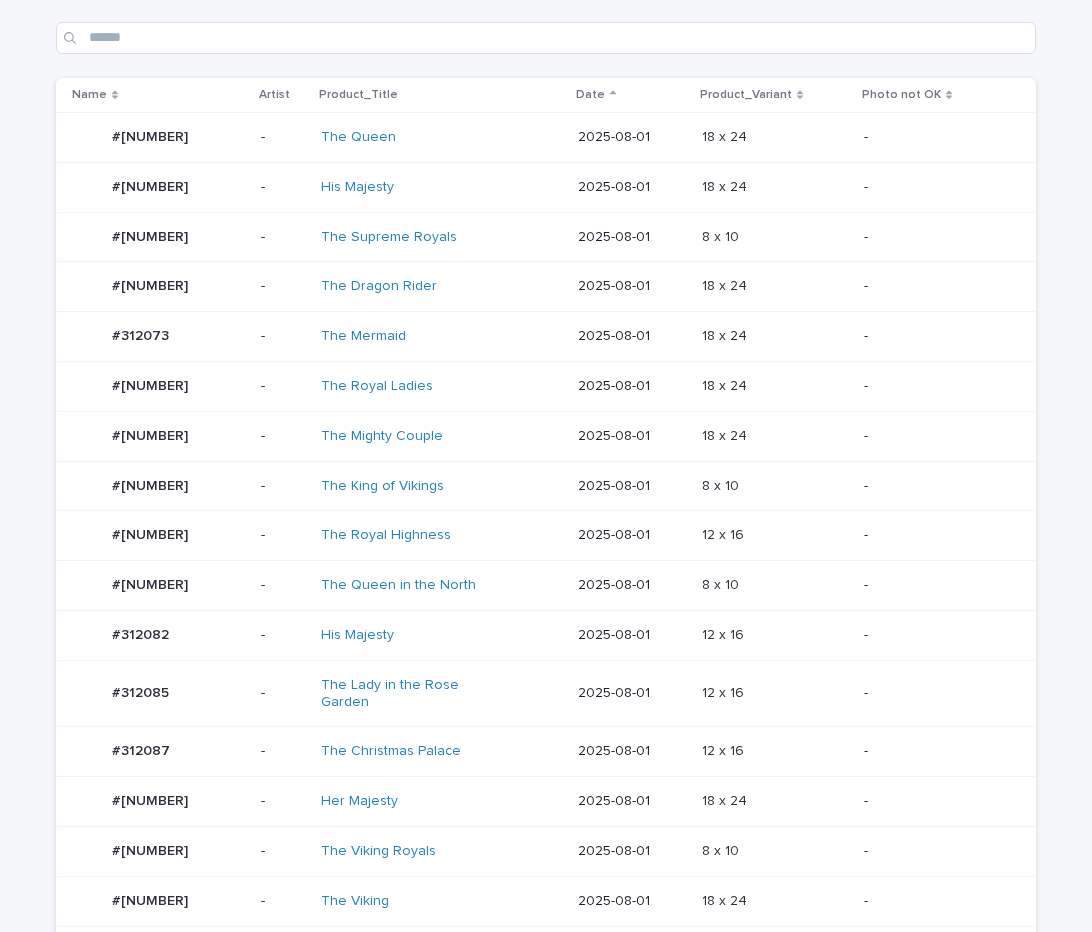 click on "12 x 16 12 x 16" at bounding box center (775, 635) 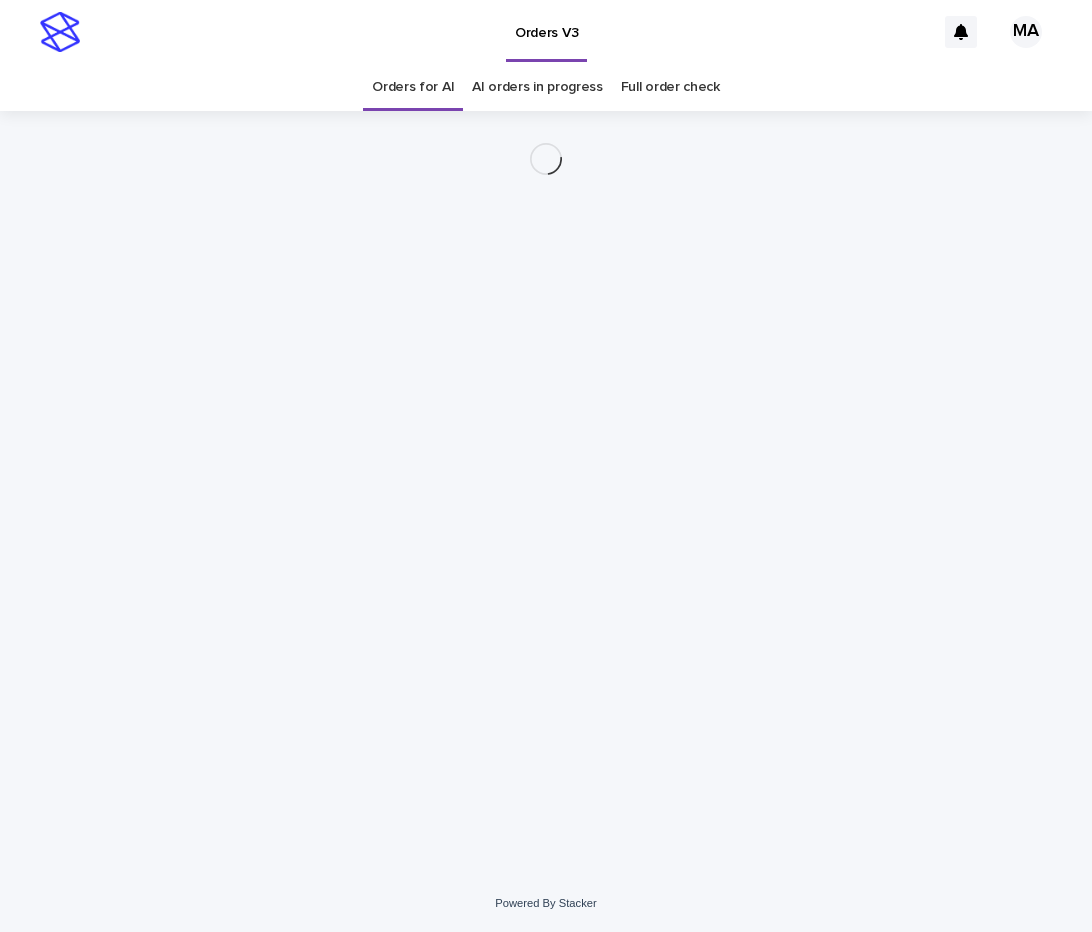 scroll, scrollTop: 0, scrollLeft: 0, axis: both 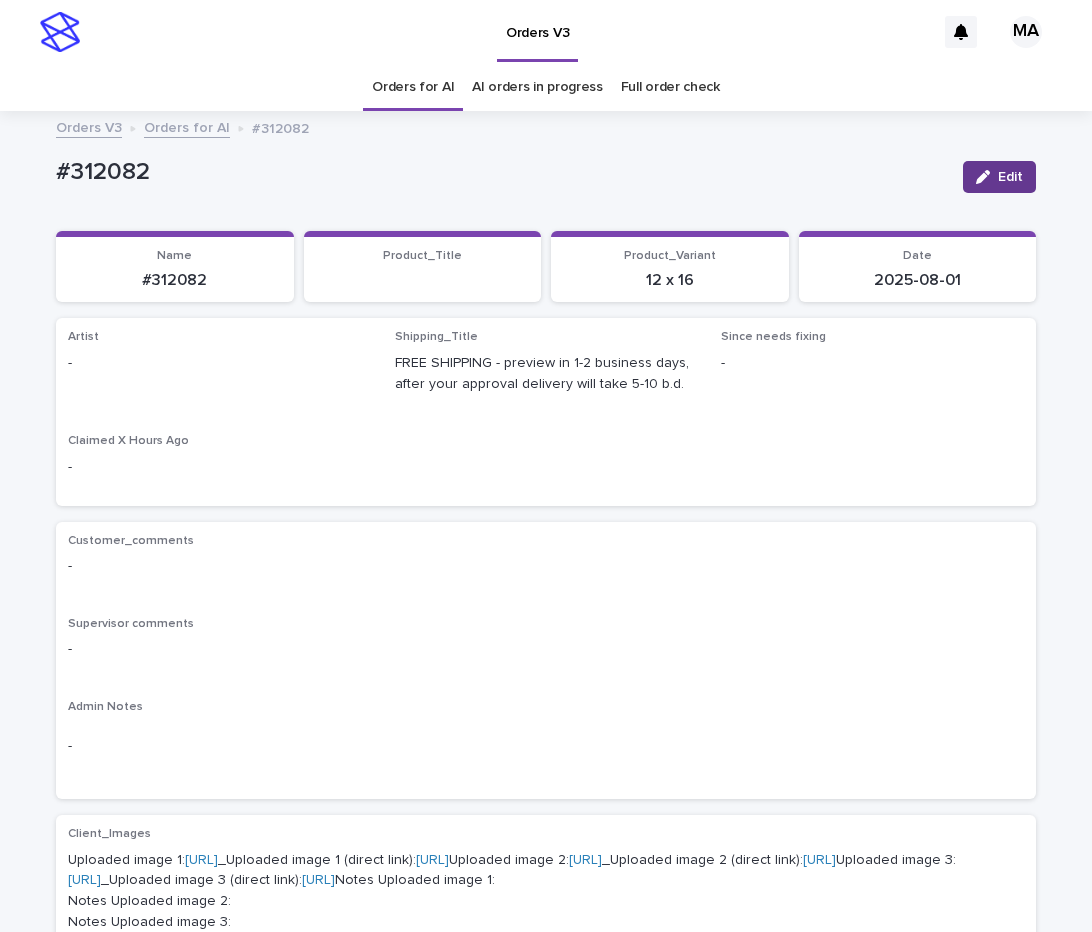 click on "Edit" at bounding box center (1010, 177) 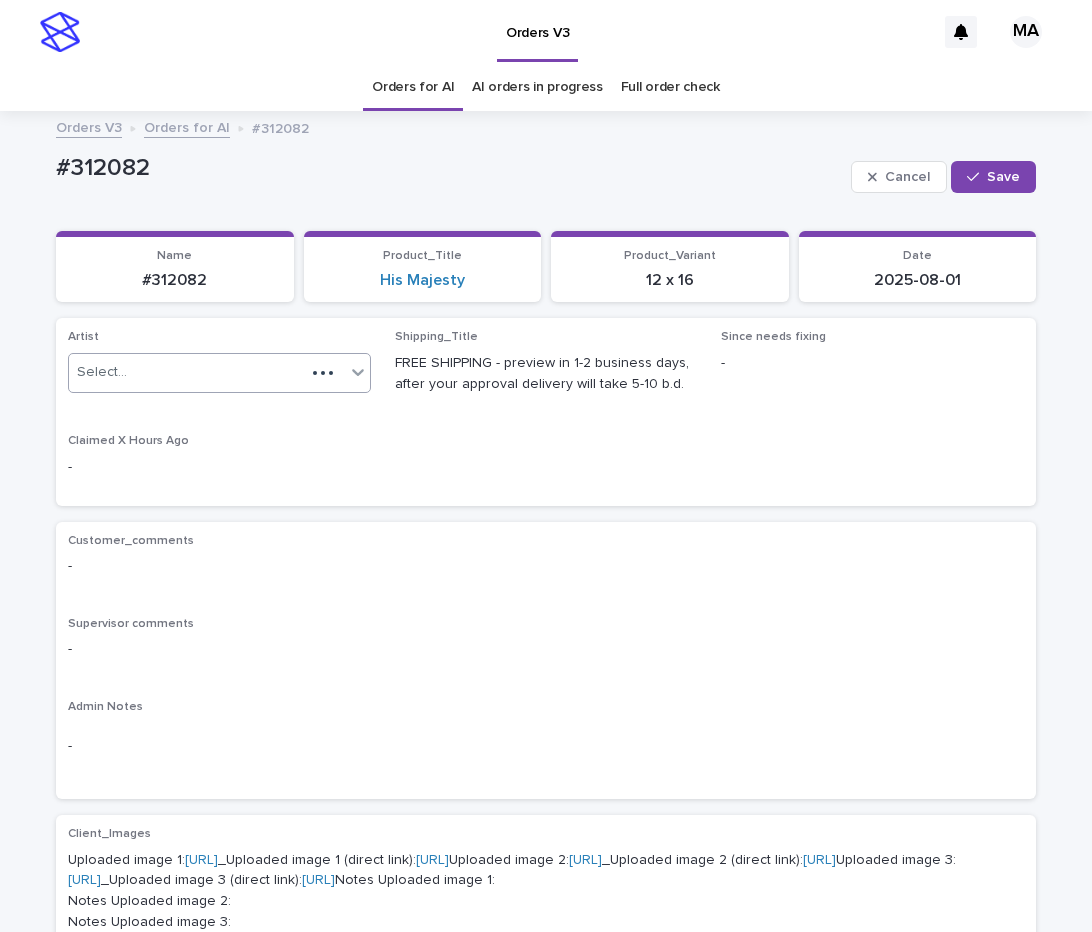 click on "Select..." at bounding box center [187, 372] 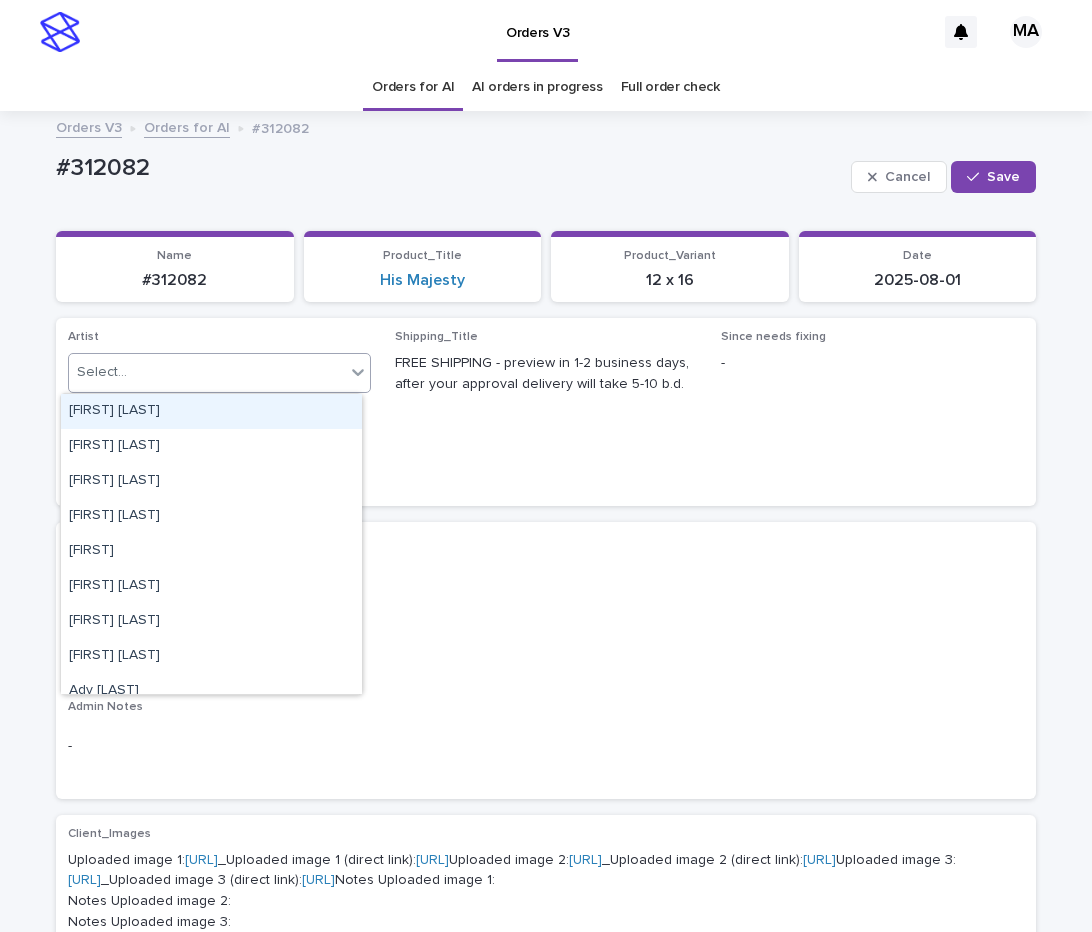 paste on "**********" 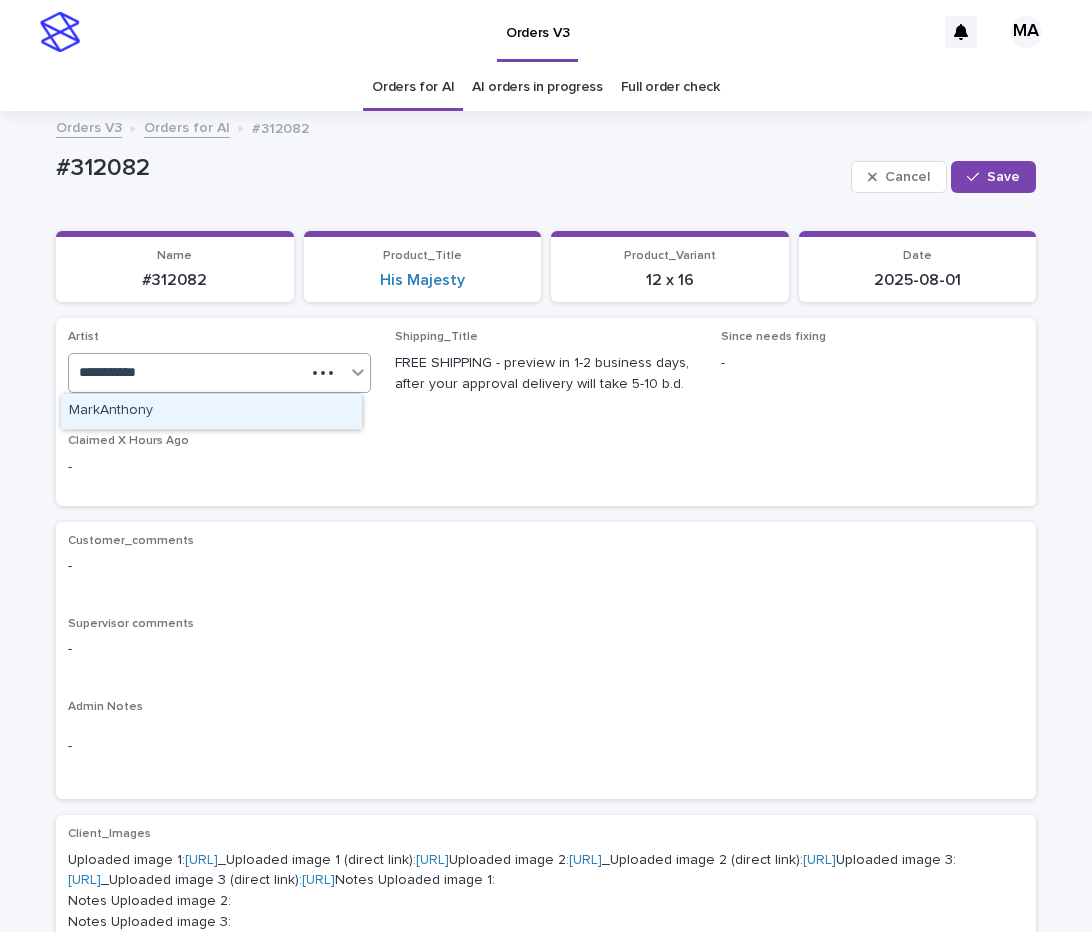 click on "MarkAnthony" at bounding box center [211, 411] 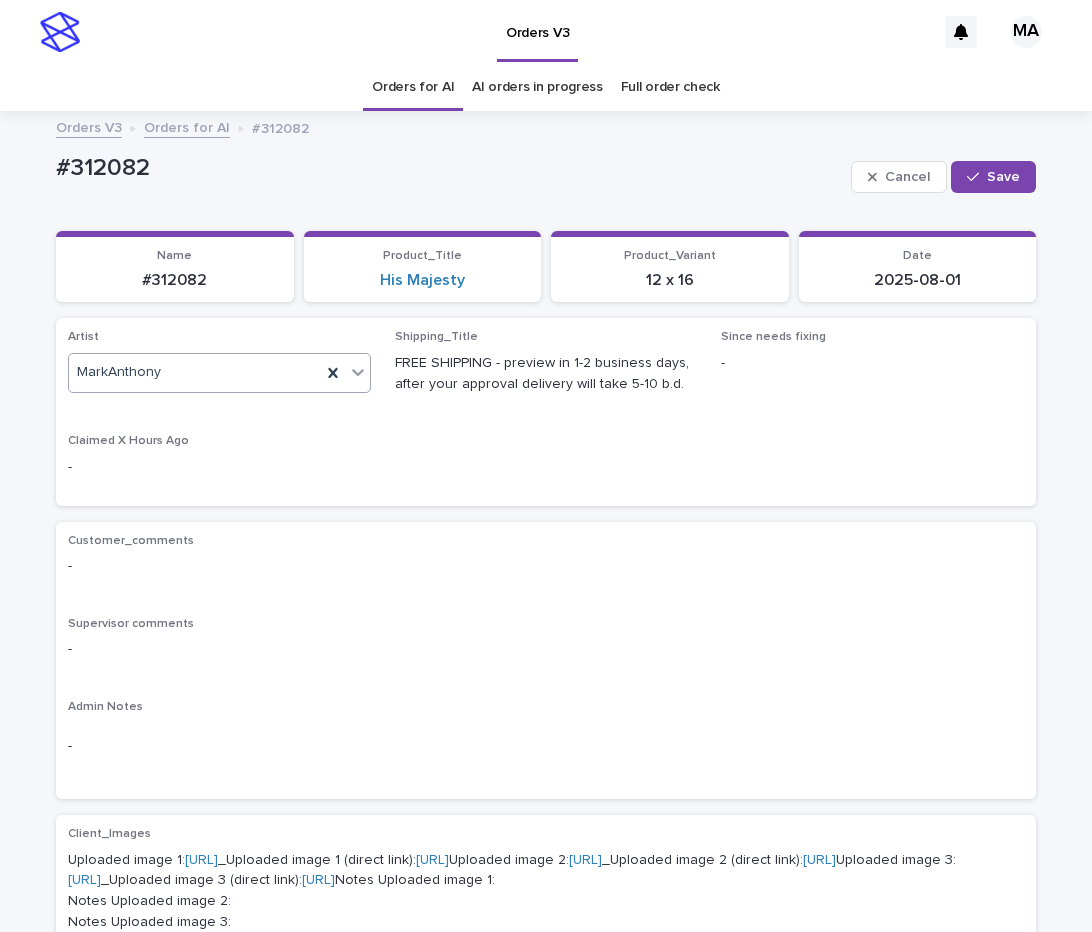 click on "Save" at bounding box center [993, 177] 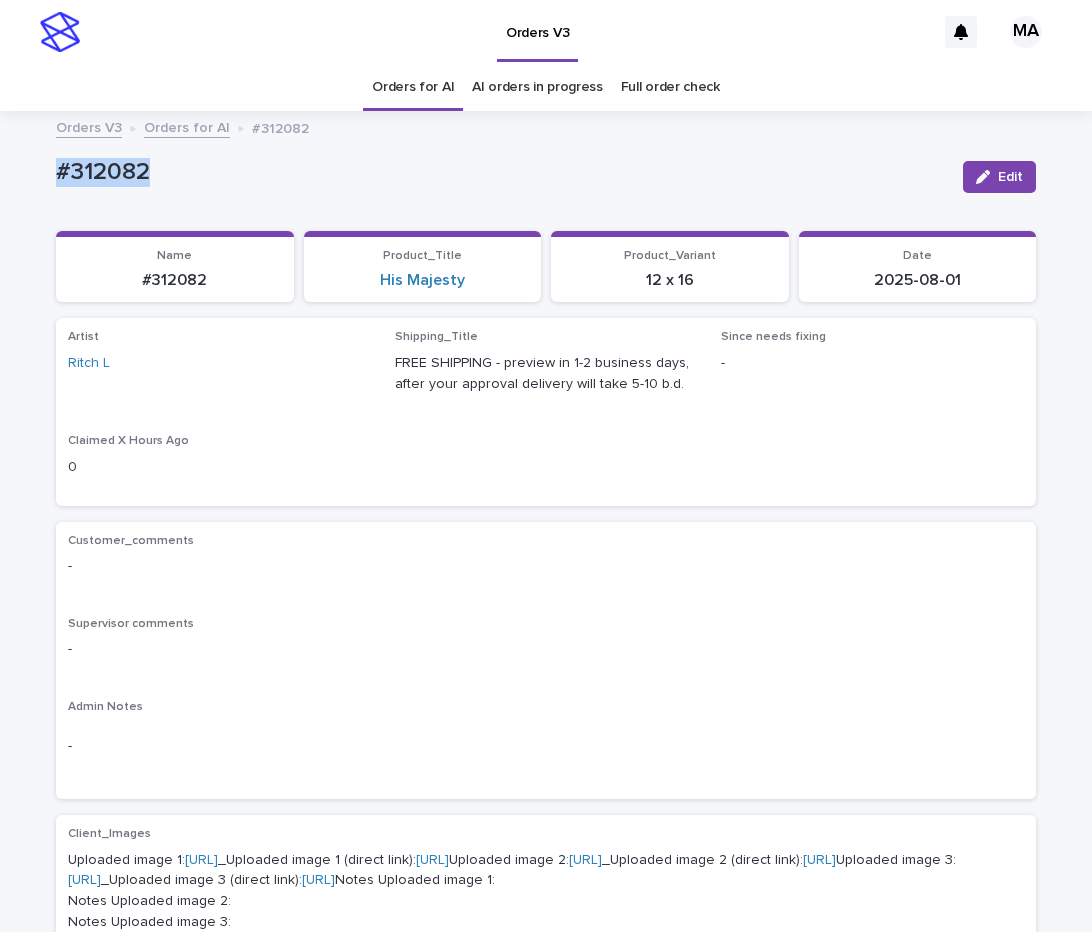 drag, startPoint x: 191, startPoint y: 181, endPoint x: 29, endPoint y: 185, distance: 162.04938 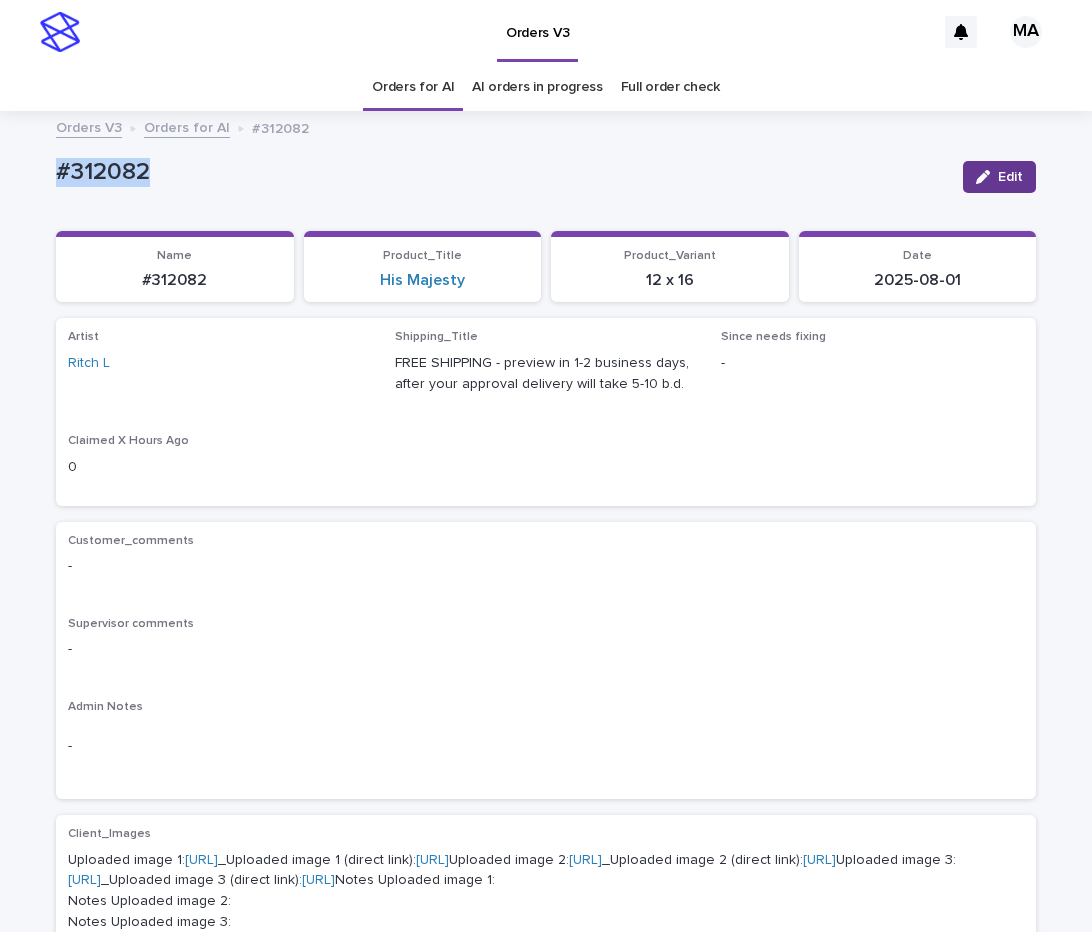 click on "Edit" at bounding box center [999, 177] 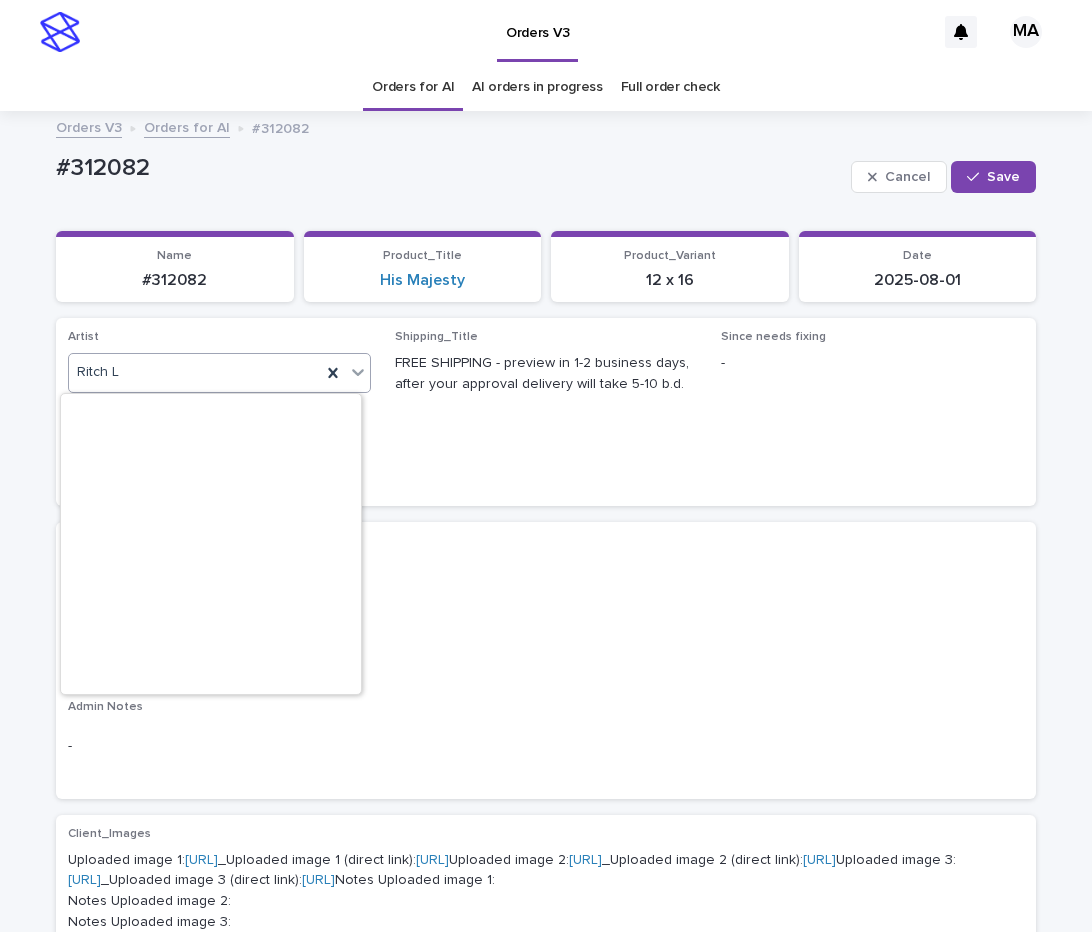 click on "Ritch L" at bounding box center (195, 372) 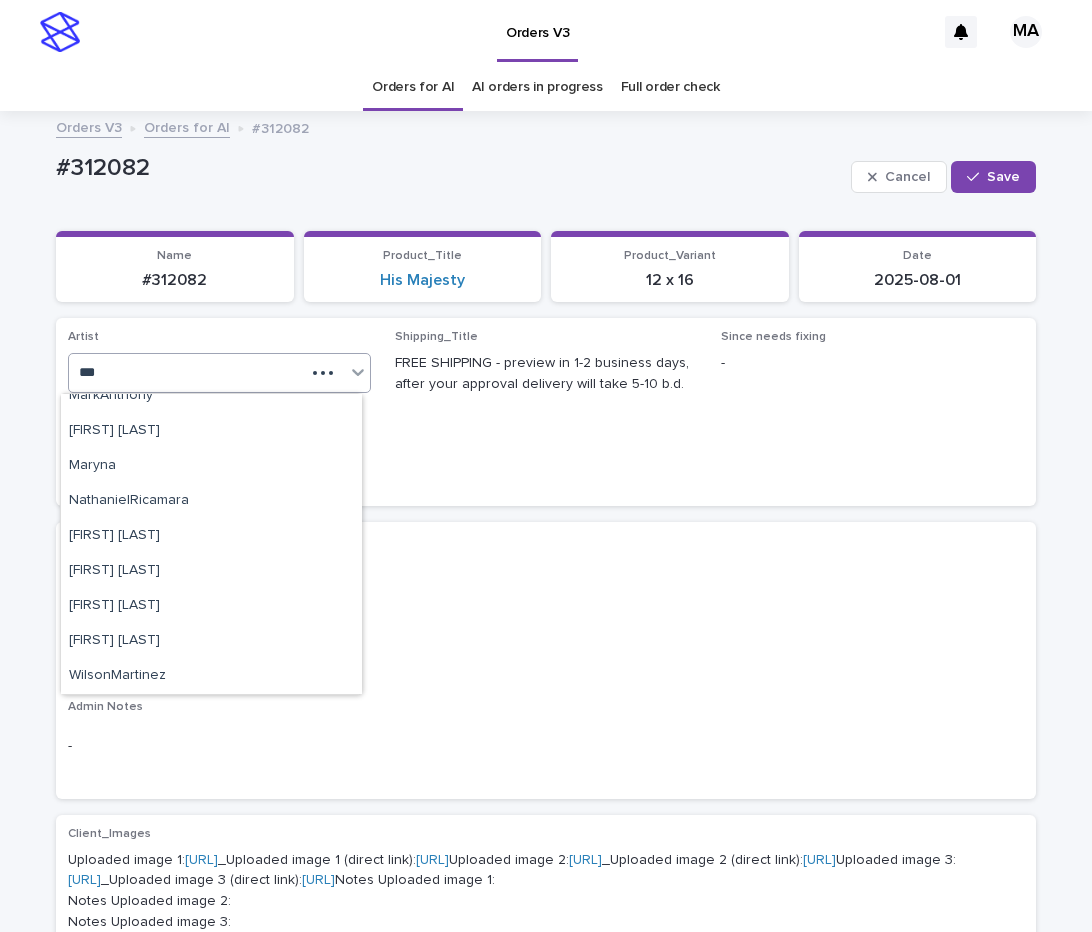 scroll, scrollTop: 960, scrollLeft: 0, axis: vertical 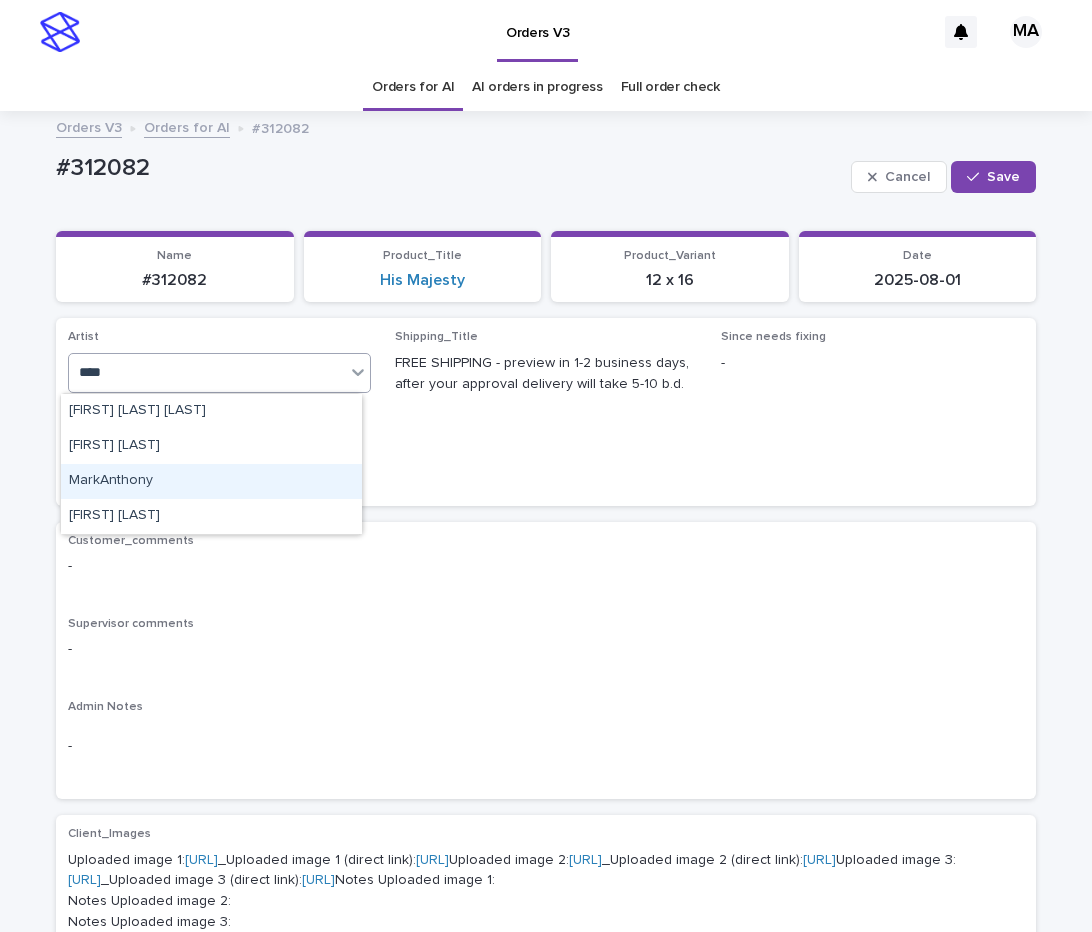 click on "MarkAnthony" at bounding box center [211, 481] 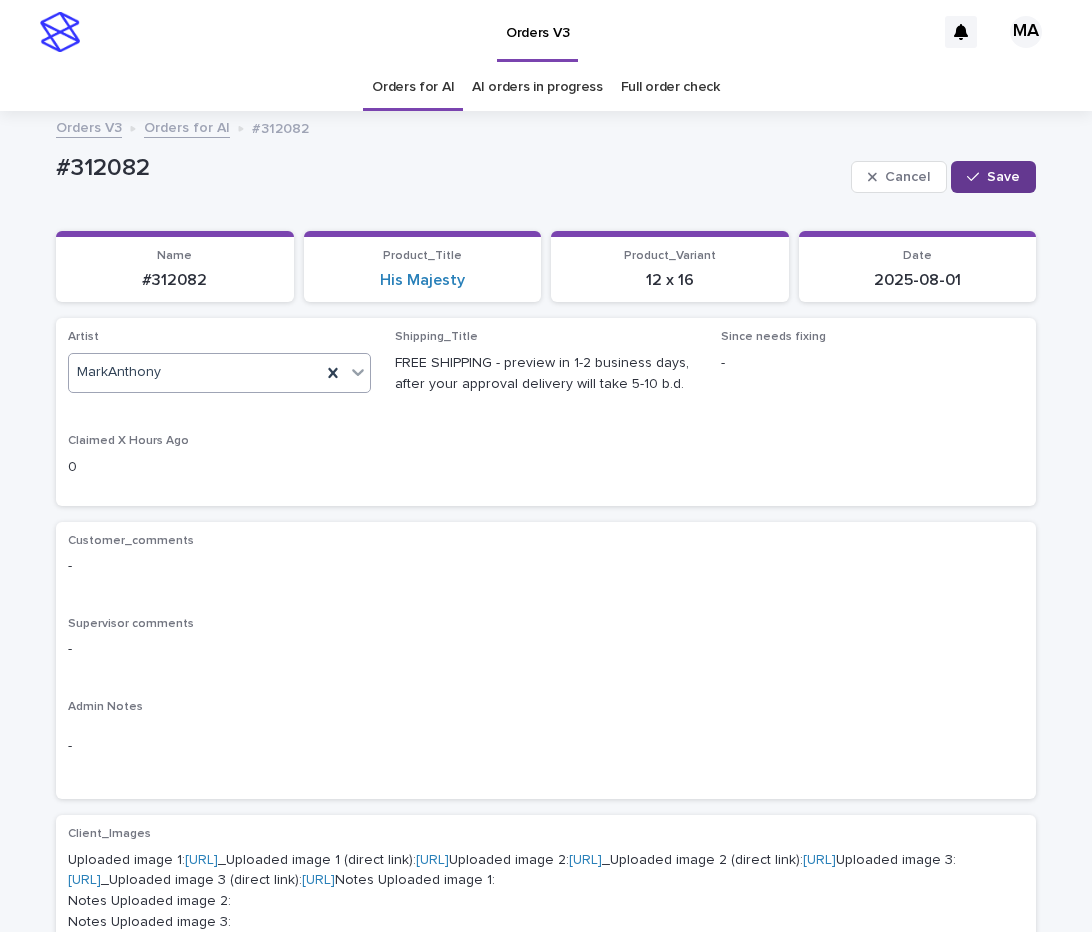 click on "Save" at bounding box center (1003, 177) 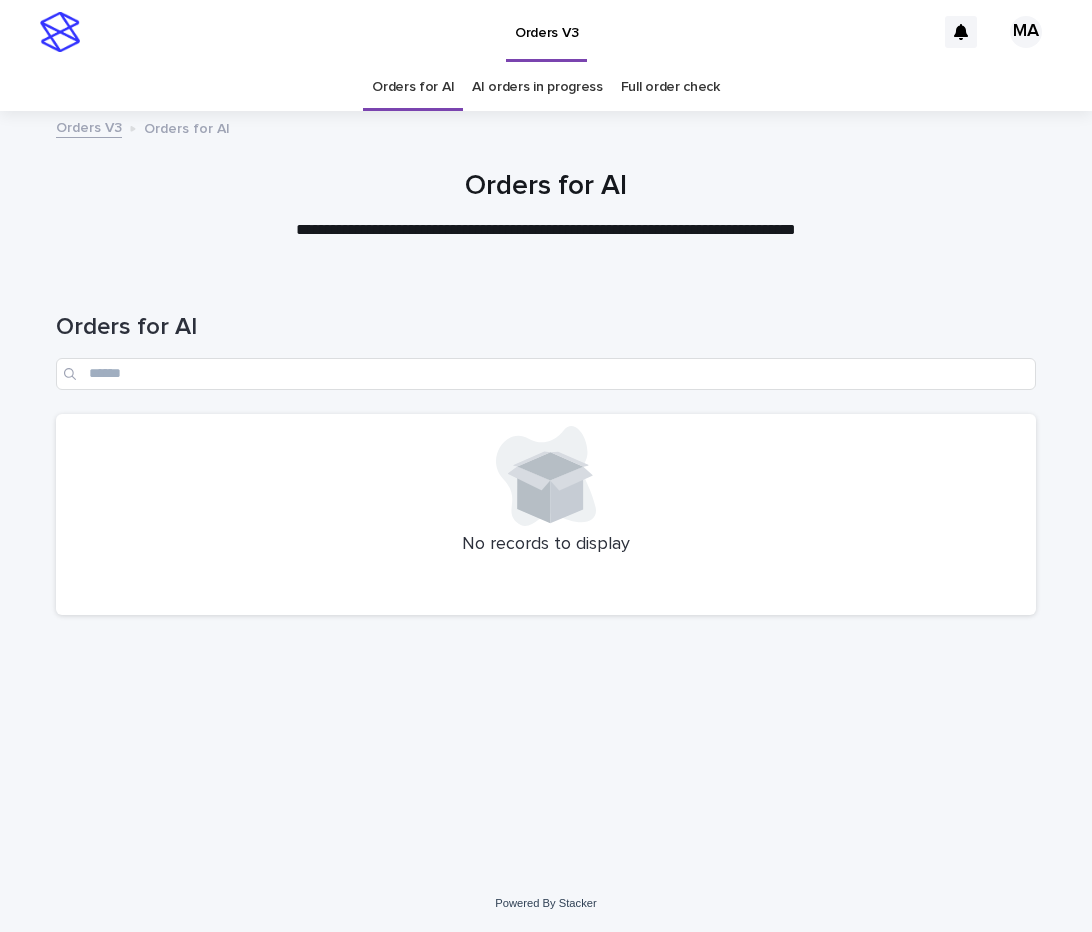 scroll, scrollTop: 0, scrollLeft: 0, axis: both 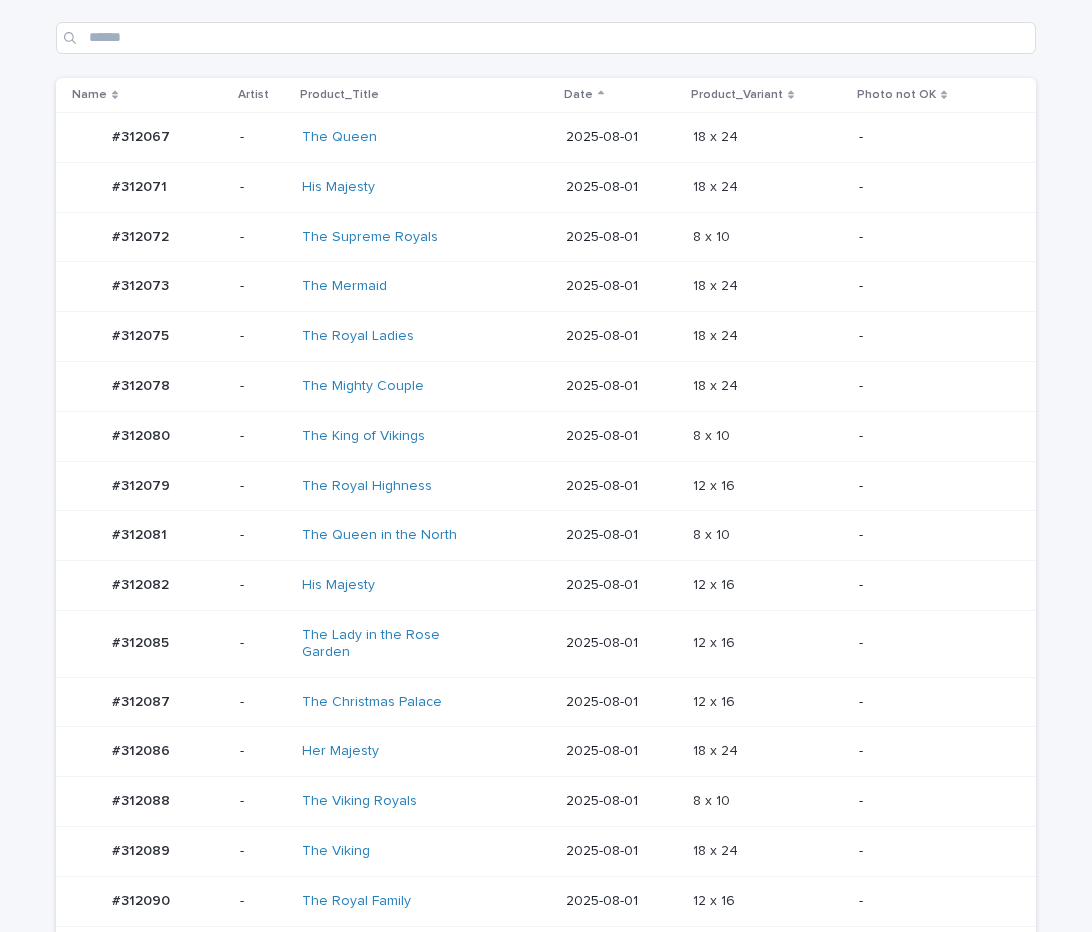 click on "12 x 16 12 x 16" at bounding box center (768, 643) 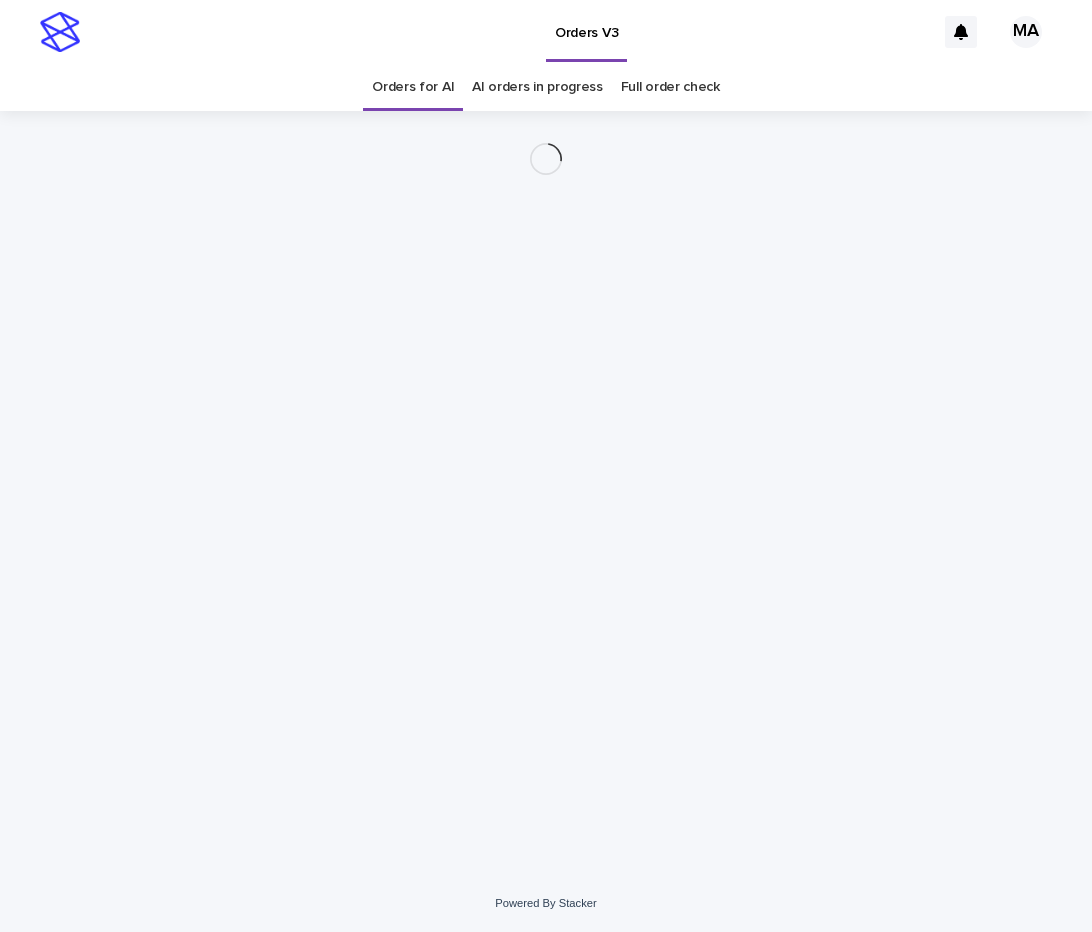 scroll, scrollTop: 0, scrollLeft: 0, axis: both 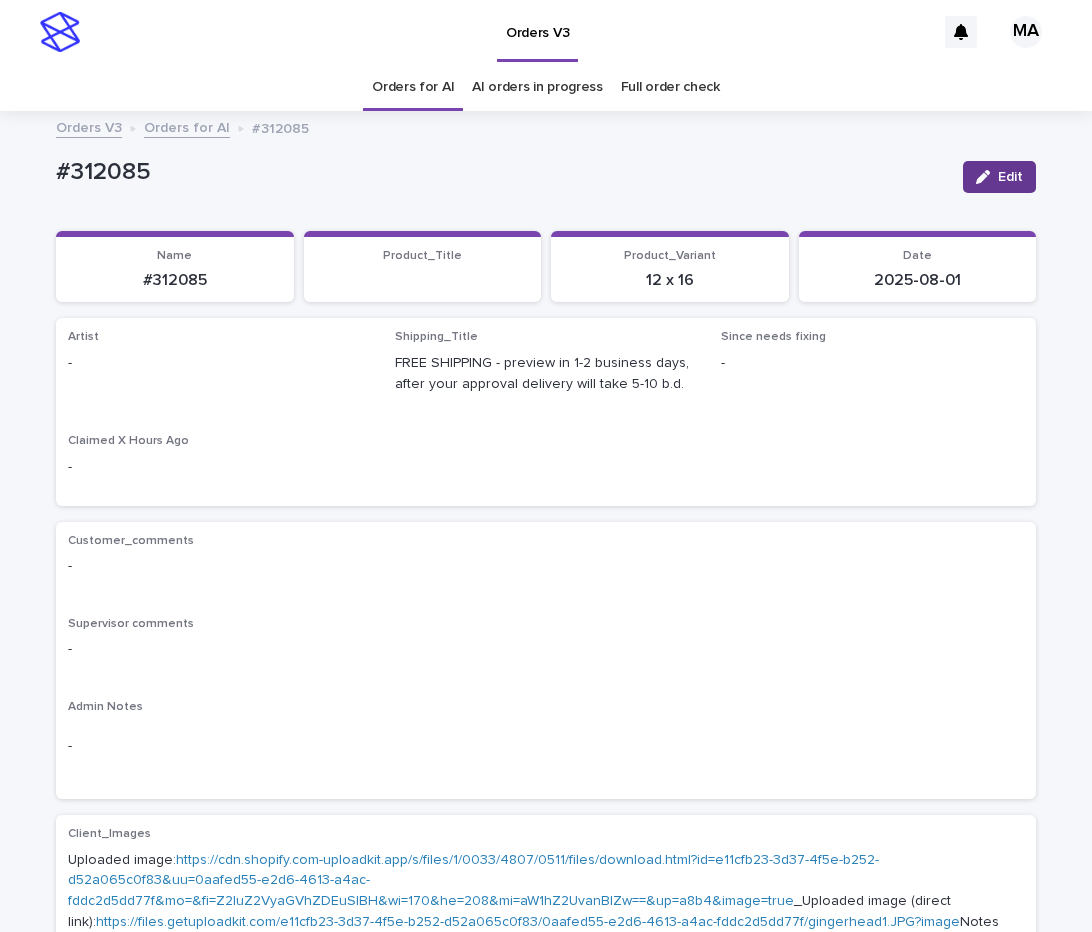 click on "Edit" at bounding box center (999, 177) 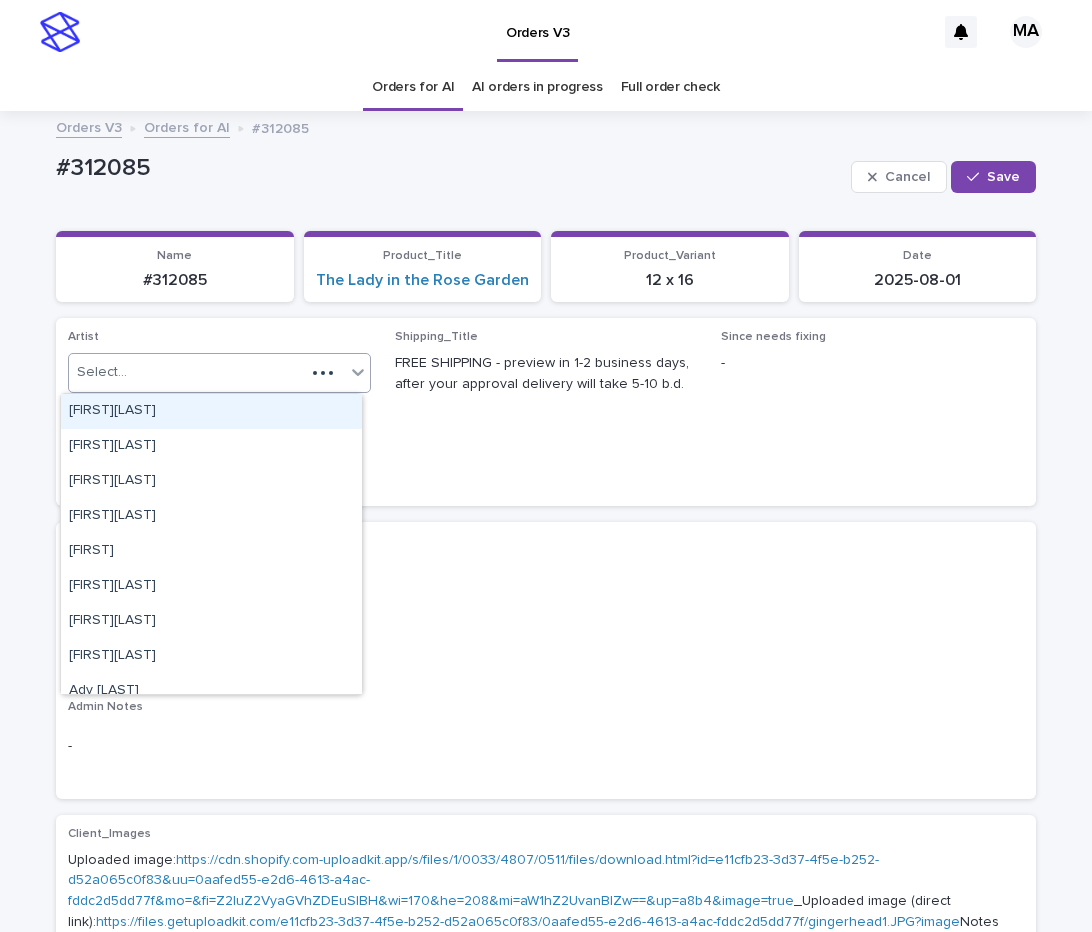 click at bounding box center (323, 373) 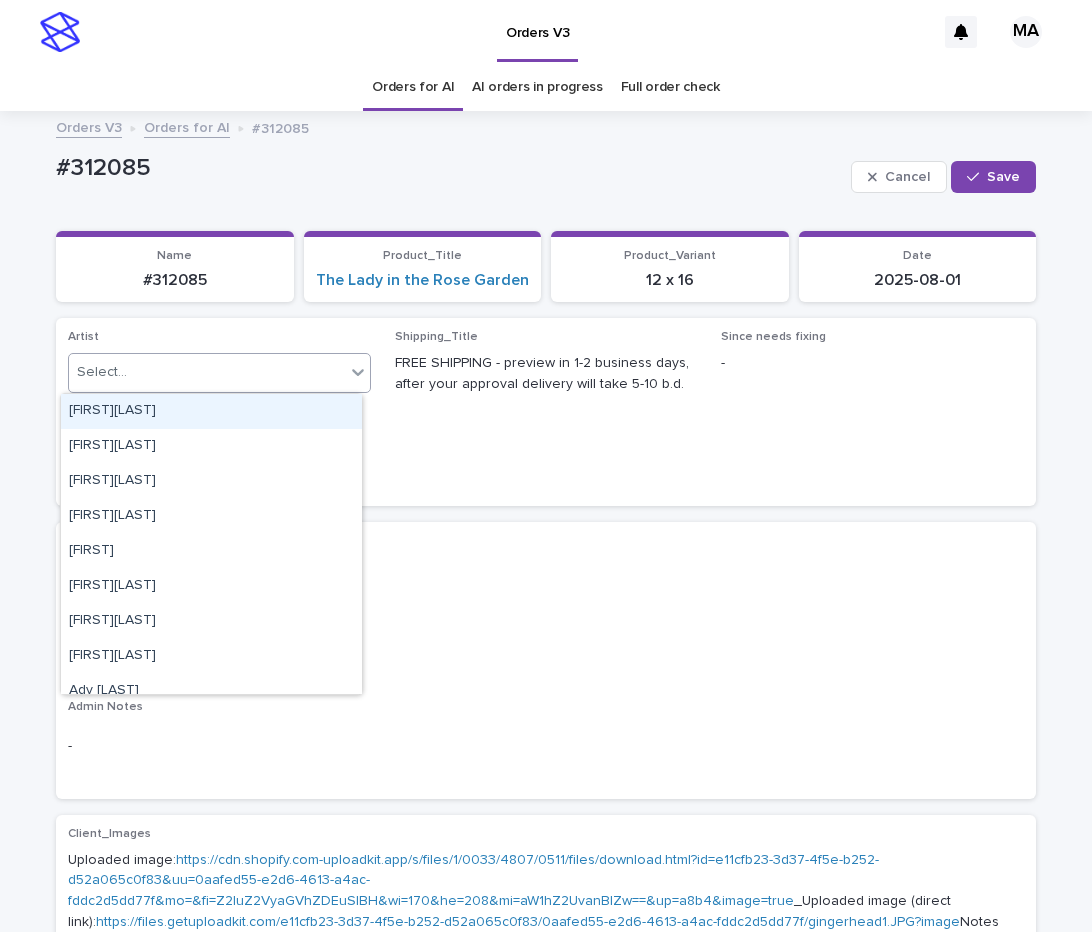 paste on "**********" 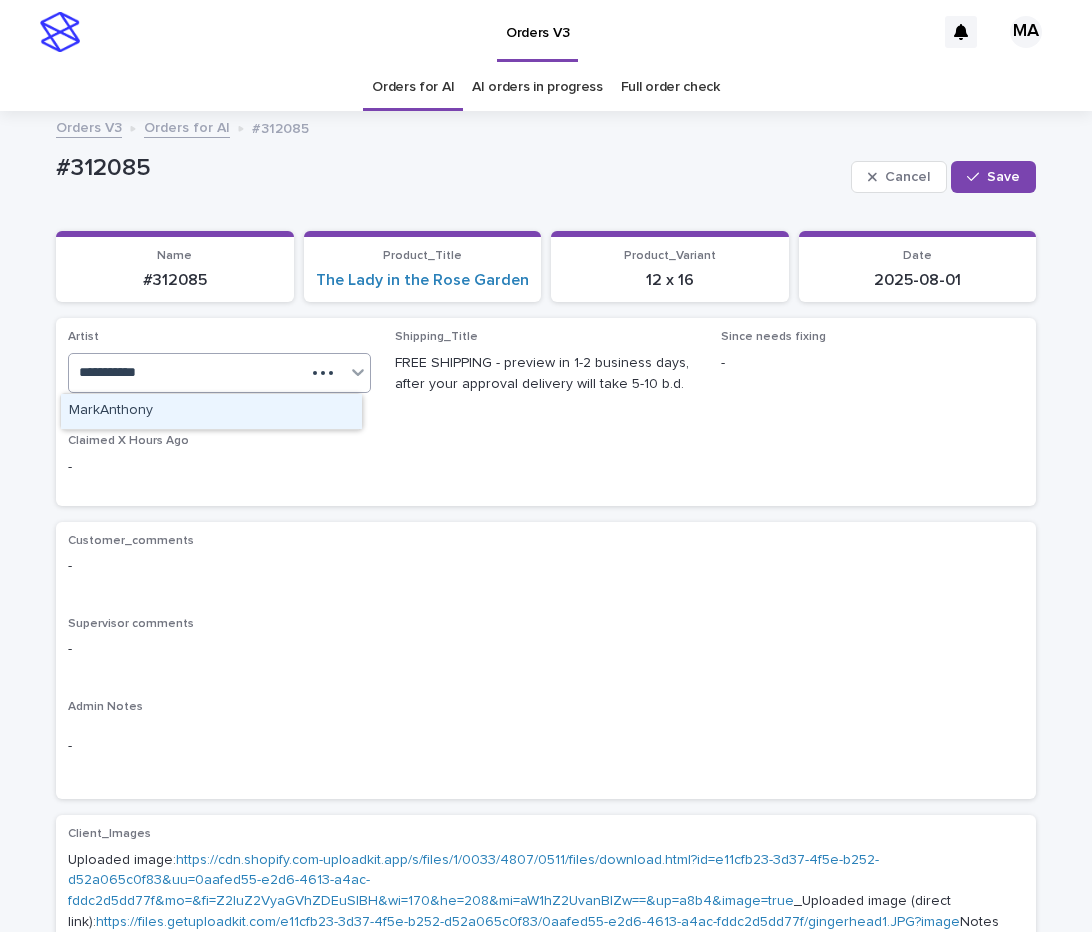 click on "MarkAnthony" at bounding box center (211, 411) 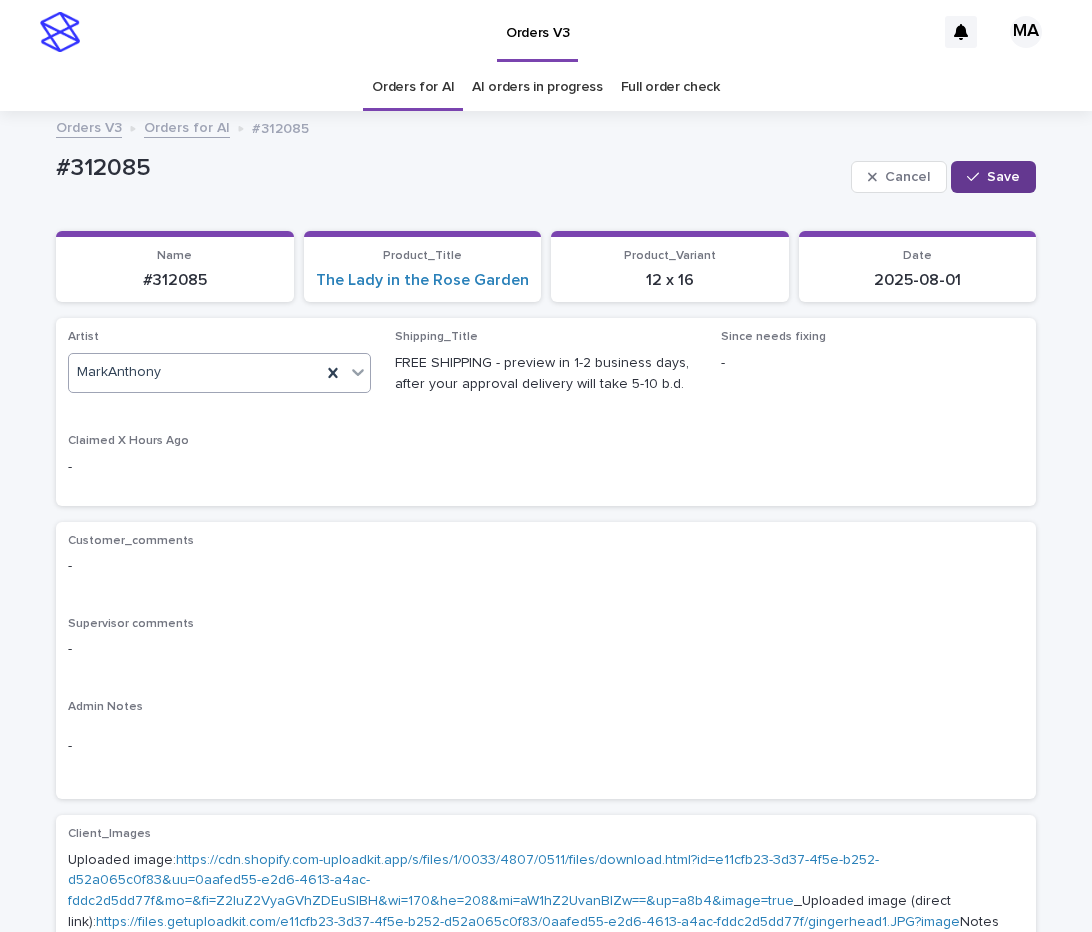 click on "Save" at bounding box center [1003, 177] 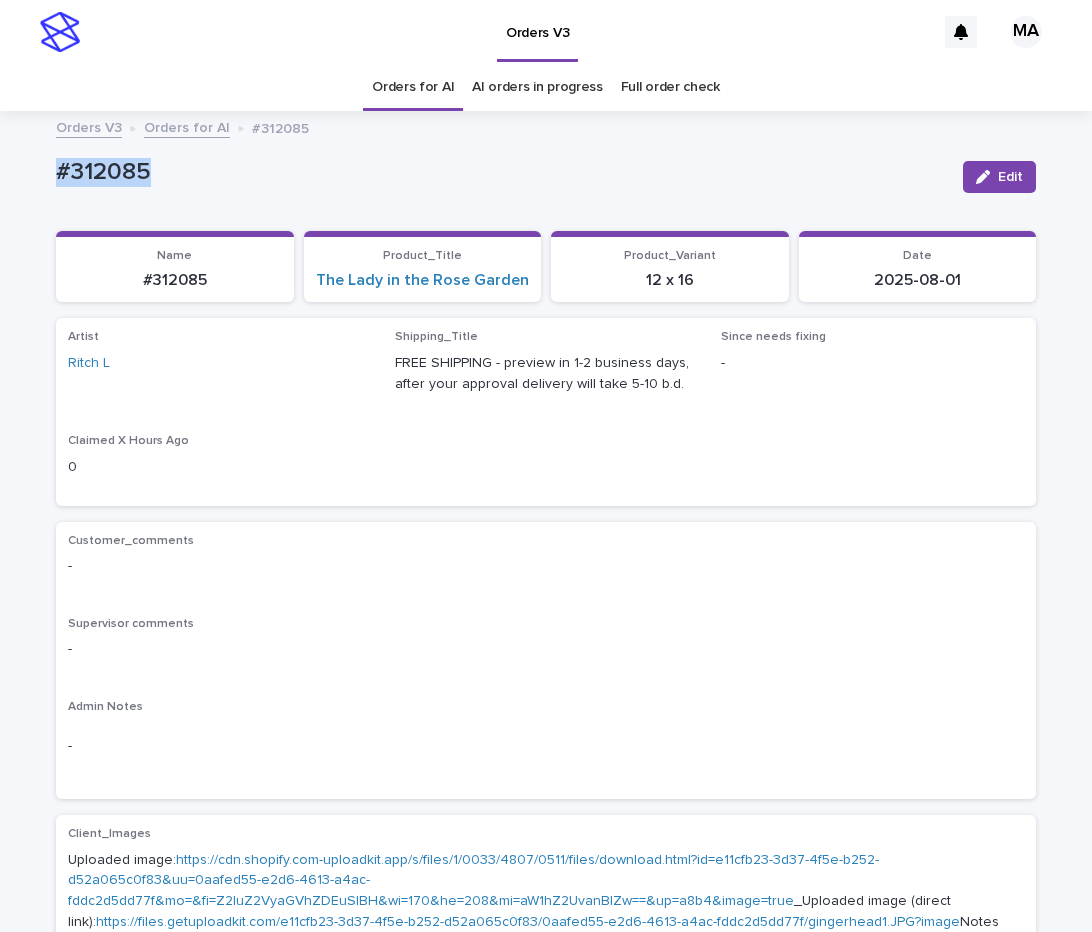 drag, startPoint x: 128, startPoint y: 179, endPoint x: 2, endPoint y: 179, distance: 126 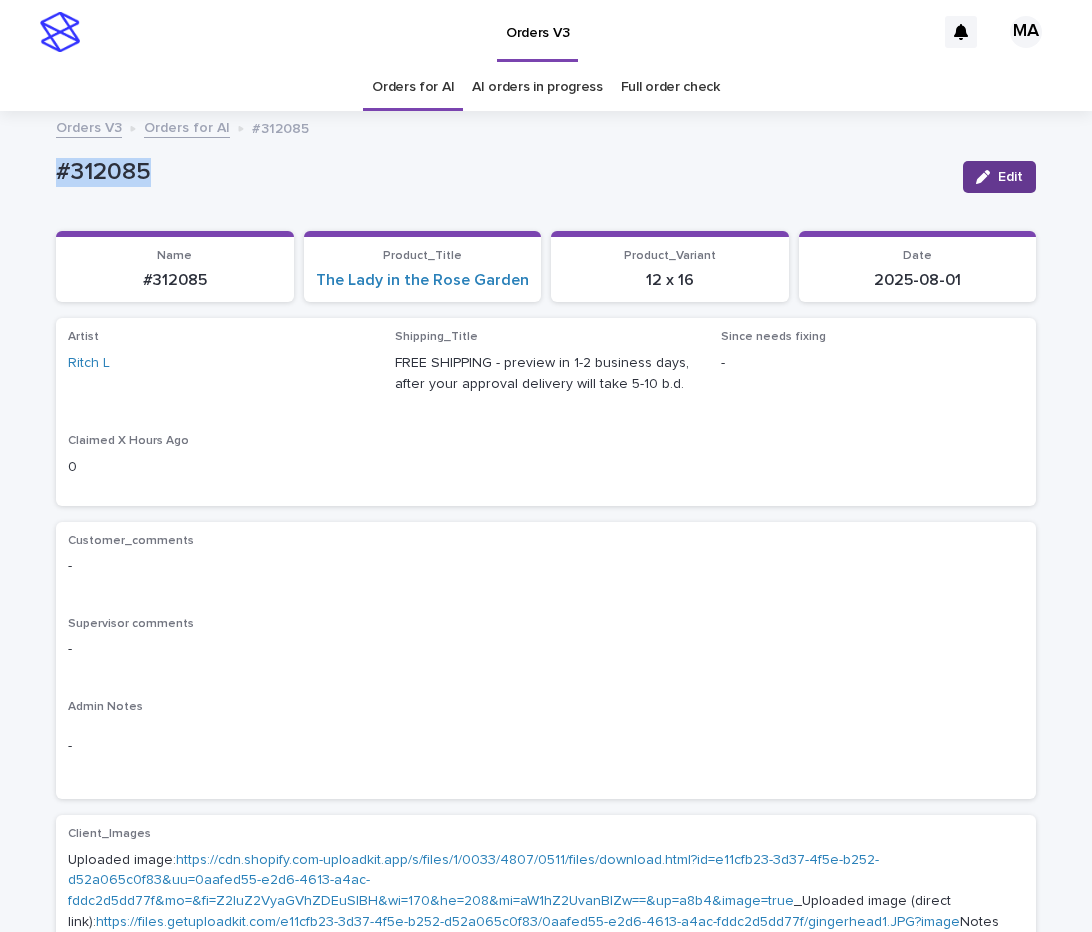 click 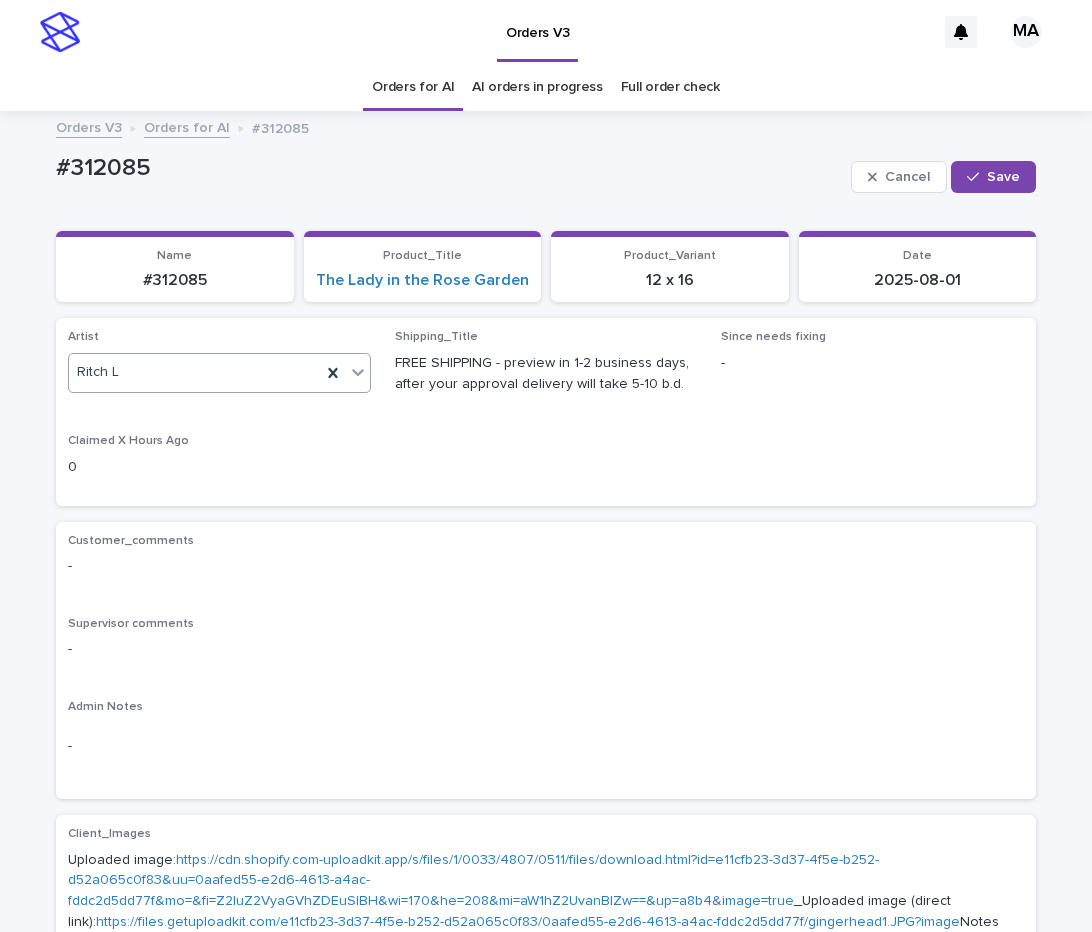 click on "Ritch L" at bounding box center (195, 372) 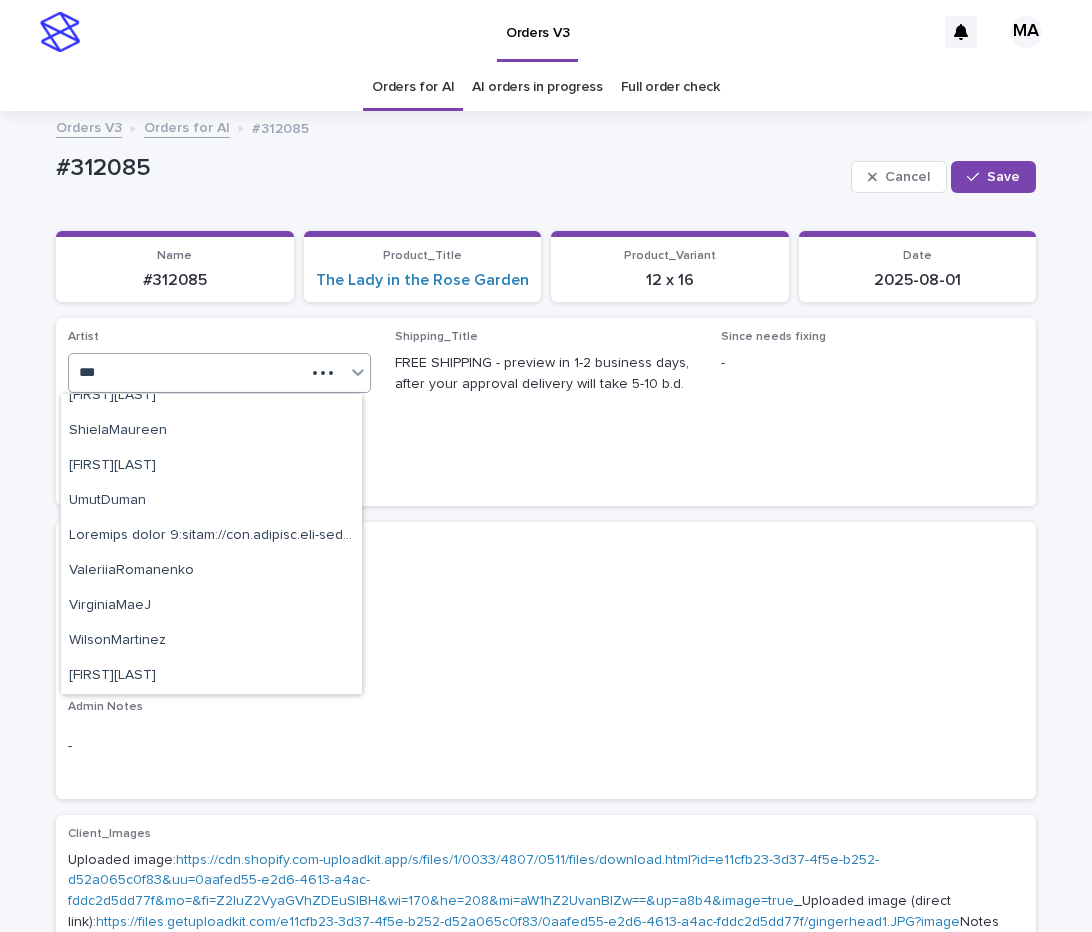 scroll, scrollTop: 960, scrollLeft: 0, axis: vertical 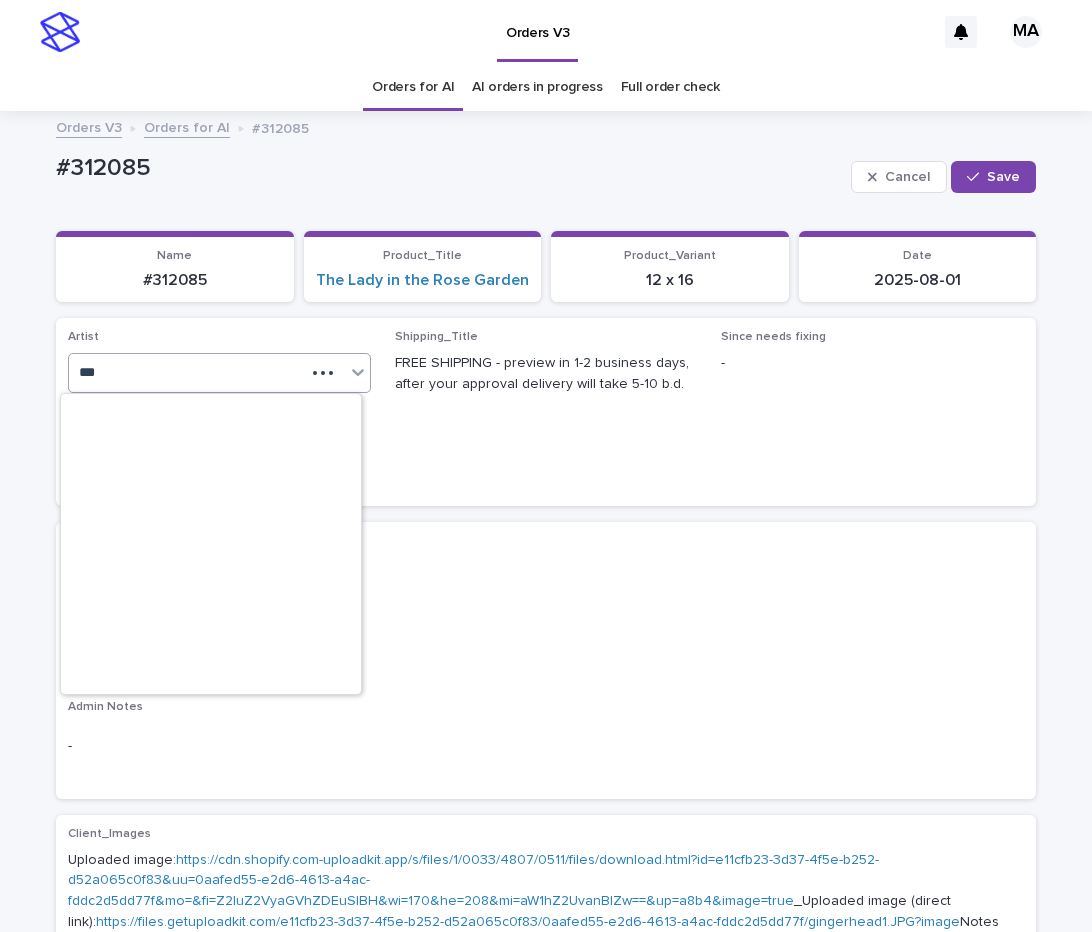 type on "****" 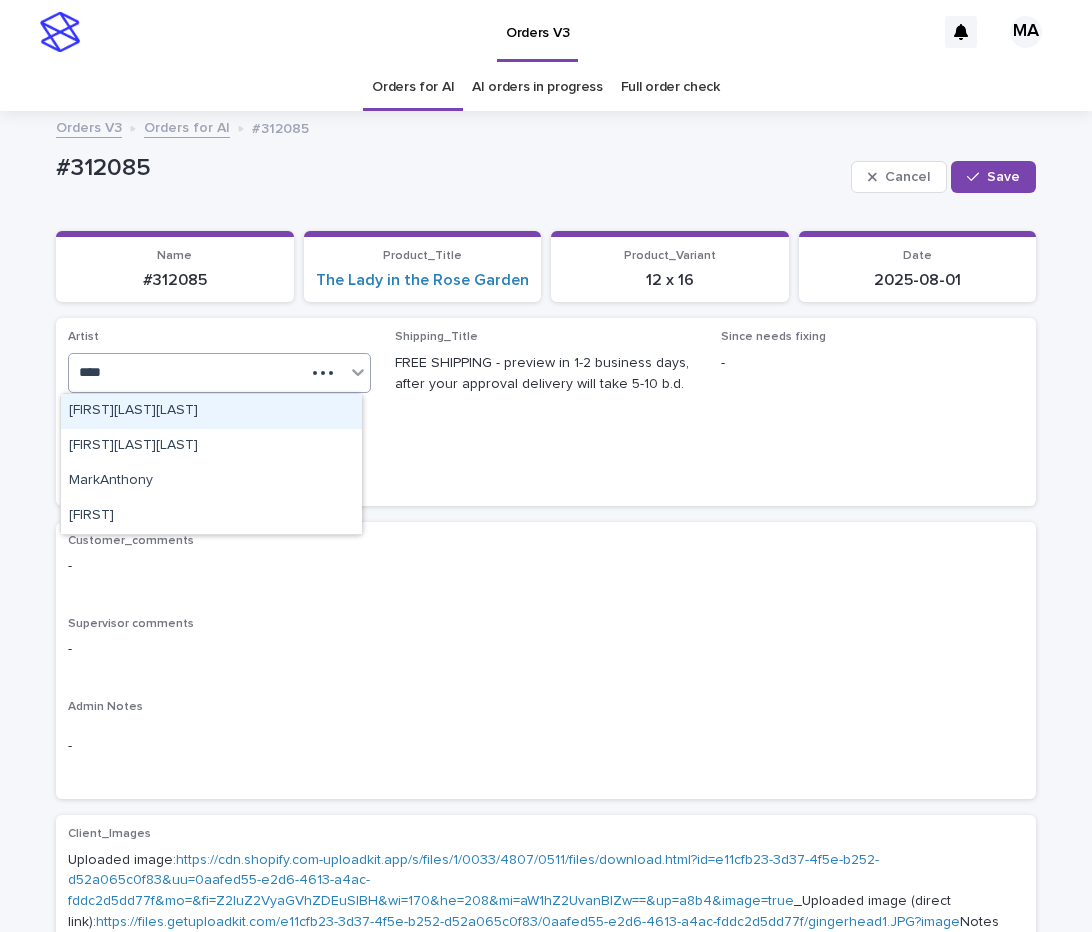 scroll, scrollTop: 0, scrollLeft: 0, axis: both 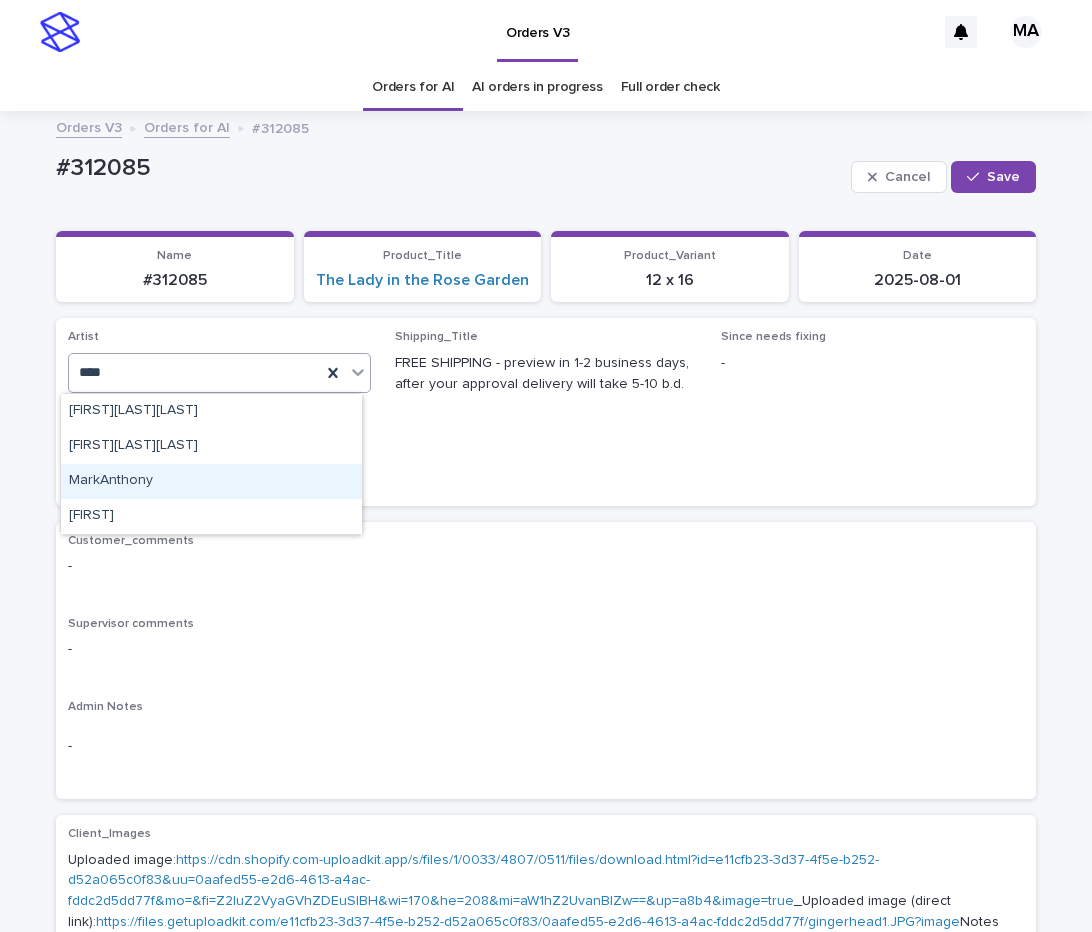 click on "MarkAnthony" at bounding box center (211, 481) 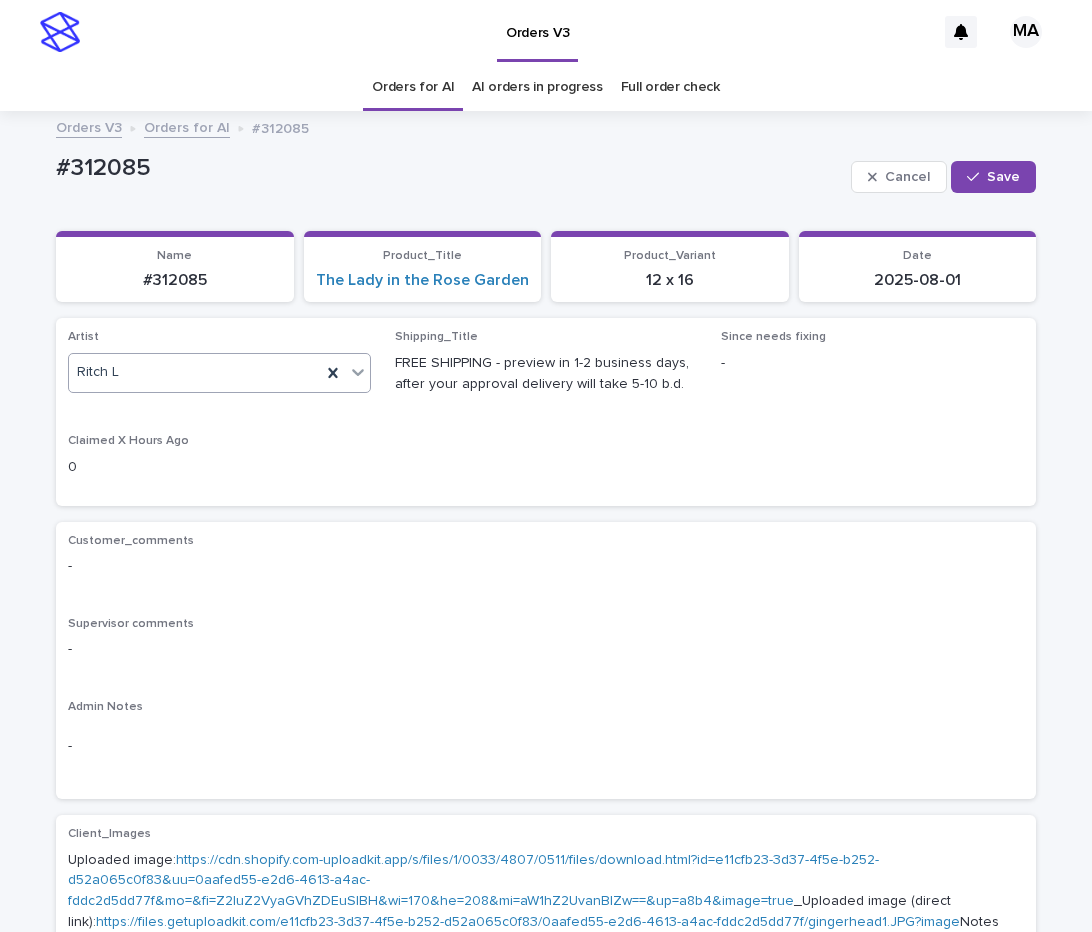 type 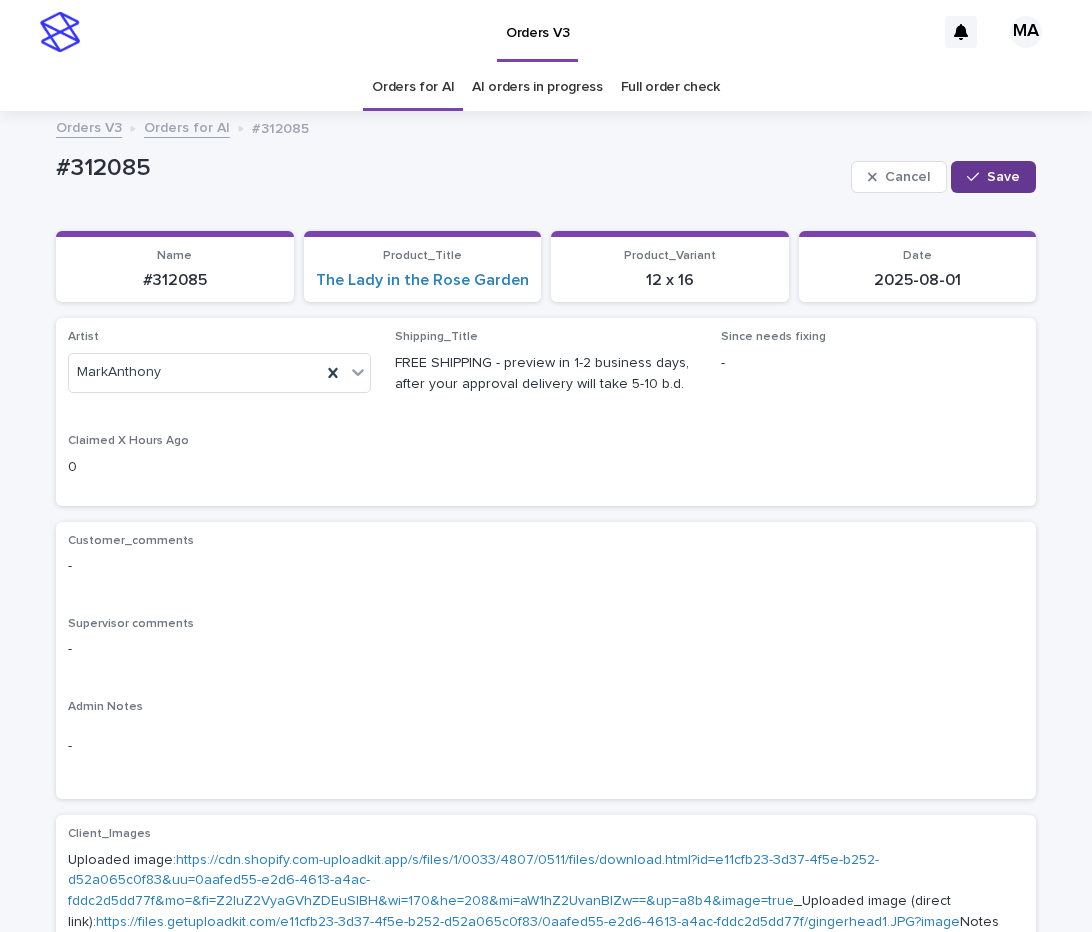 click at bounding box center [977, 177] 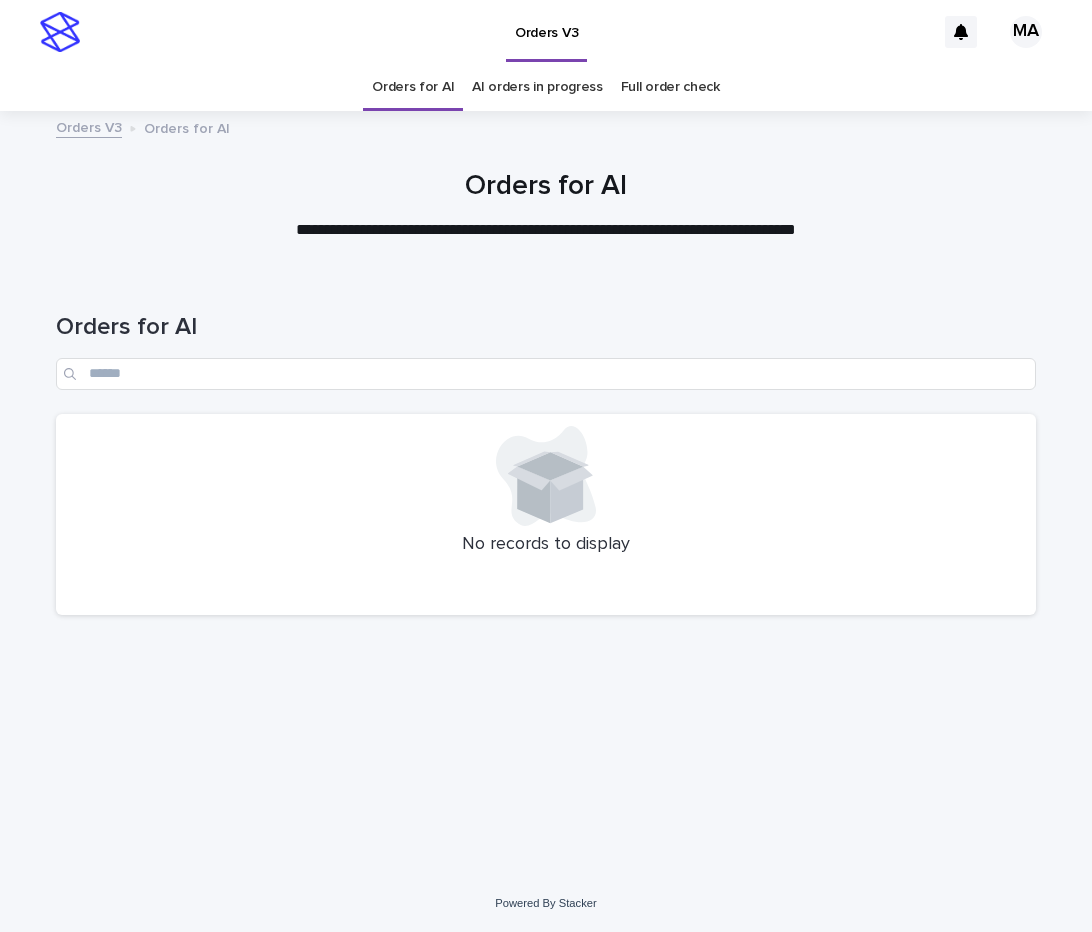 scroll, scrollTop: 0, scrollLeft: 0, axis: both 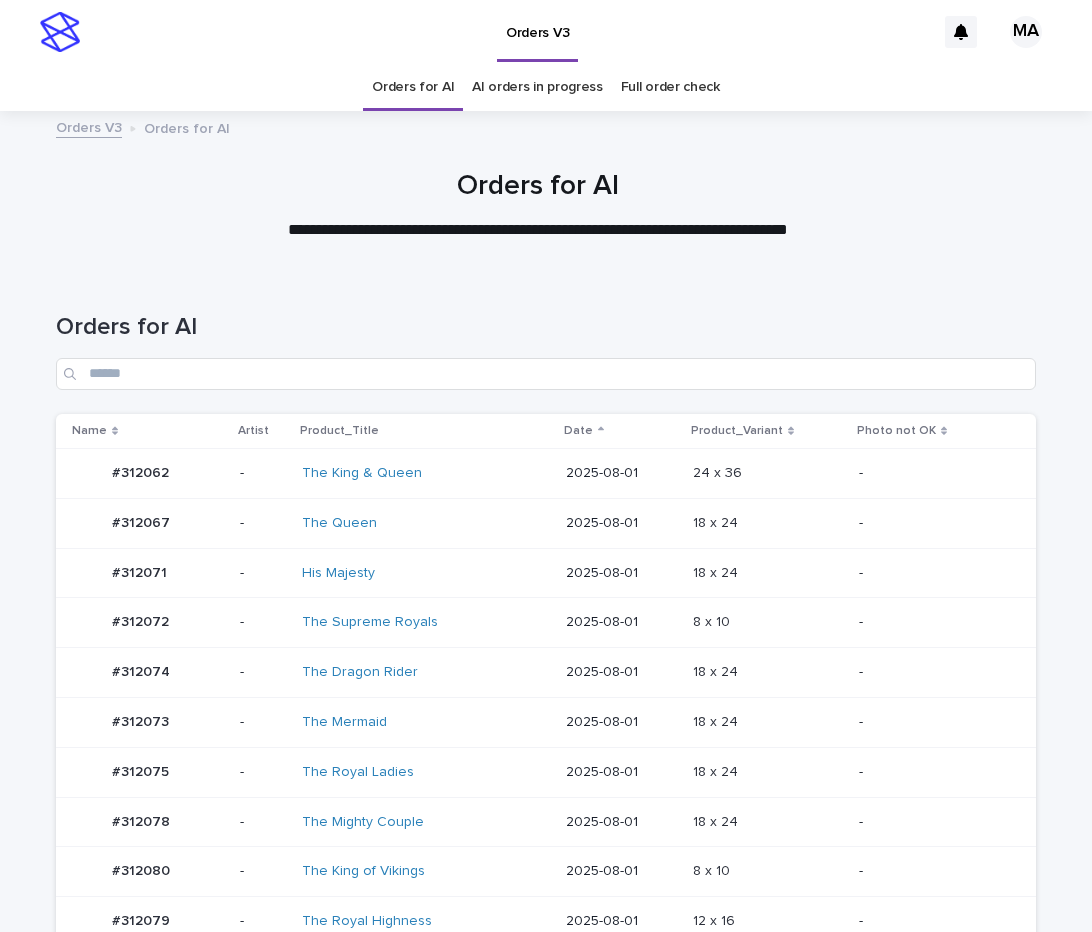 click on "18 x 24 18 x 24" at bounding box center (768, 673) 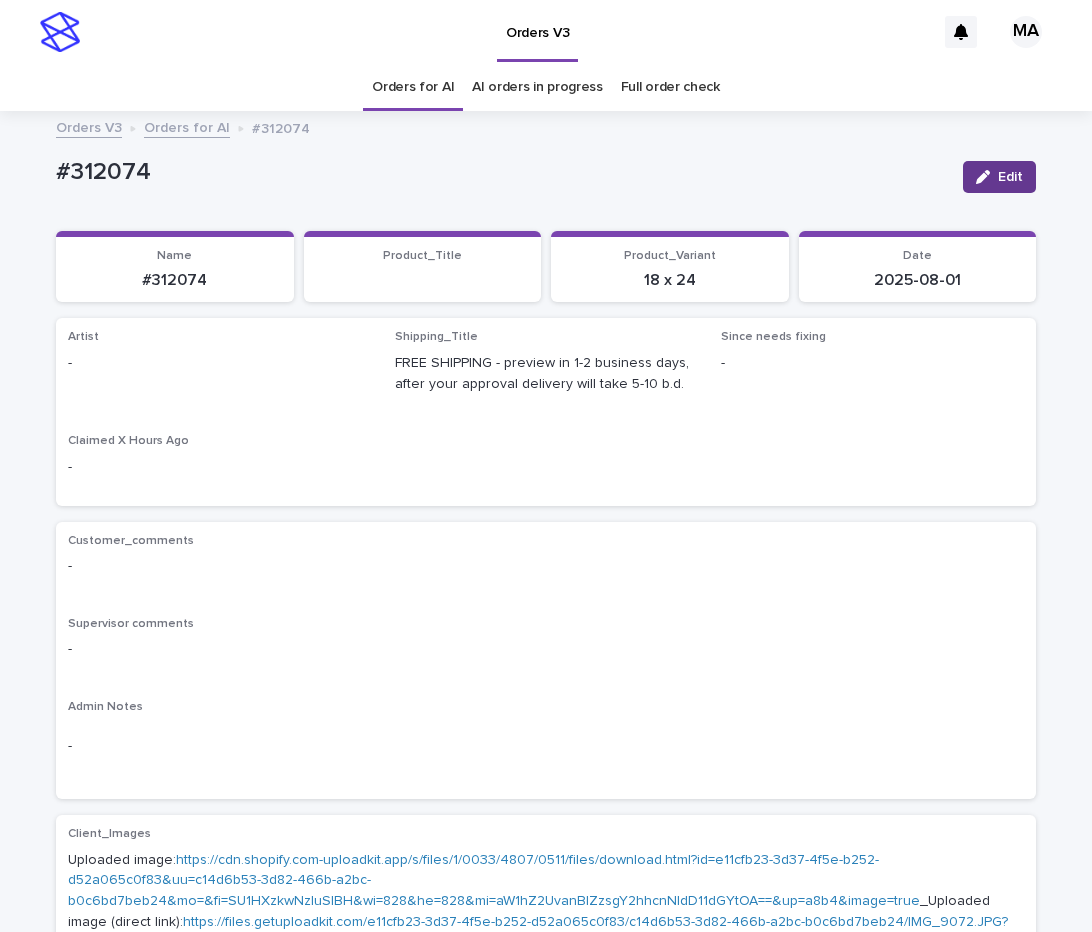 click on "Edit" at bounding box center [1010, 177] 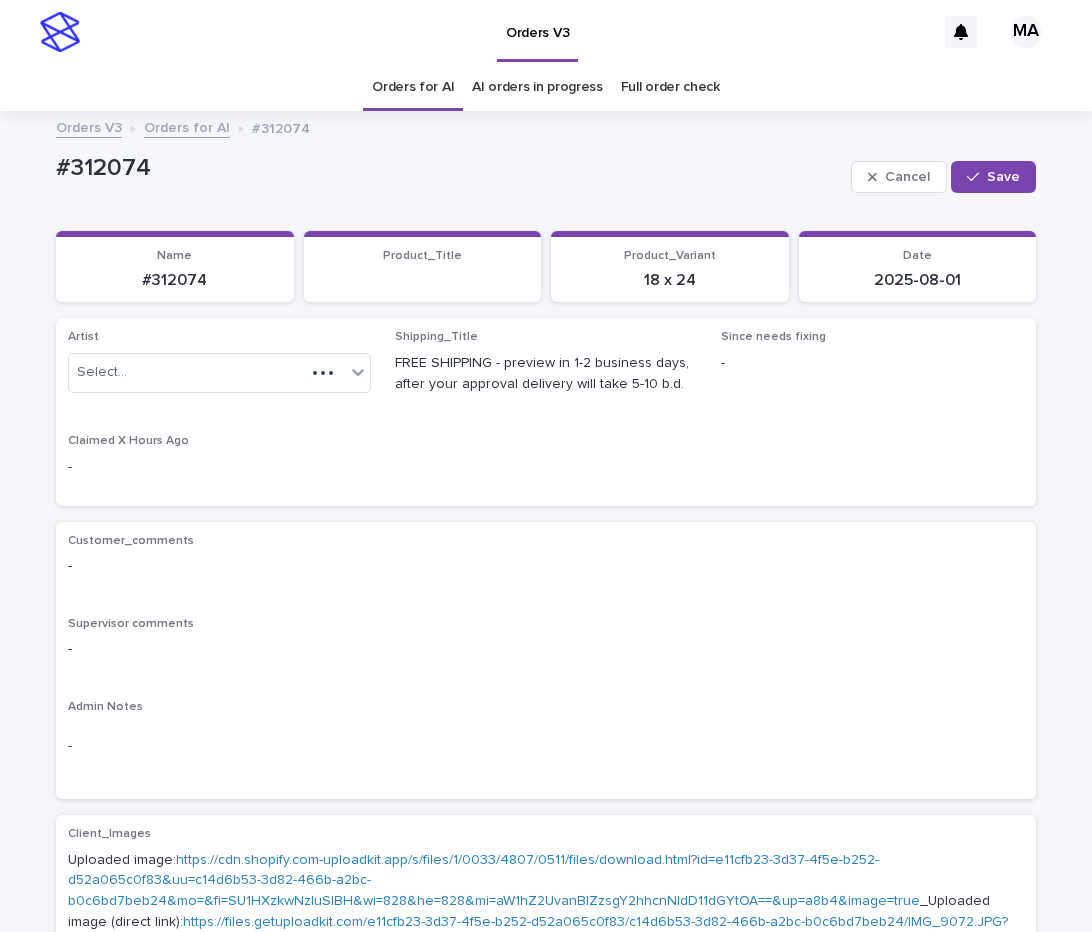 click on "Select..." at bounding box center [187, 372] 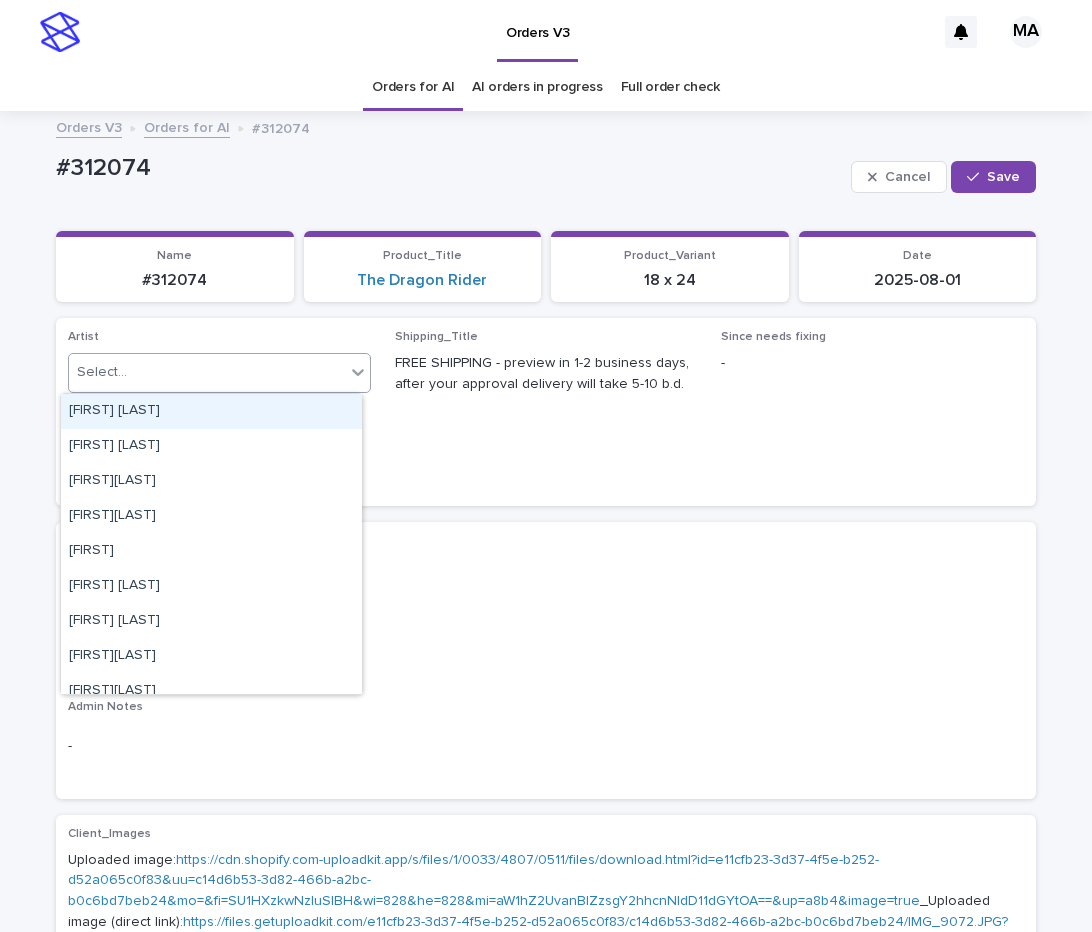 paste on "**********" 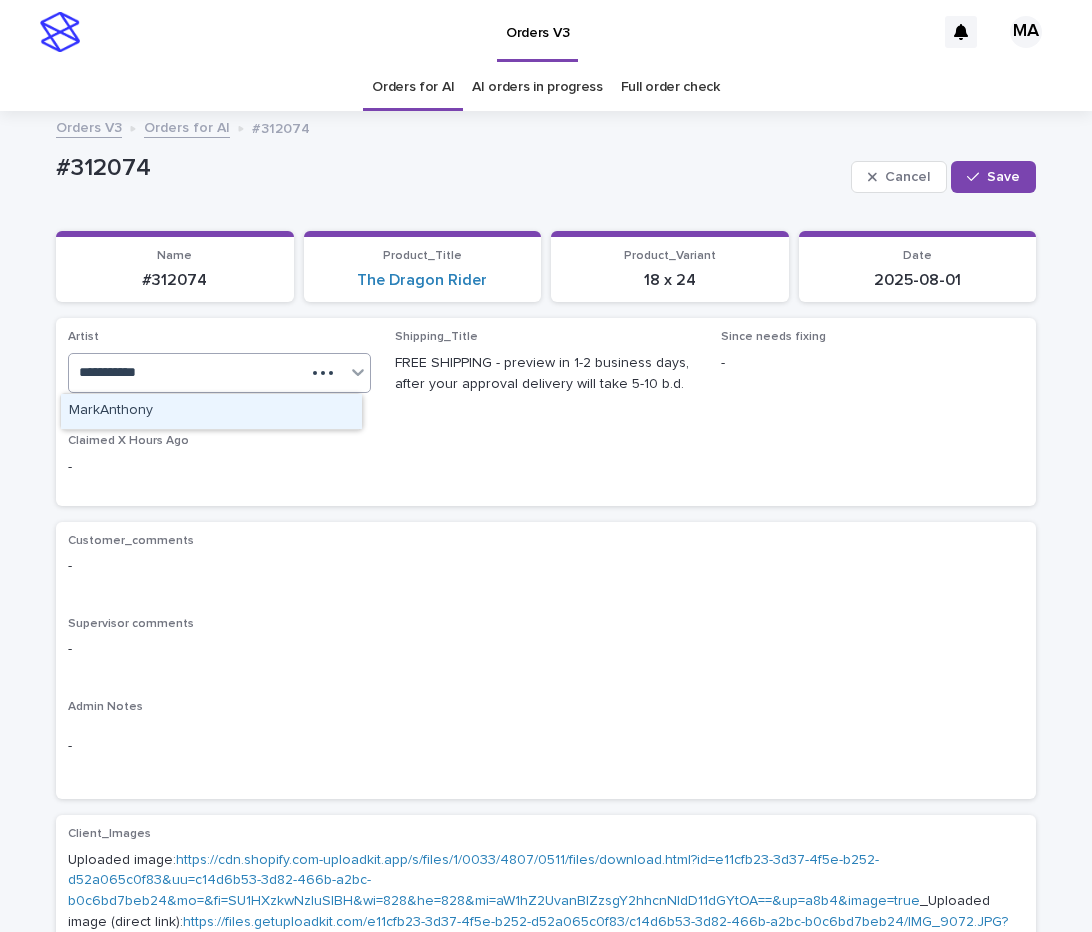 click on "MarkAnthony" at bounding box center (211, 411) 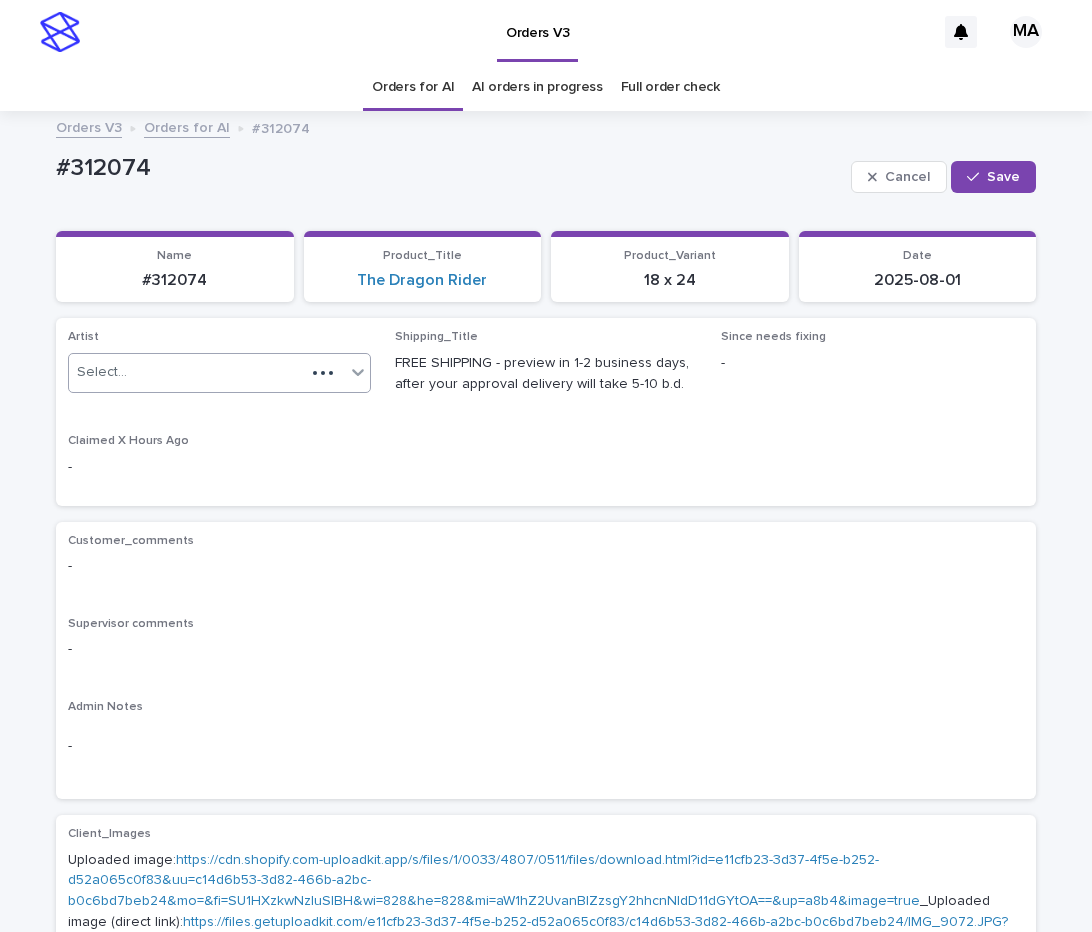 type 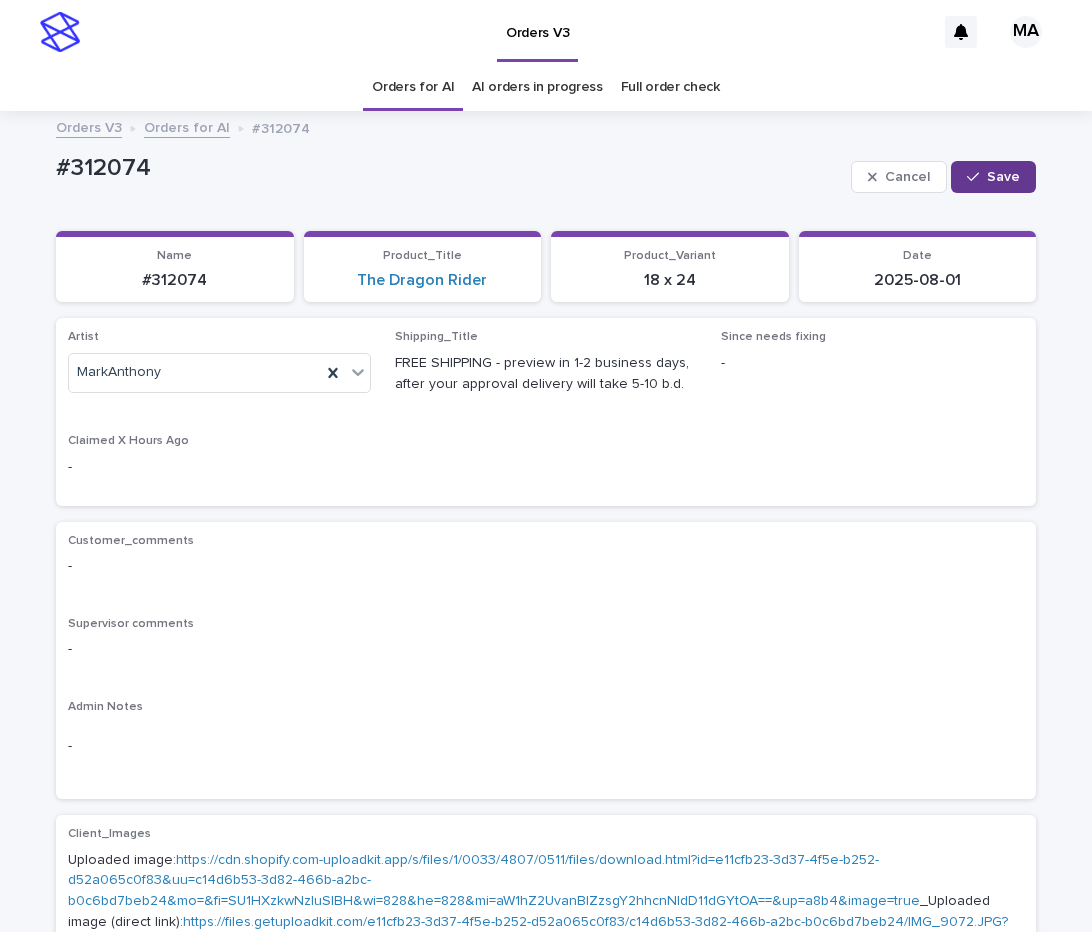 click on "Save" at bounding box center (1003, 177) 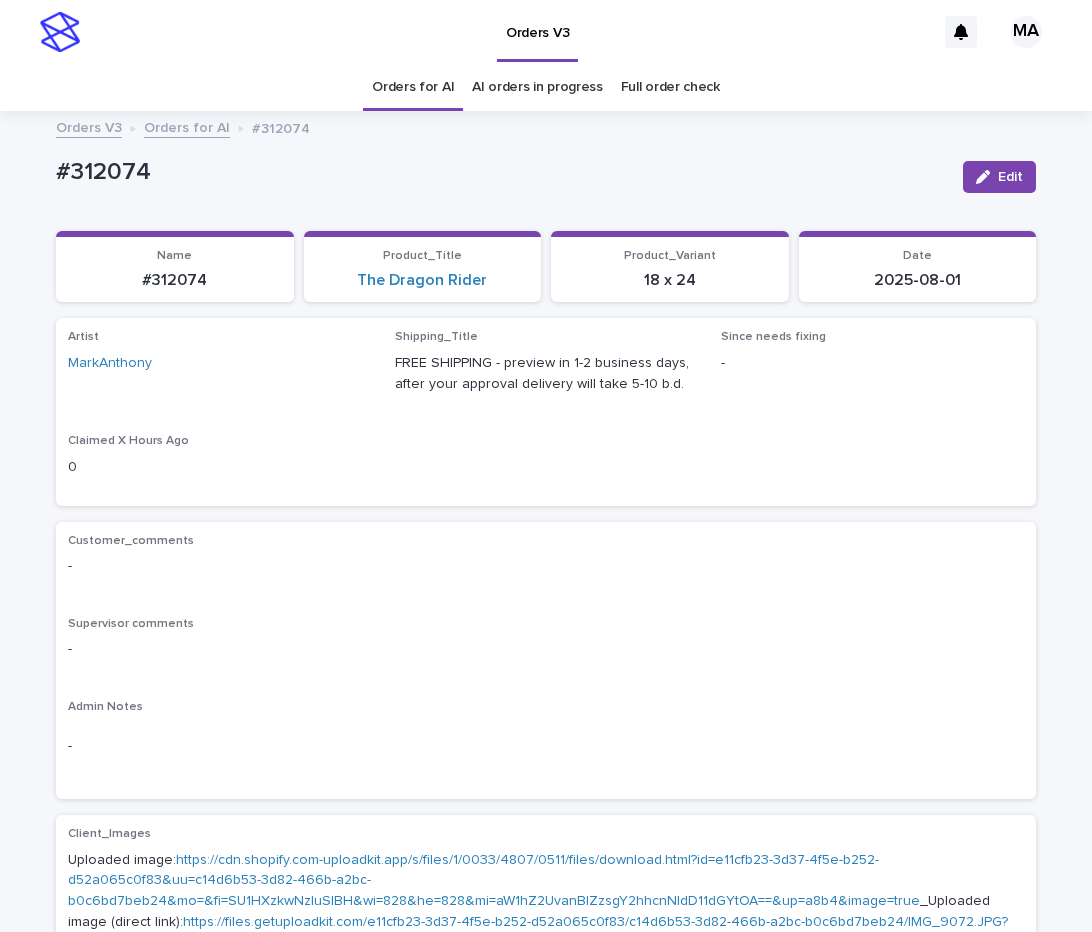 click on "Customer_comments - Supervisor comments - Admin Notes -" at bounding box center (546, 661) 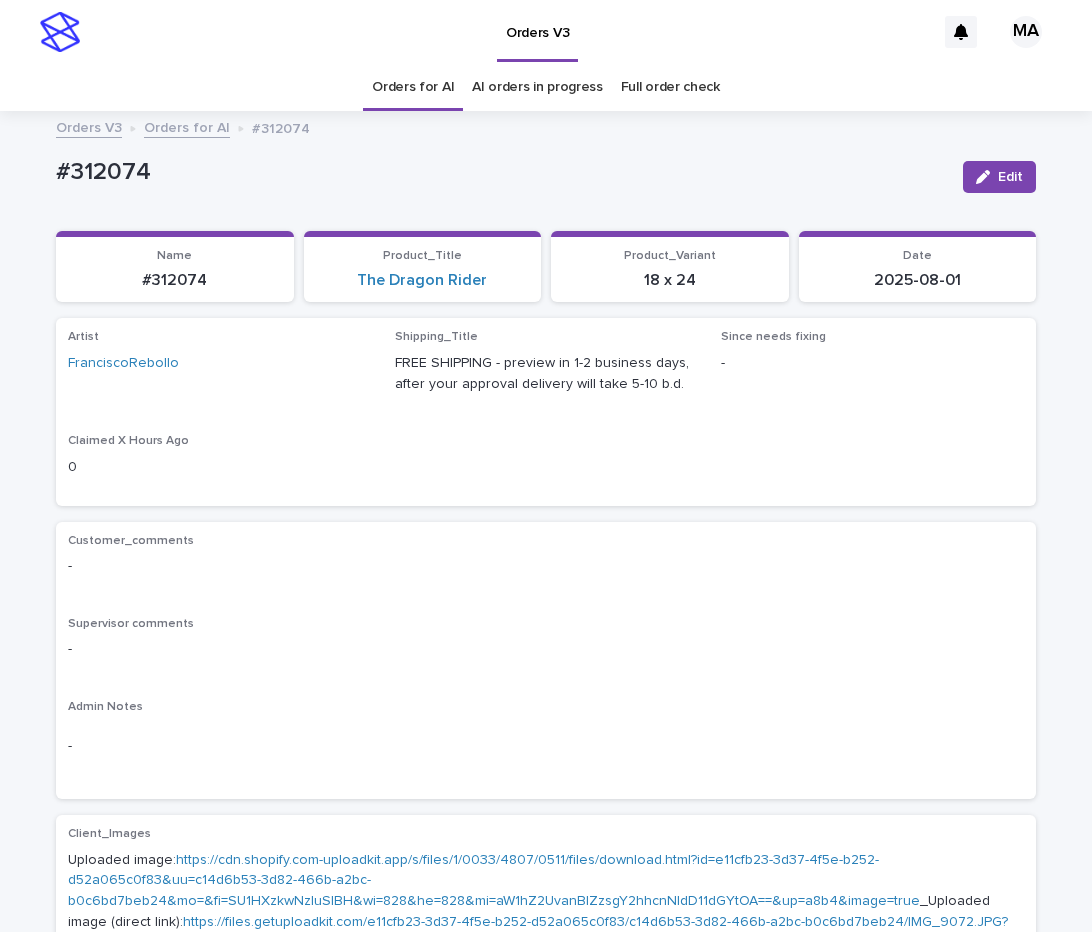 click on "Customer_comments -" at bounding box center (546, 563) 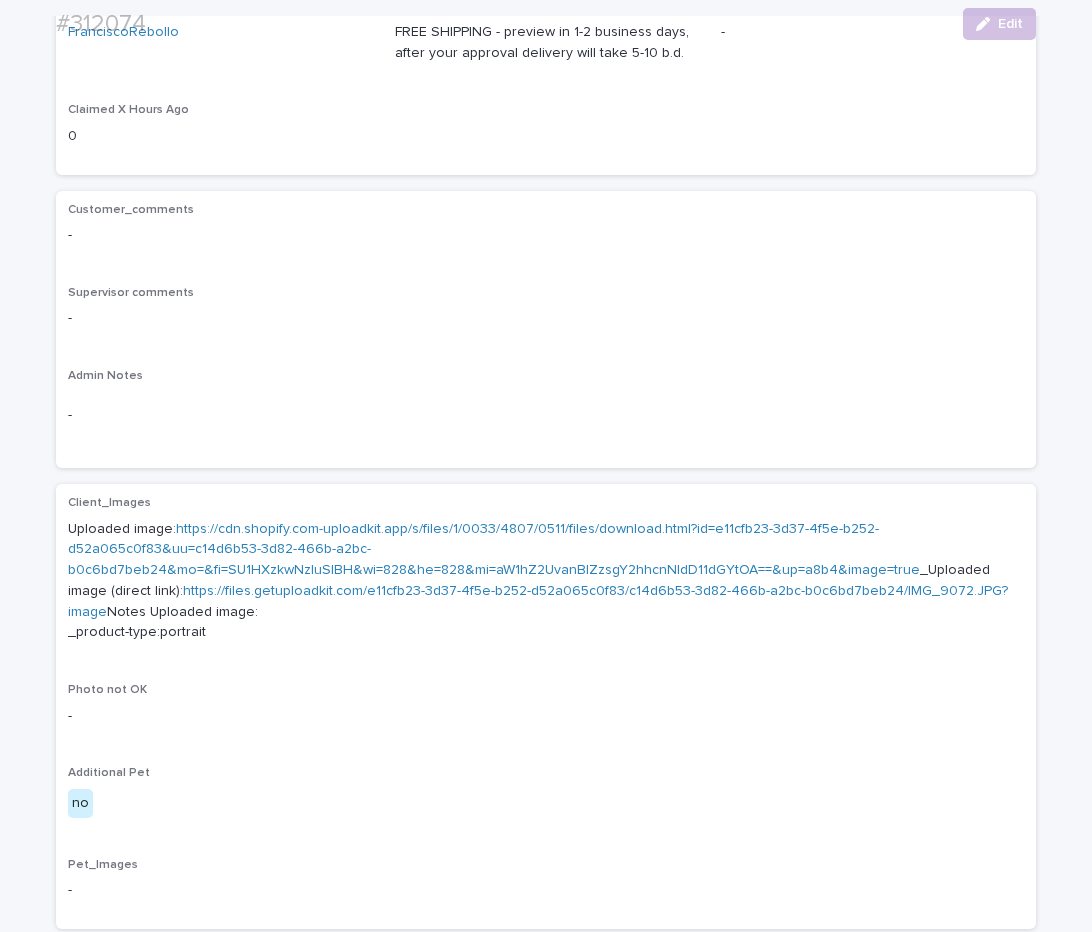 scroll, scrollTop: 336, scrollLeft: 0, axis: vertical 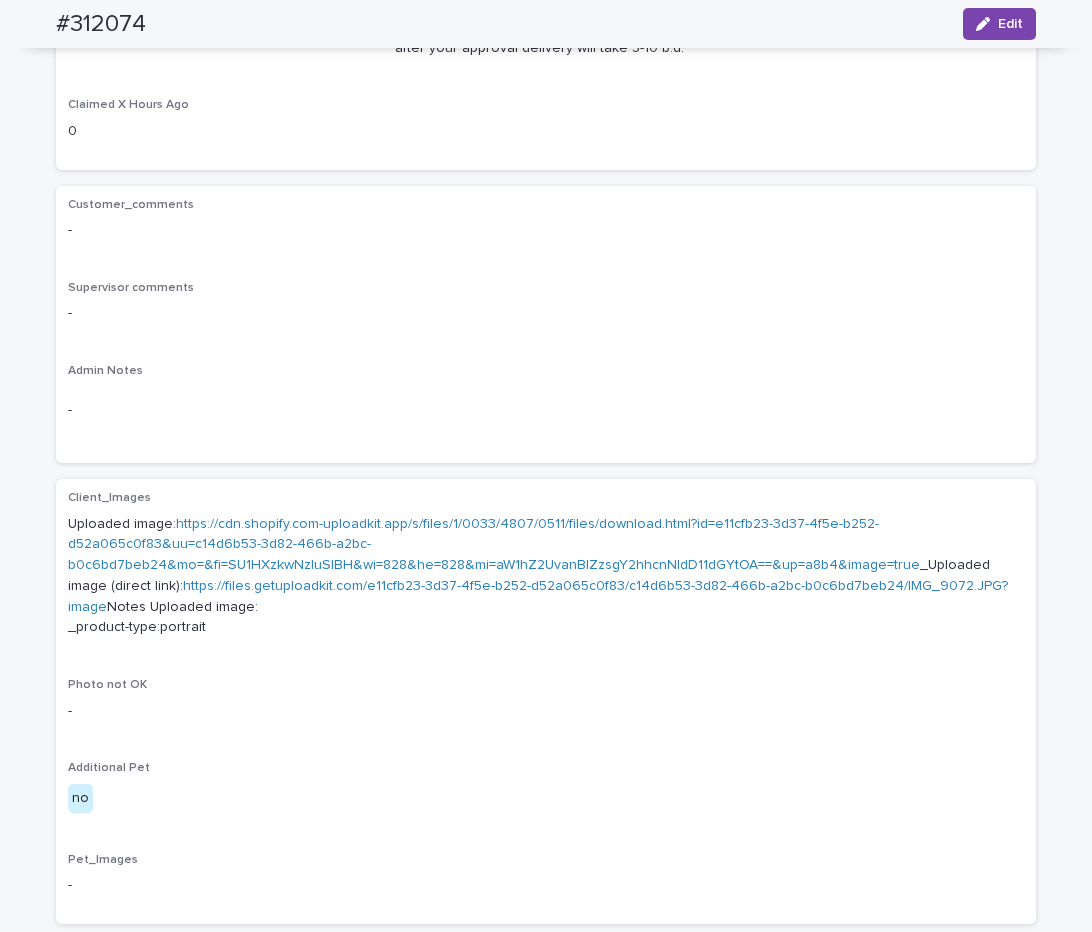 click on "https://cdn.shopify.com-uploadkit.app/s/files/1/0033/4807/0511/files/download.html?id=e11cfb23-3d37-4f5e-b252-d52a065c0f83&uu=c14d6b53-3d82-466b-a2bc-b0c6bd7beb24&mo=&fi=SU1HXzkwNzIuSlBH&wi=828&he=828&mi=aW1hZ2UvanBlZzsgY2hhcnNldD11dGYtOA==&up=a8b4&image=true" at bounding box center (494, 545) 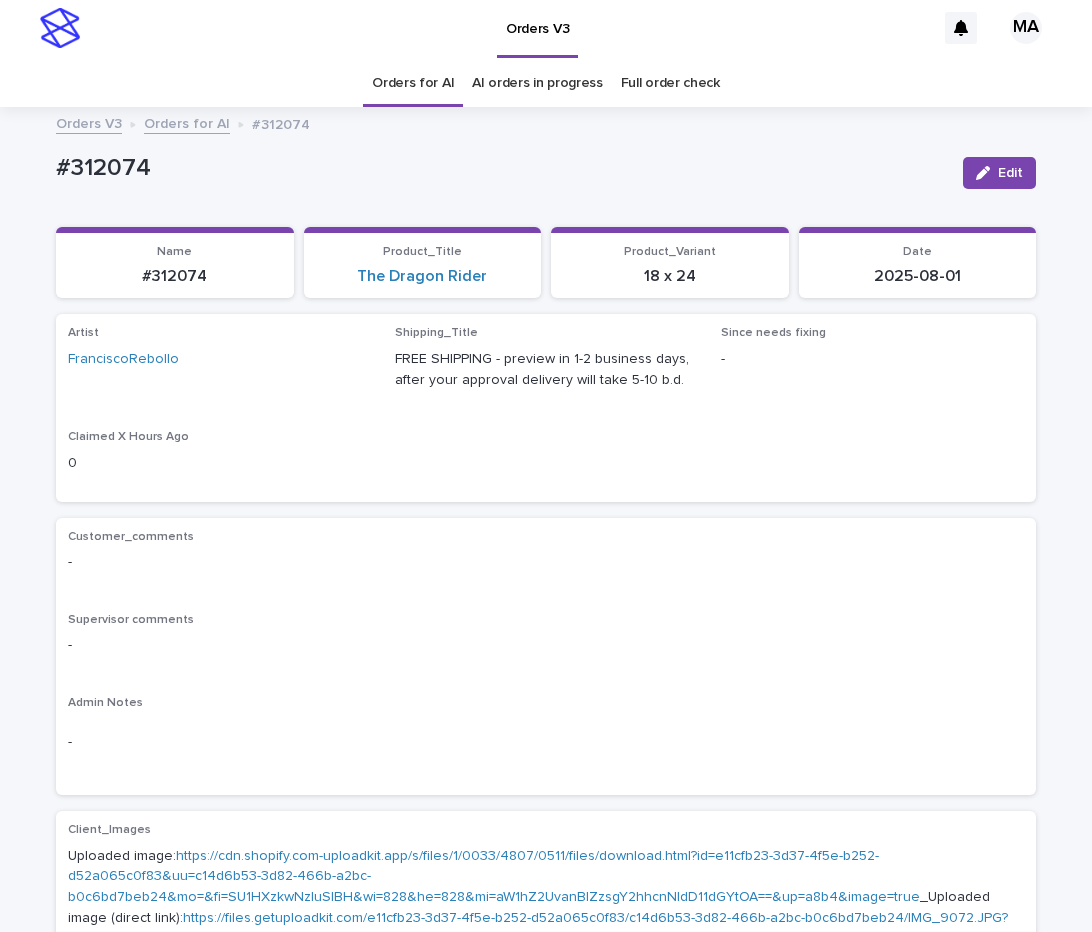 scroll, scrollTop: 0, scrollLeft: 0, axis: both 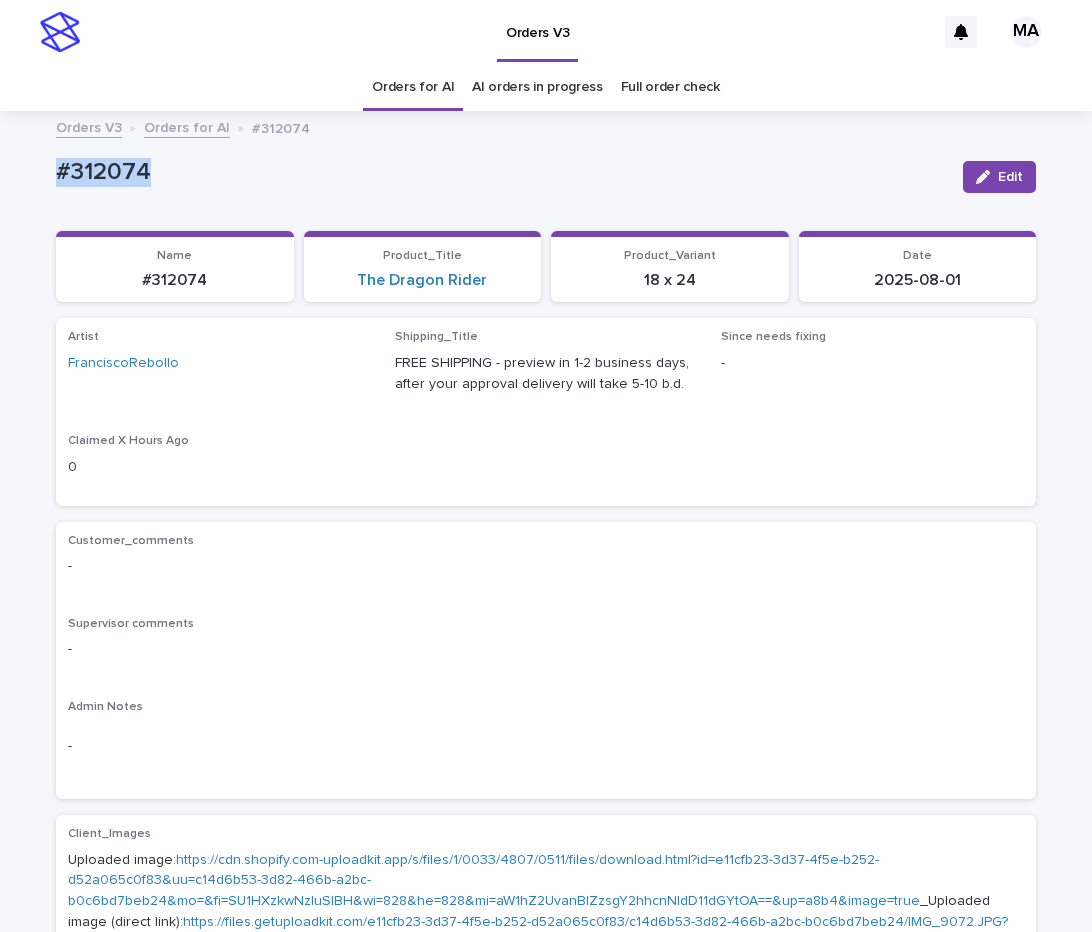 drag, startPoint x: 170, startPoint y: 182, endPoint x: 18, endPoint y: 182, distance: 152 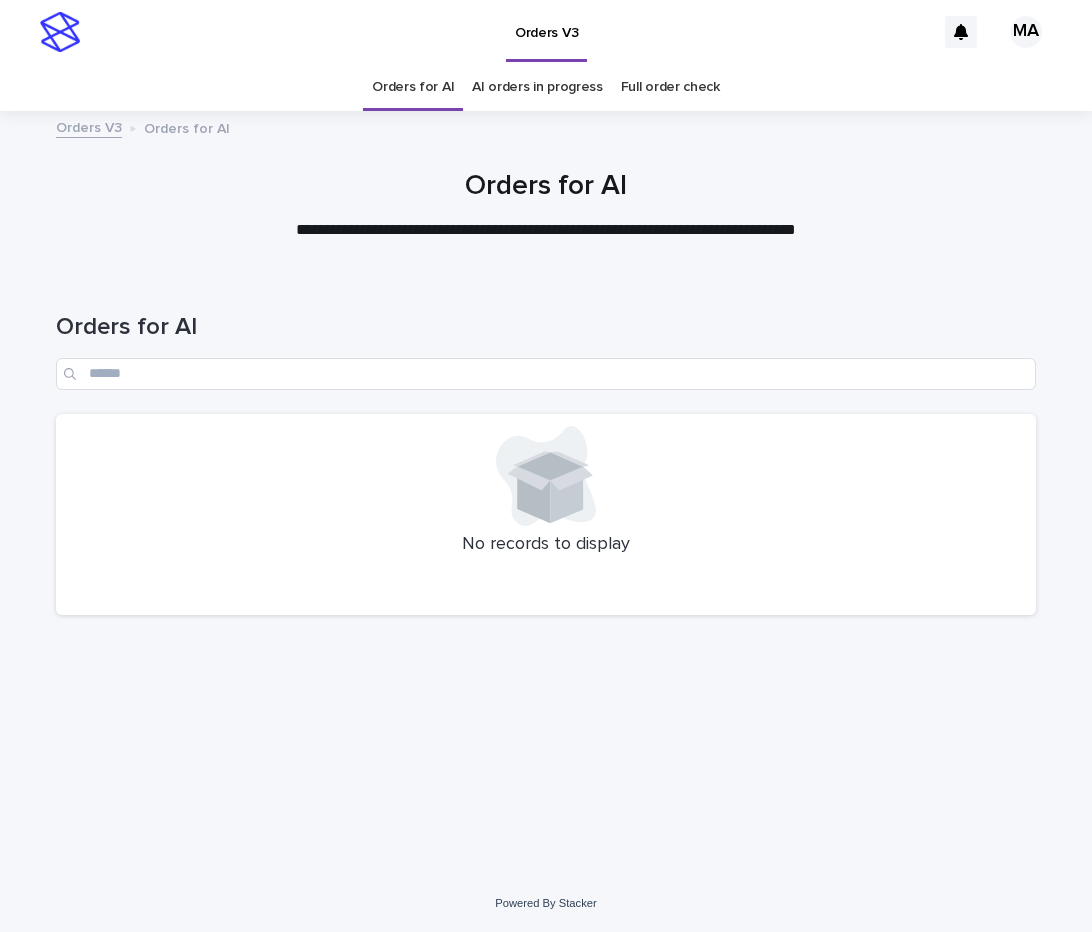 scroll, scrollTop: 0, scrollLeft: 0, axis: both 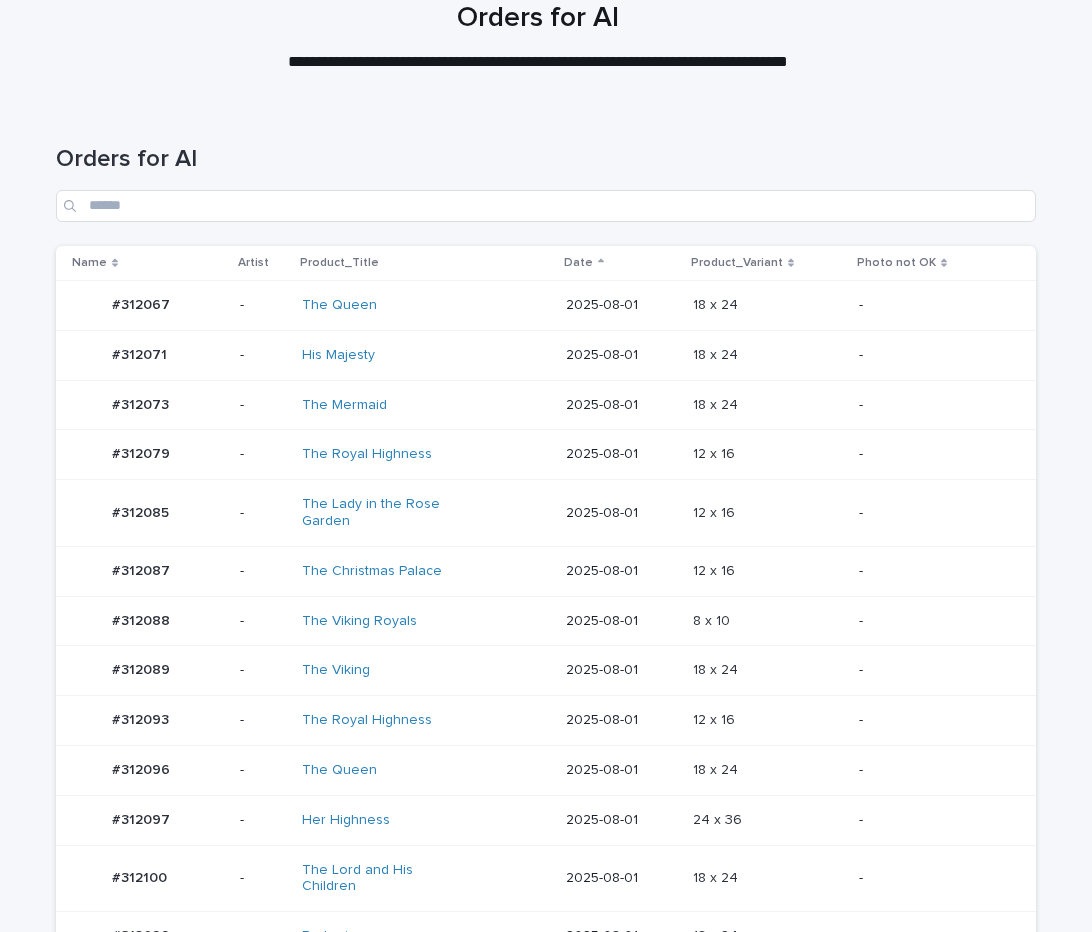 click on "12 x 16 12 x 16" at bounding box center (768, 571) 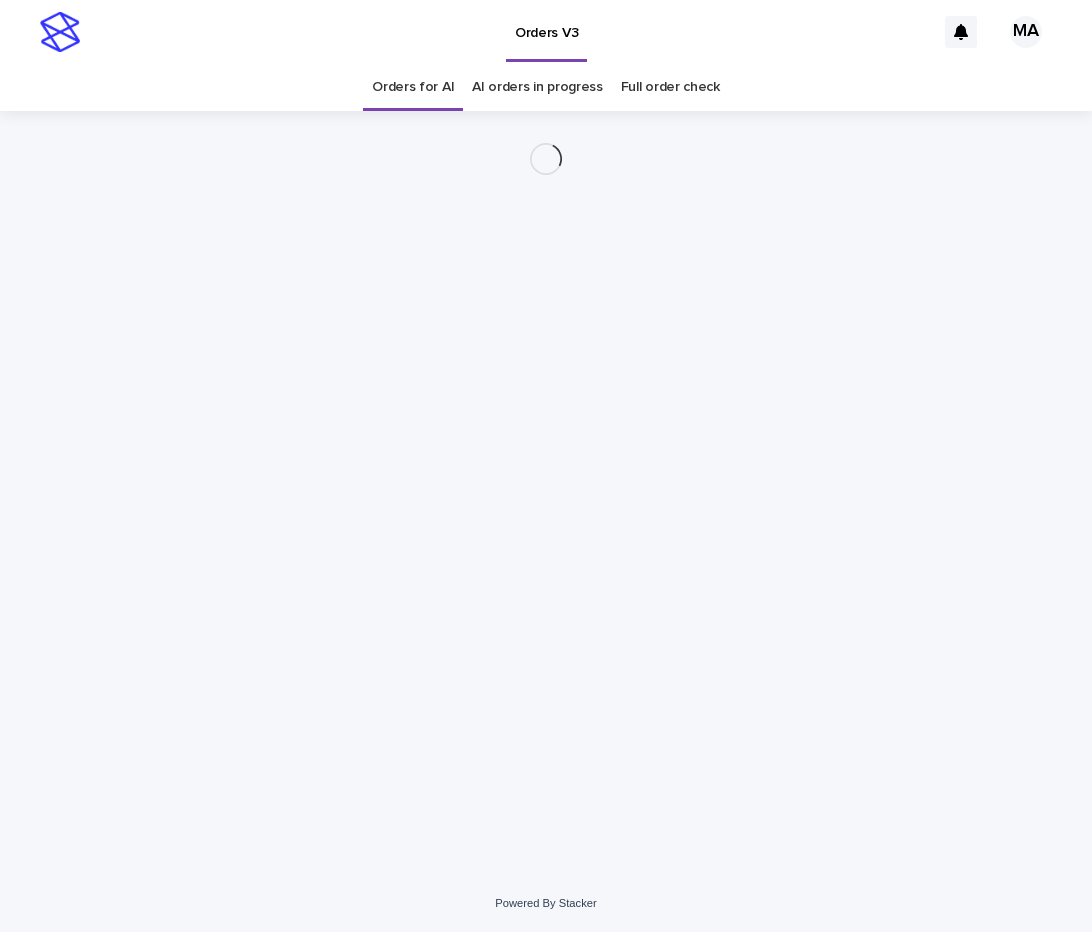 scroll, scrollTop: 0, scrollLeft: 0, axis: both 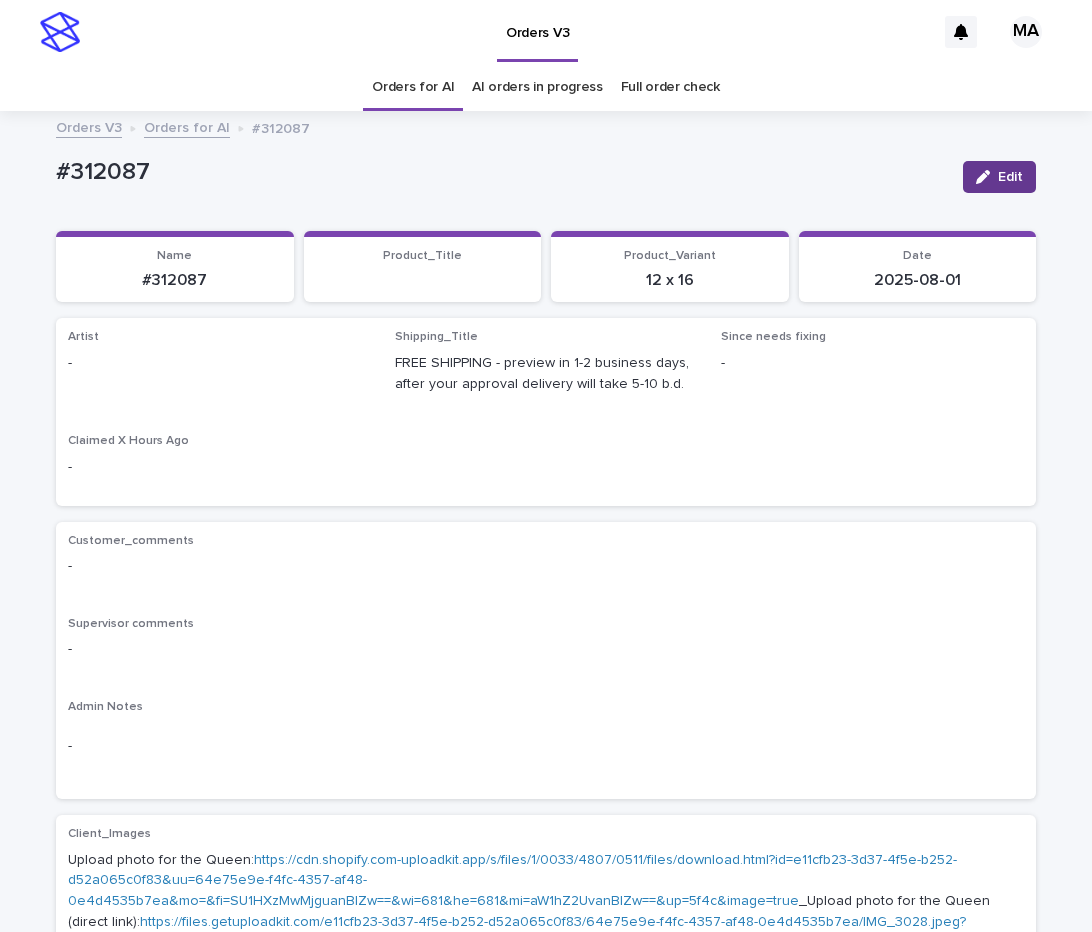 click at bounding box center (987, 177) 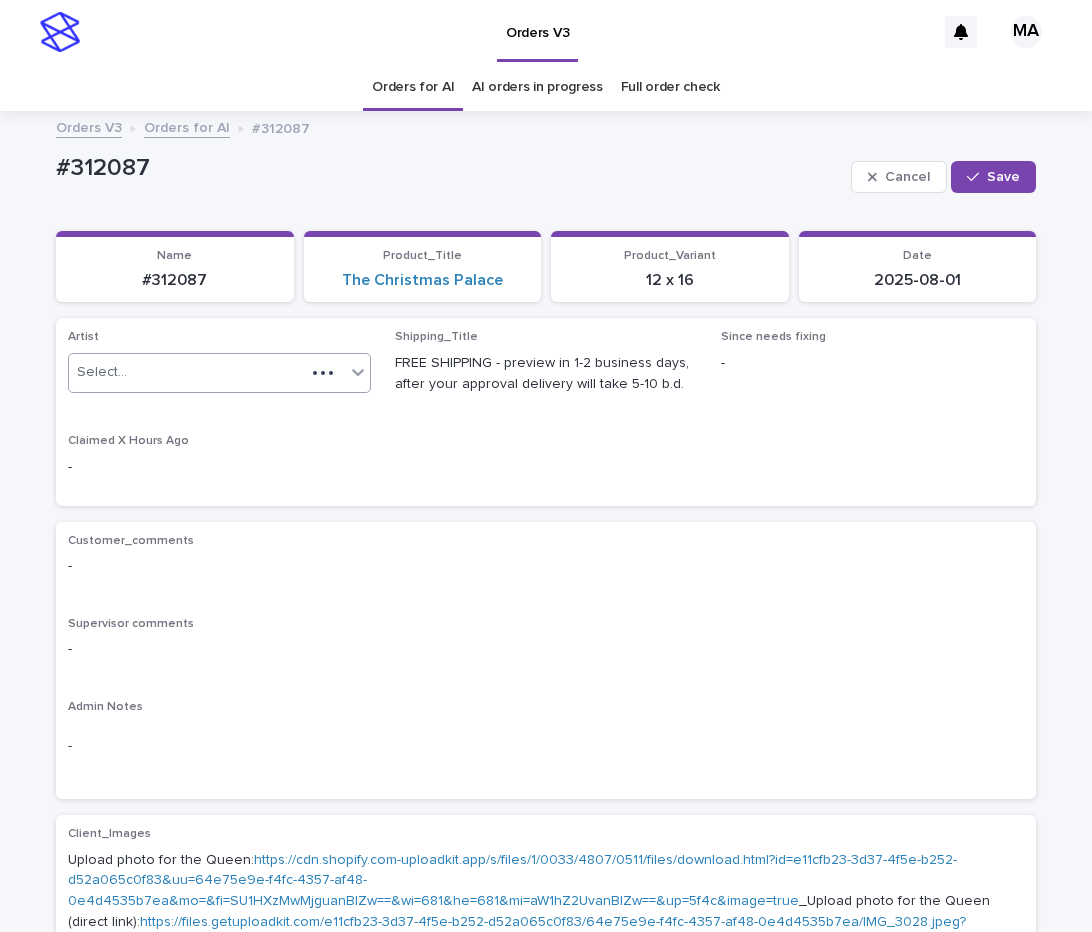 click on "Select..." at bounding box center [187, 372] 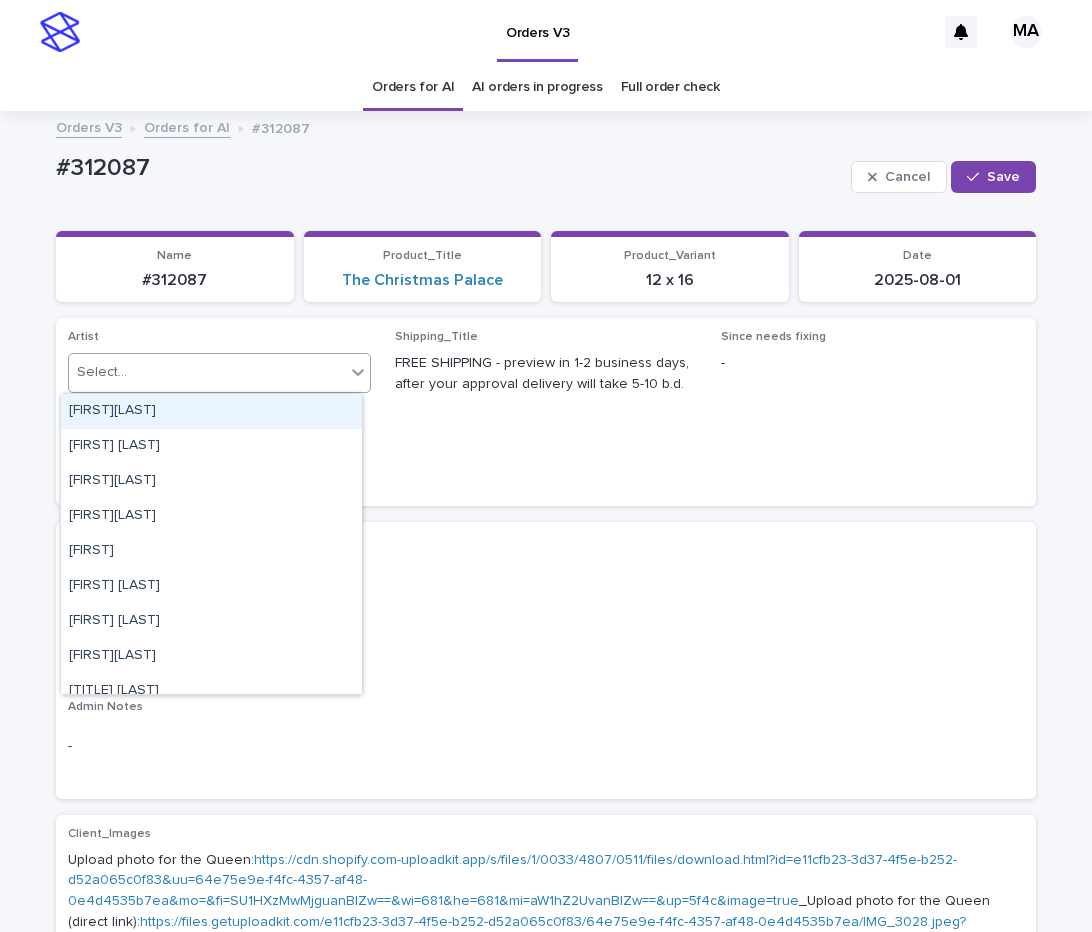 paste on "**********" 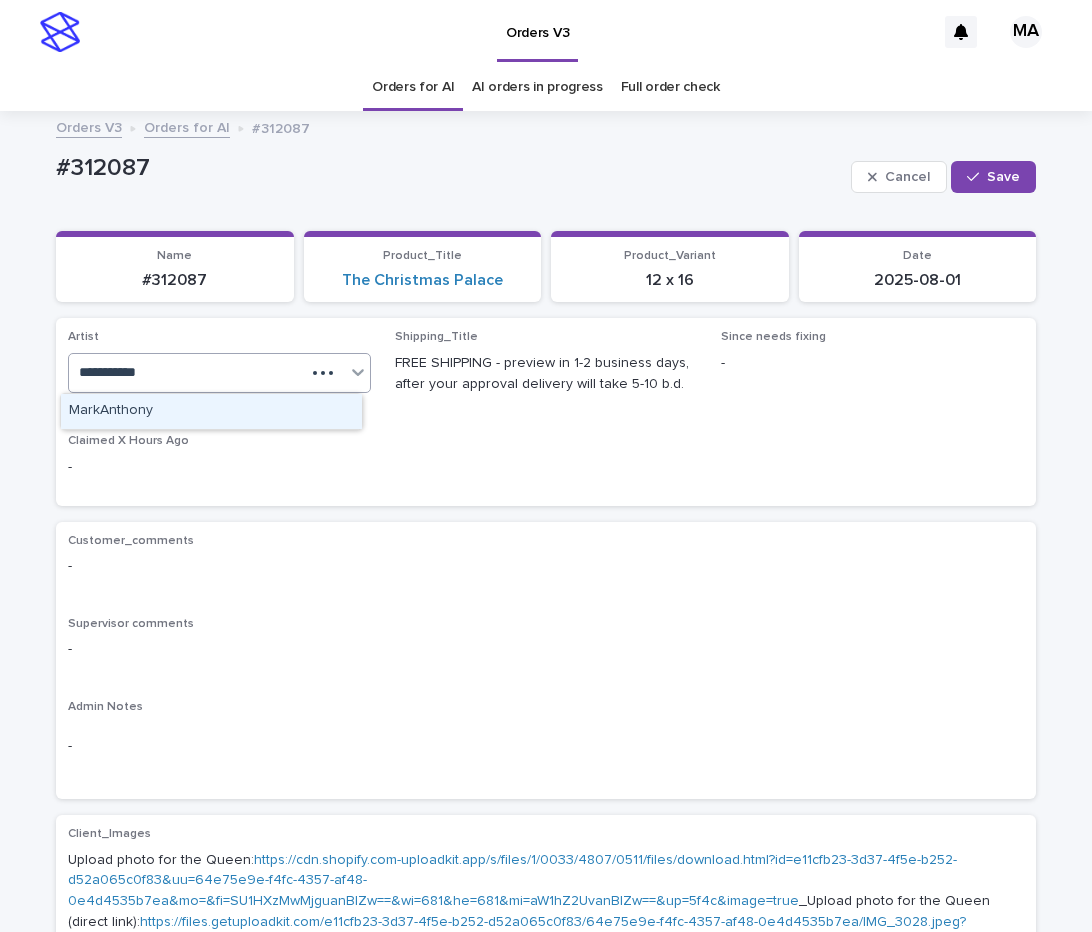 click on "MarkAnthony" at bounding box center (211, 411) 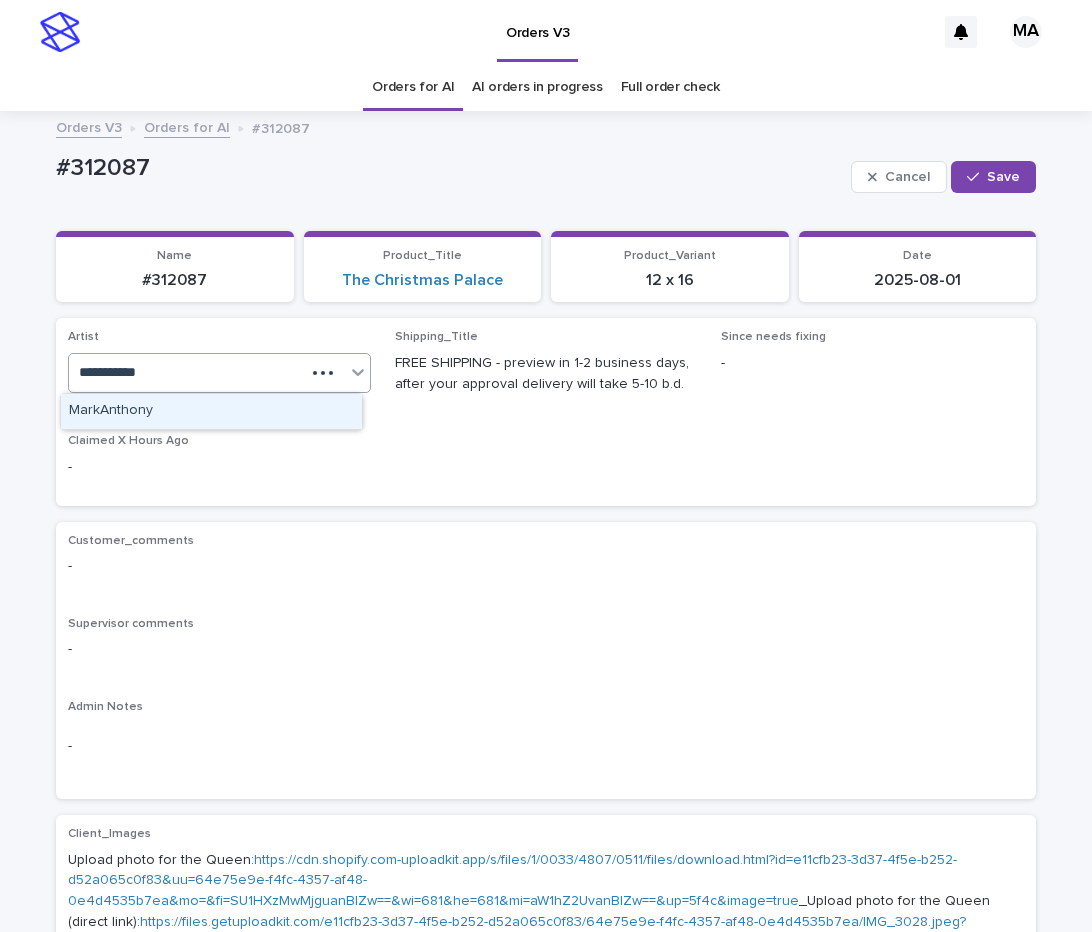 type 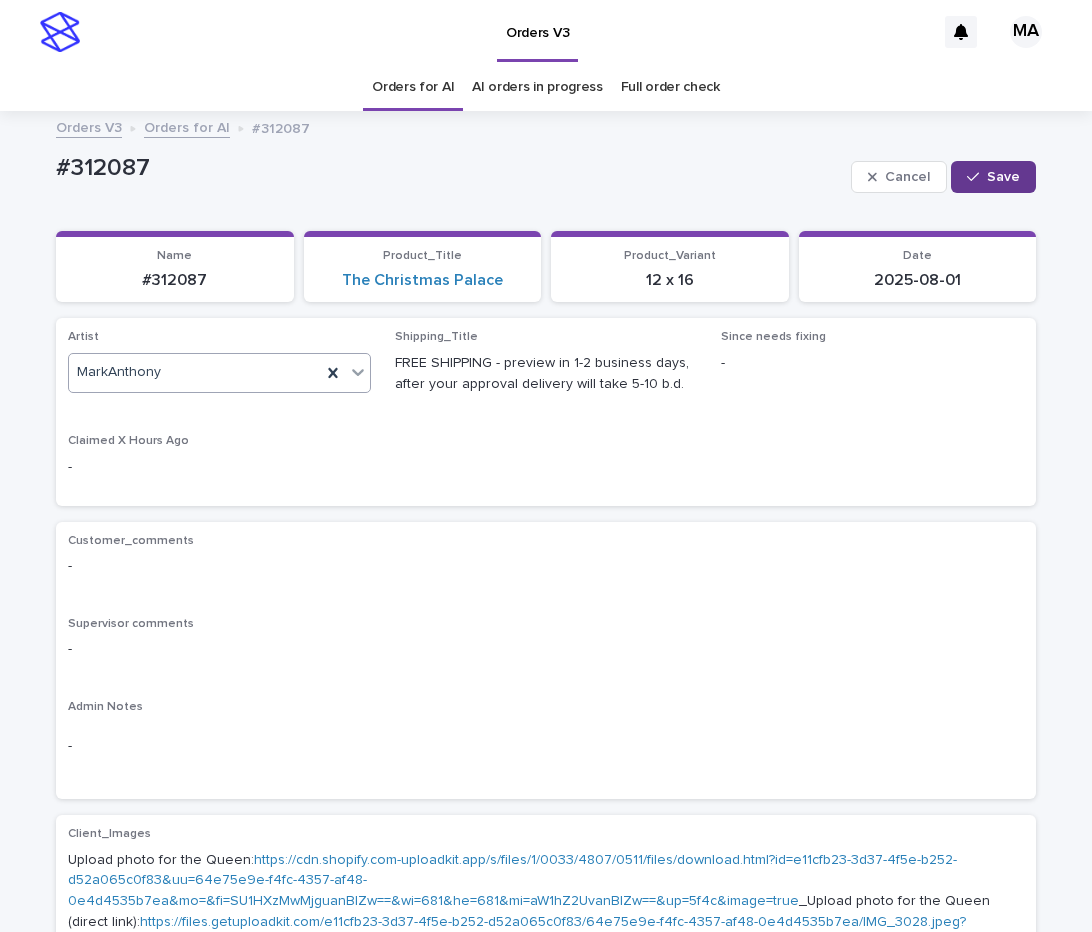 click on "Save" at bounding box center (1003, 177) 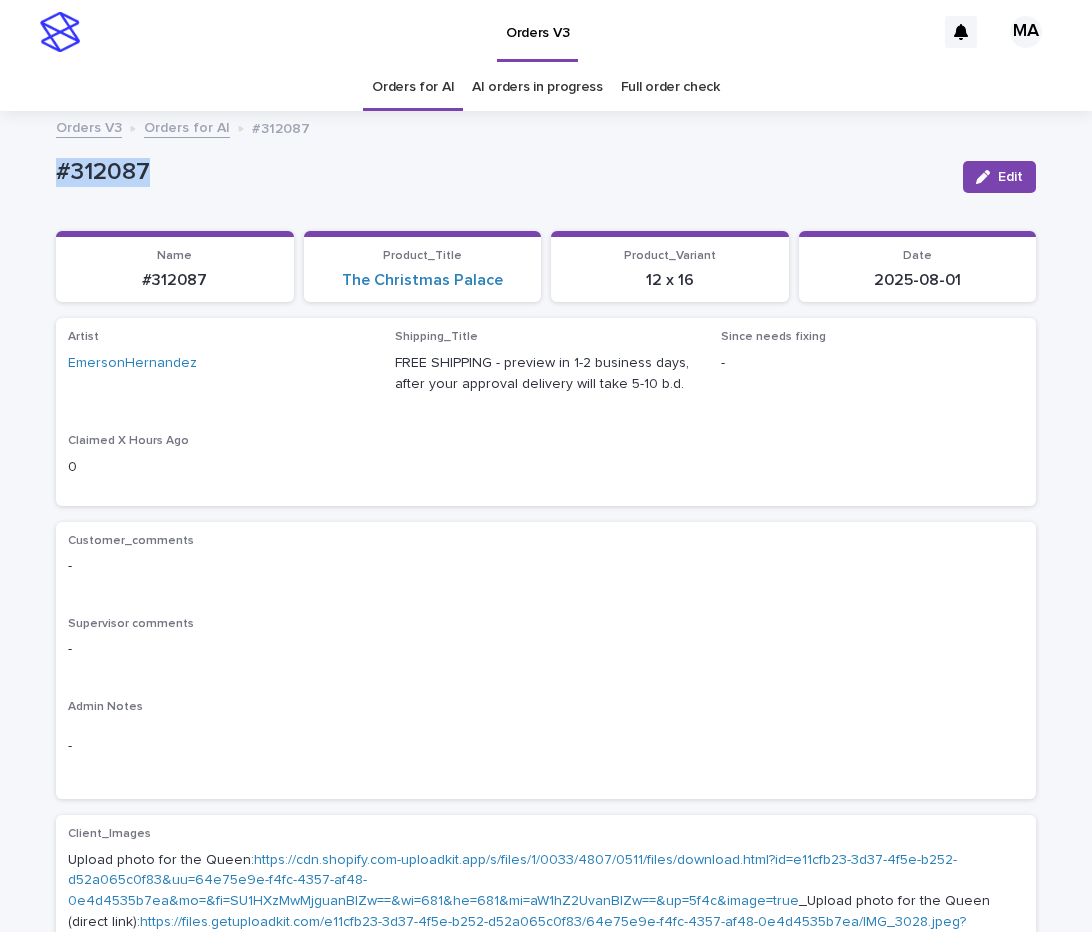 drag, startPoint x: 73, startPoint y: 176, endPoint x: 2, endPoint y: 176, distance: 71 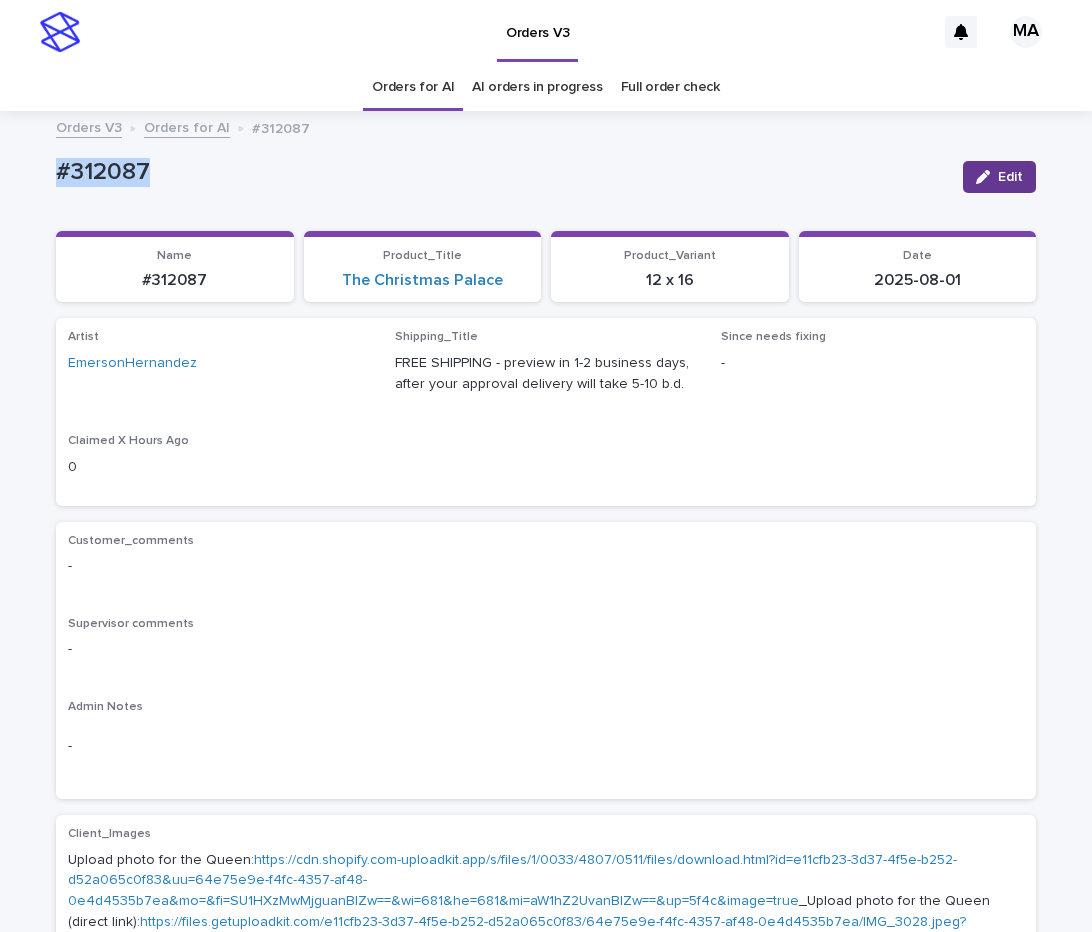 click on "Edit" at bounding box center (999, 177) 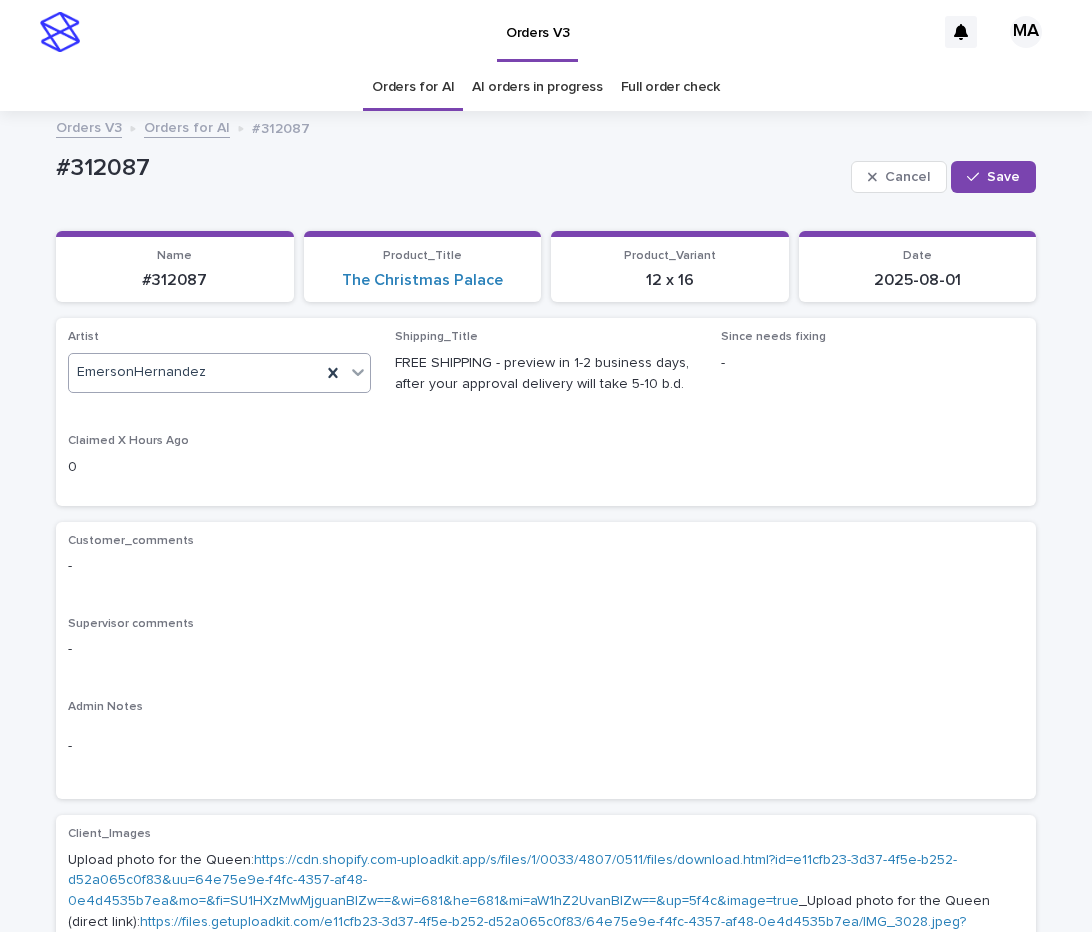 click on "EmersonHernandez" at bounding box center [195, 372] 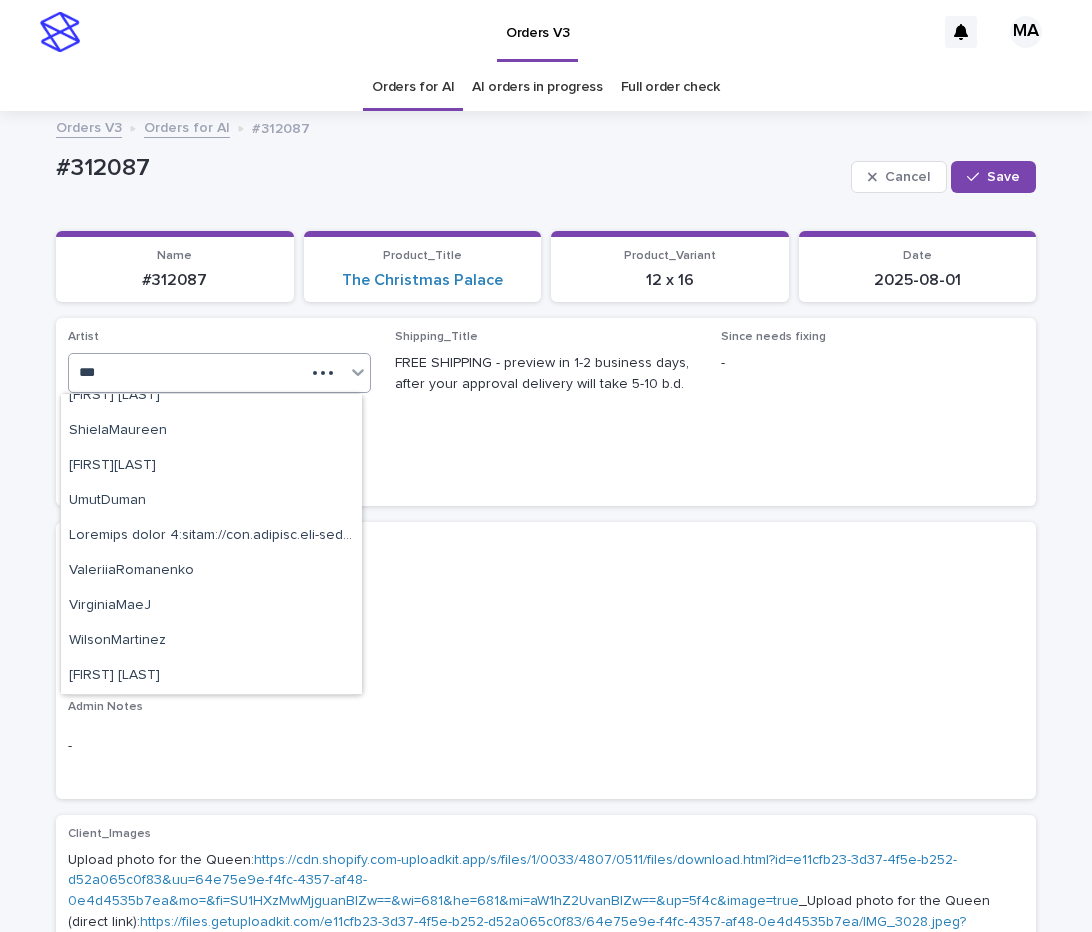 scroll, scrollTop: 960, scrollLeft: 0, axis: vertical 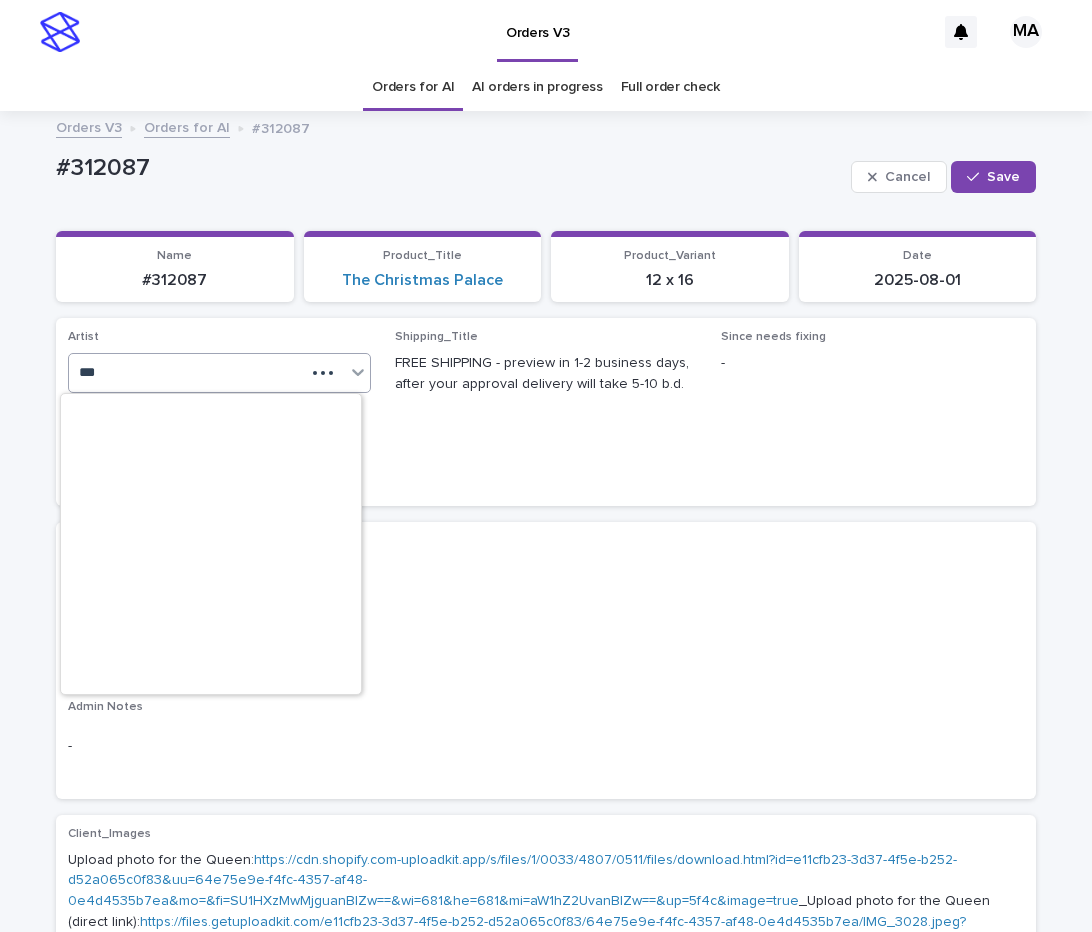 type on "****" 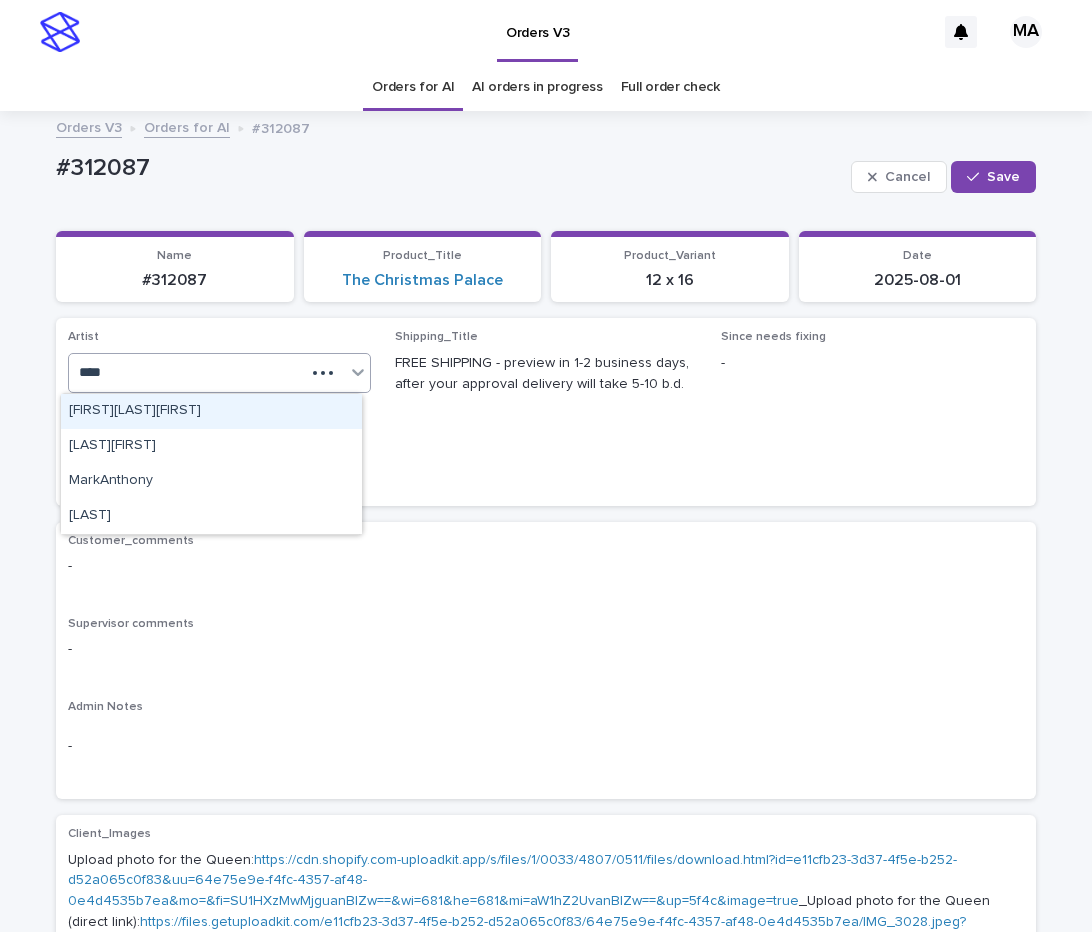 scroll, scrollTop: 0, scrollLeft: 0, axis: both 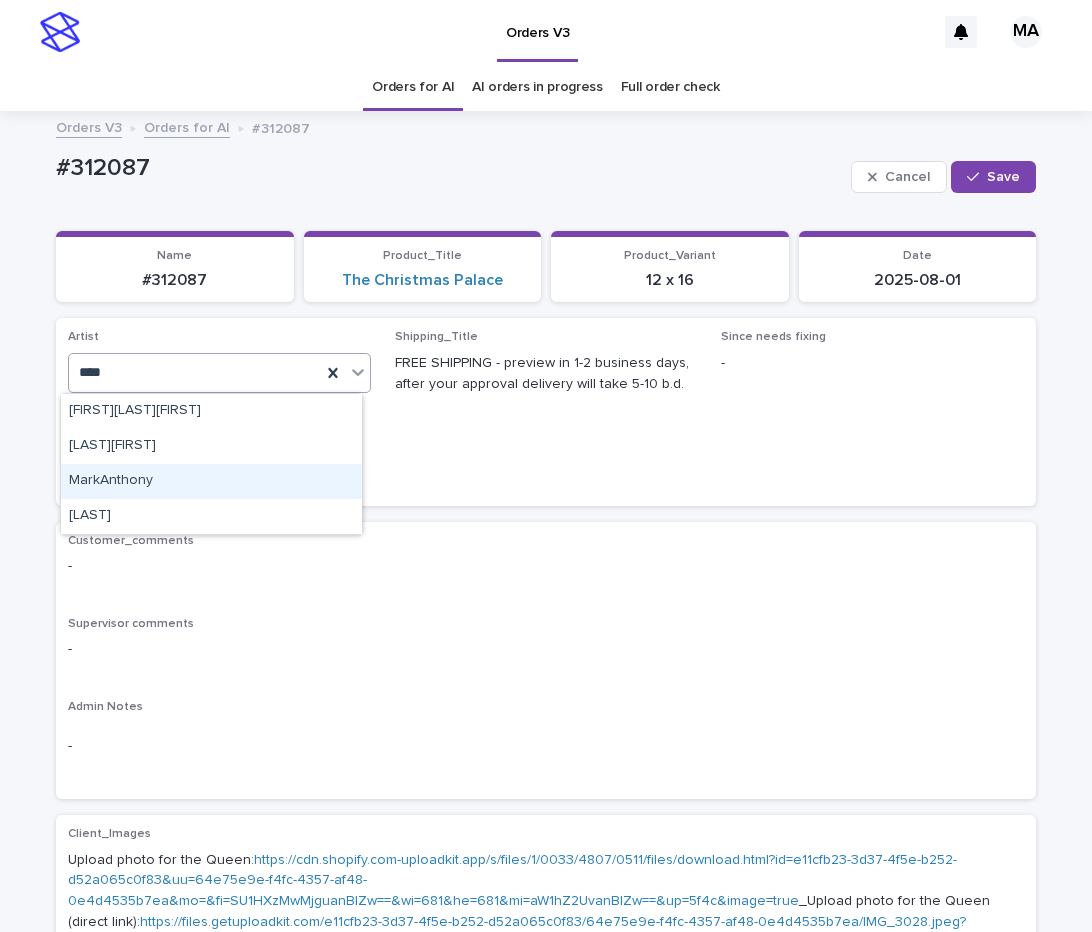click on "MarkAnthony" at bounding box center (211, 481) 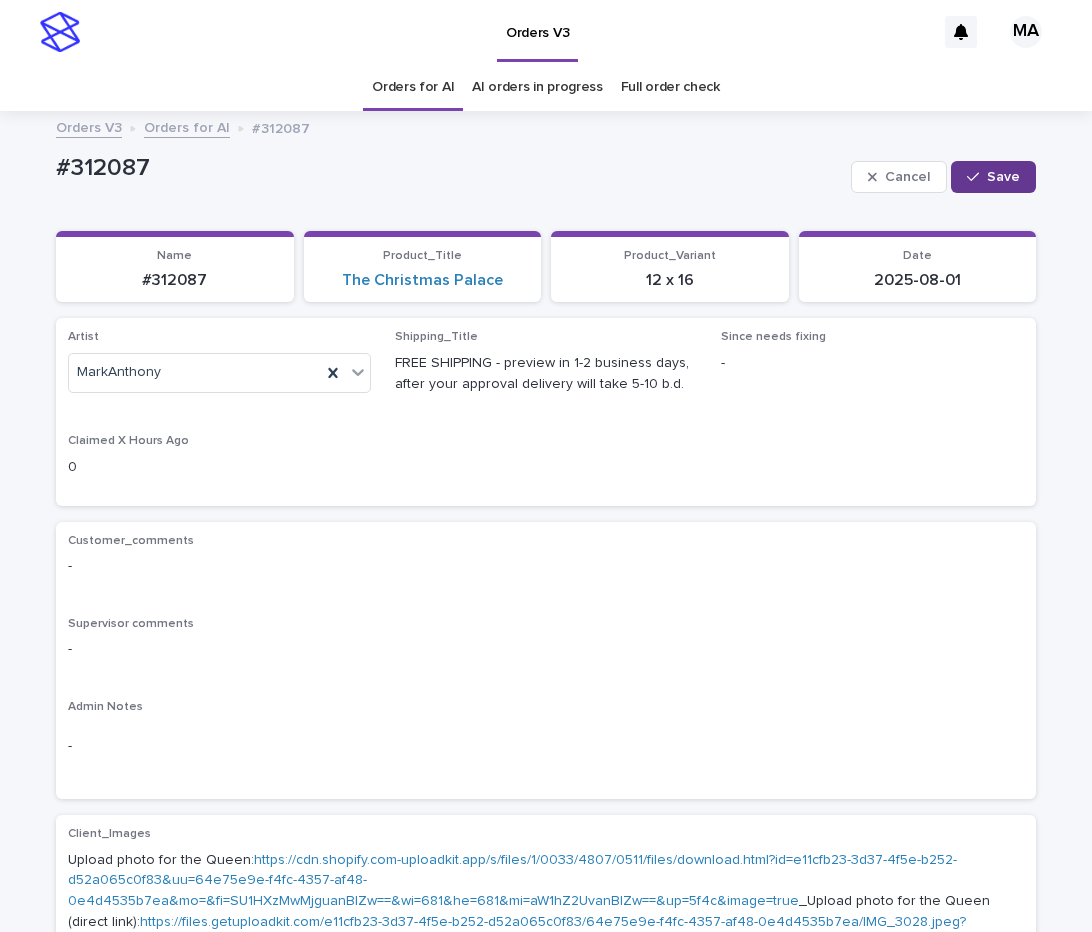 click on "Save" at bounding box center [993, 177] 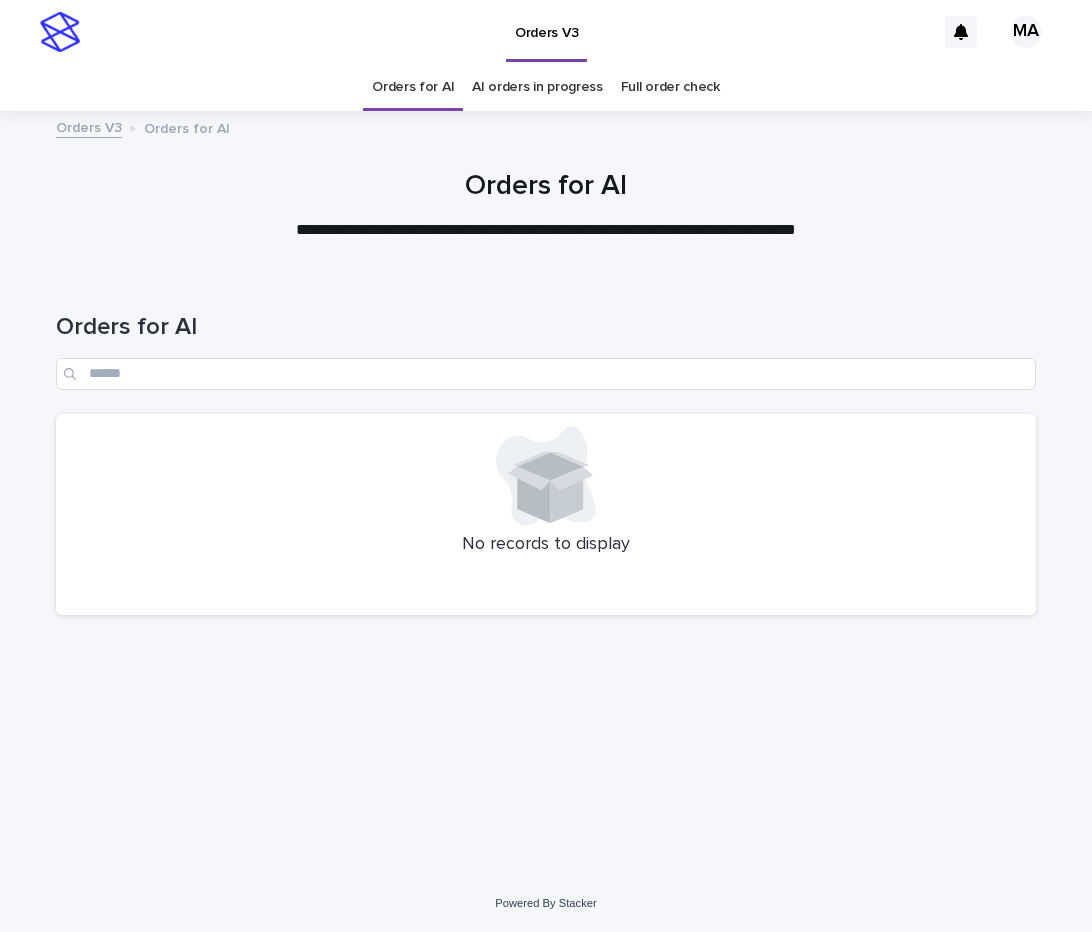 scroll, scrollTop: 0, scrollLeft: 0, axis: both 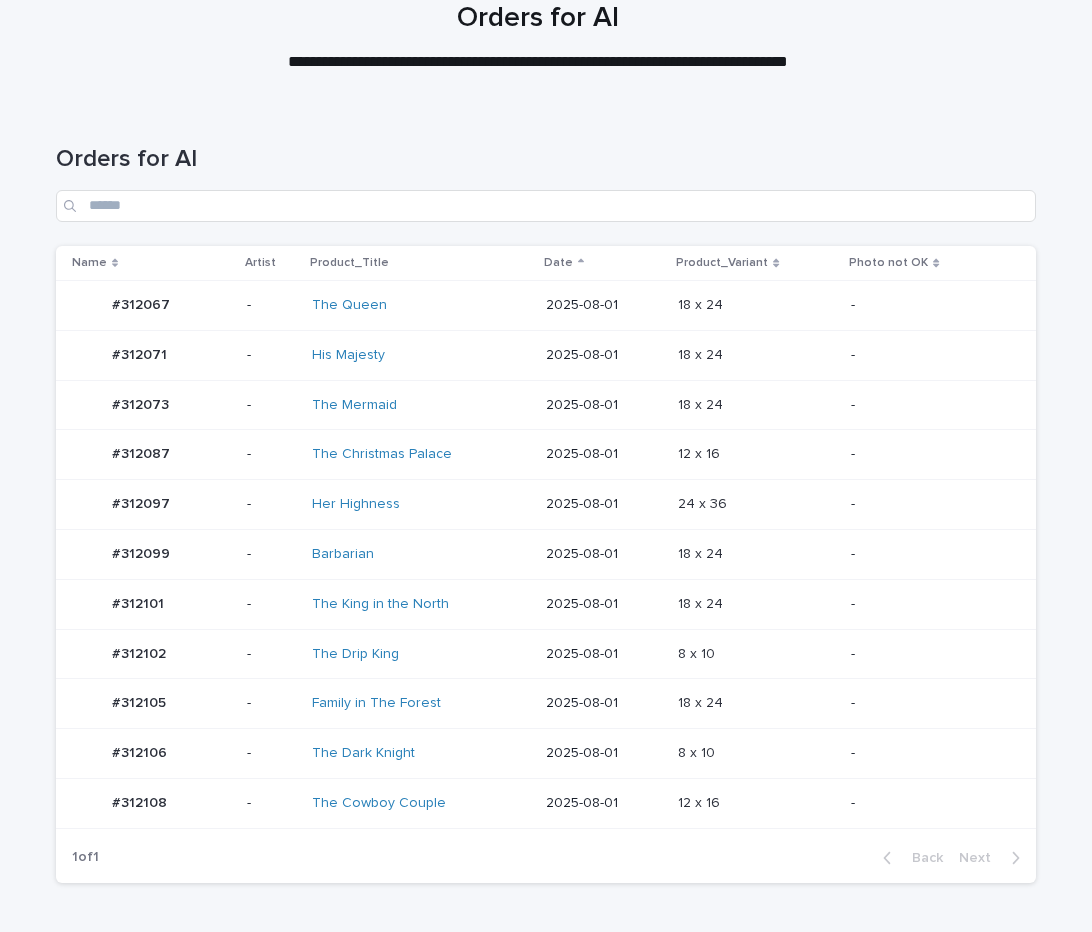 click on "-" at bounding box center (939, 604) 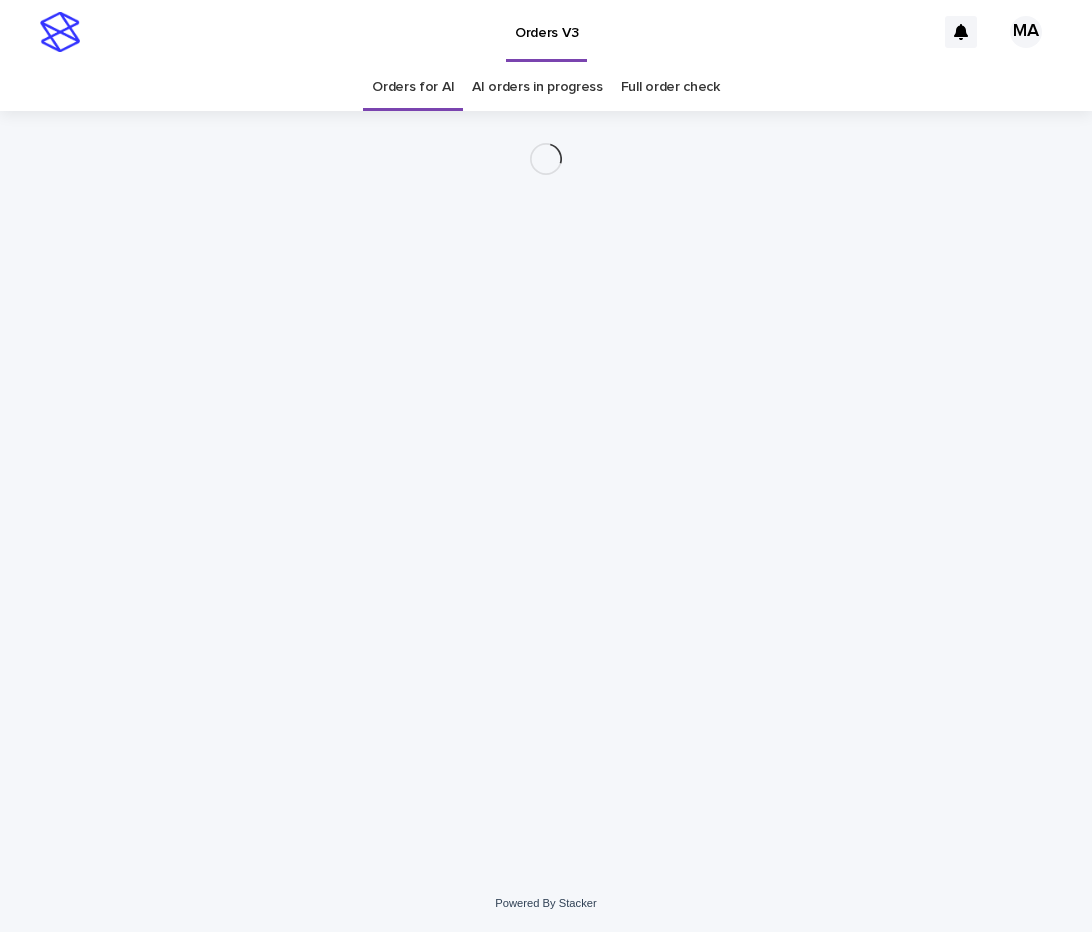 scroll, scrollTop: 0, scrollLeft: 0, axis: both 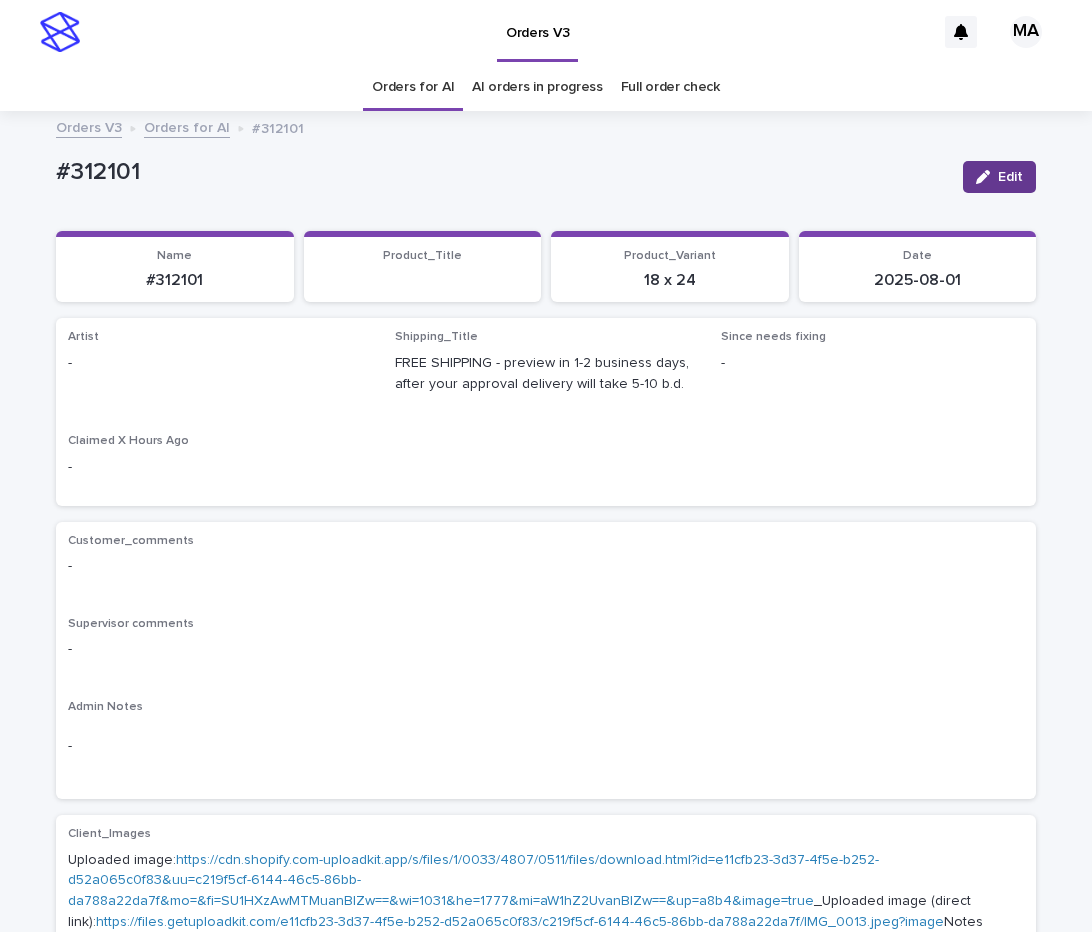click on "Edit" at bounding box center (1010, 177) 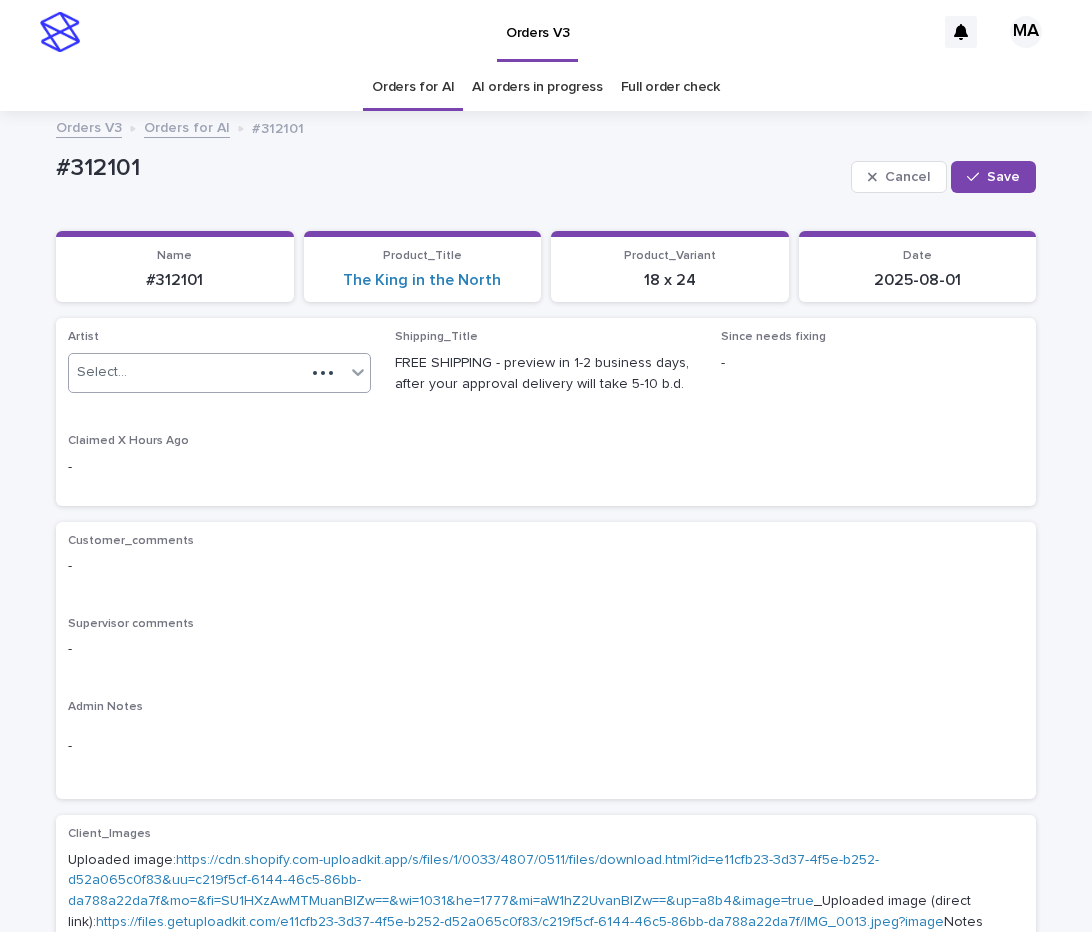 click on "Select..." at bounding box center [102, 372] 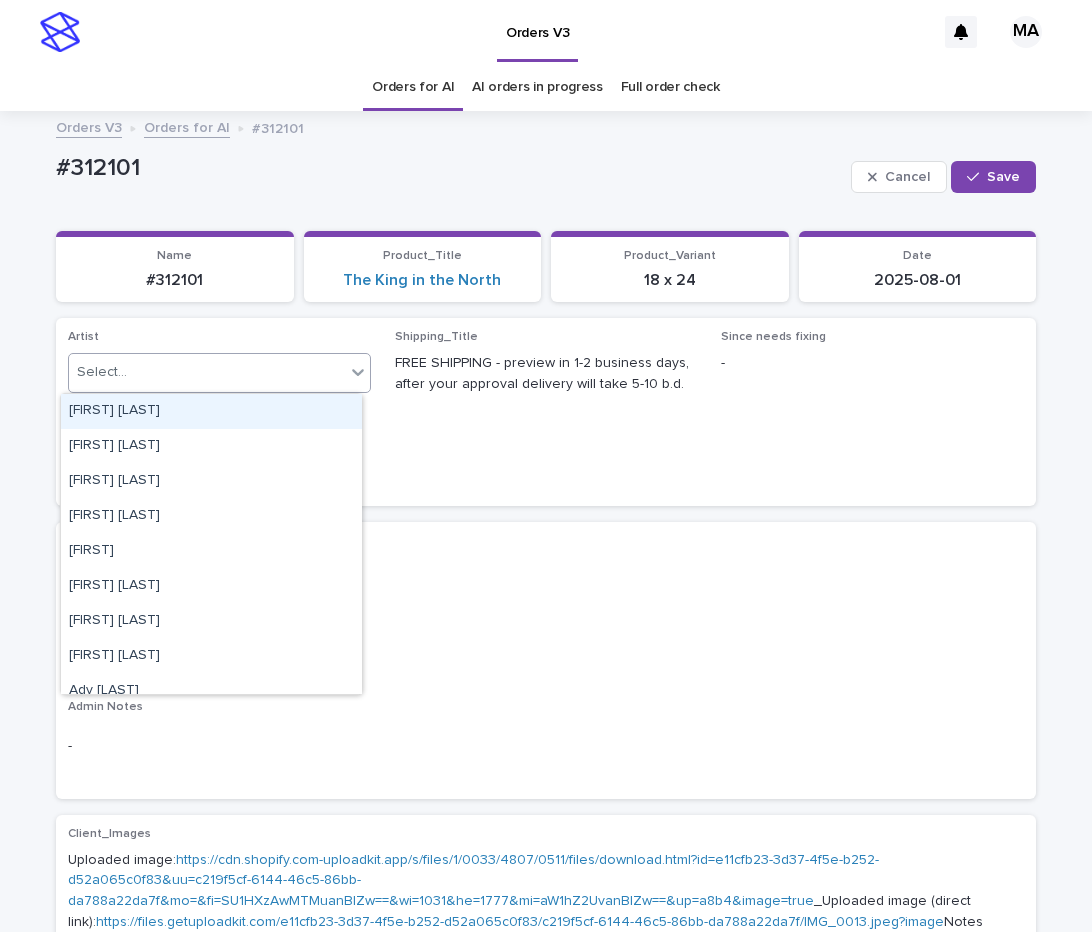 paste on "**********" 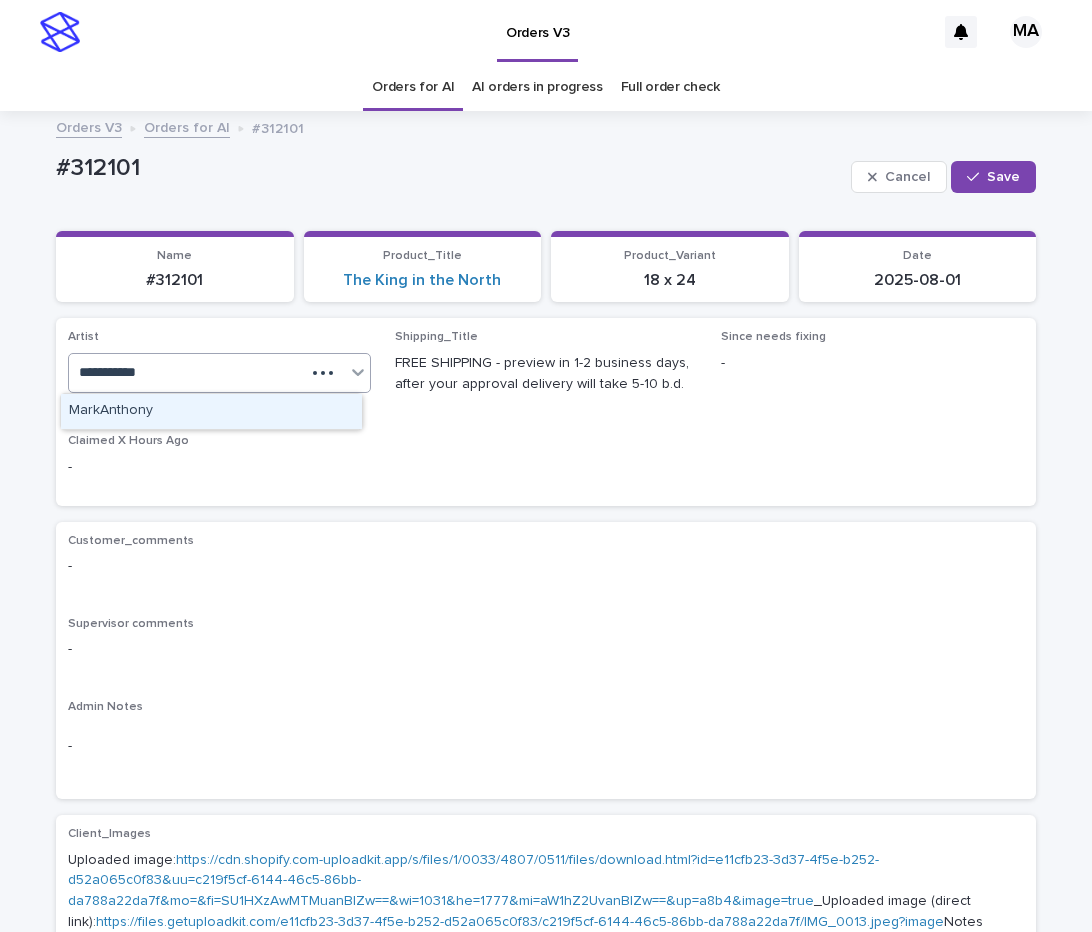 click on "MarkAnthony" at bounding box center (211, 411) 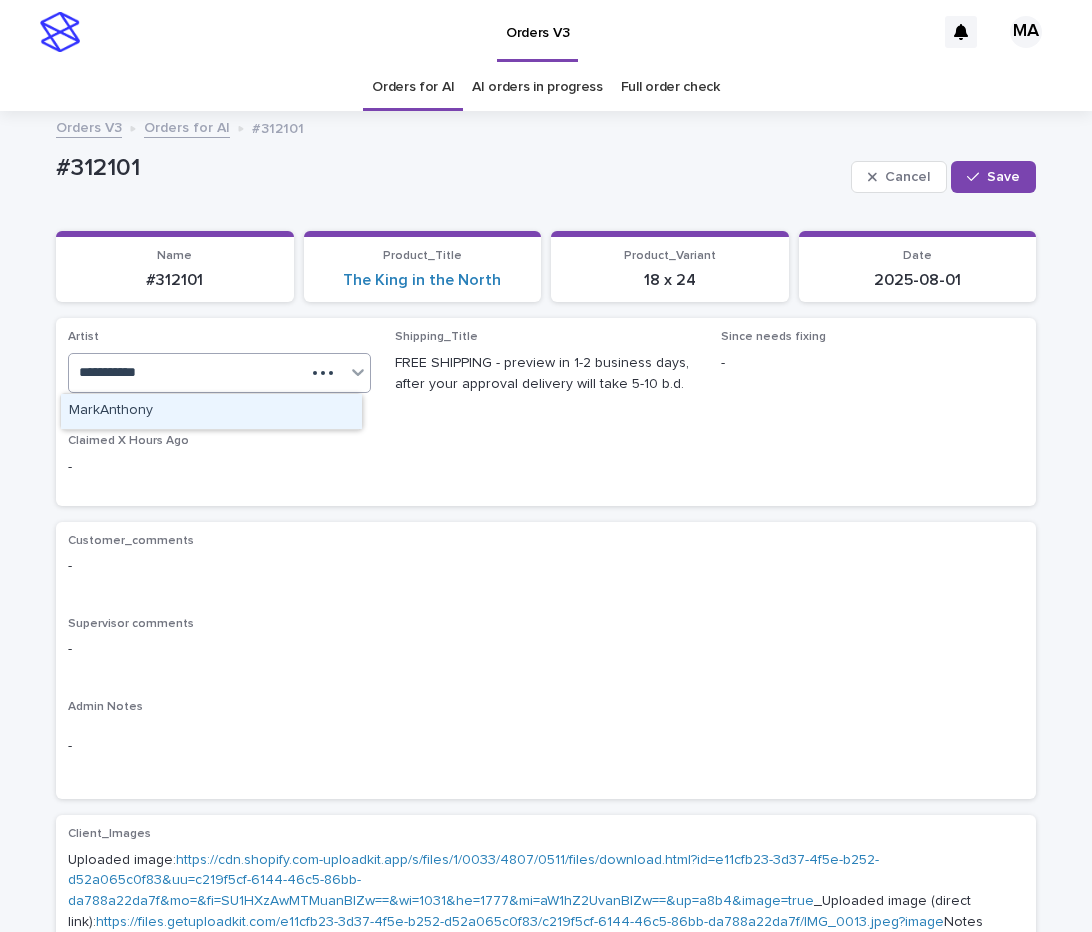 type 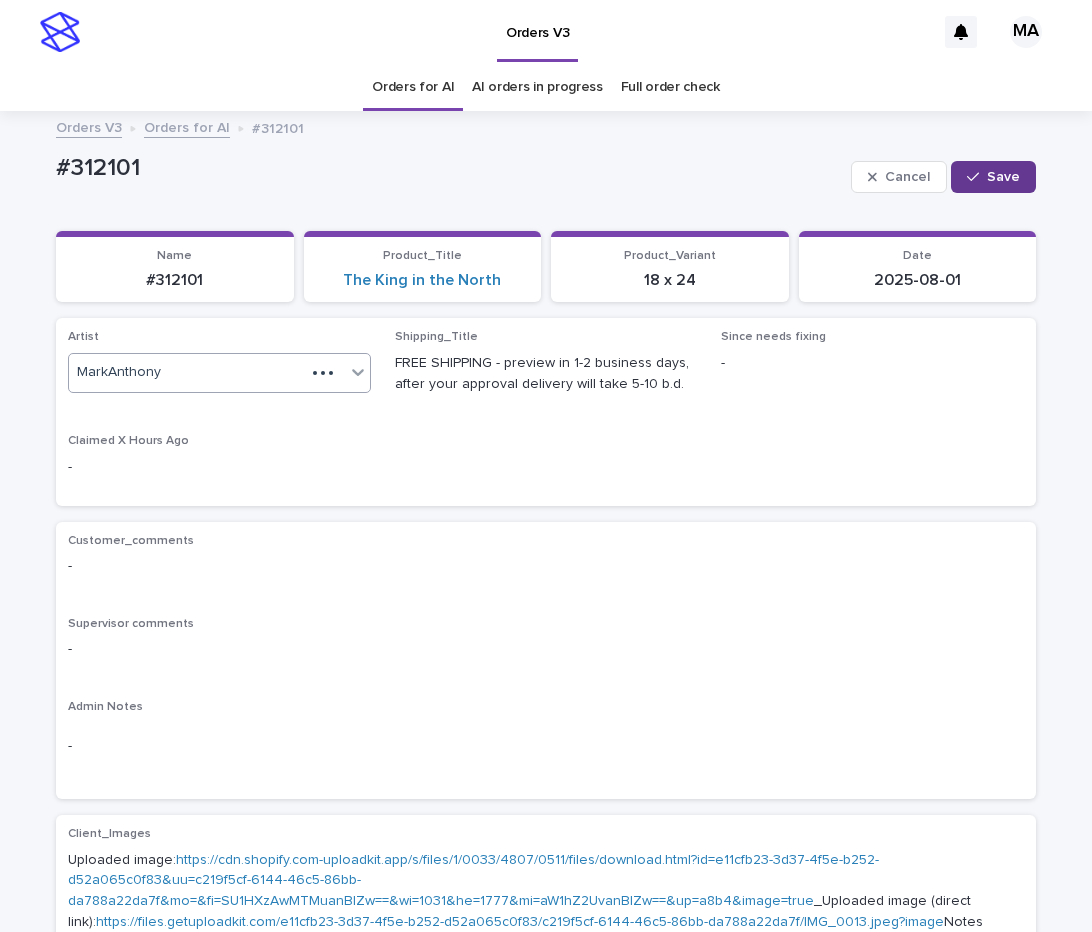 click at bounding box center (977, 177) 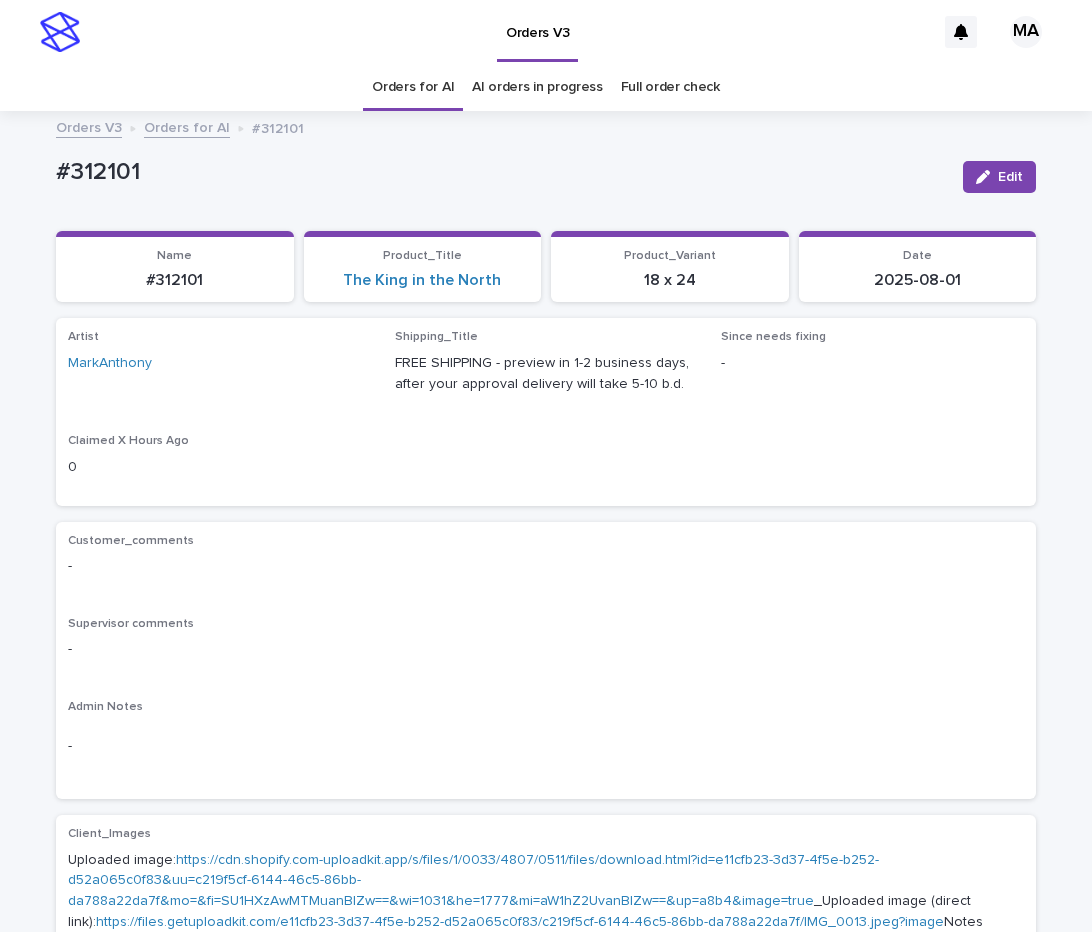 click on "Orders V3 Orders for AI #312101" at bounding box center (546, 129) 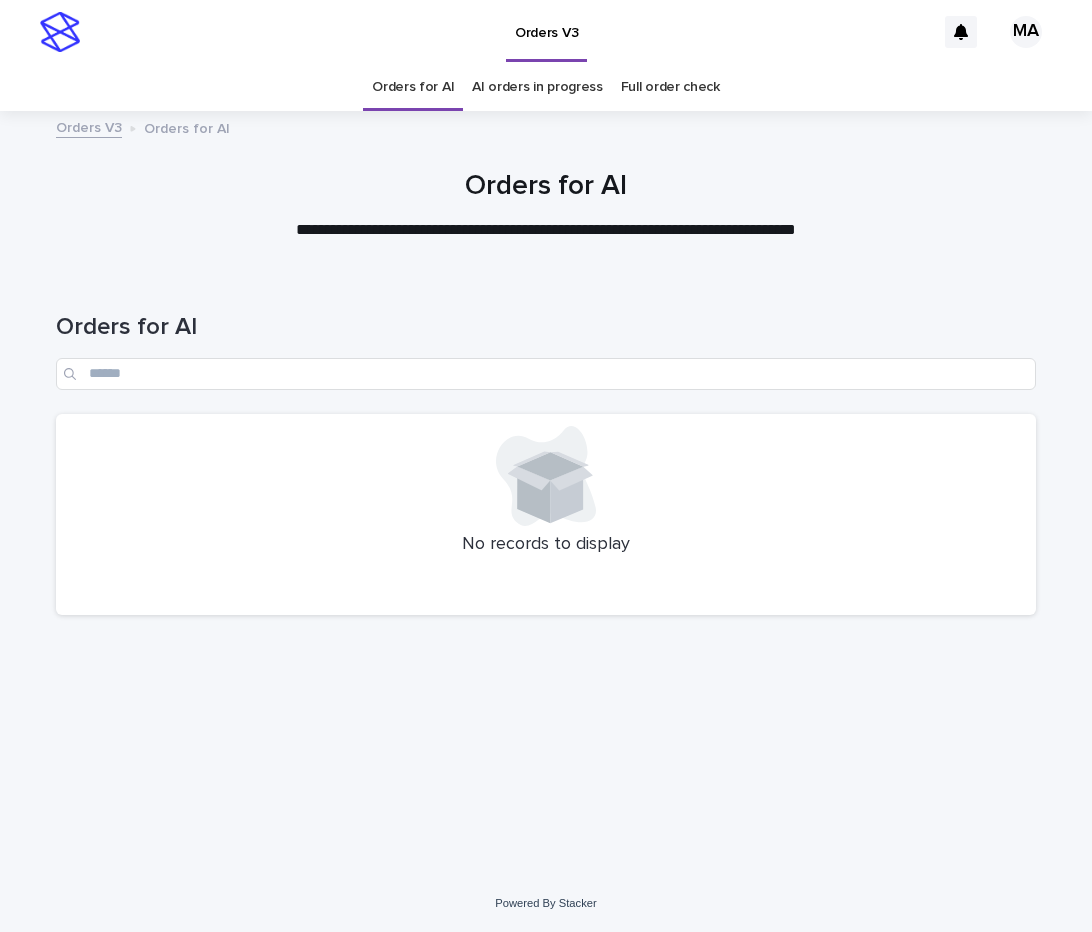 scroll, scrollTop: 0, scrollLeft: 0, axis: both 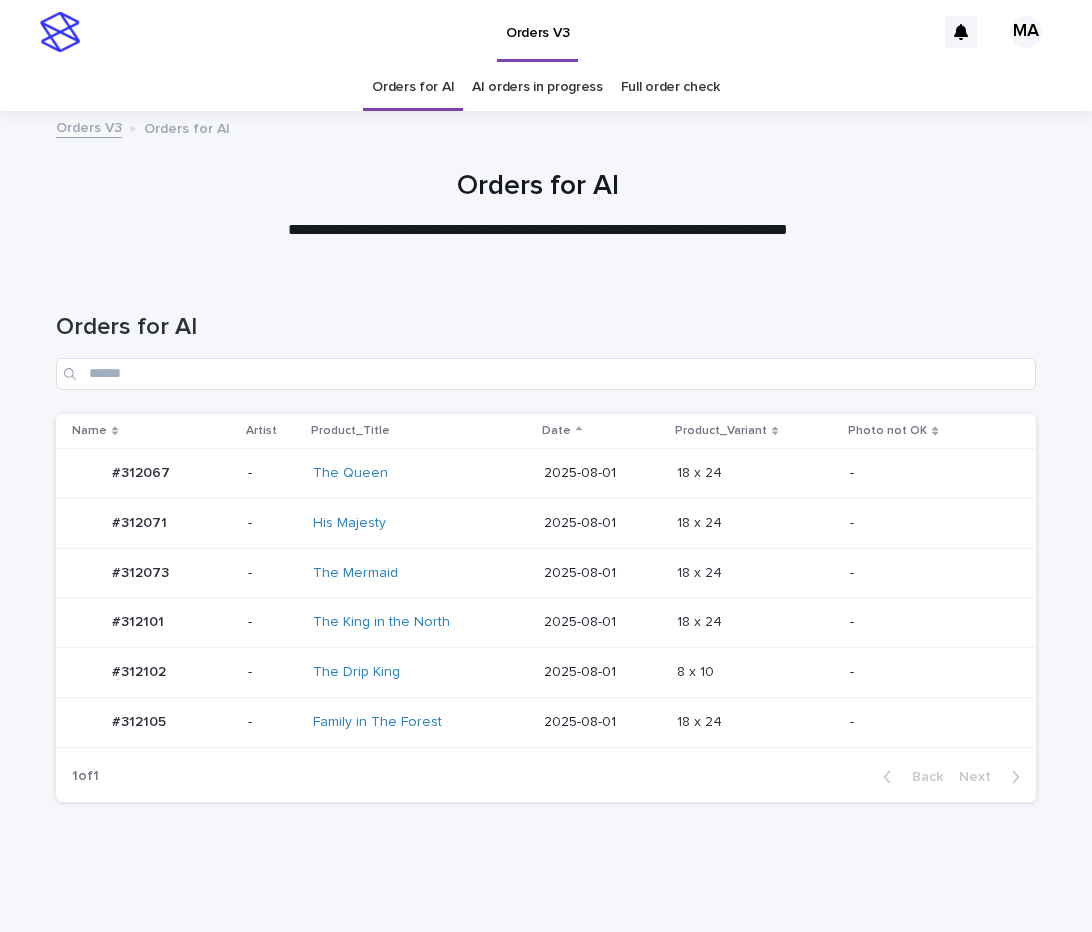 click on "-" at bounding box center (939, 573) 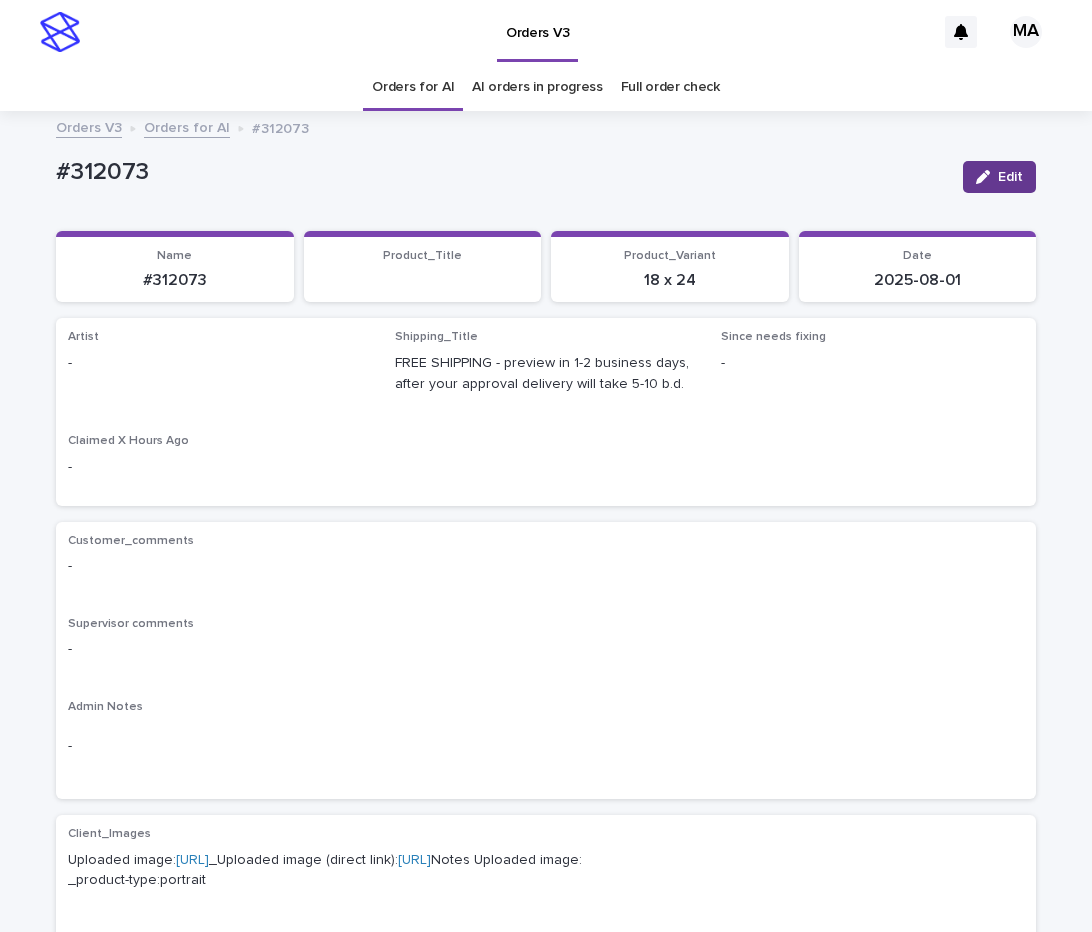 click on "Edit" at bounding box center [1010, 177] 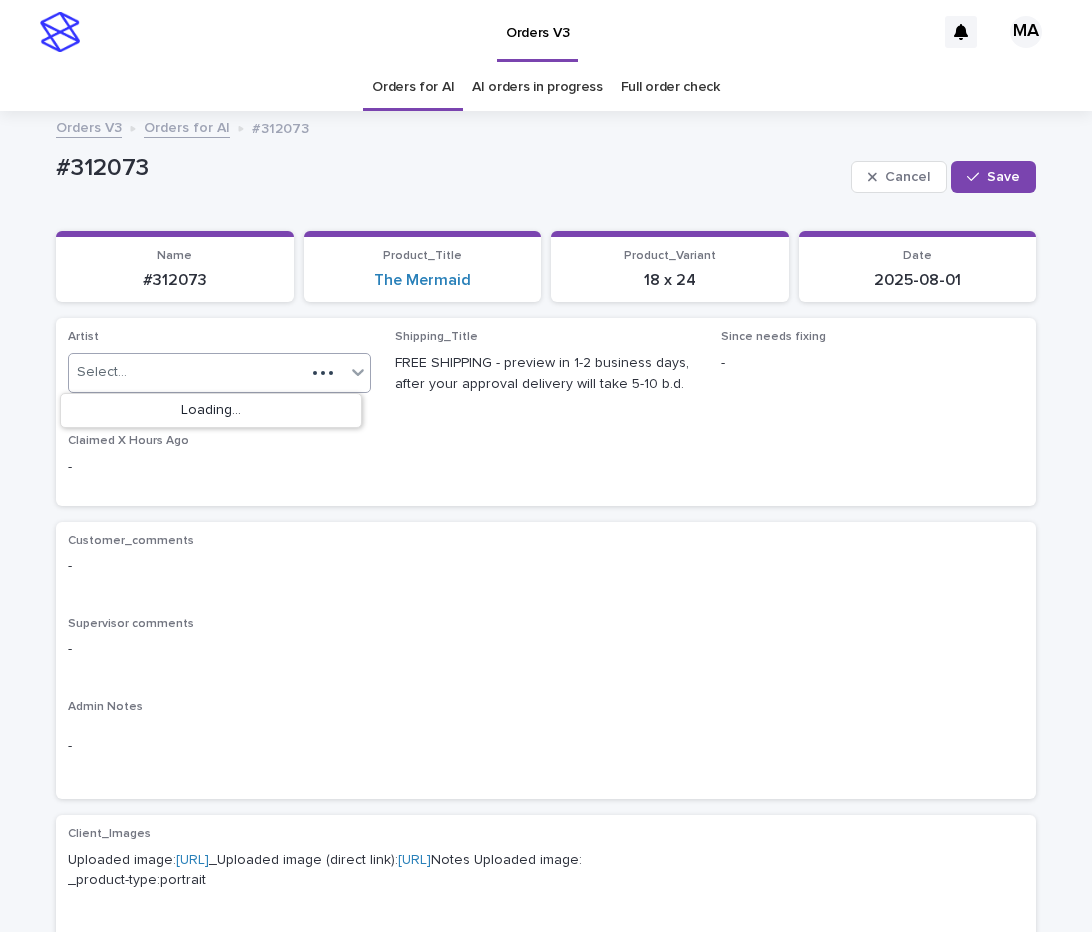 click on "Select..." at bounding box center [187, 372] 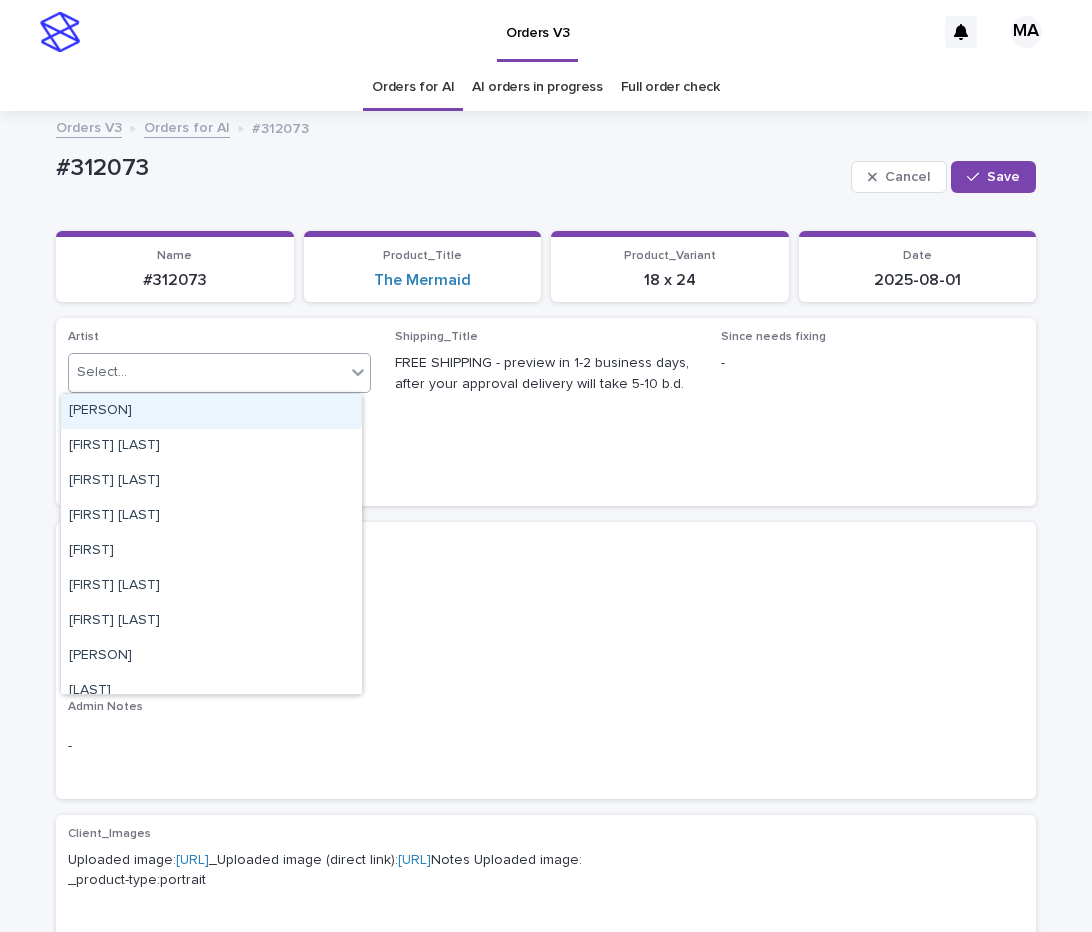 paste on "**********" 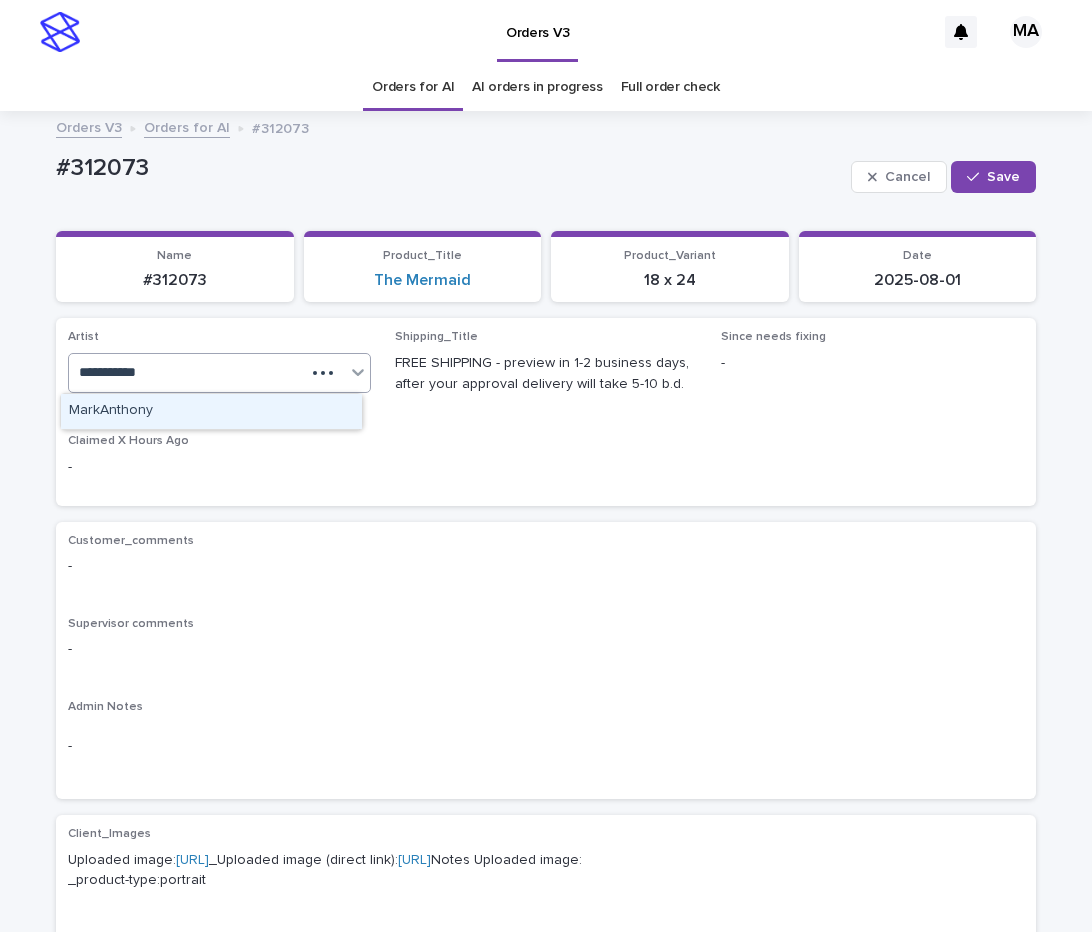 click on "MarkAnthony" at bounding box center [211, 411] 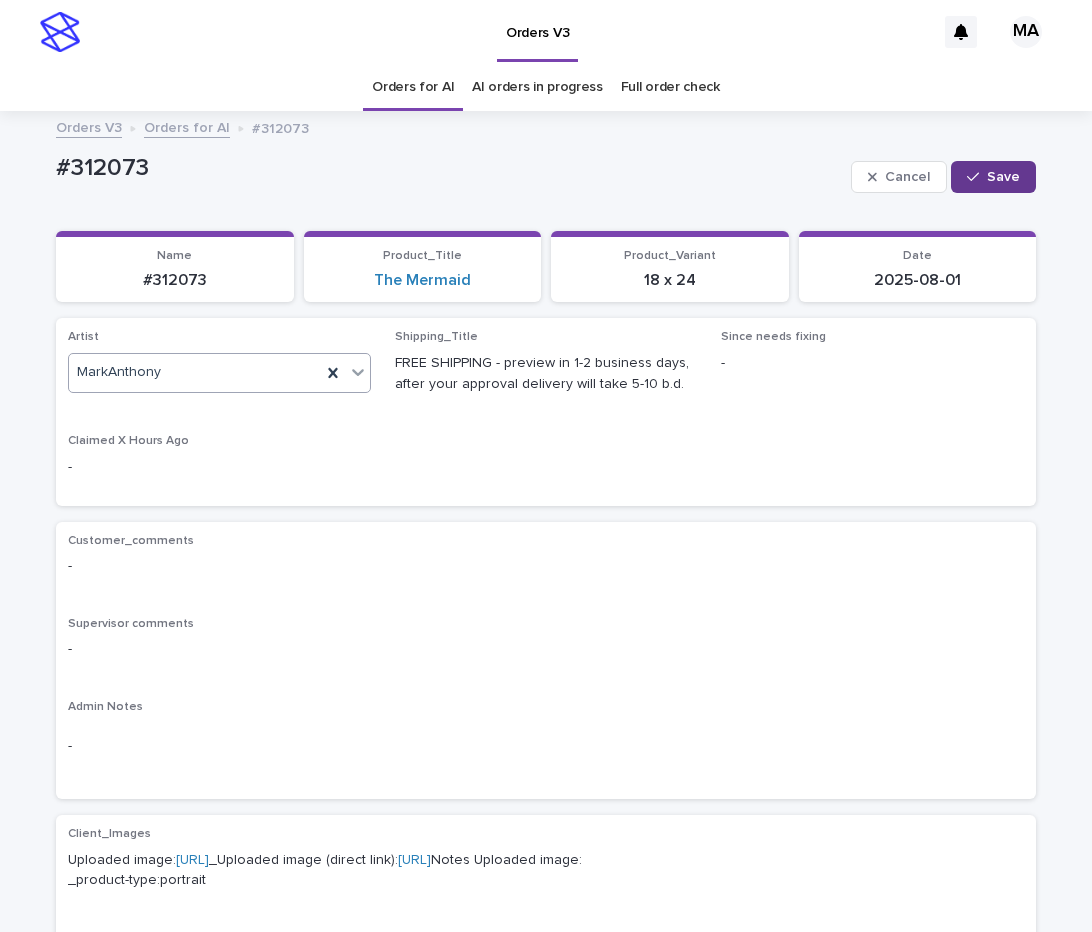 click on "Save" at bounding box center [1003, 177] 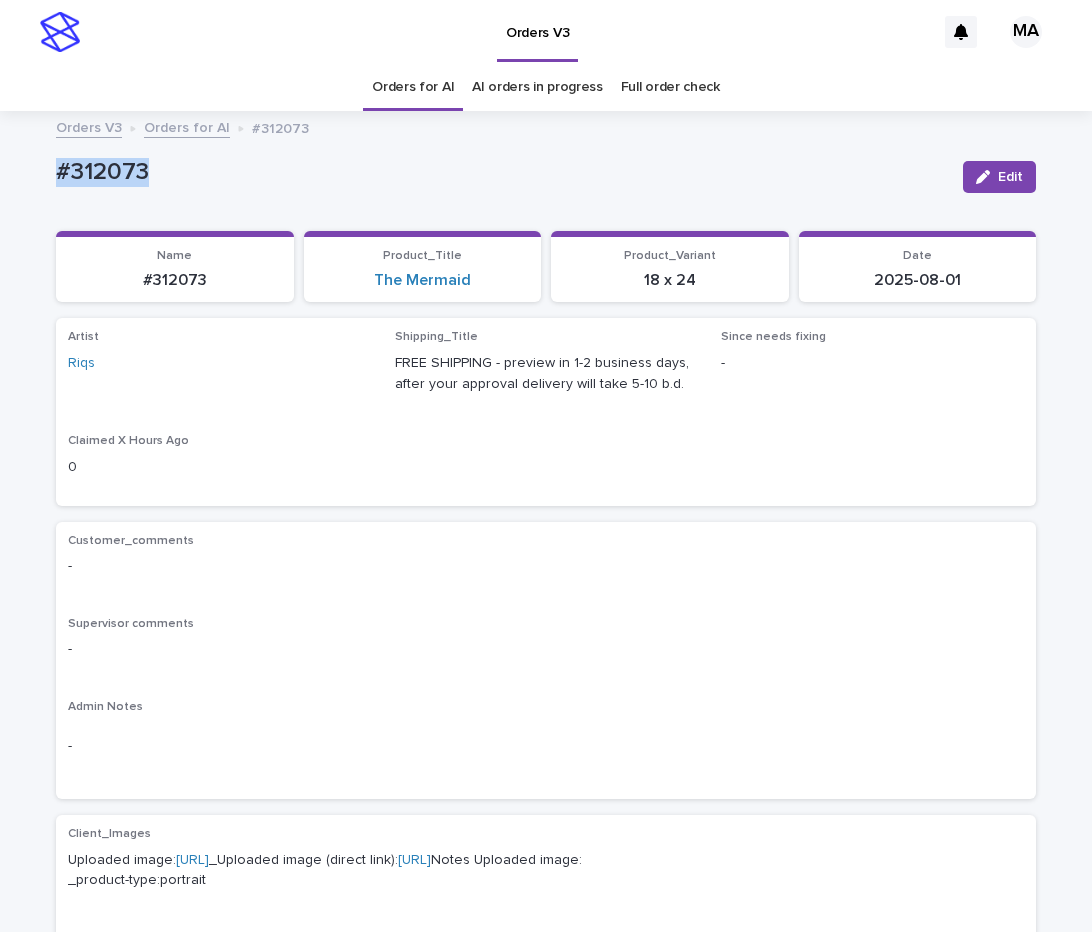 drag, startPoint x: 210, startPoint y: 191, endPoint x: 18, endPoint y: 191, distance: 192 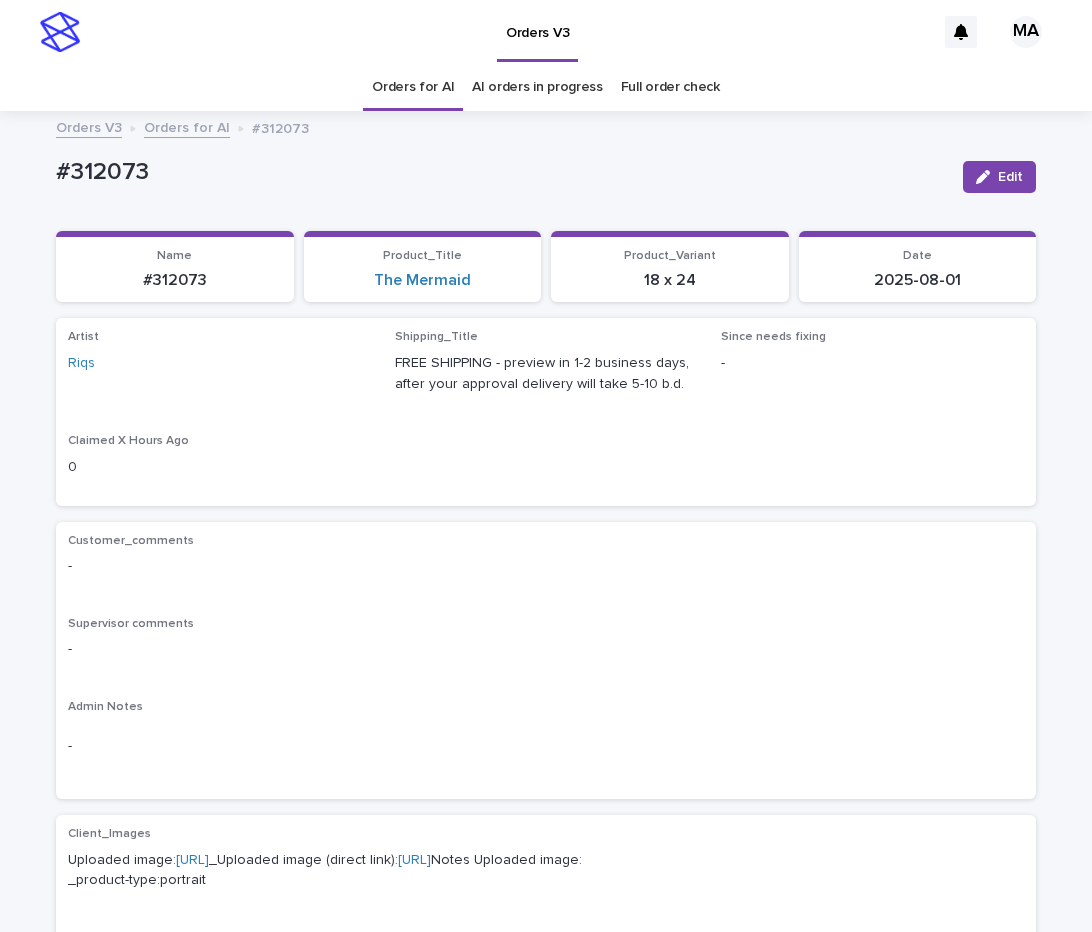click on "#312073" at bounding box center (501, 172) 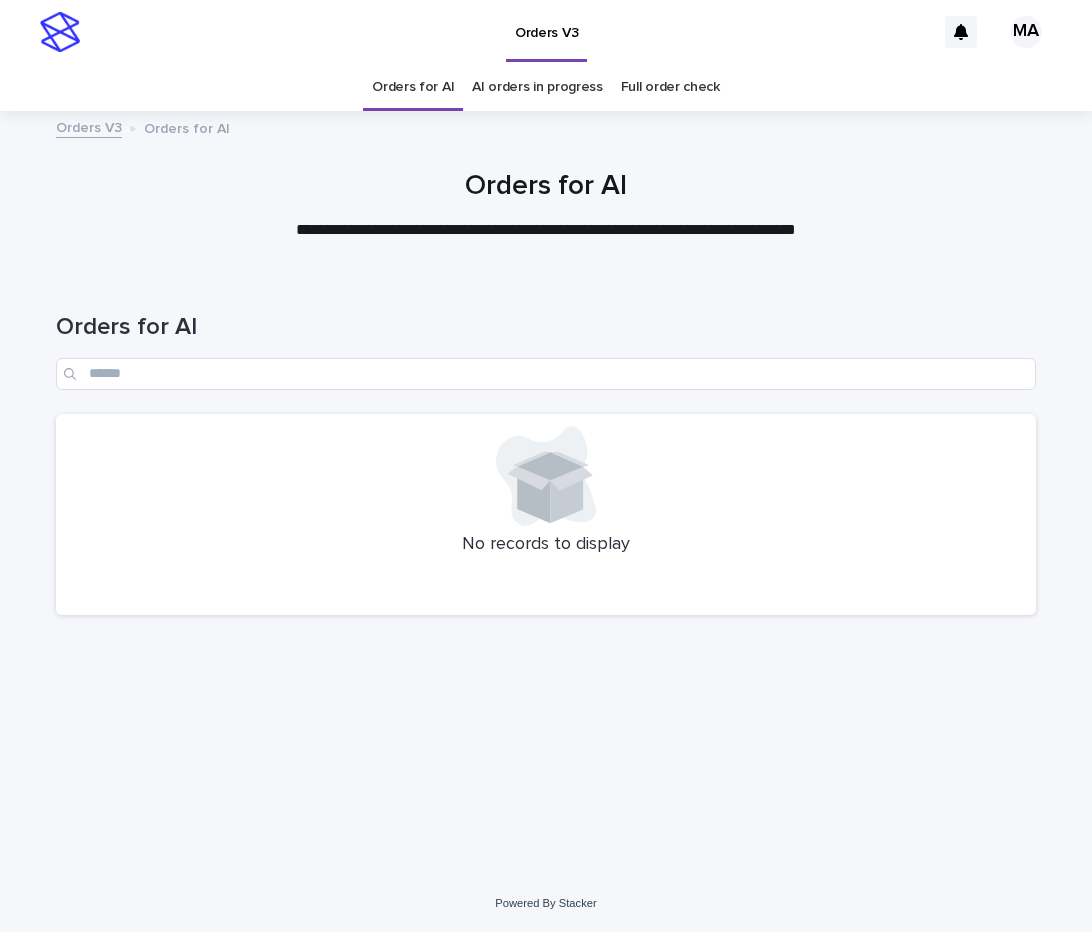 scroll, scrollTop: 0, scrollLeft: 0, axis: both 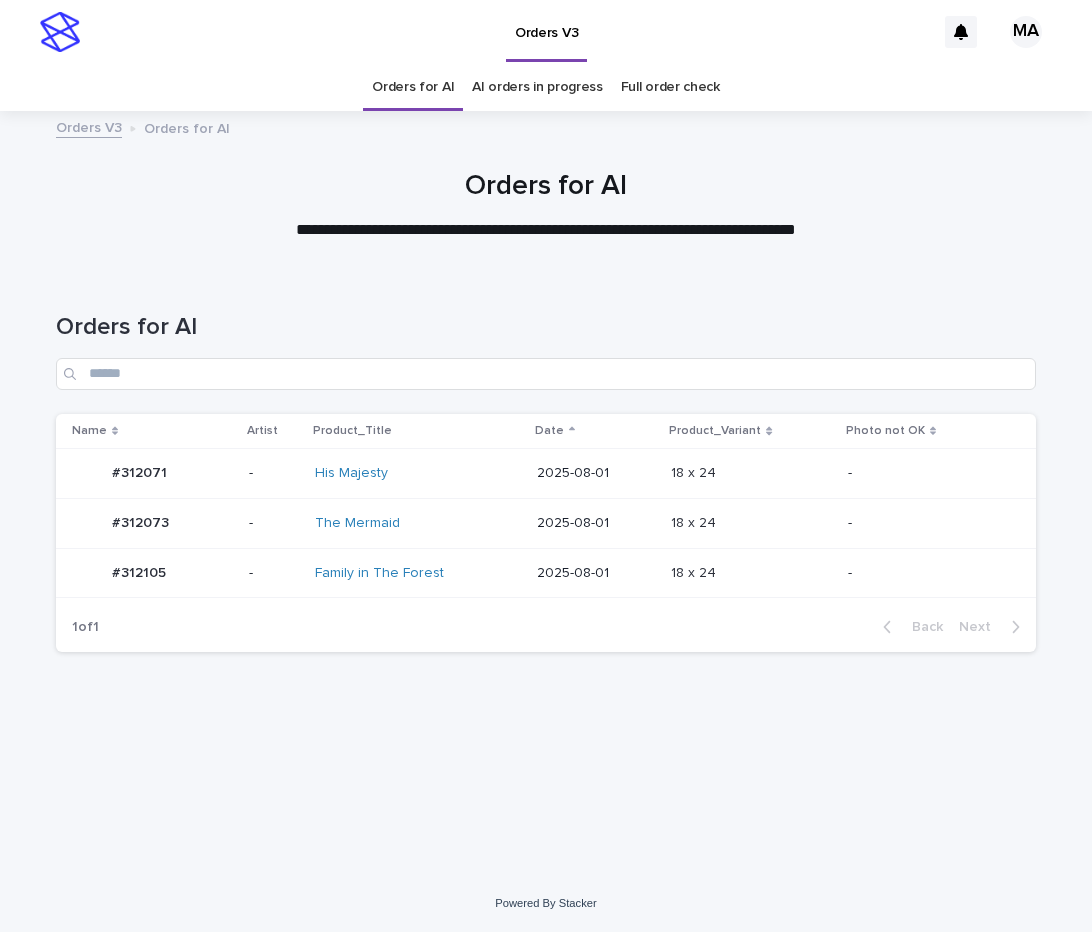 click on "18 x 24 18 x 24" at bounding box center [751, 523] 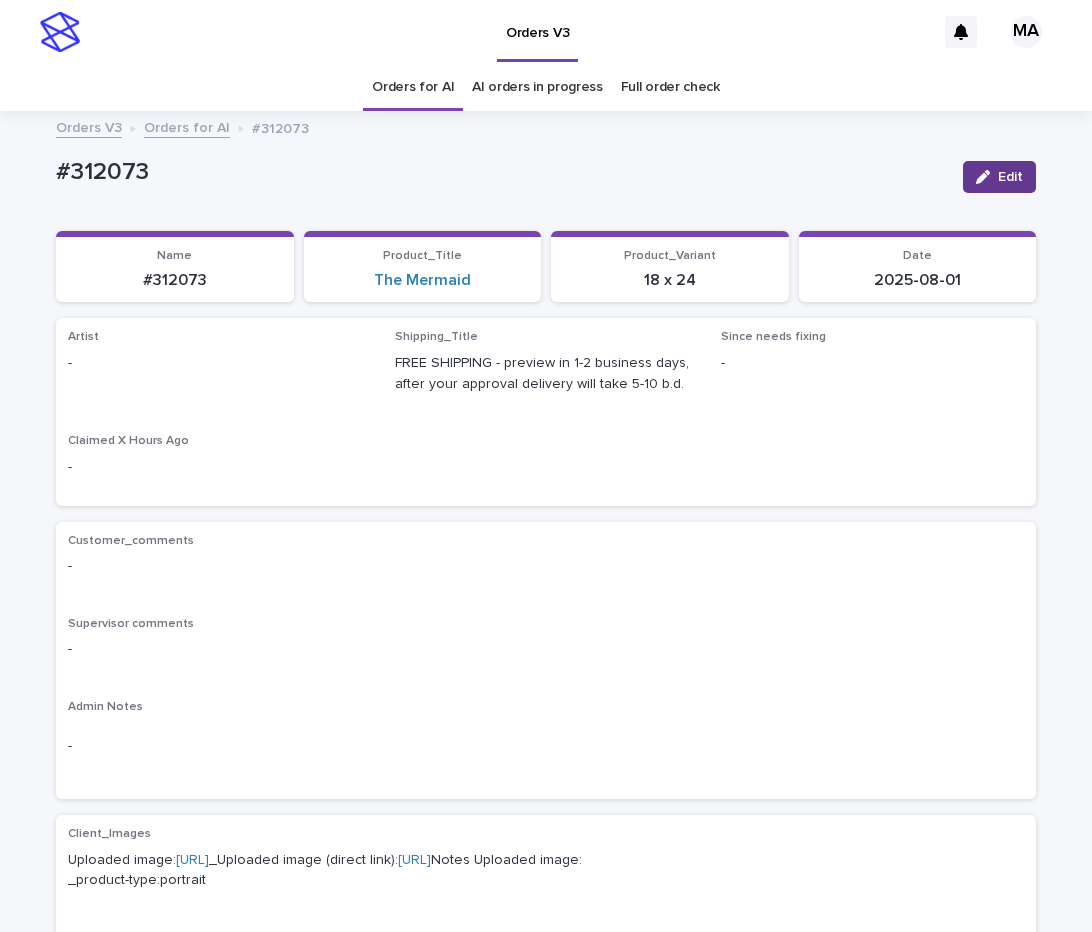 click on "Edit" at bounding box center (999, 177) 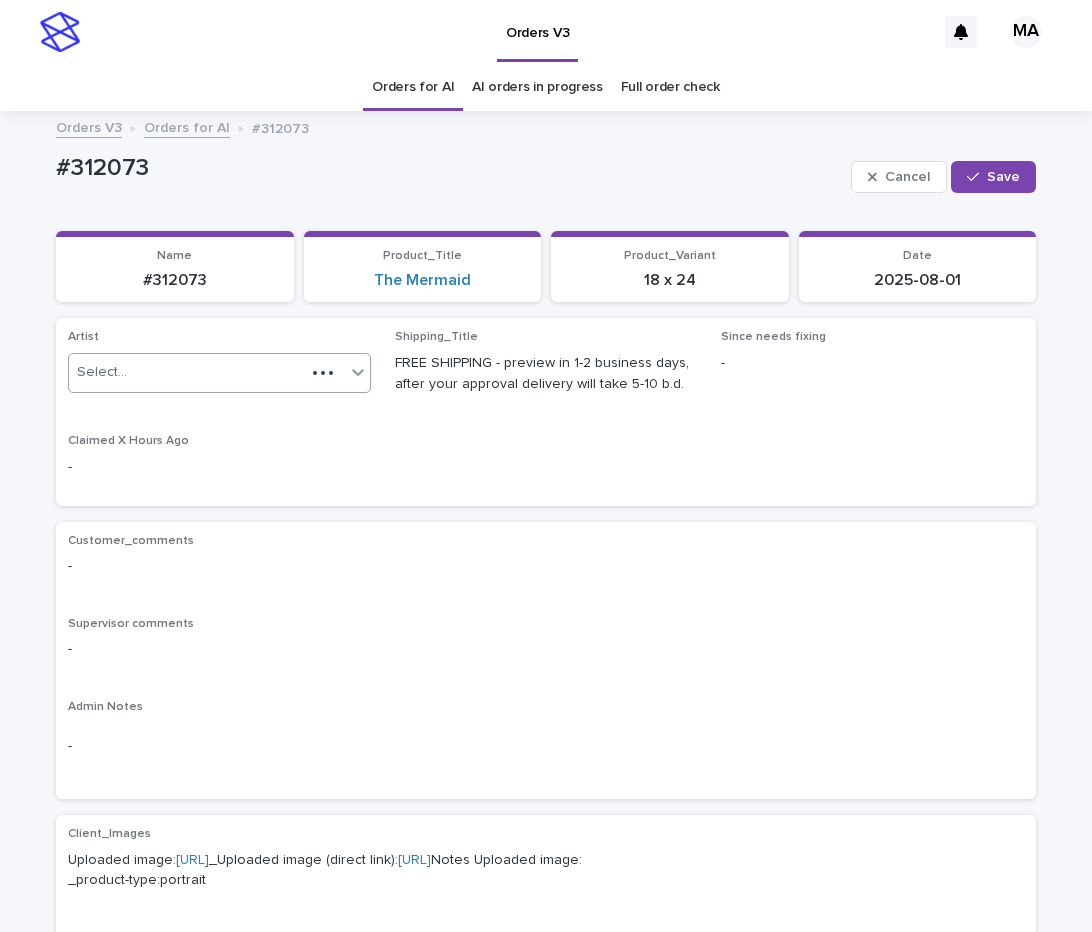 click on "Select..." at bounding box center (187, 372) 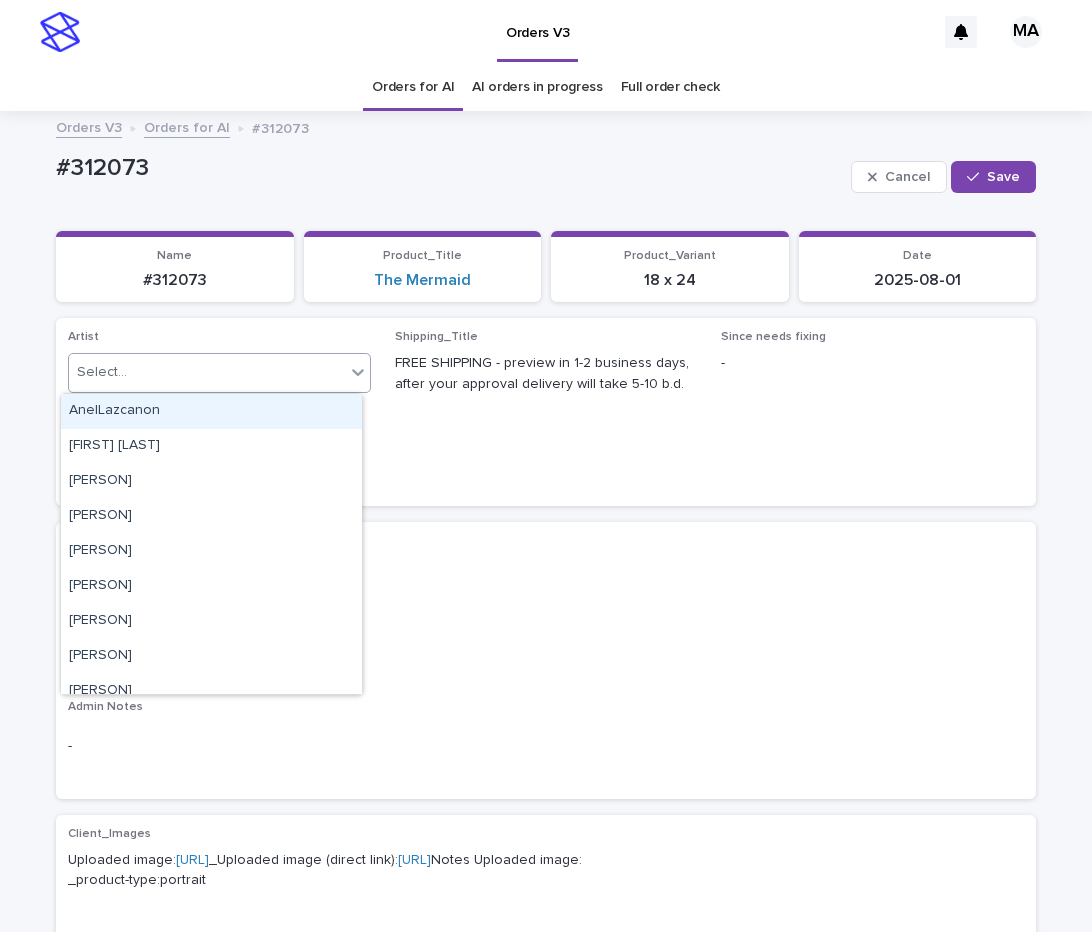 paste on "**********" 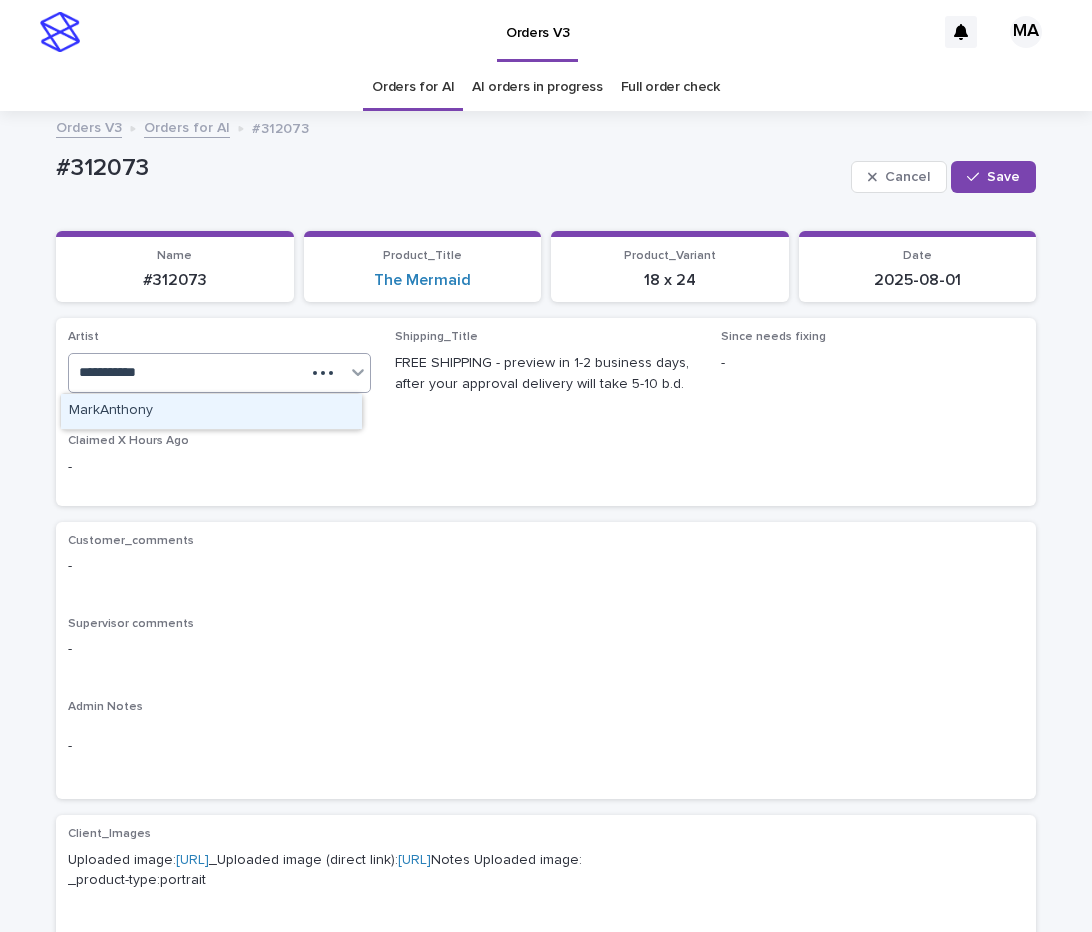 click on "MarkAnthony" at bounding box center [211, 411] 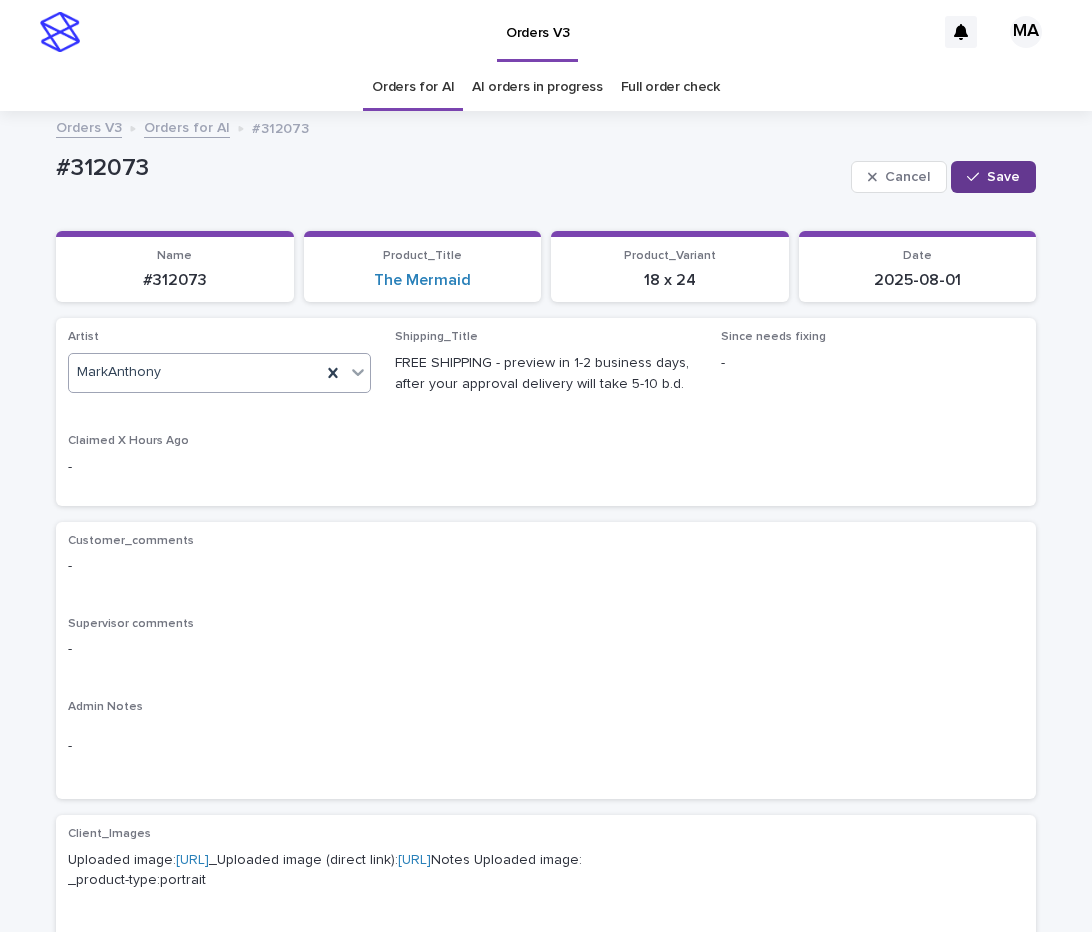 click 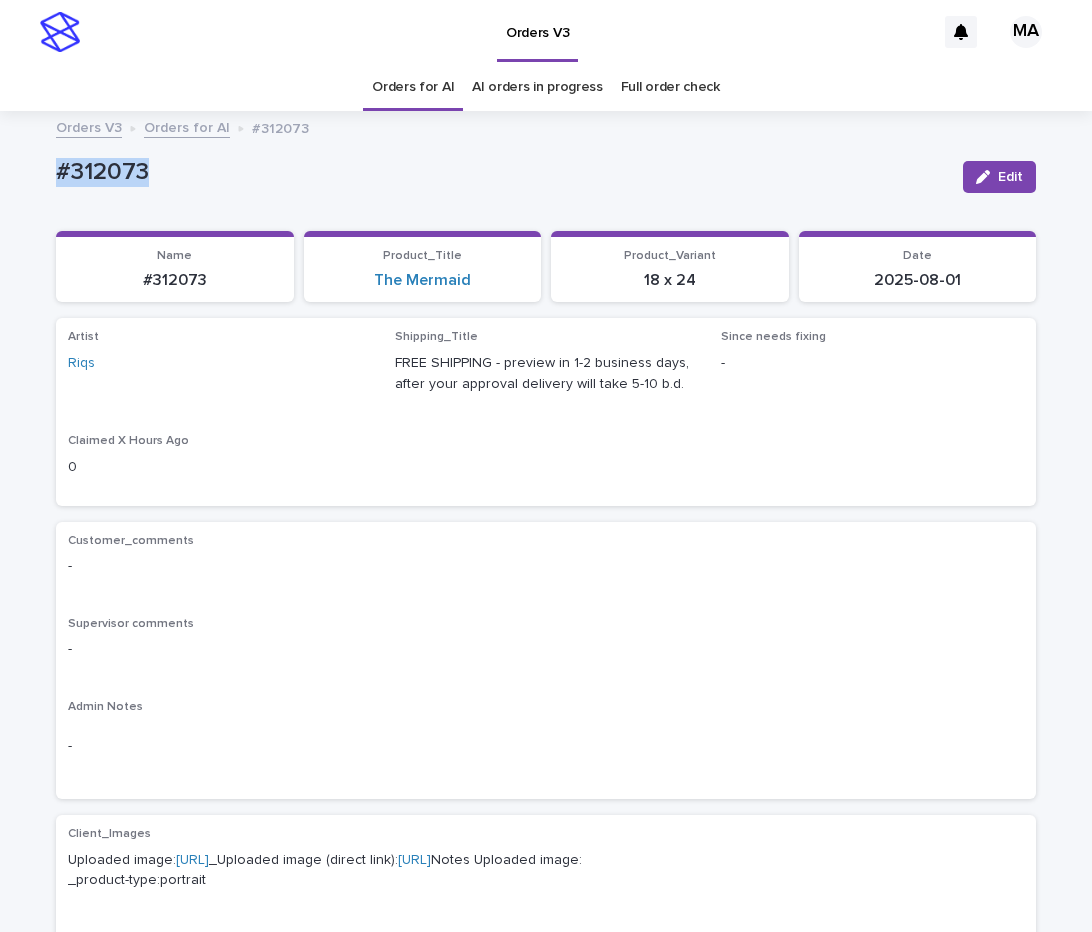 drag, startPoint x: 173, startPoint y: 184, endPoint x: 7, endPoint y: 183, distance: 166.003 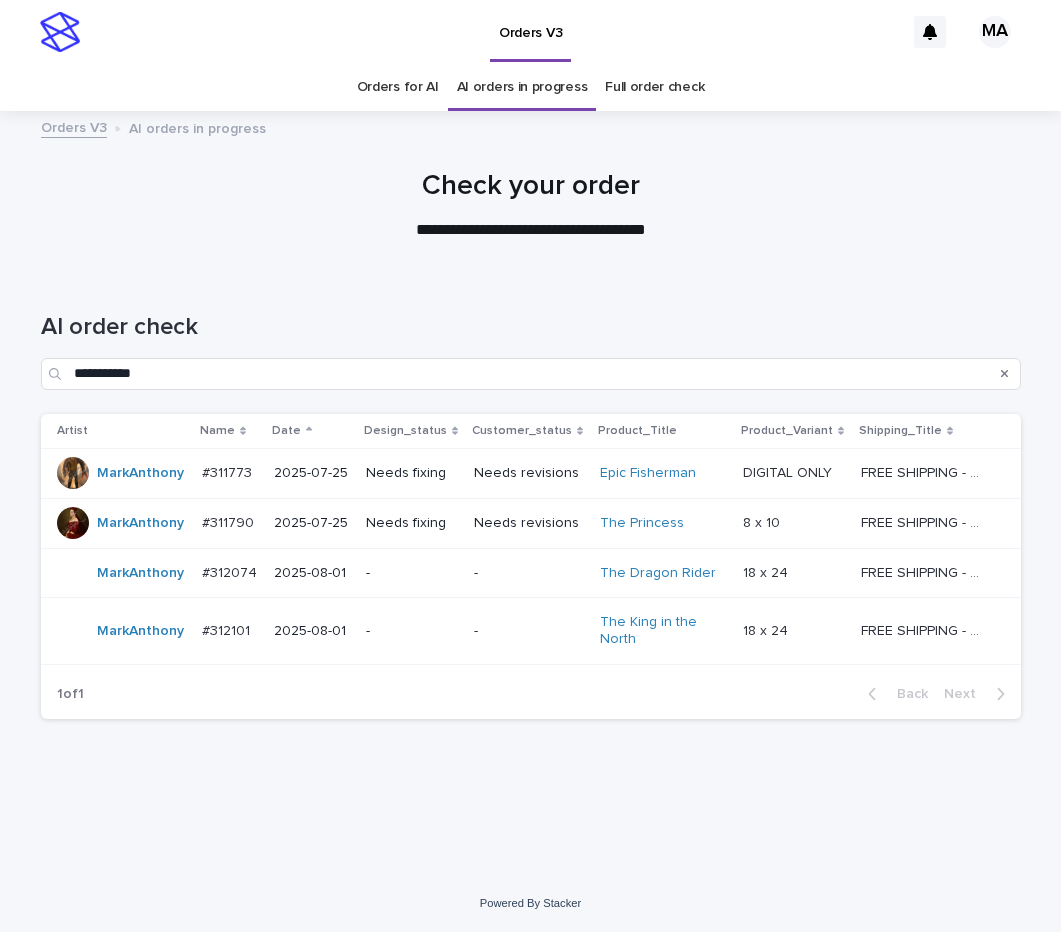 scroll, scrollTop: 0, scrollLeft: 0, axis: both 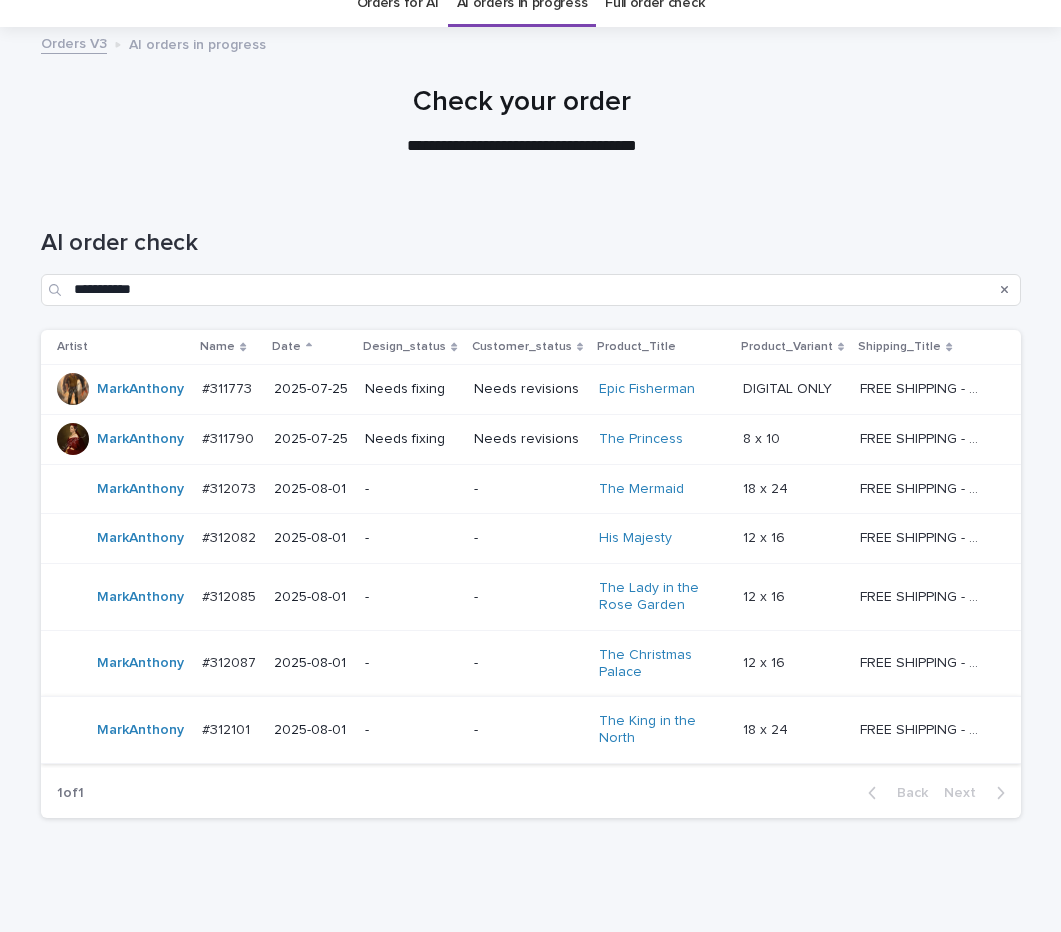 click on "**********" at bounding box center [531, 536] 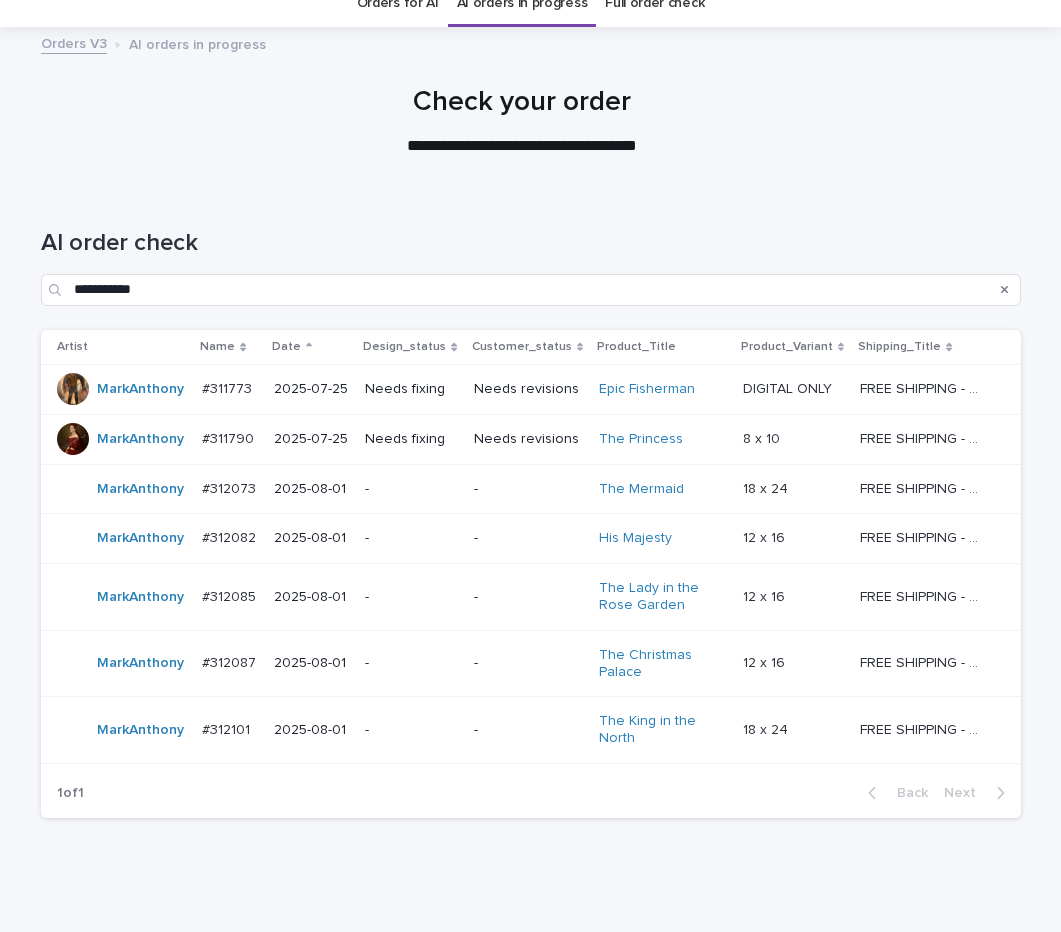 click on "-" at bounding box center [529, 730] 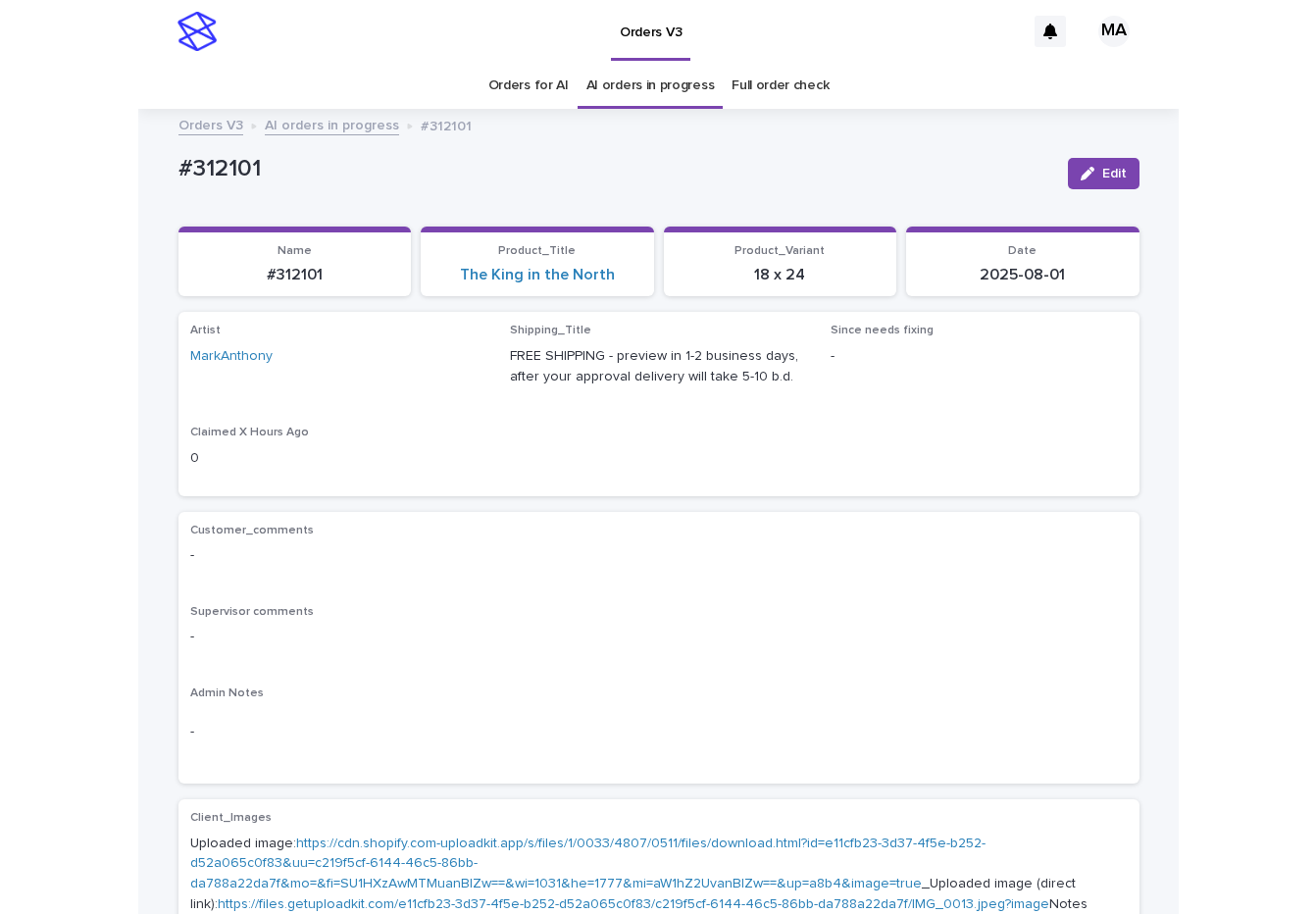 scroll, scrollTop: 330, scrollLeft: 0, axis: vertical 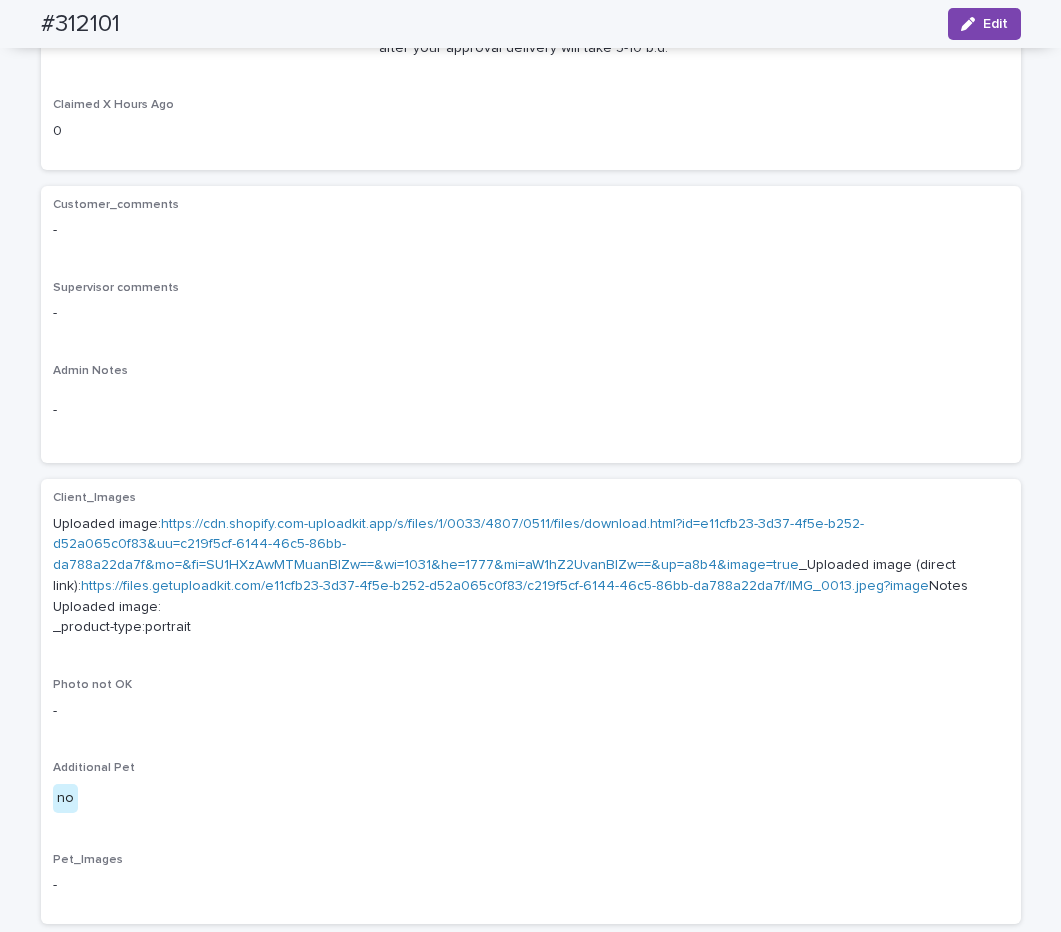 click on "https://cdn.shopify.com-uploadkit.app/s/files/1/0033/4807/0511/files/download.html?id=e11cfb23-3d37-4f5e-b252-d52a065c0f83&uu=c219f5cf-6144-46c5-86bb-da788a22da7f&mo=&fi=SU1HXzAwMTMuanBlZw==&wi=1031&he=1777&mi=aW1hZ2UvanBlZw==&up=a8b4&image=true" at bounding box center [458, 545] 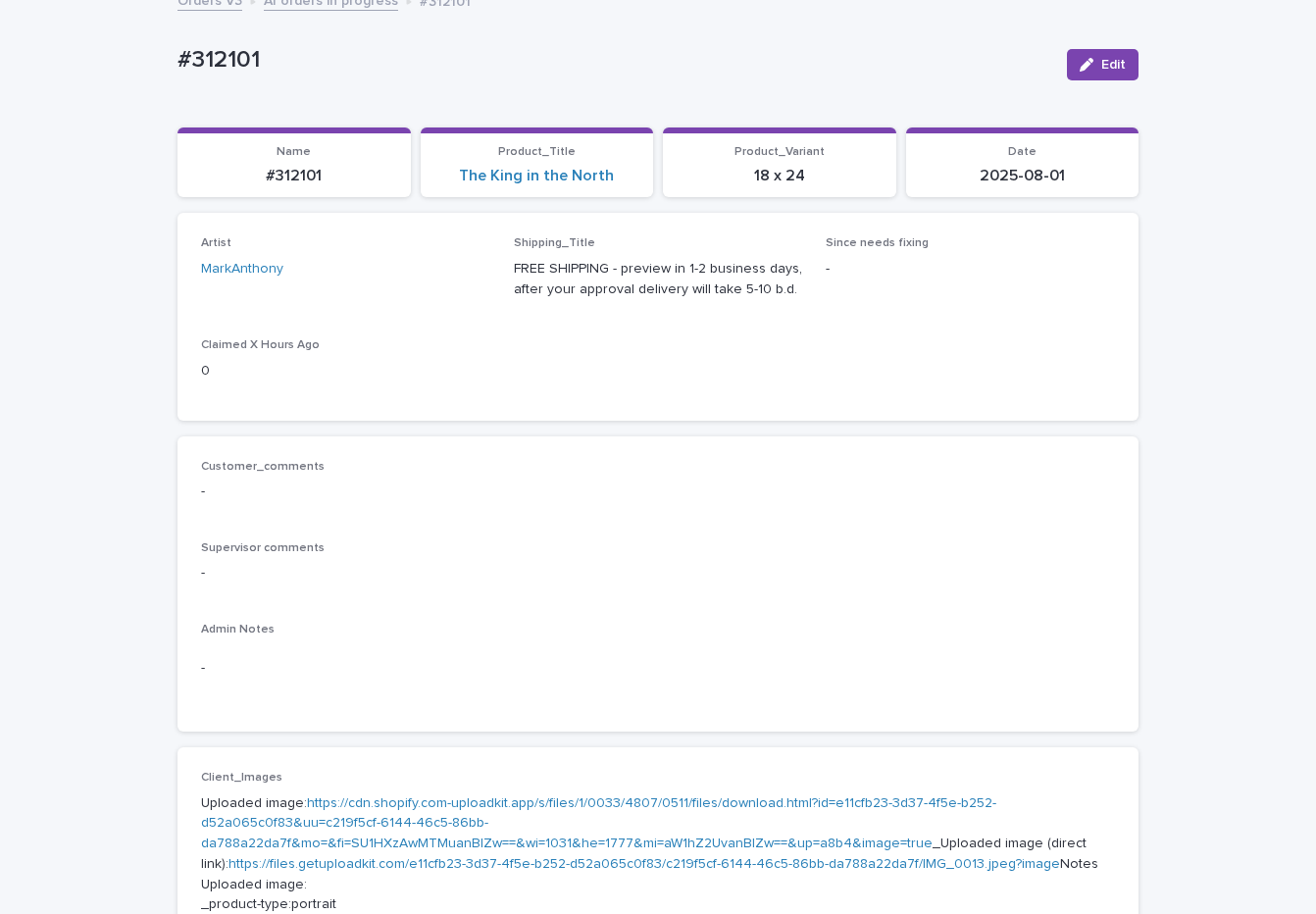 scroll, scrollTop: 82, scrollLeft: 0, axis: vertical 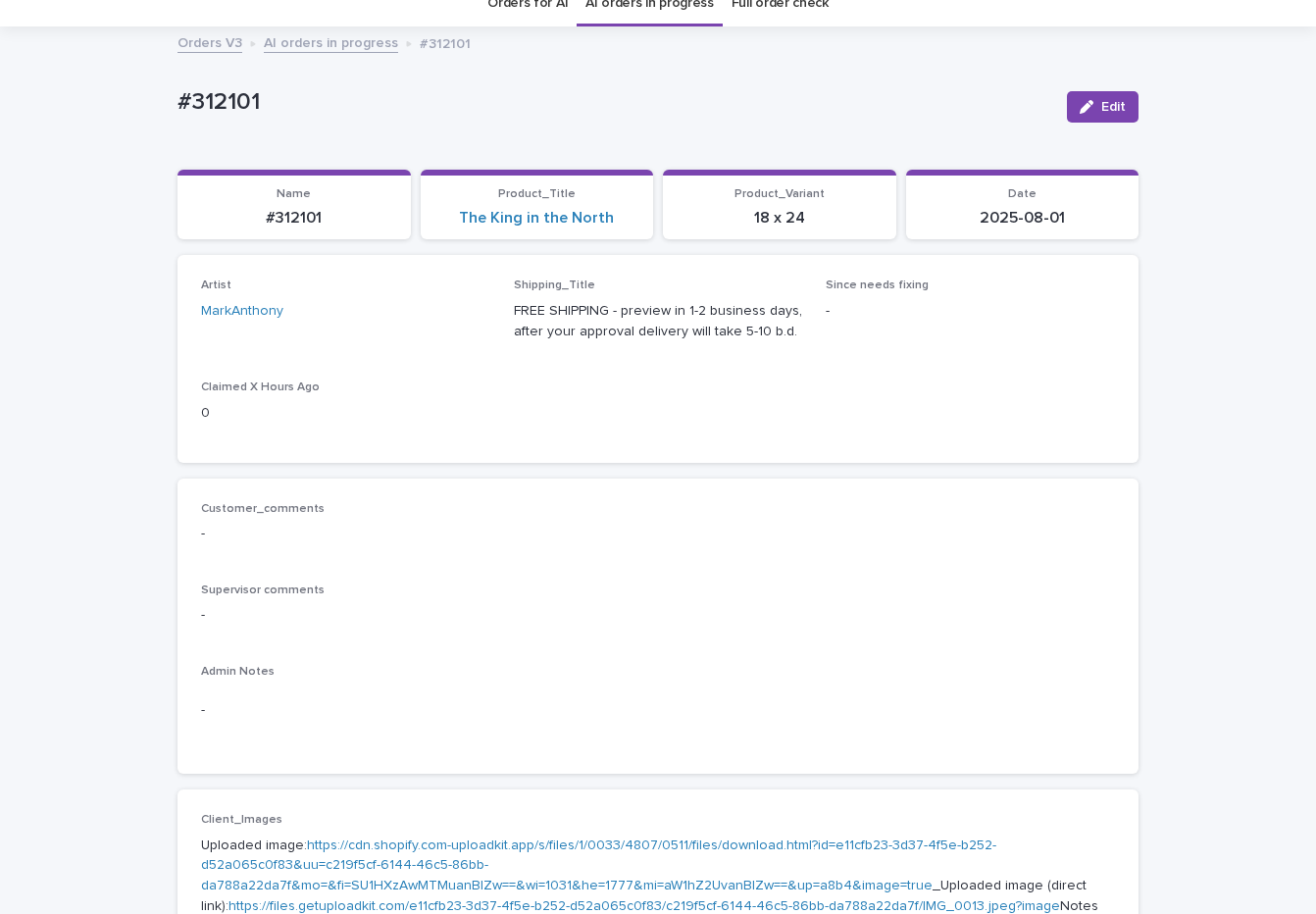 click on "AI orders in progress" at bounding box center (330, 41) 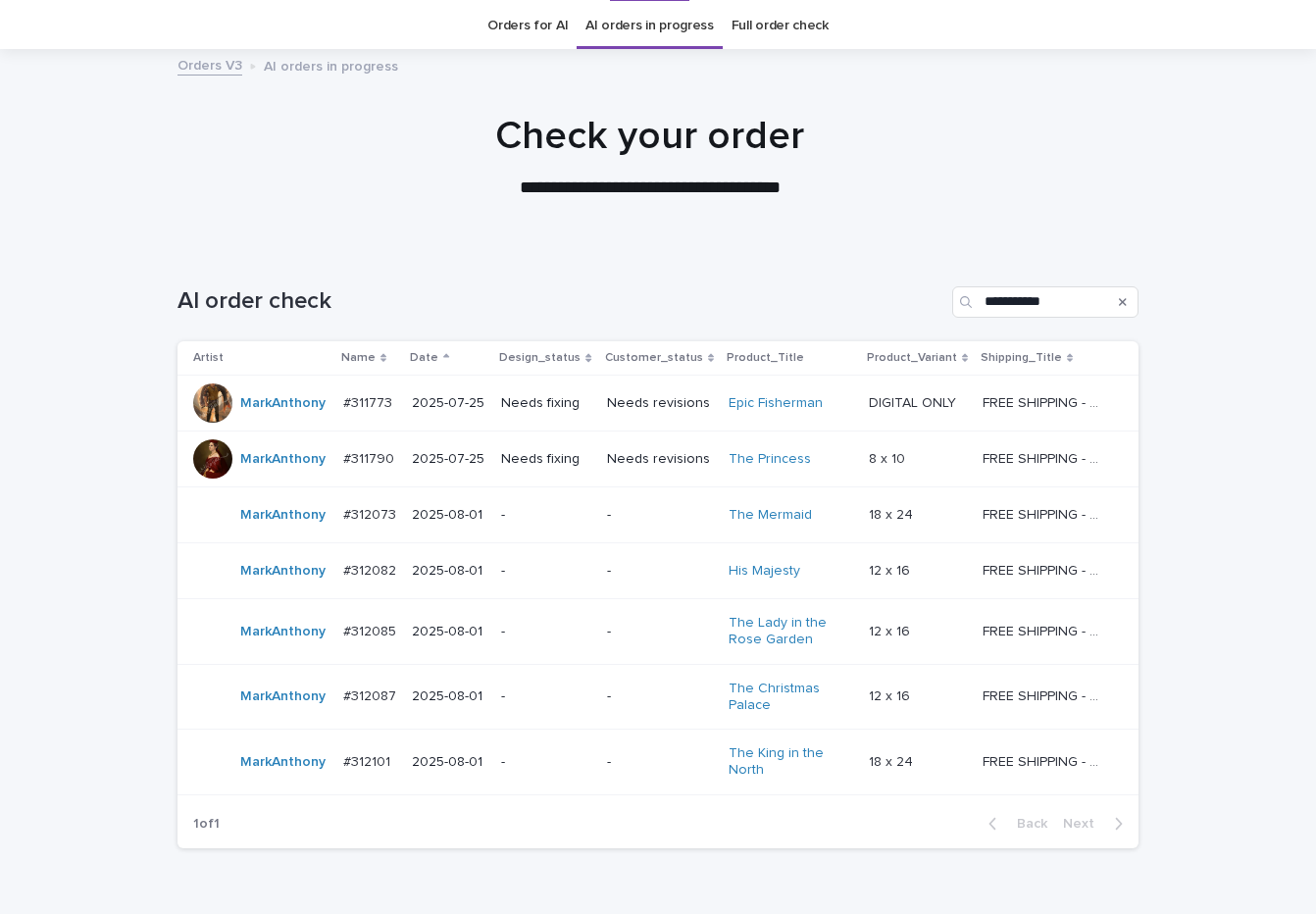 scroll, scrollTop: 63, scrollLeft: 0, axis: vertical 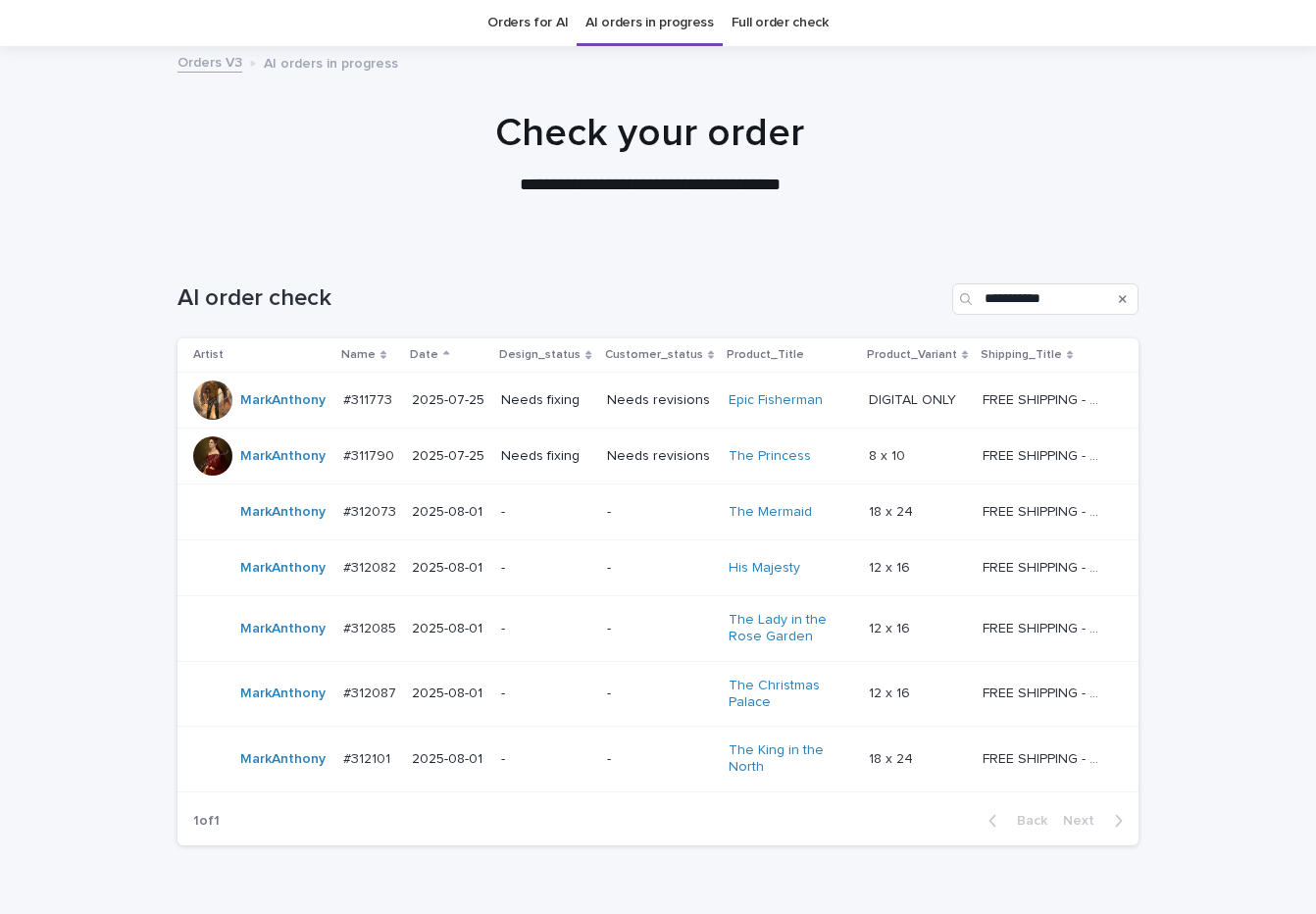 click on "**********" at bounding box center (650, 185) 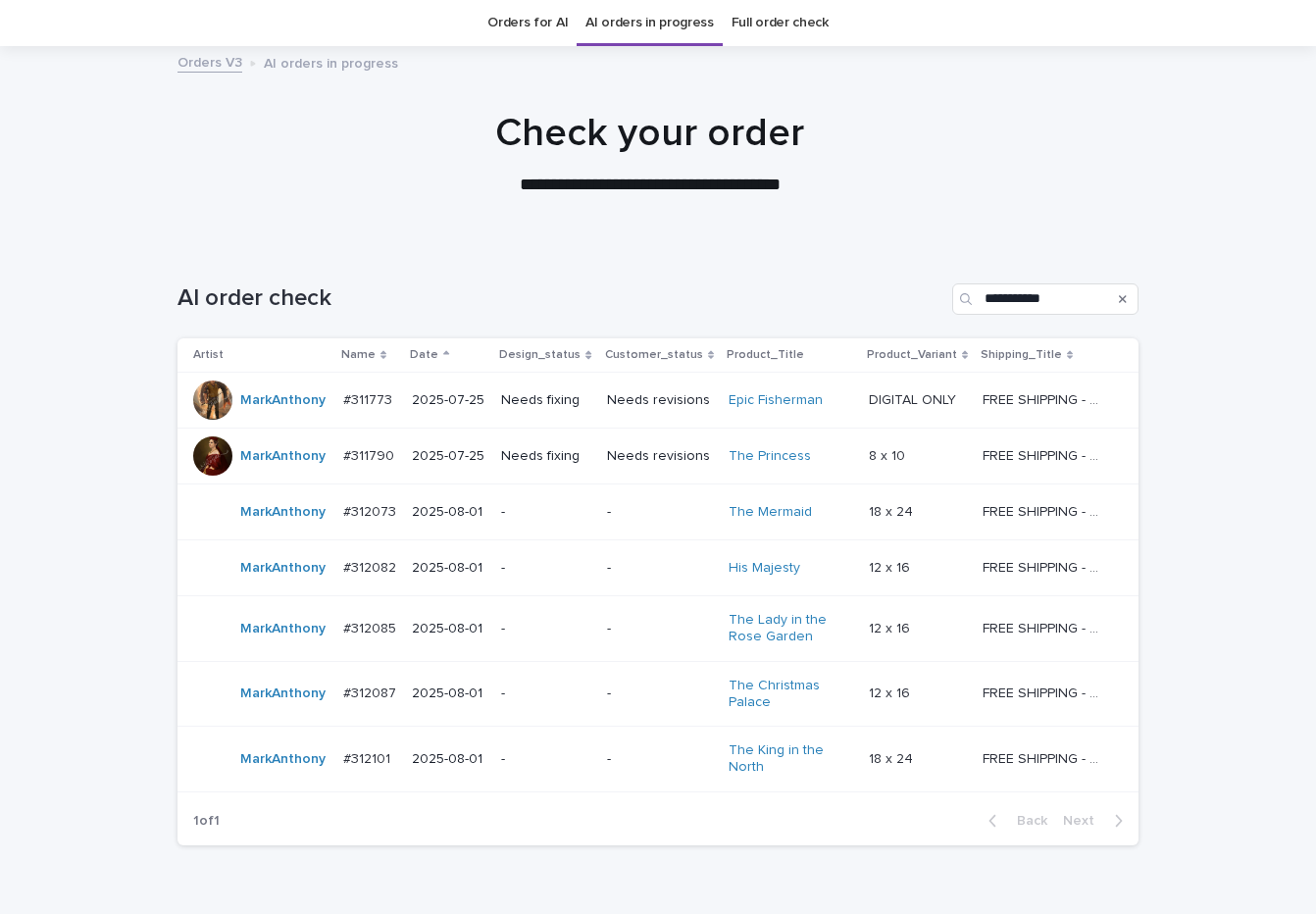 click on "Epic Fisherman" at bounding box center [789, 400] 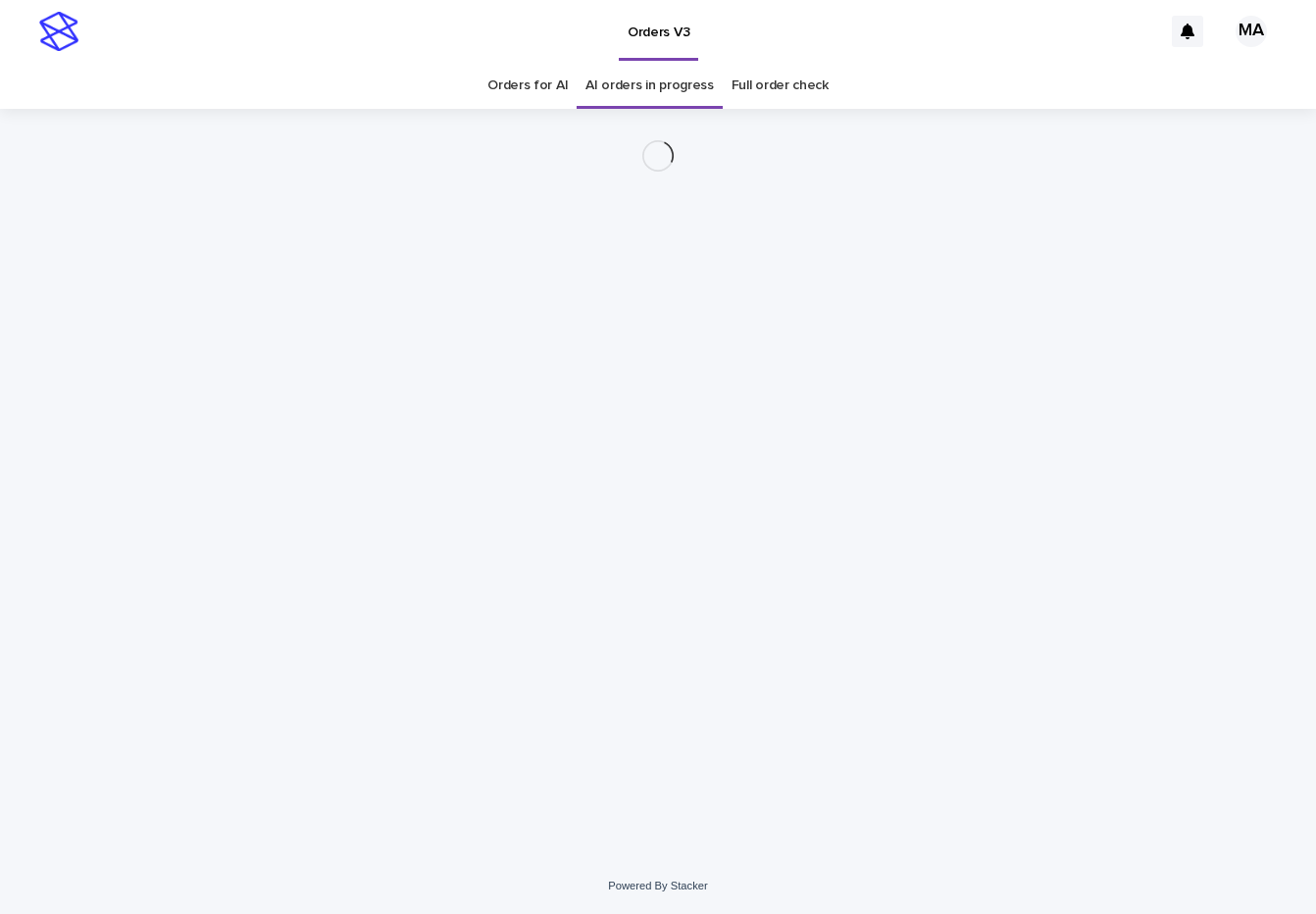 scroll, scrollTop: 0, scrollLeft: 0, axis: both 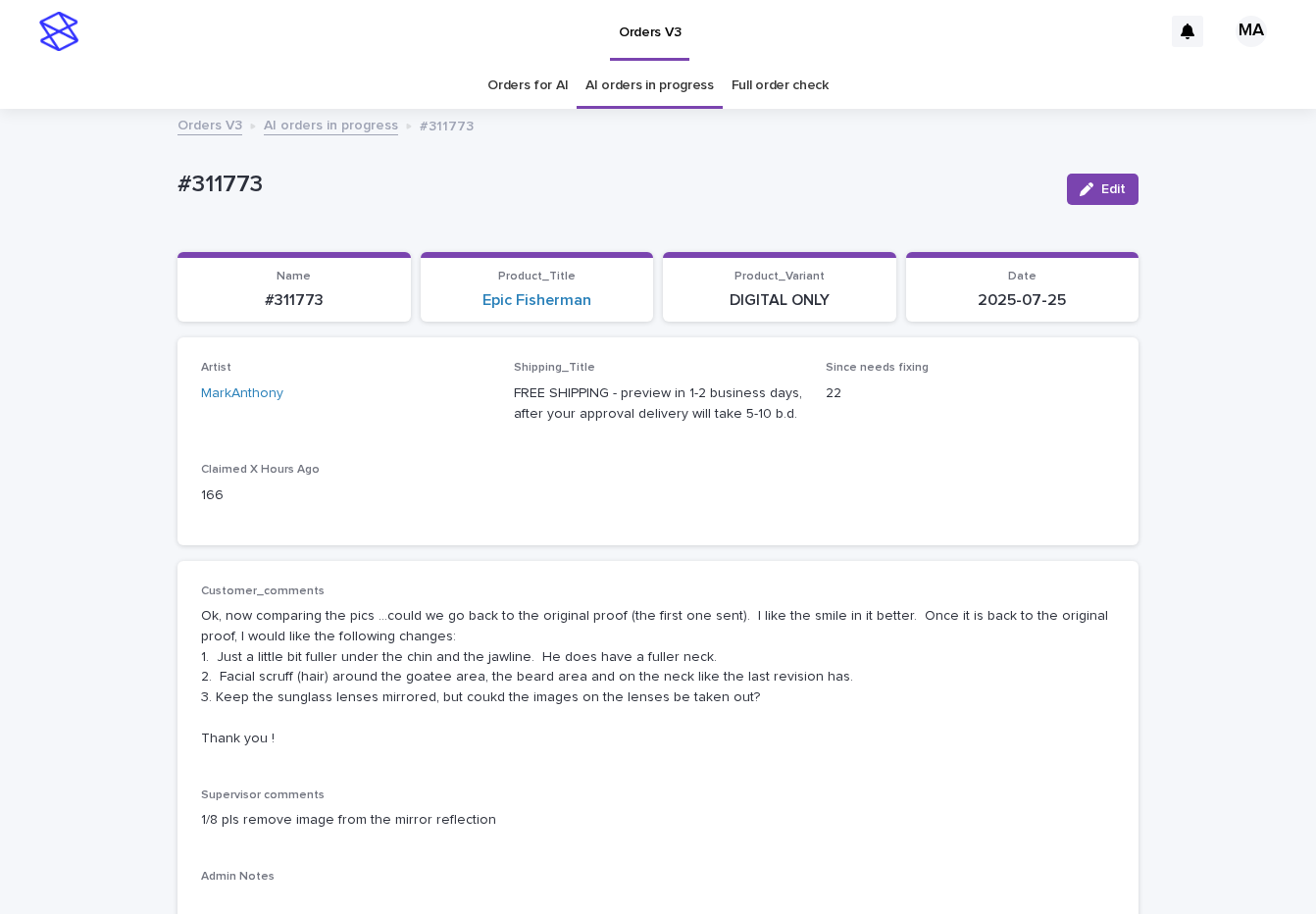 click on "AI orders in progress" at bounding box center (330, 124) 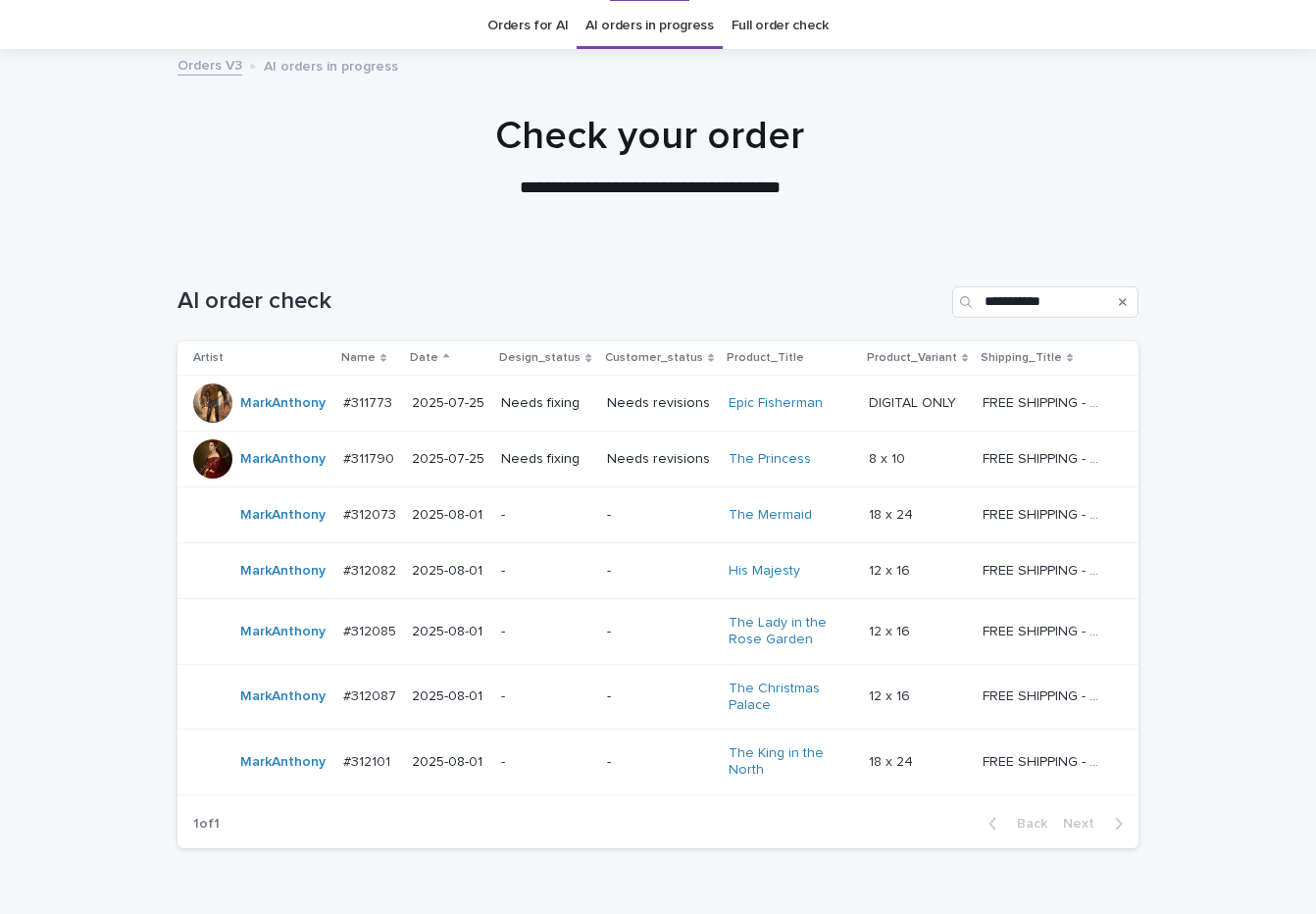 scroll, scrollTop: 63, scrollLeft: 0, axis: vertical 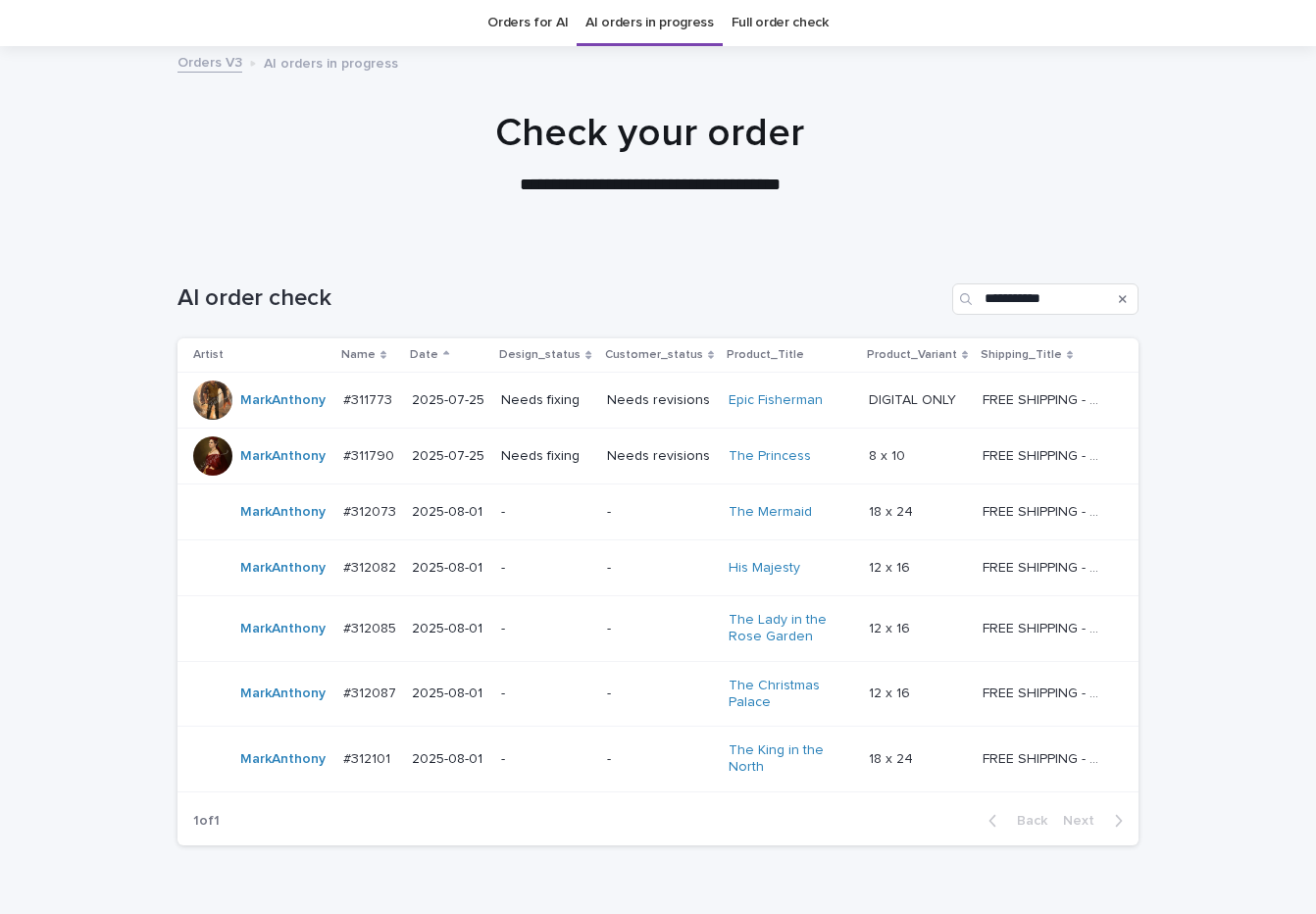 click on "**********" at bounding box center (658, 601) 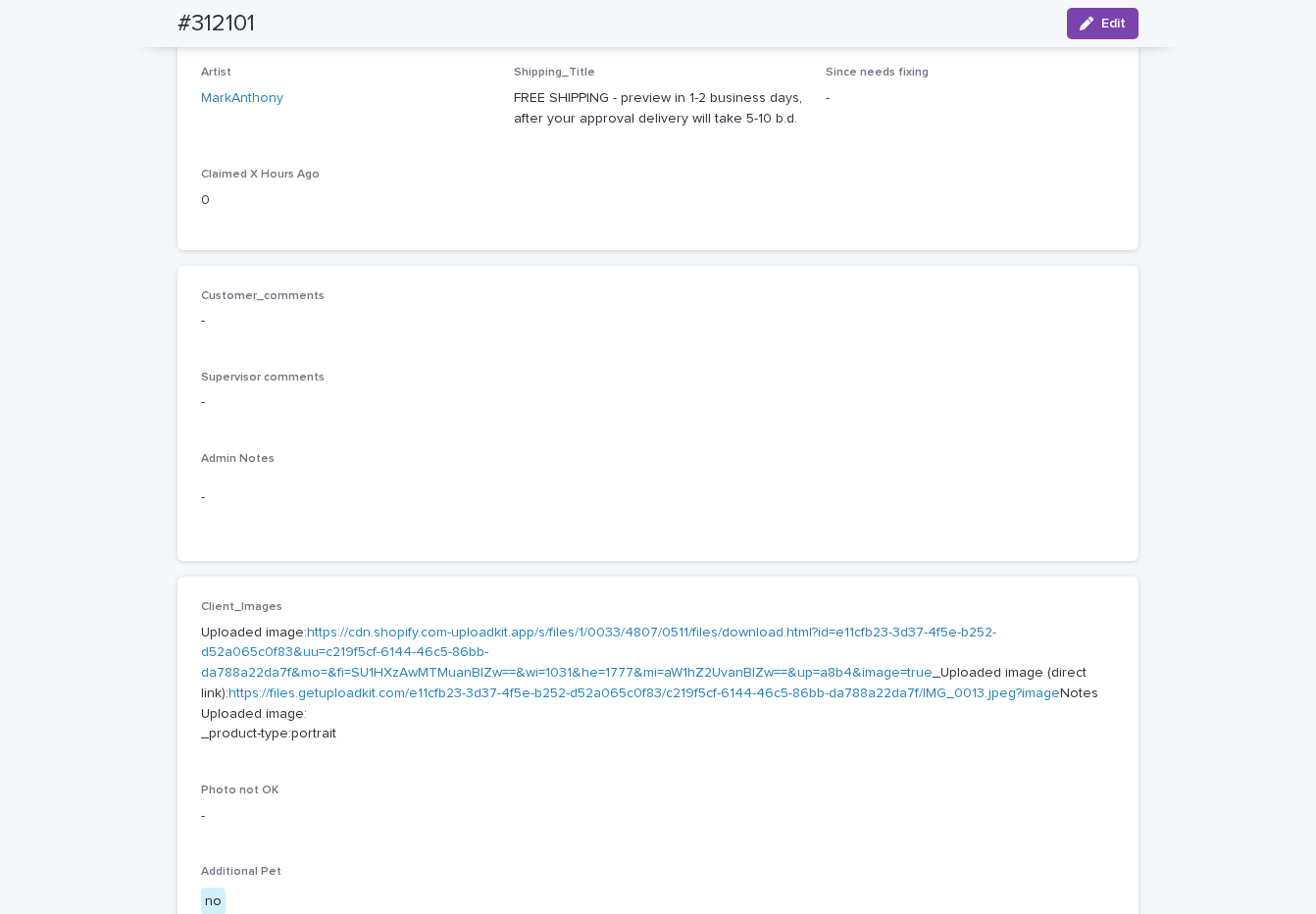 scroll, scrollTop: 0, scrollLeft: 0, axis: both 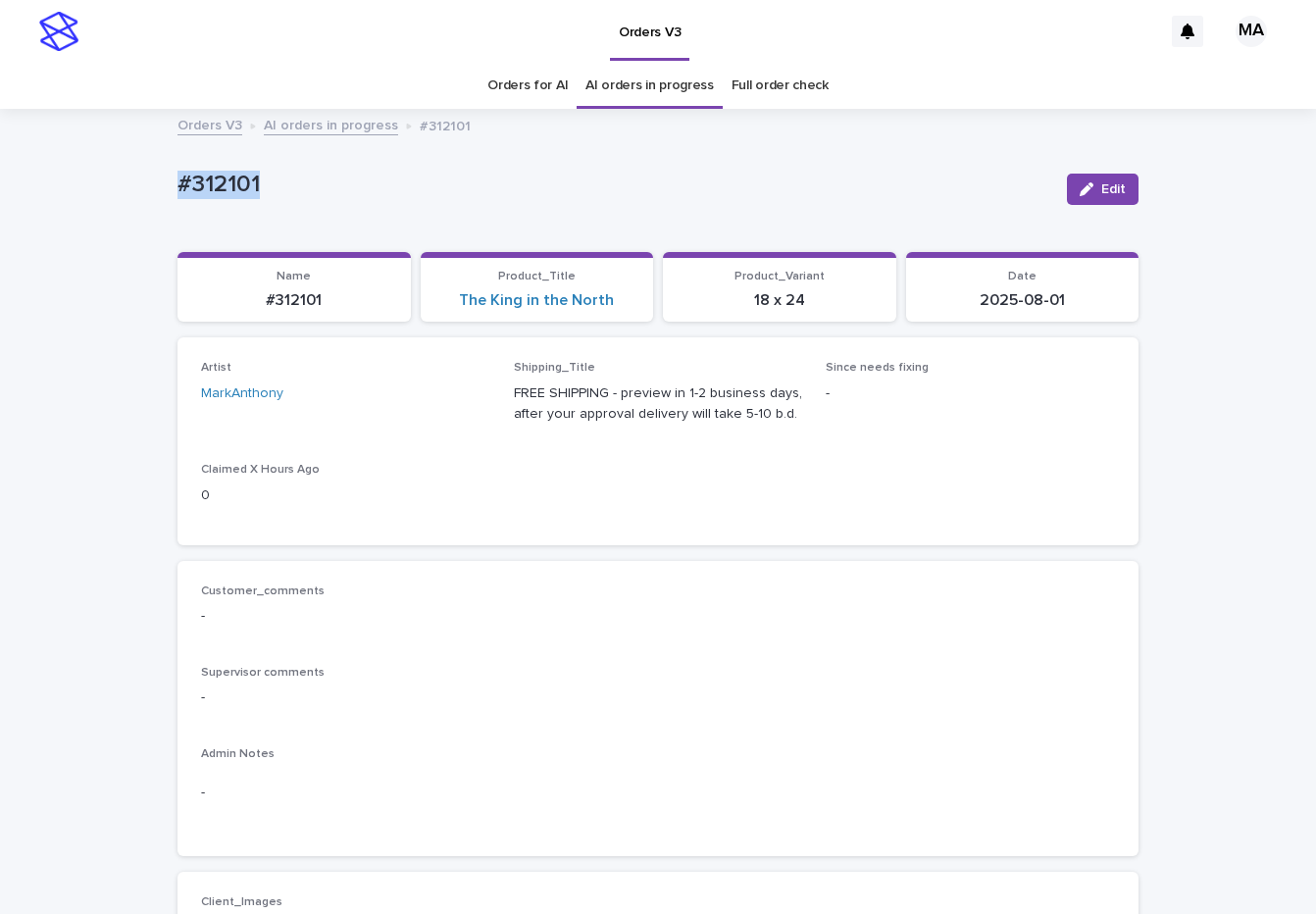 drag, startPoint x: 267, startPoint y: 198, endPoint x: 104, endPoint y: 198, distance: 163 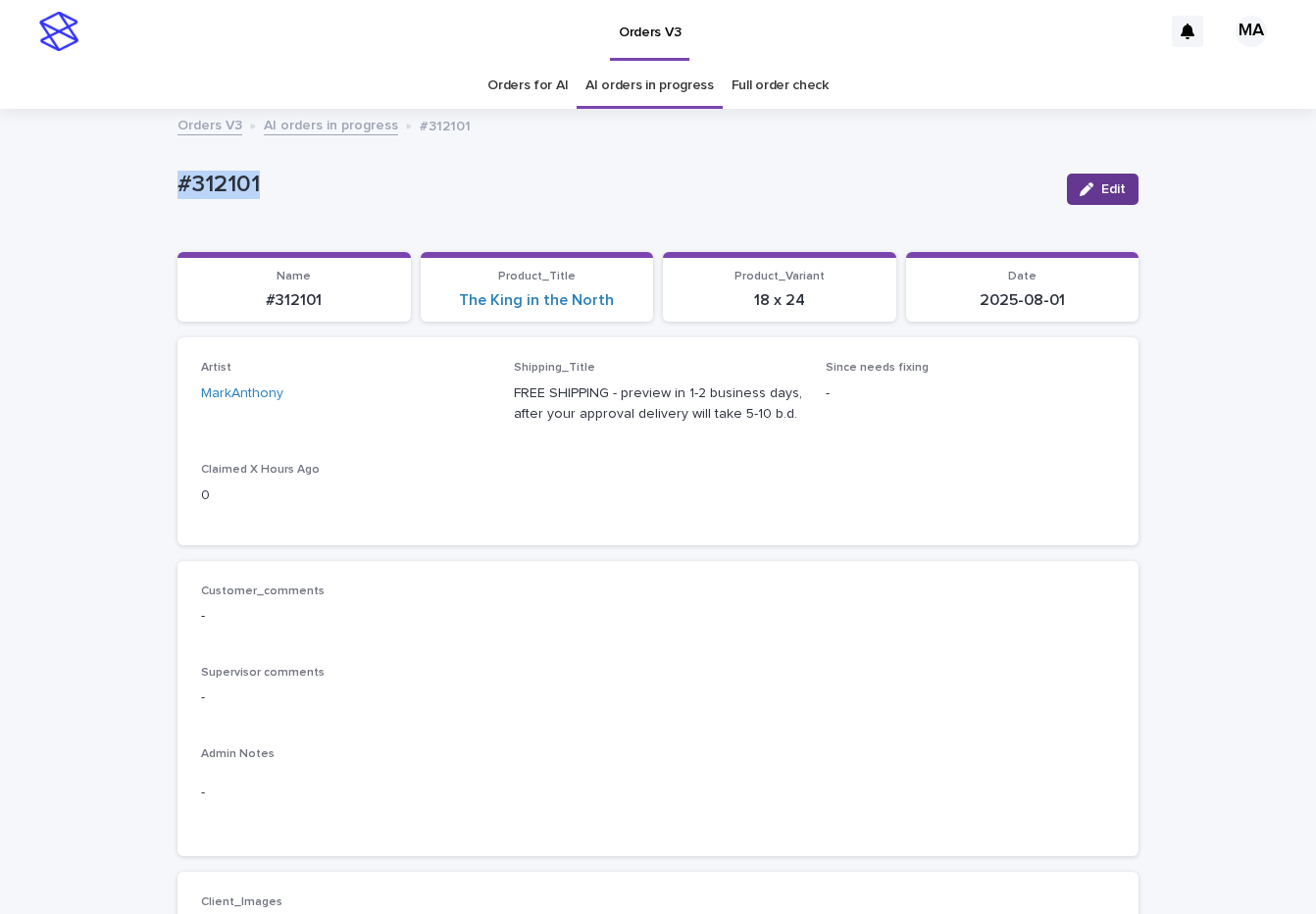 click on "Edit" at bounding box center (1102, 189) 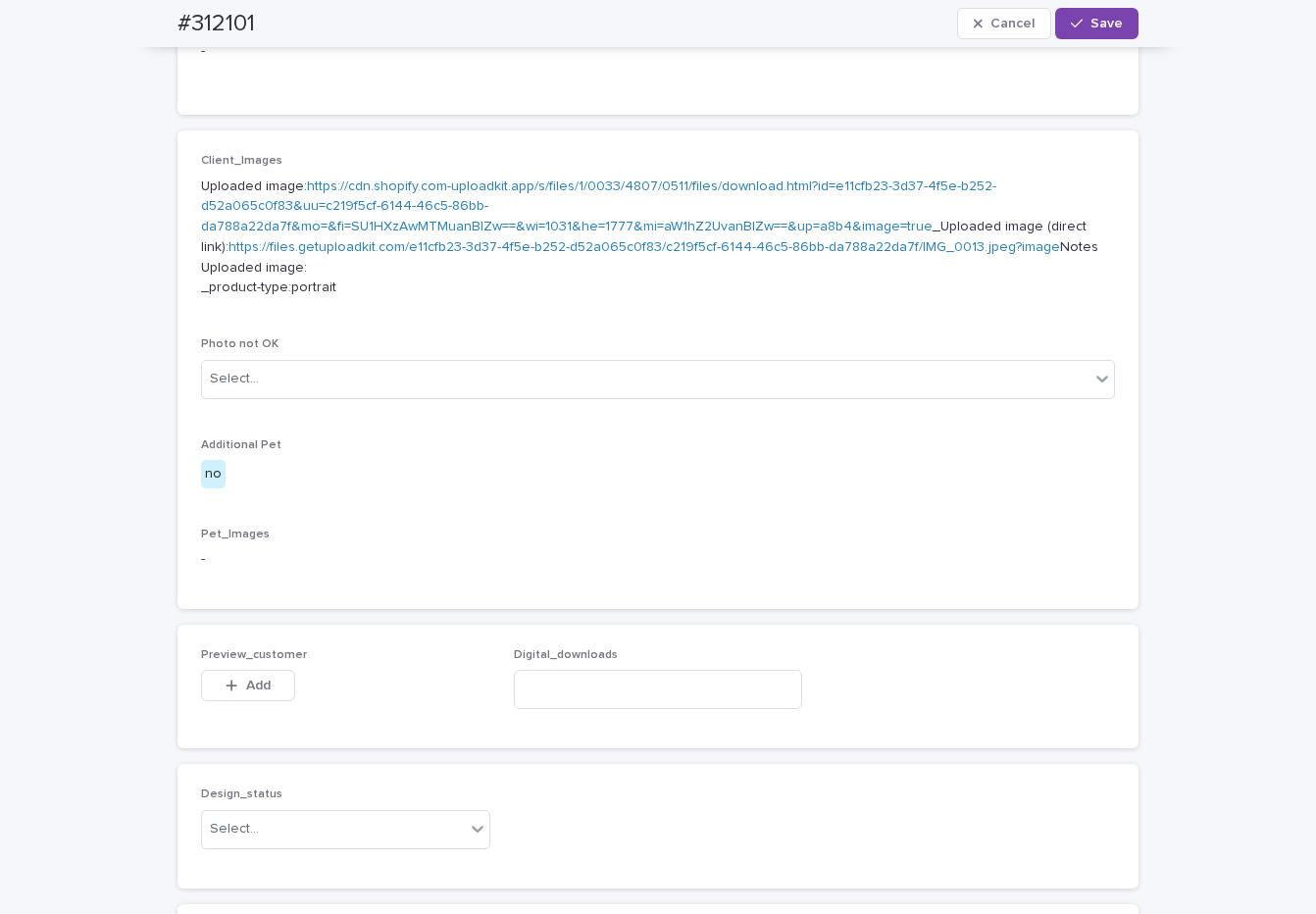 scroll, scrollTop: 1071, scrollLeft: 0, axis: vertical 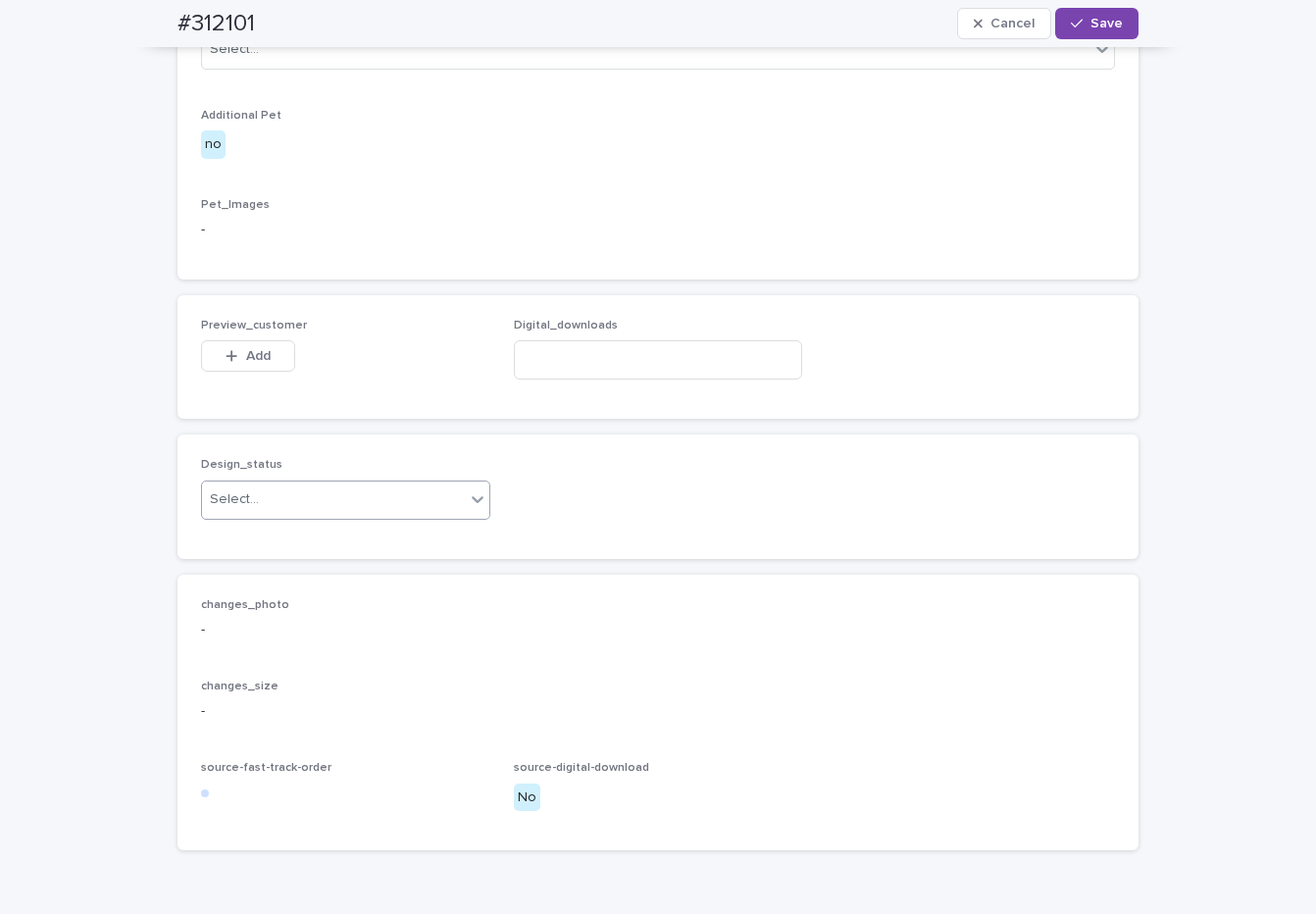 click on "Select..." at bounding box center [333, 499] 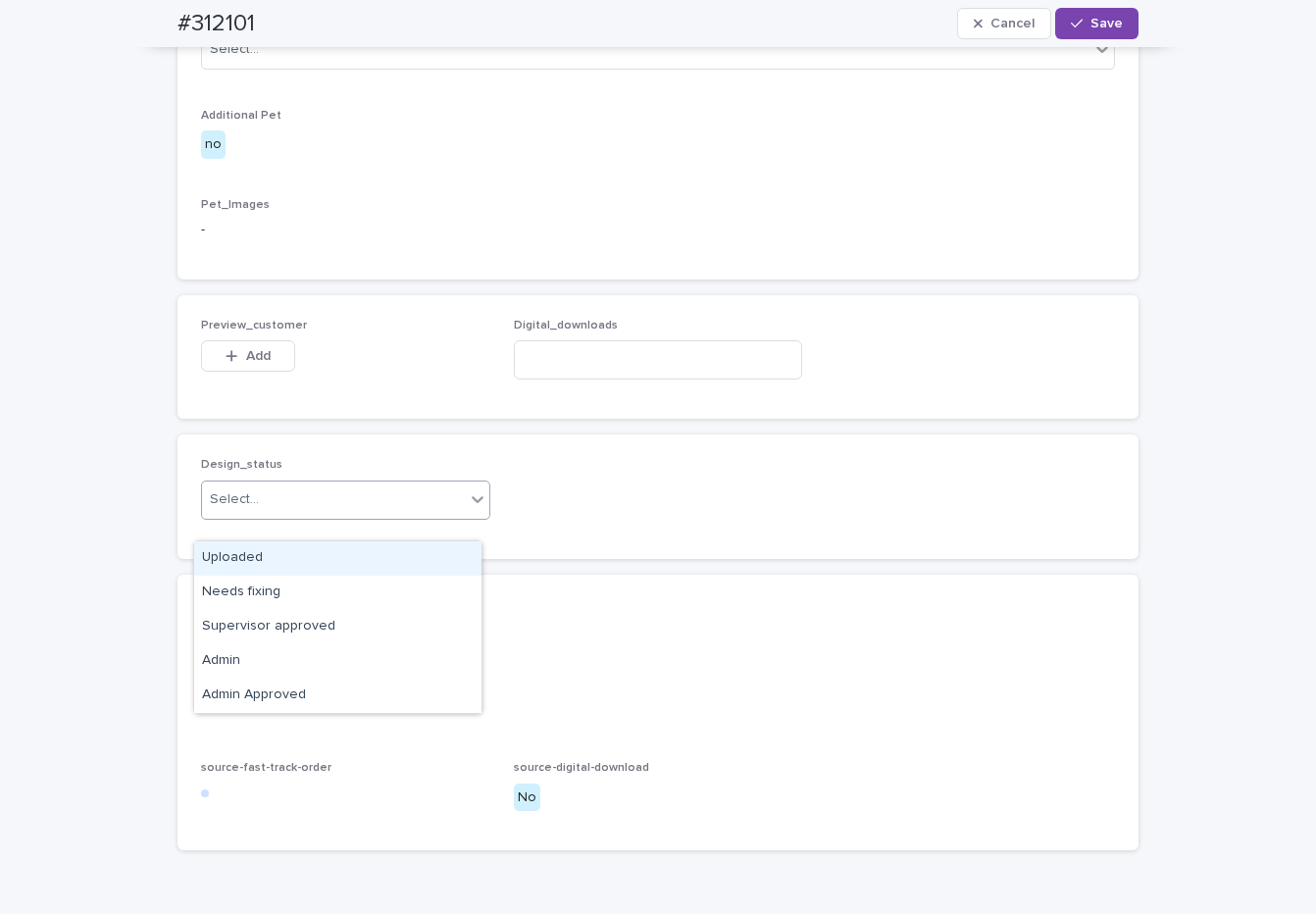 click on "Uploaded" at bounding box center [337, 558] 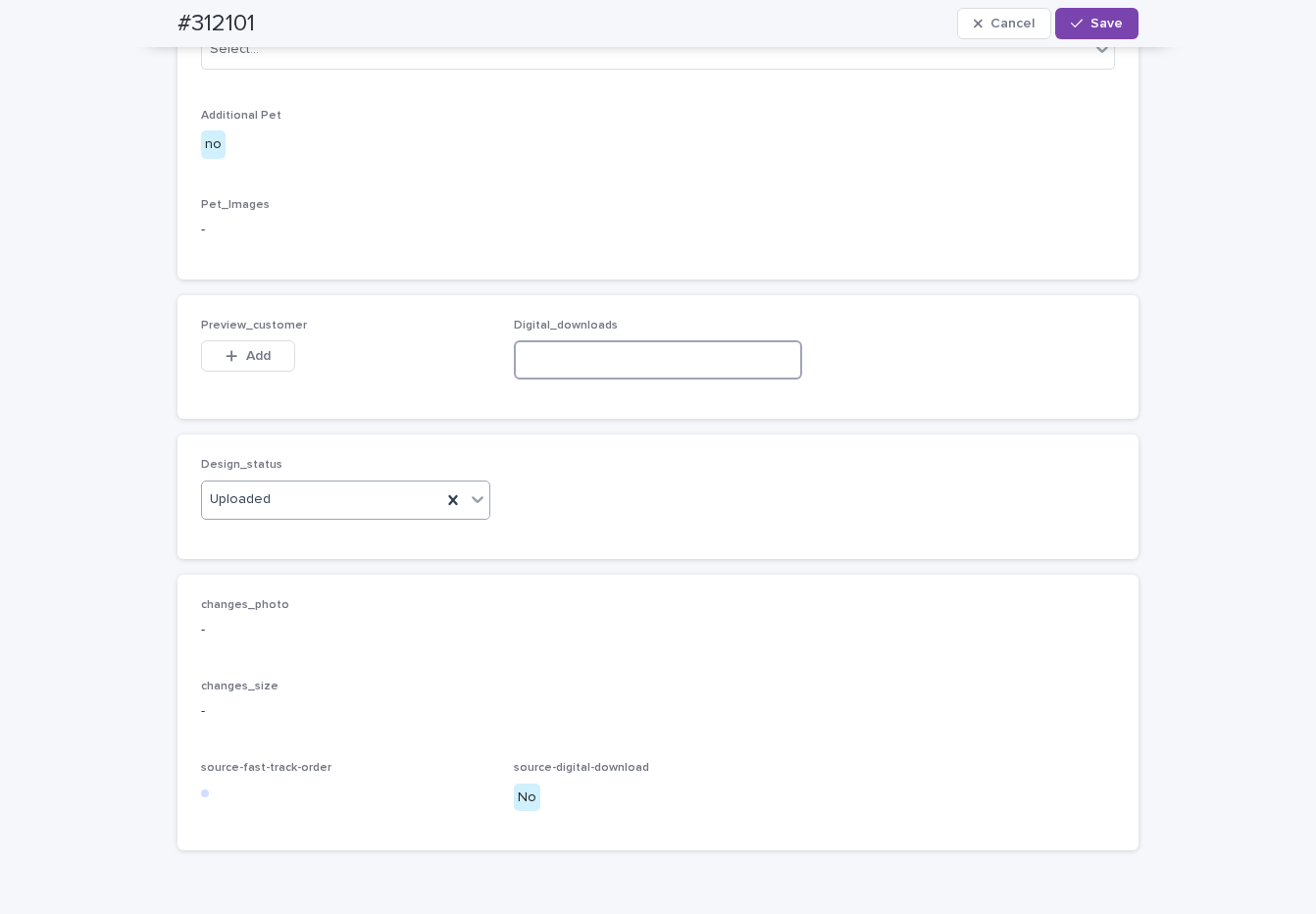 click at bounding box center [658, 360] 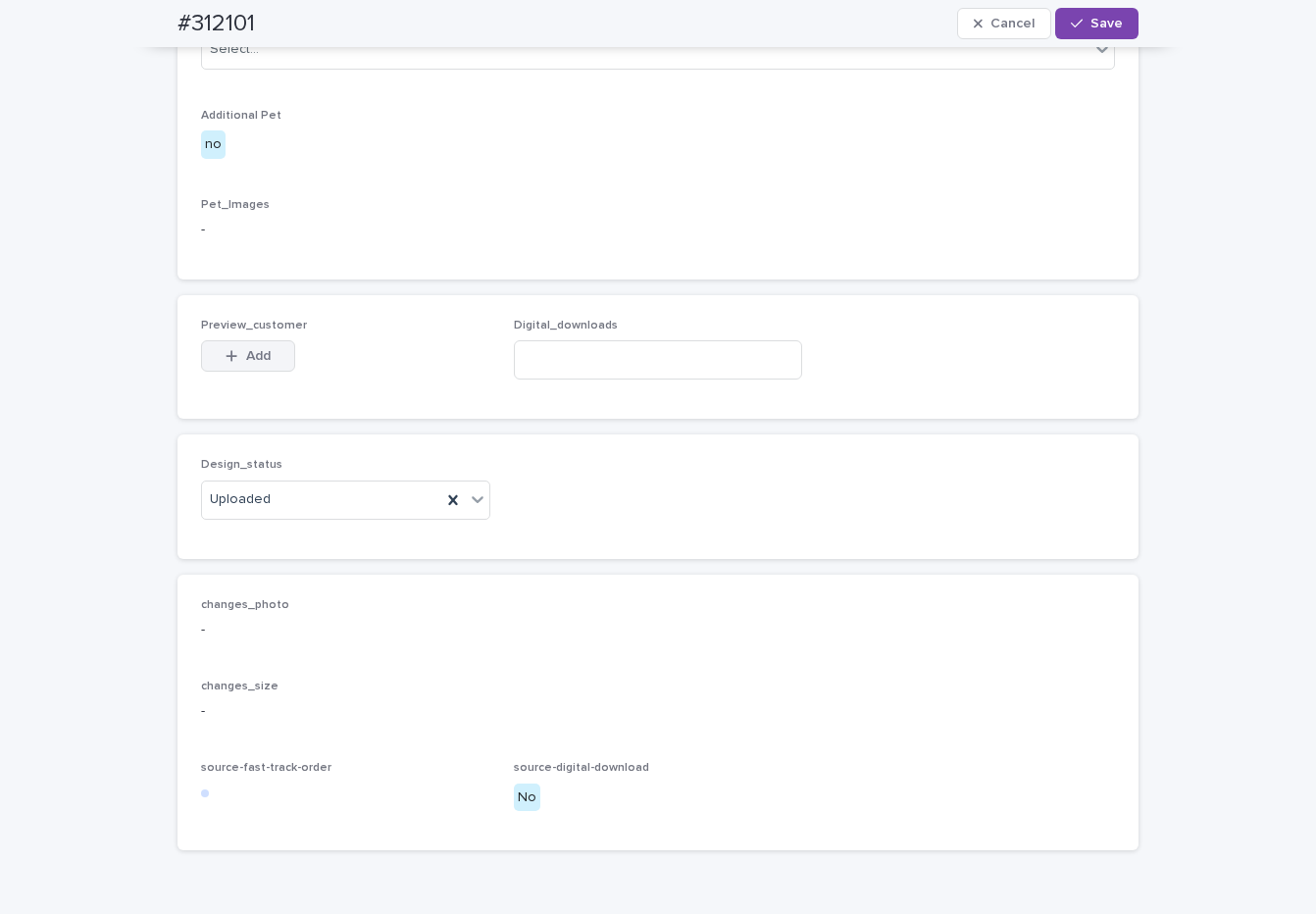 click on "Add" at bounding box center (258, 356) 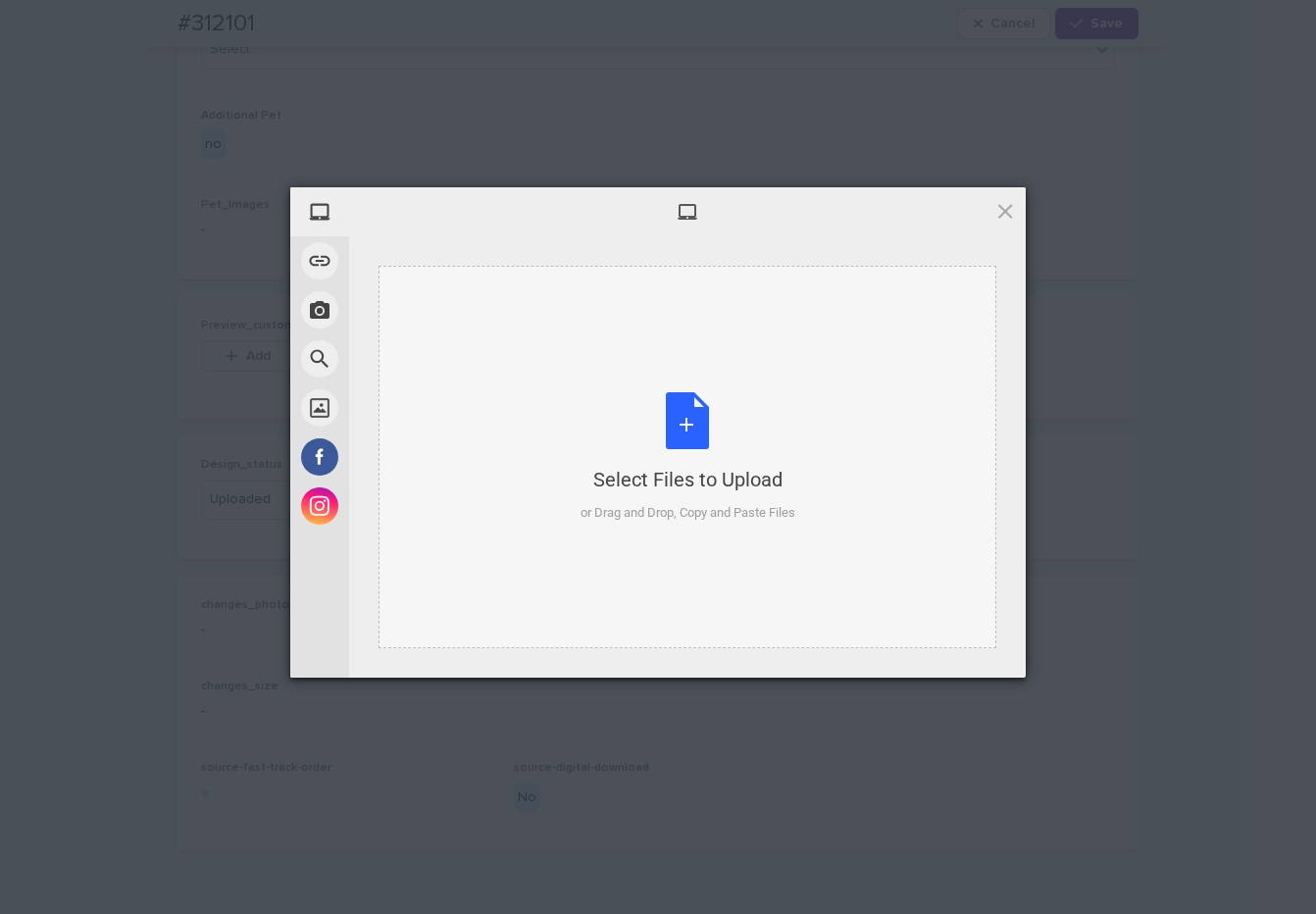 click on "Select Files to Upload
or Drag and Drop, Copy and Paste Files" at bounding box center [687, 457] 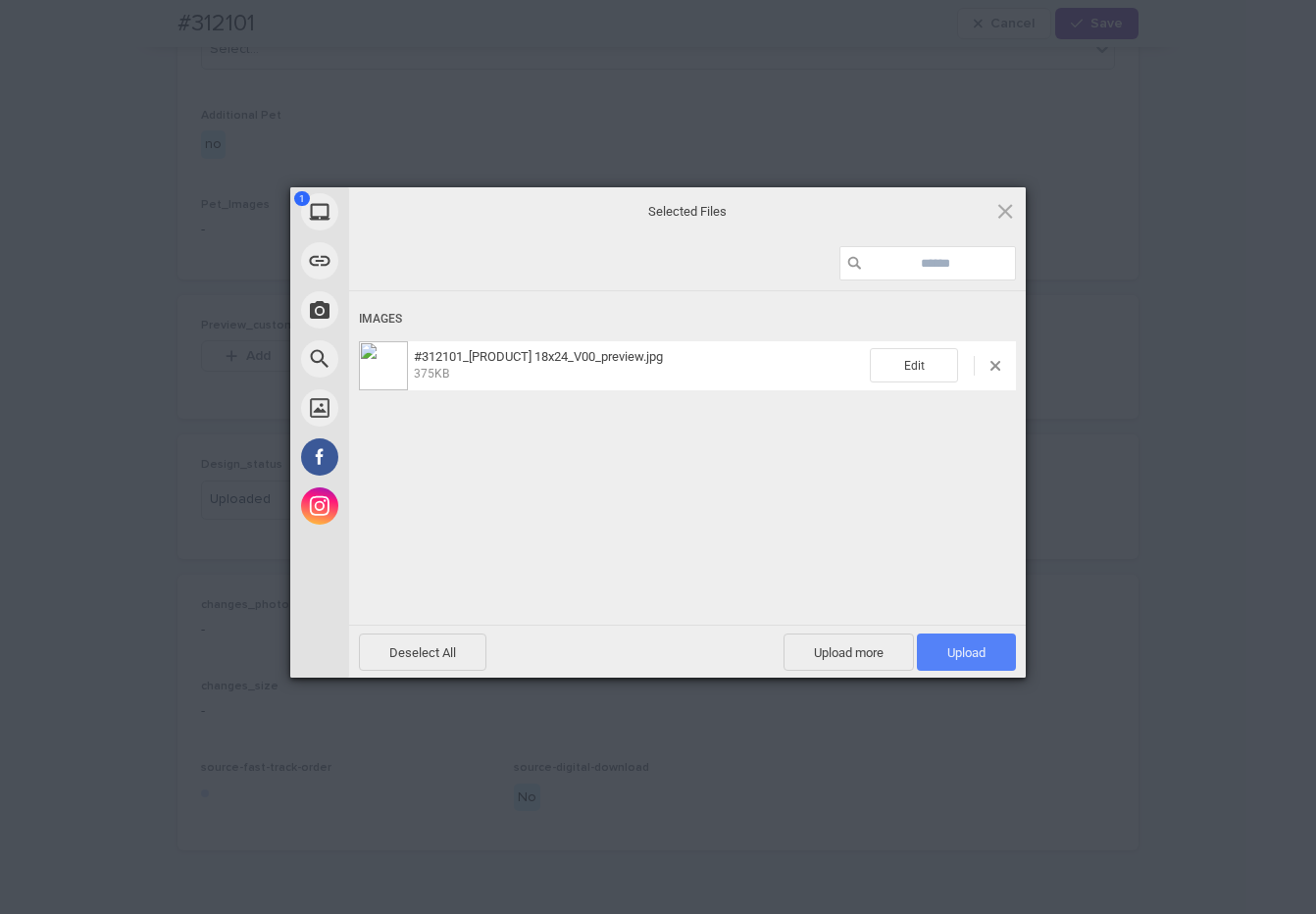 click on "Upload
1" at bounding box center (966, 652) 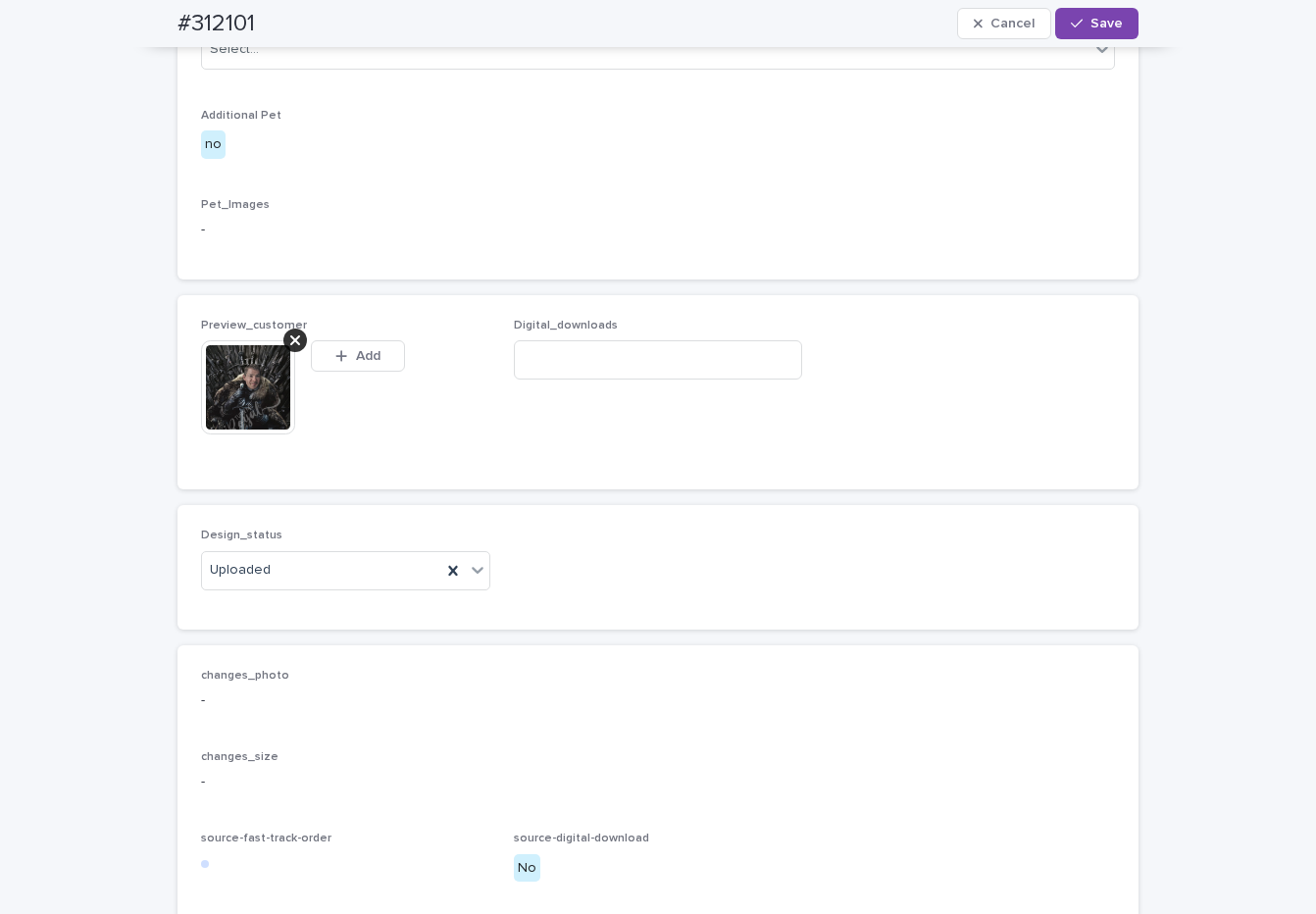 scroll, scrollTop: 1071, scrollLeft: 0, axis: vertical 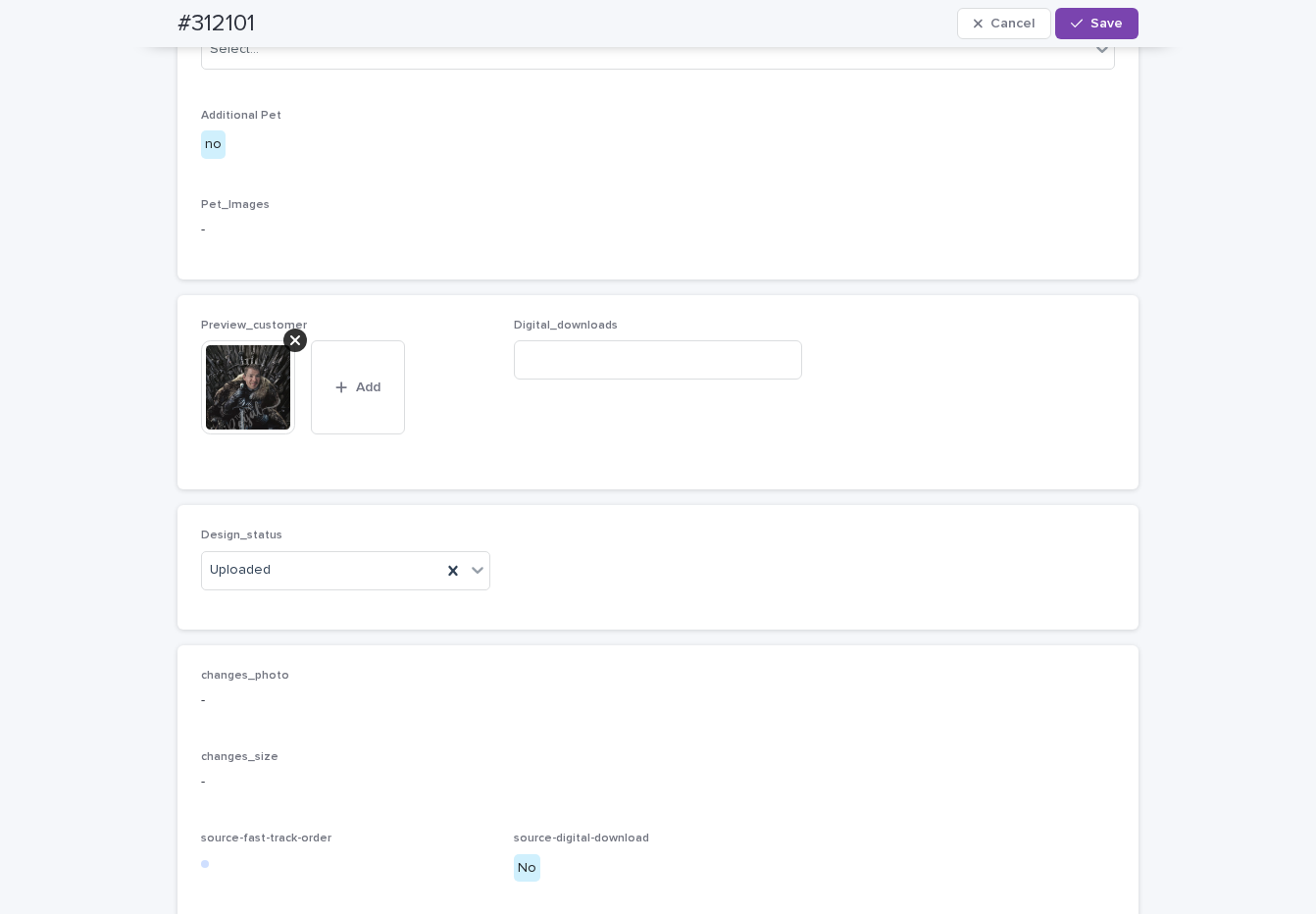 click on "Save" at bounding box center [1106, 24] 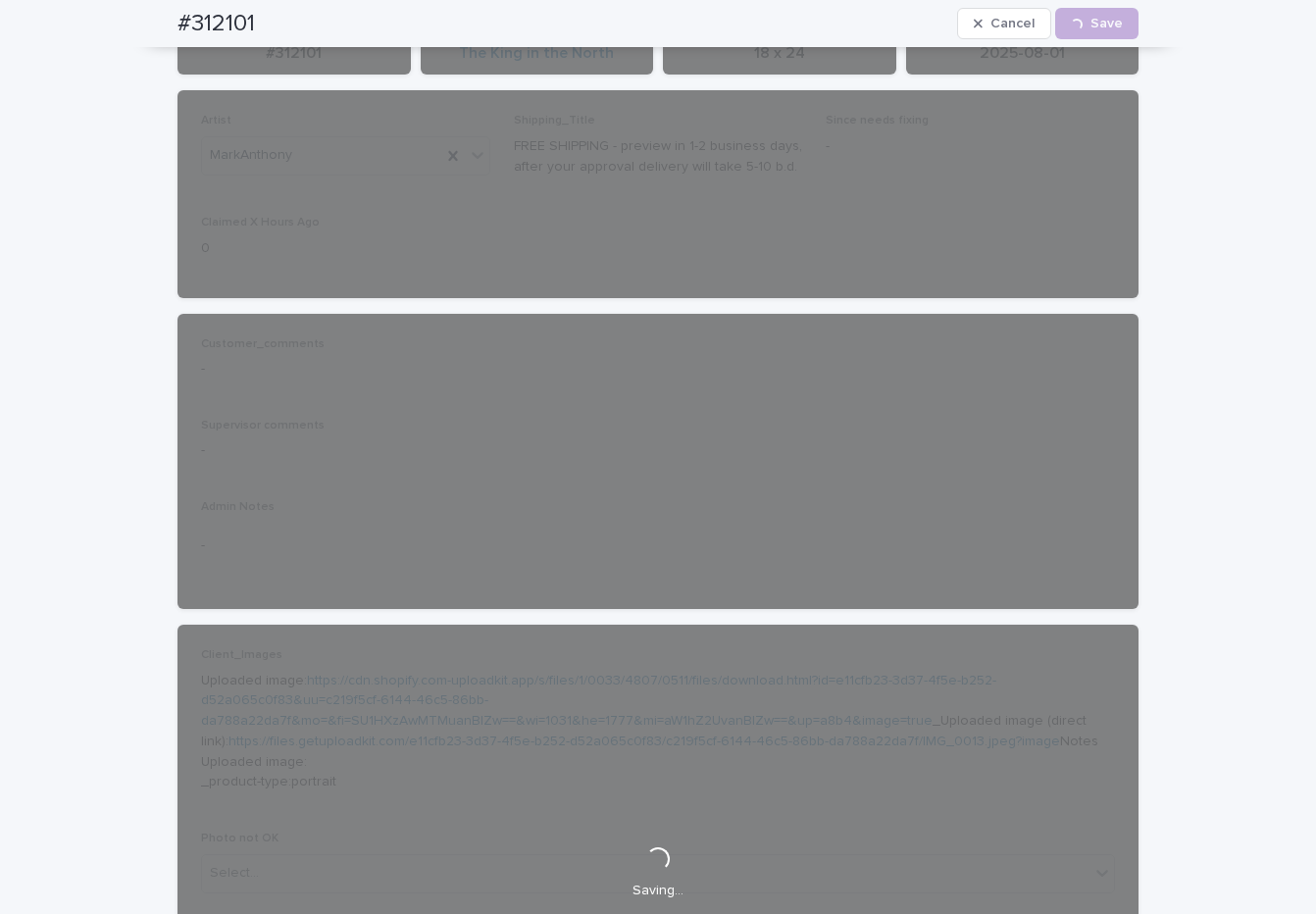 scroll, scrollTop: 0, scrollLeft: 0, axis: both 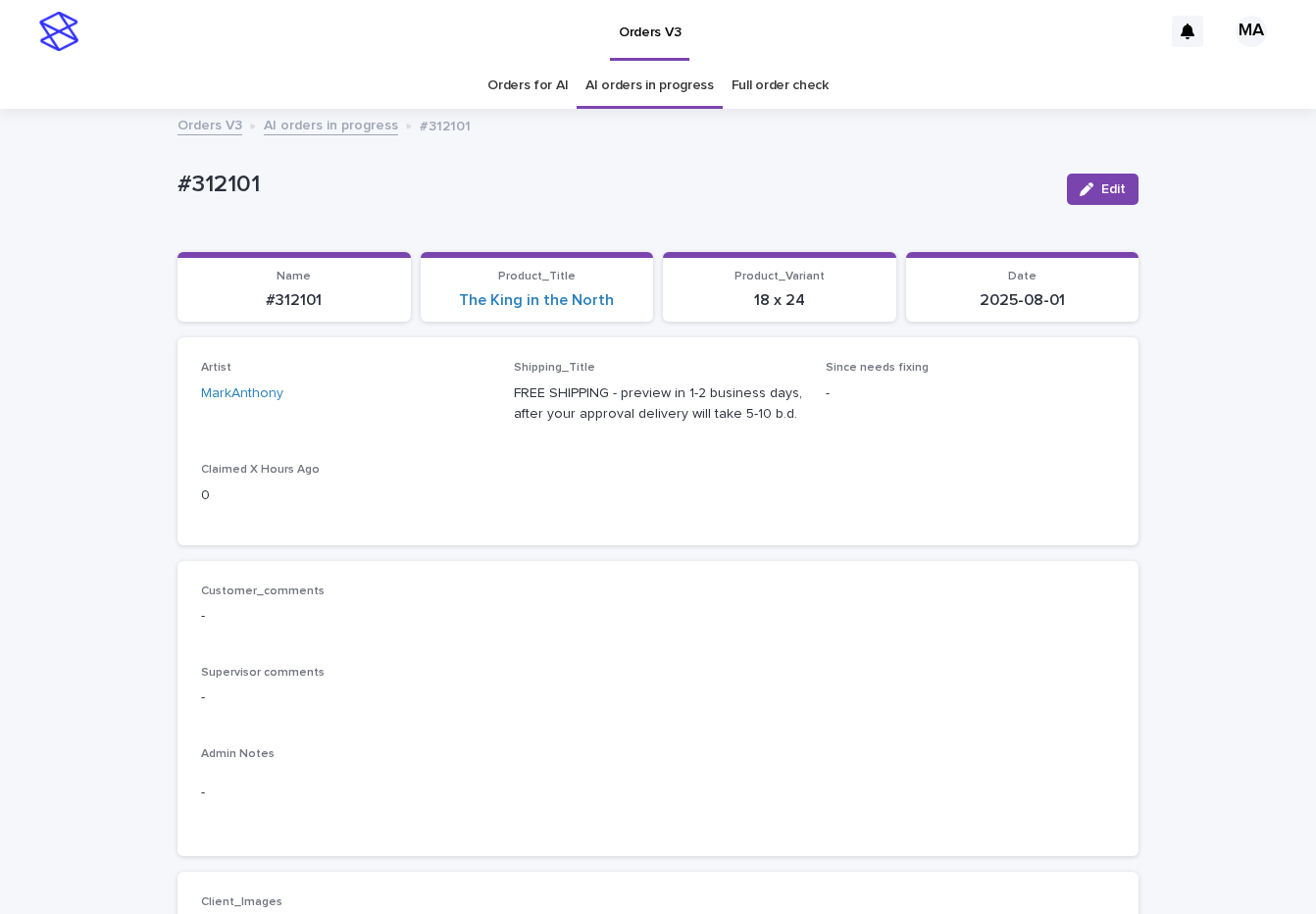 click on "AI orders in progress" at bounding box center (330, 124) 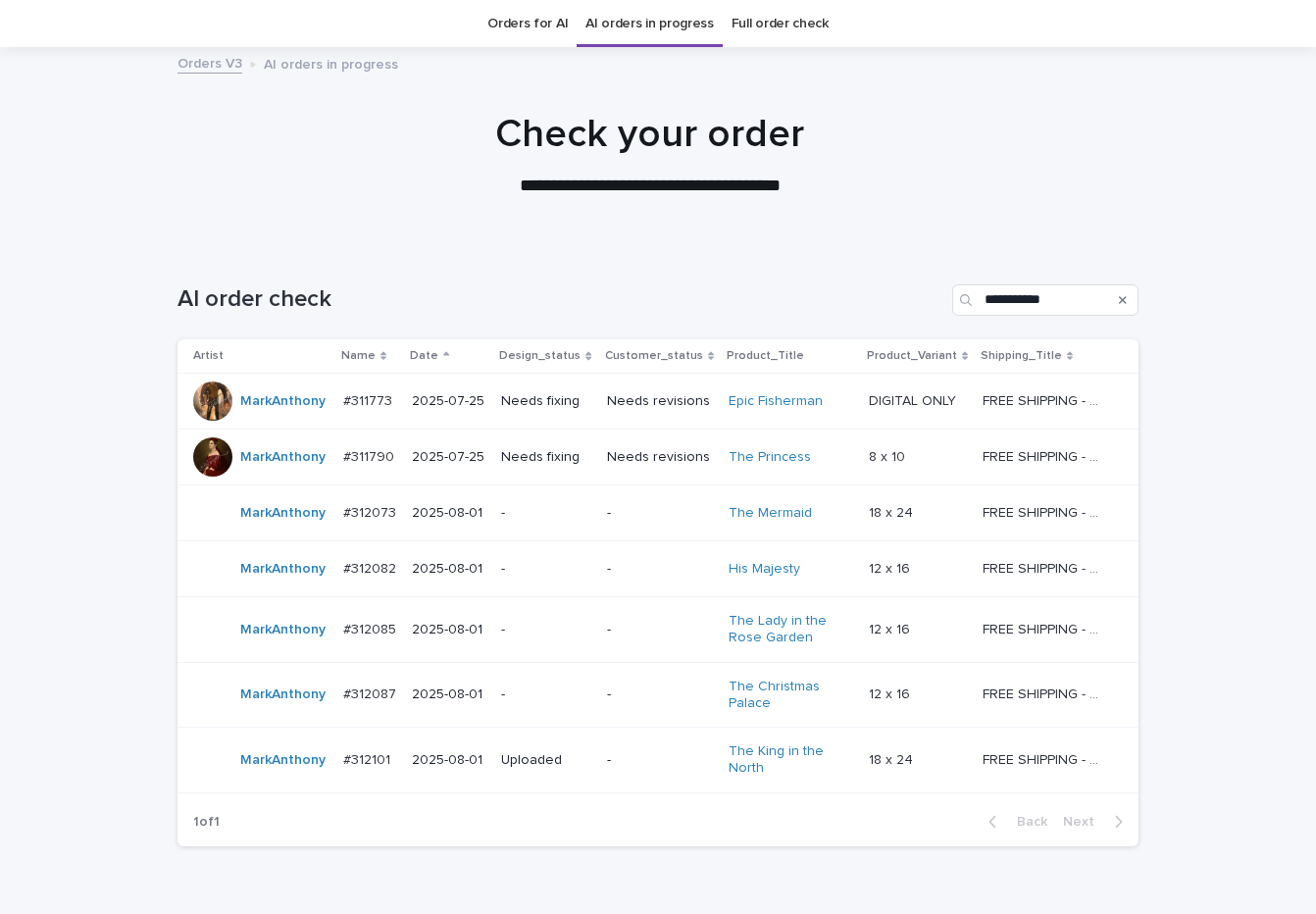 scroll, scrollTop: 63, scrollLeft: 0, axis: vertical 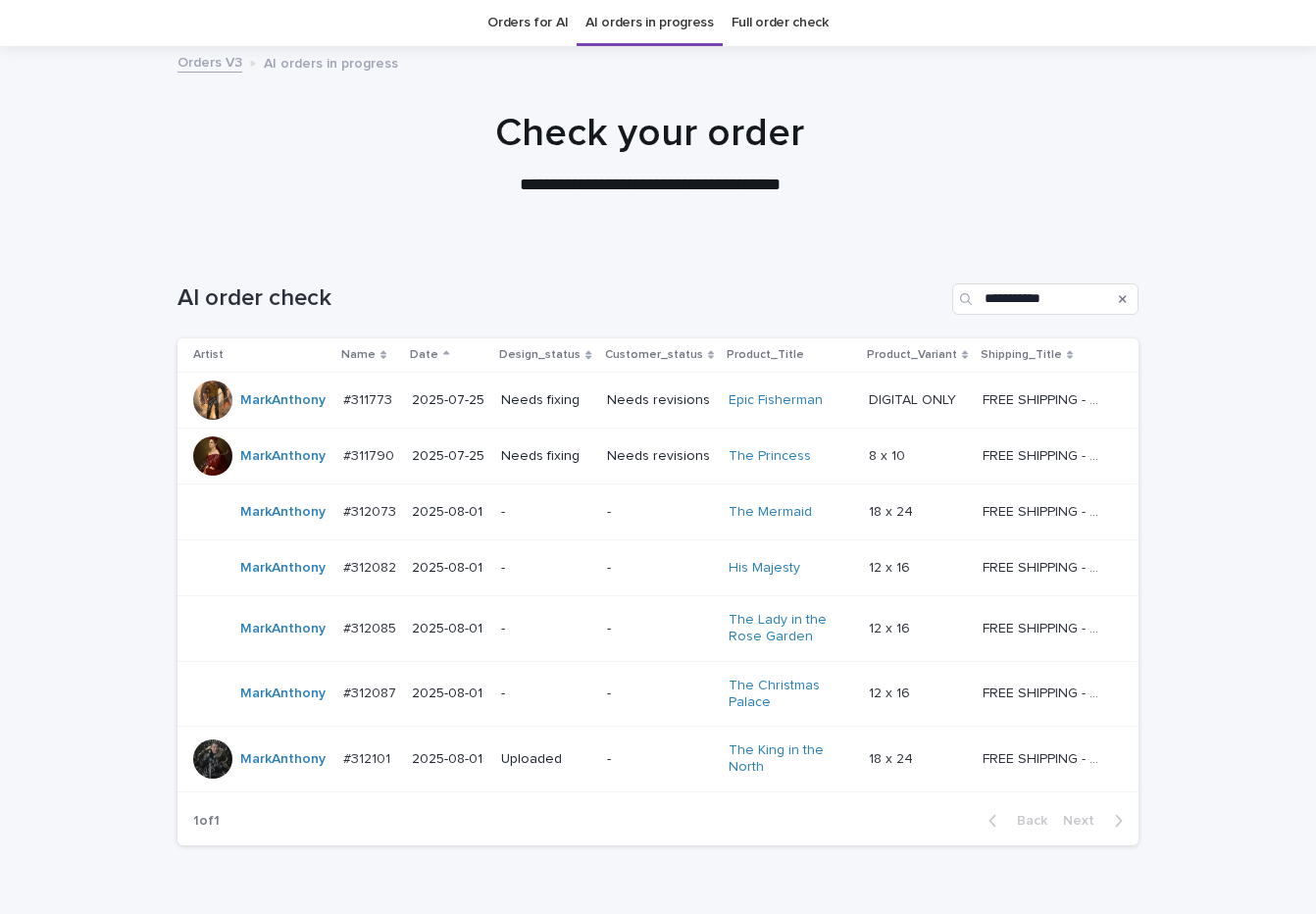 click on "Check your order" at bounding box center (650, 133) 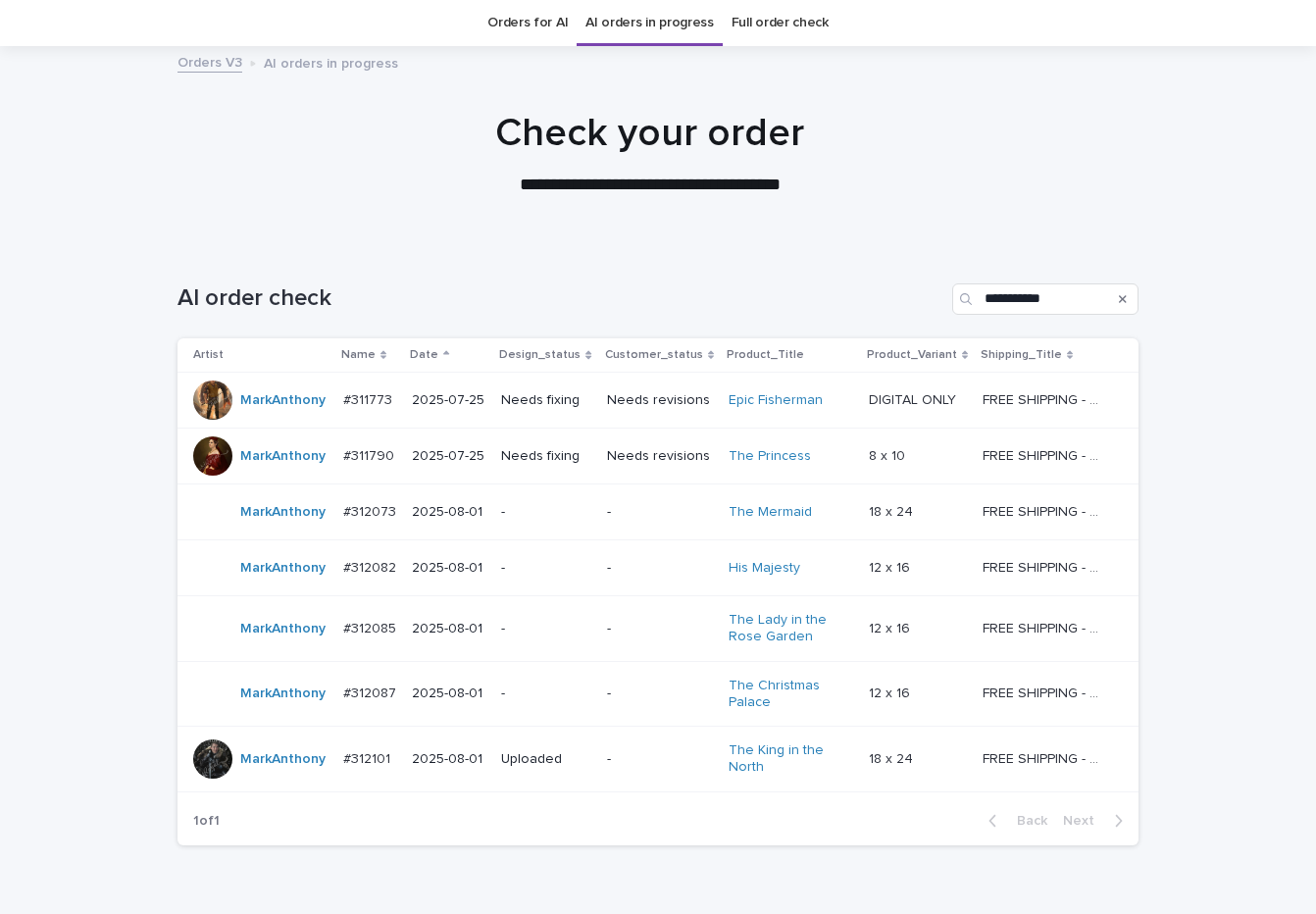 click on "Epic Fisherman" at bounding box center (789, 400) 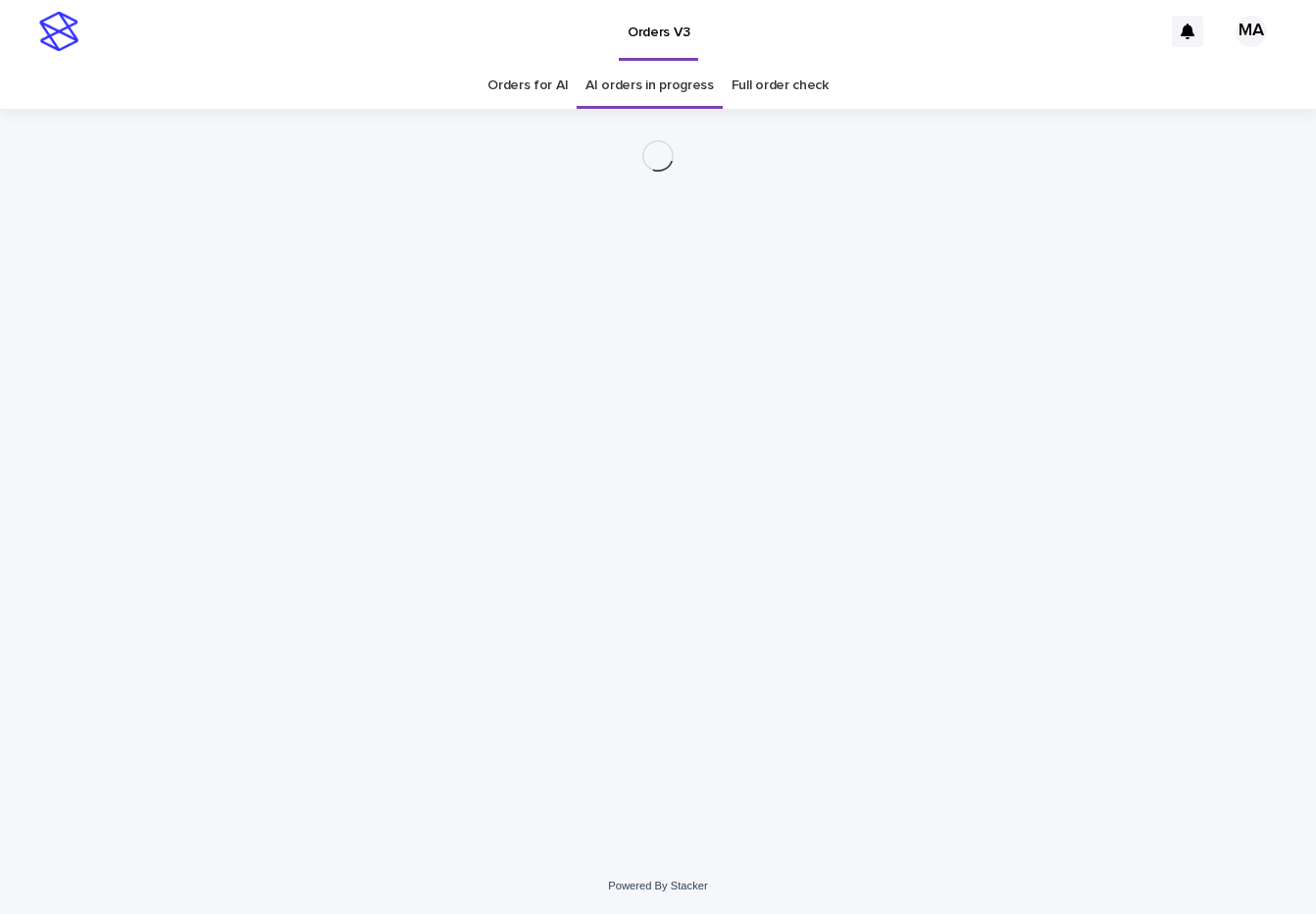 scroll, scrollTop: 0, scrollLeft: 0, axis: both 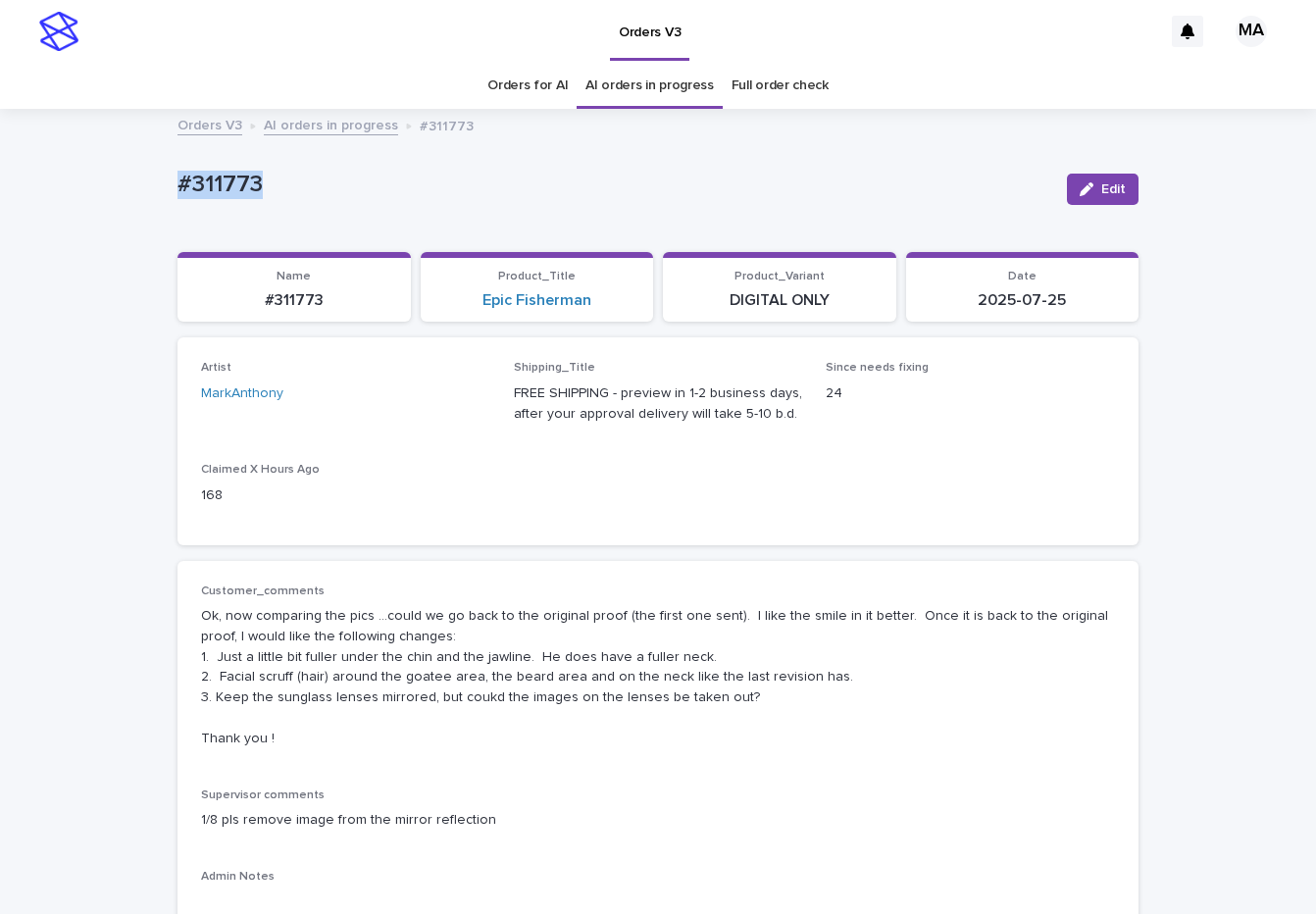 drag, startPoint x: 284, startPoint y: 173, endPoint x: 125, endPoint y: 173, distance: 159 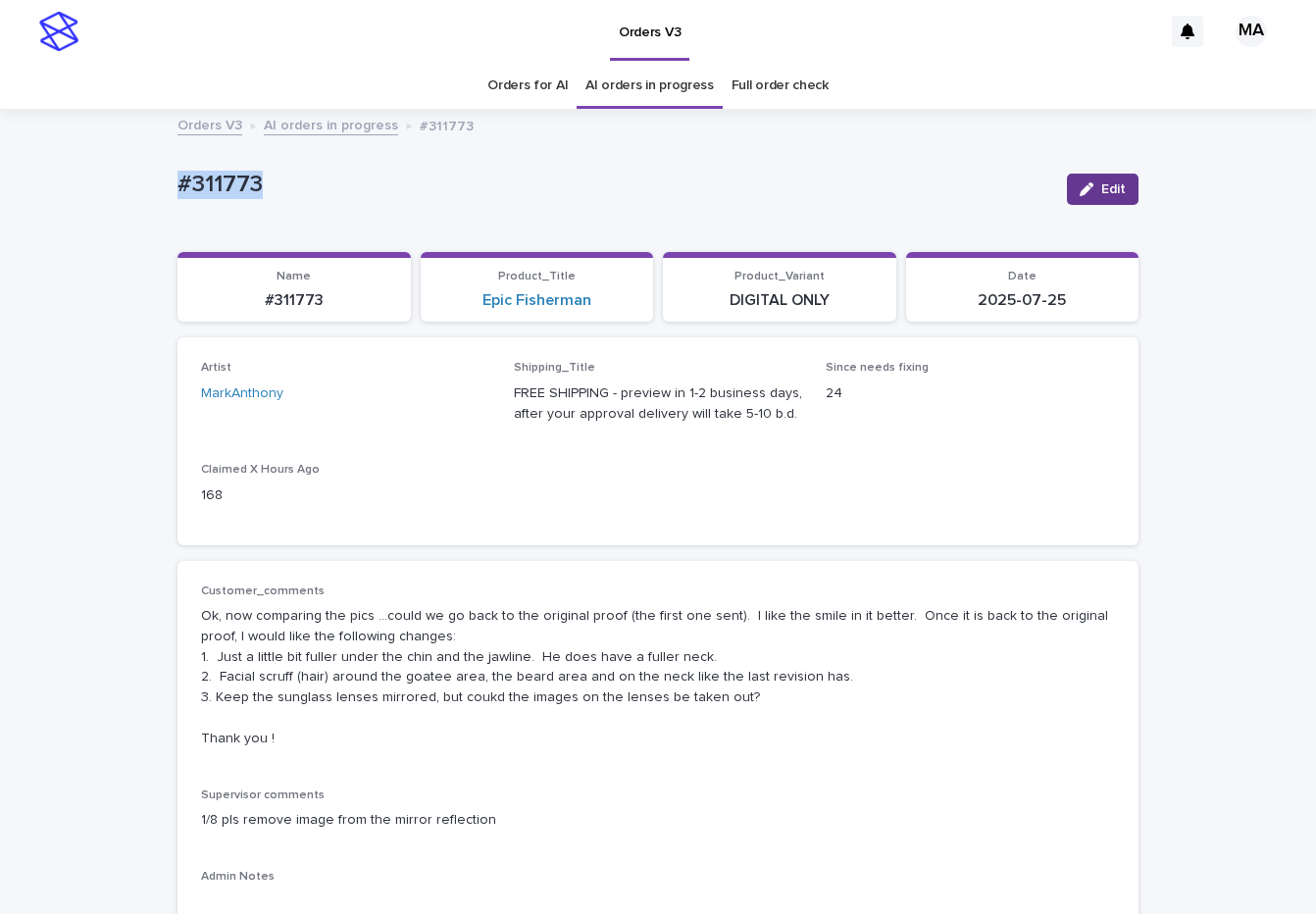 click on "Edit" at bounding box center (1102, 189) 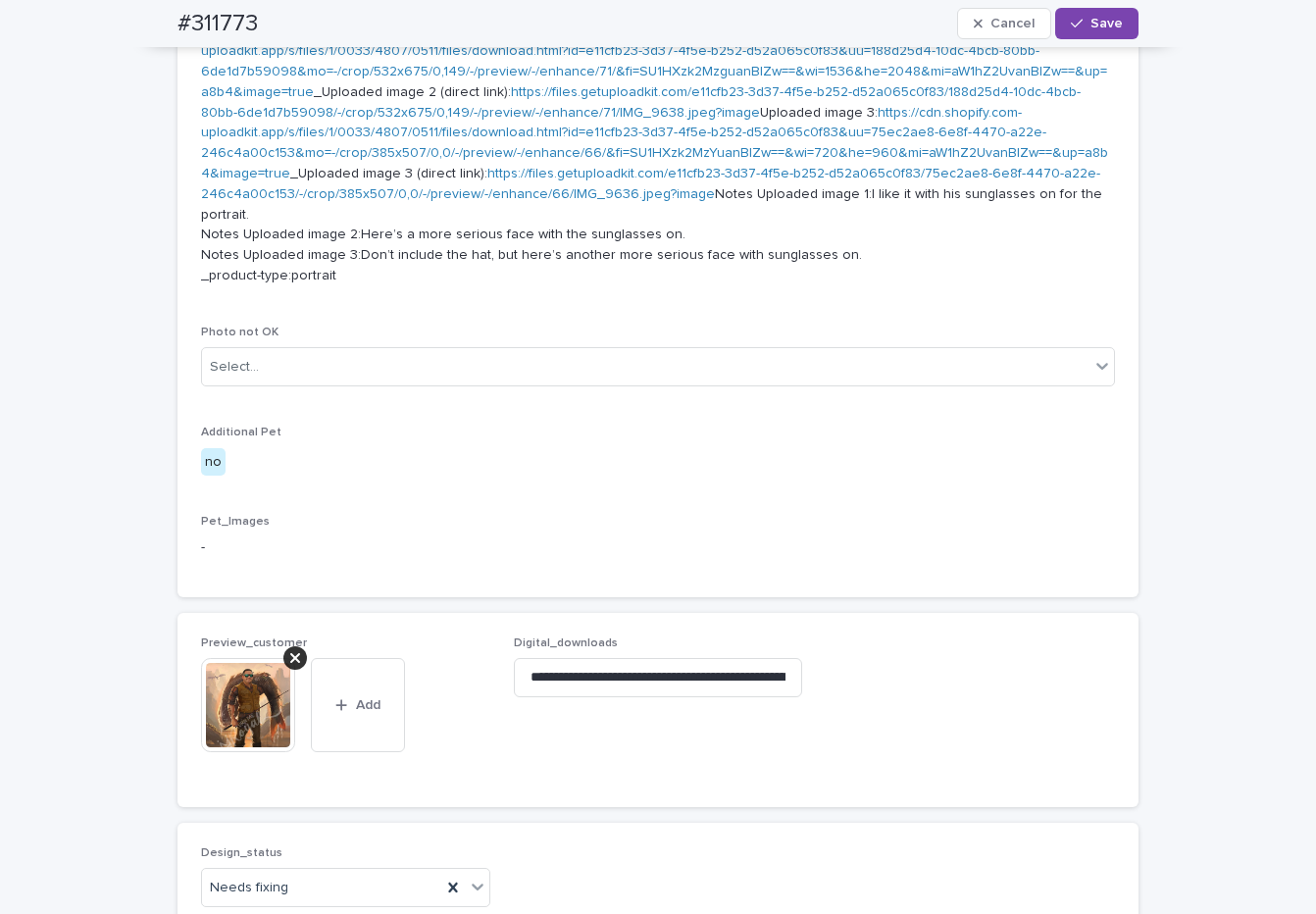 scroll, scrollTop: 1153, scrollLeft: 0, axis: vertical 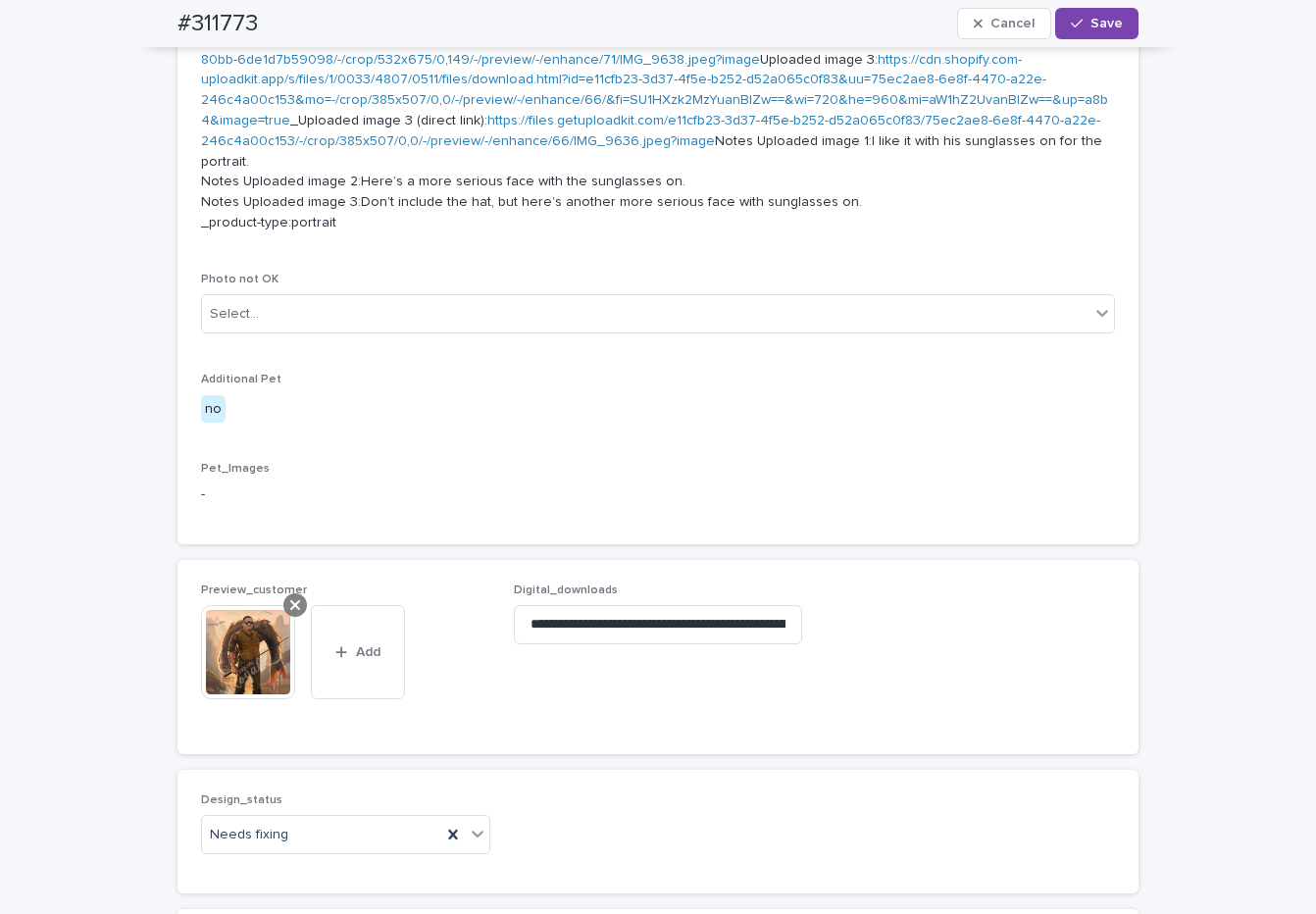click at bounding box center [295, 605] 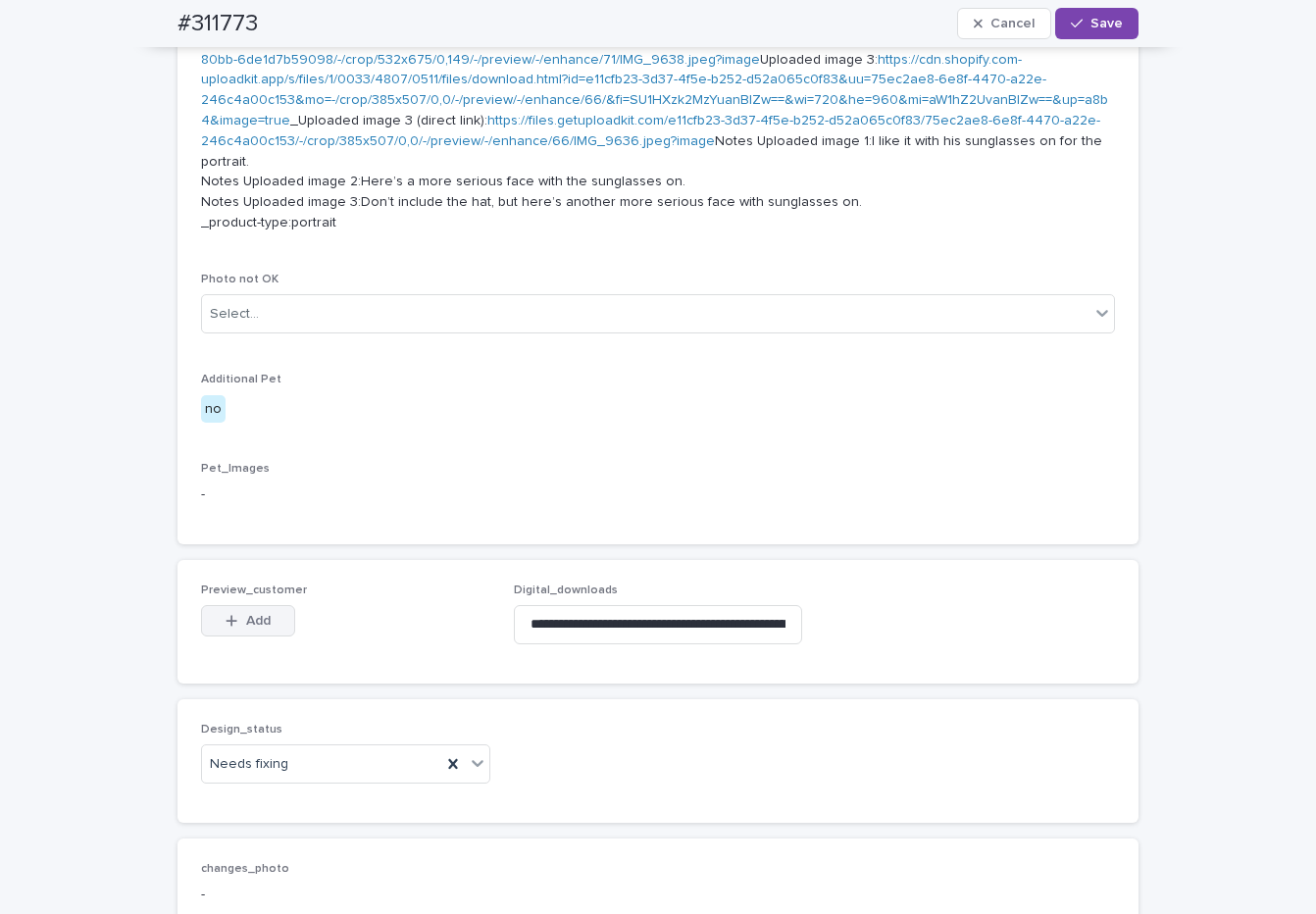 scroll, scrollTop: 1122, scrollLeft: 0, axis: vertical 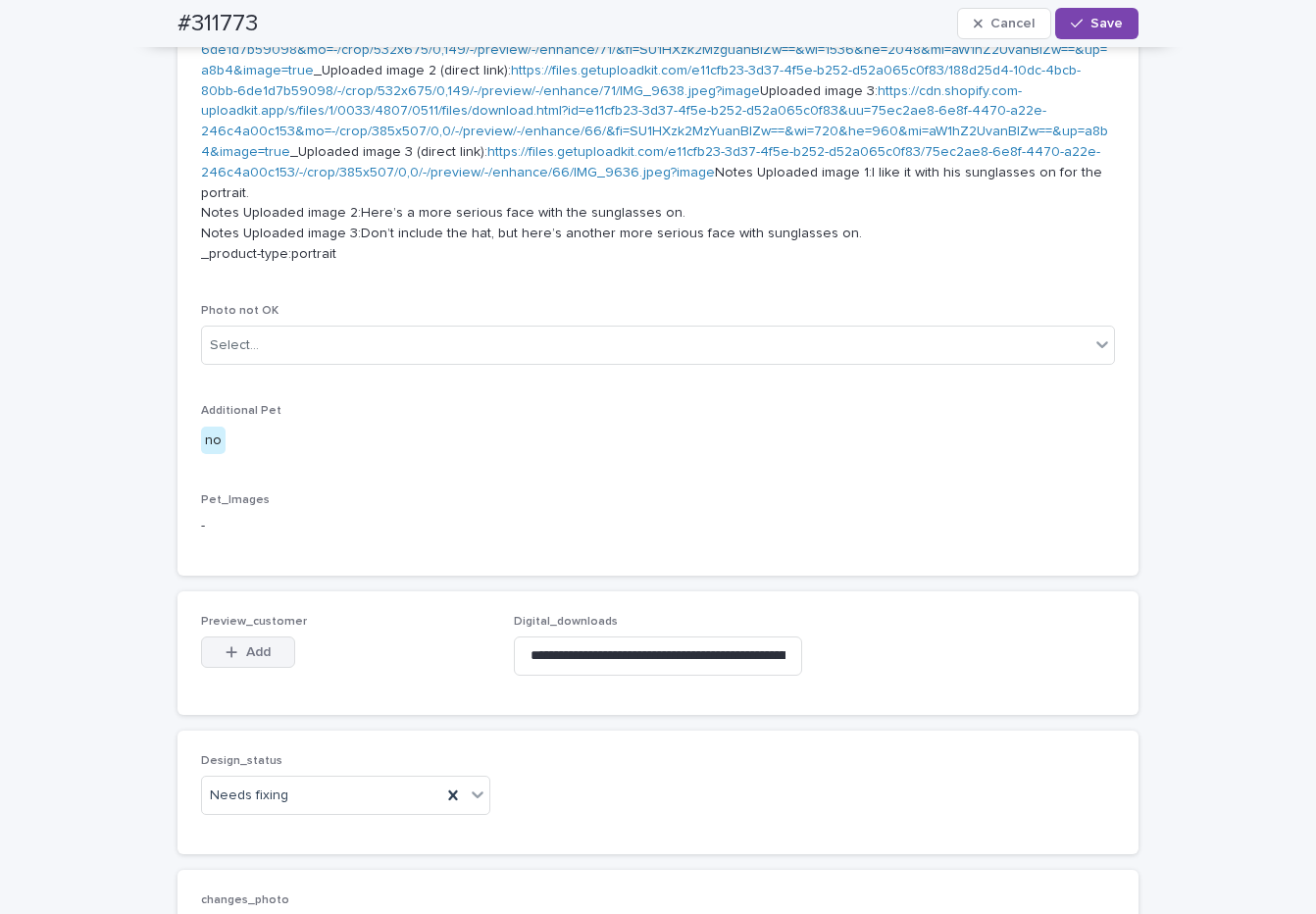 click on "Add" at bounding box center (258, 652) 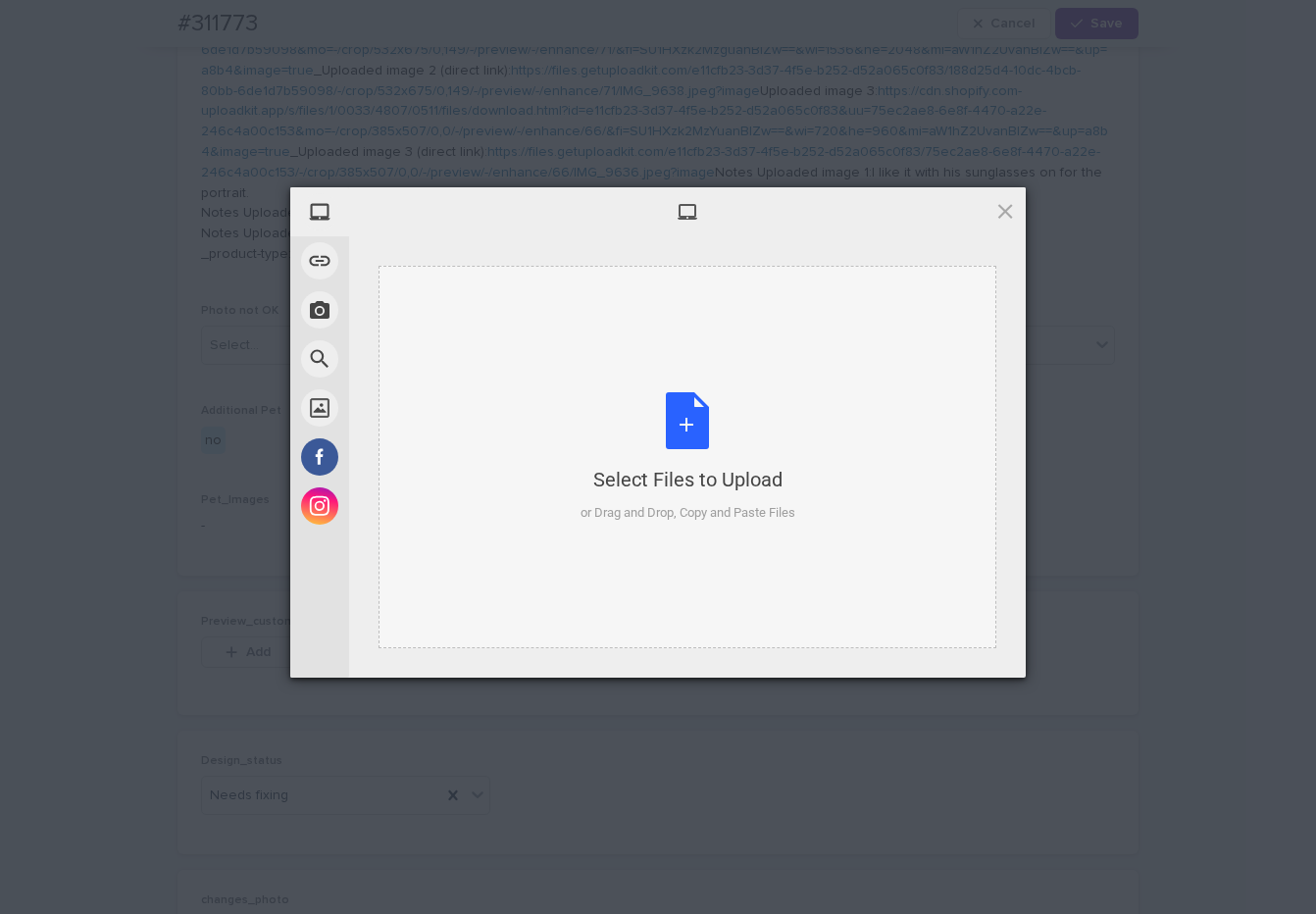 click on "Select Files to Upload
or Drag and Drop, Copy and Paste Files" at bounding box center (687, 457) 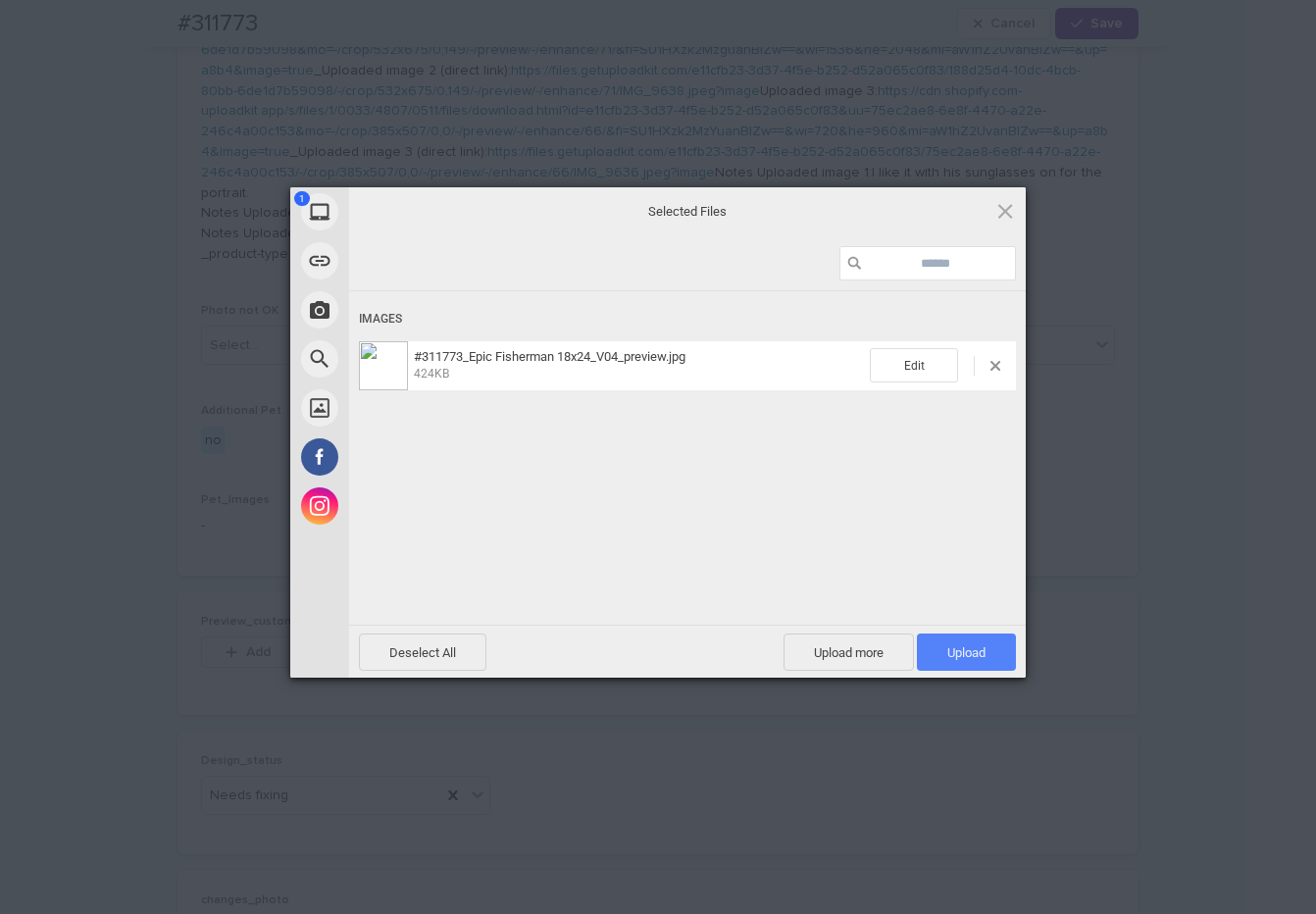 click on "Upload
1" at bounding box center (966, 652) 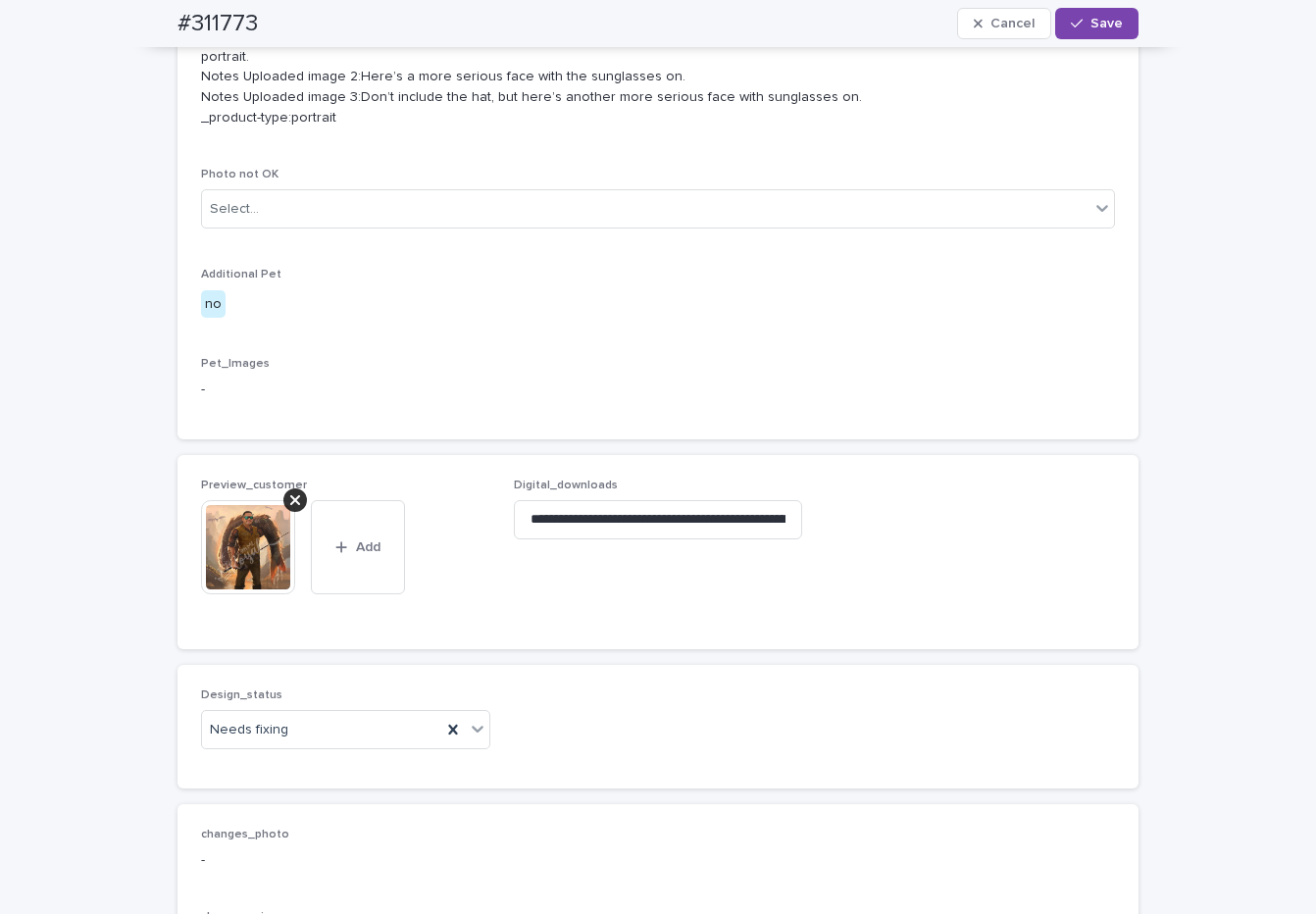scroll, scrollTop: 1287, scrollLeft: 0, axis: vertical 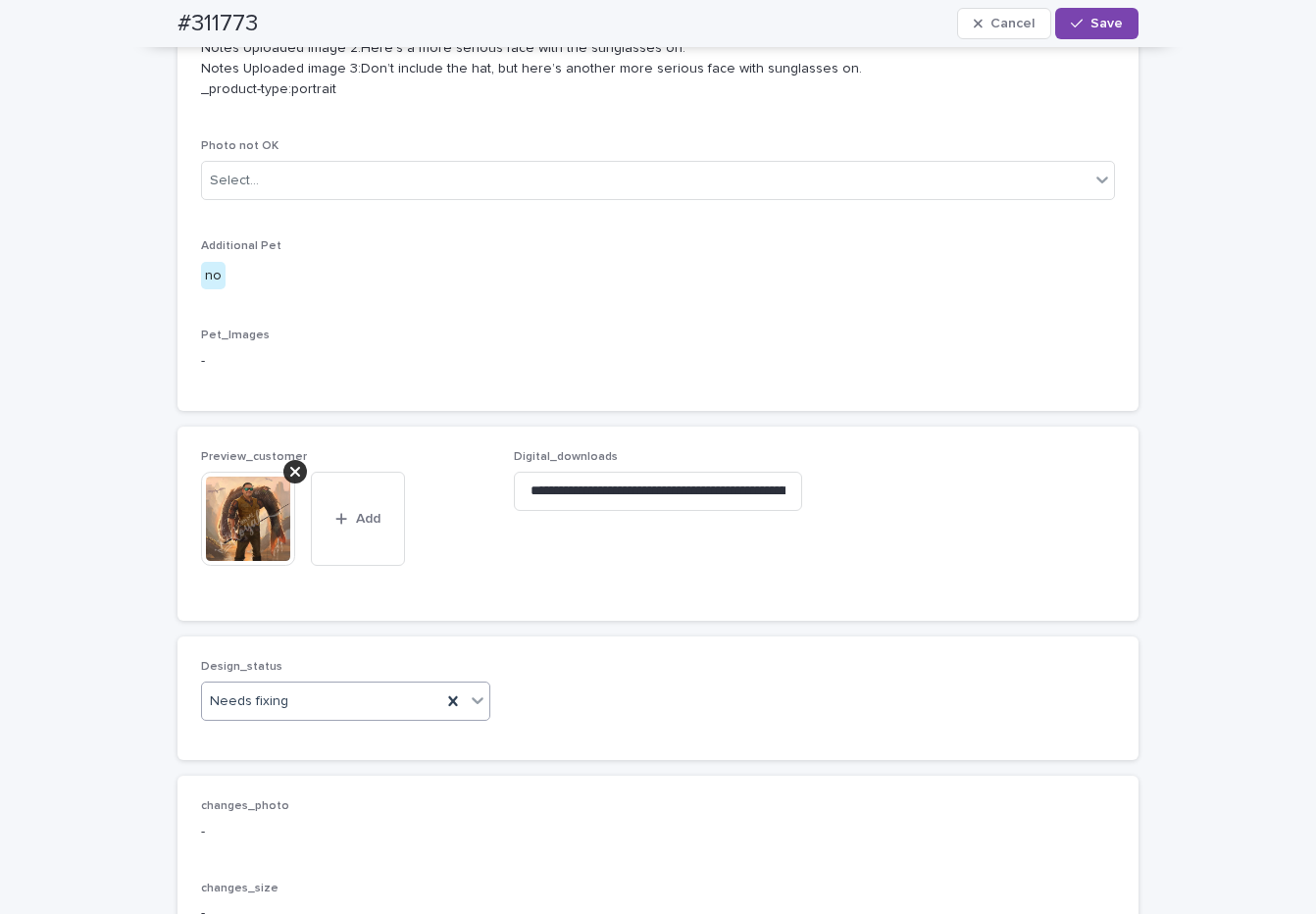 click 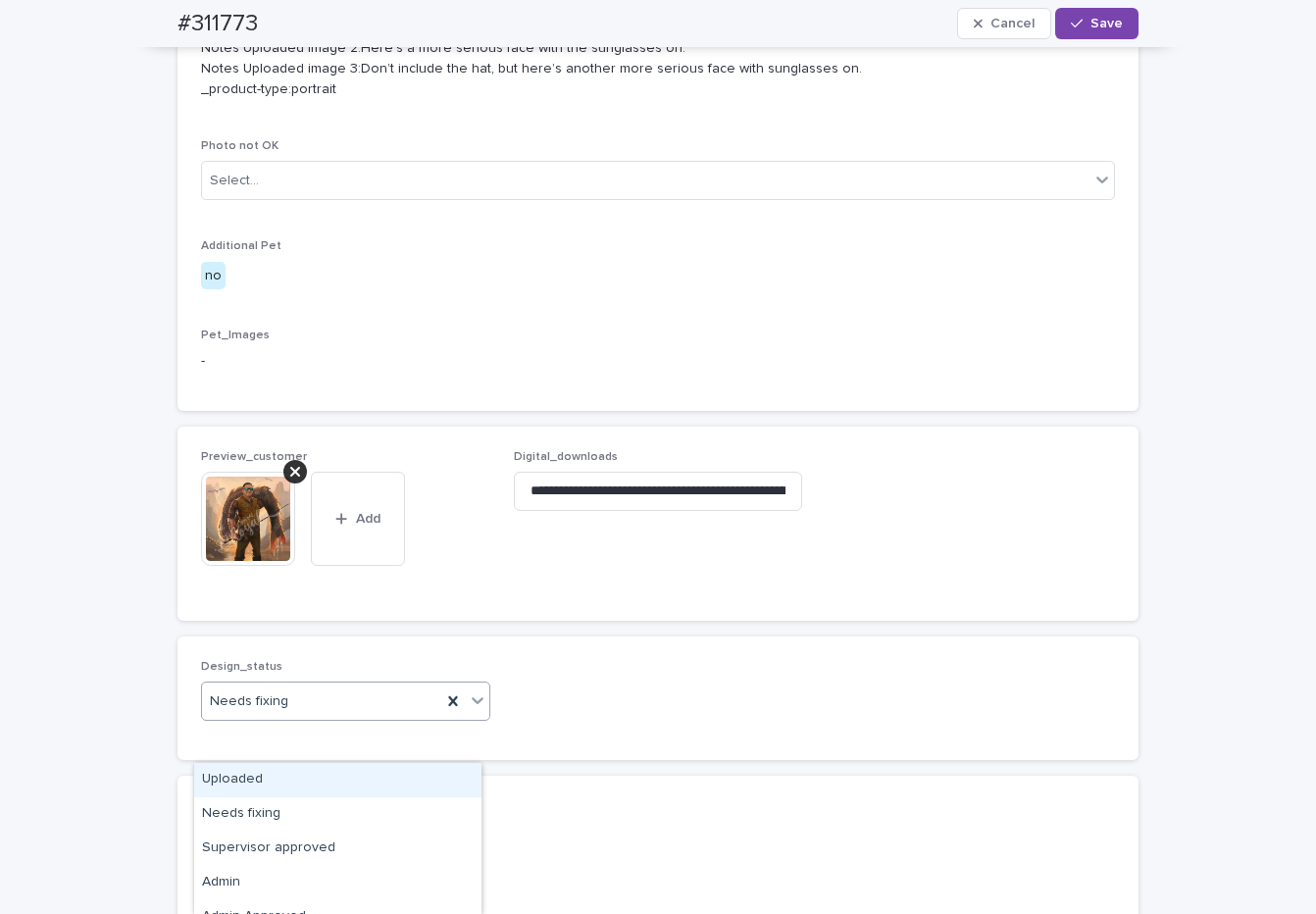 click on "Uploaded" at bounding box center [337, 780] 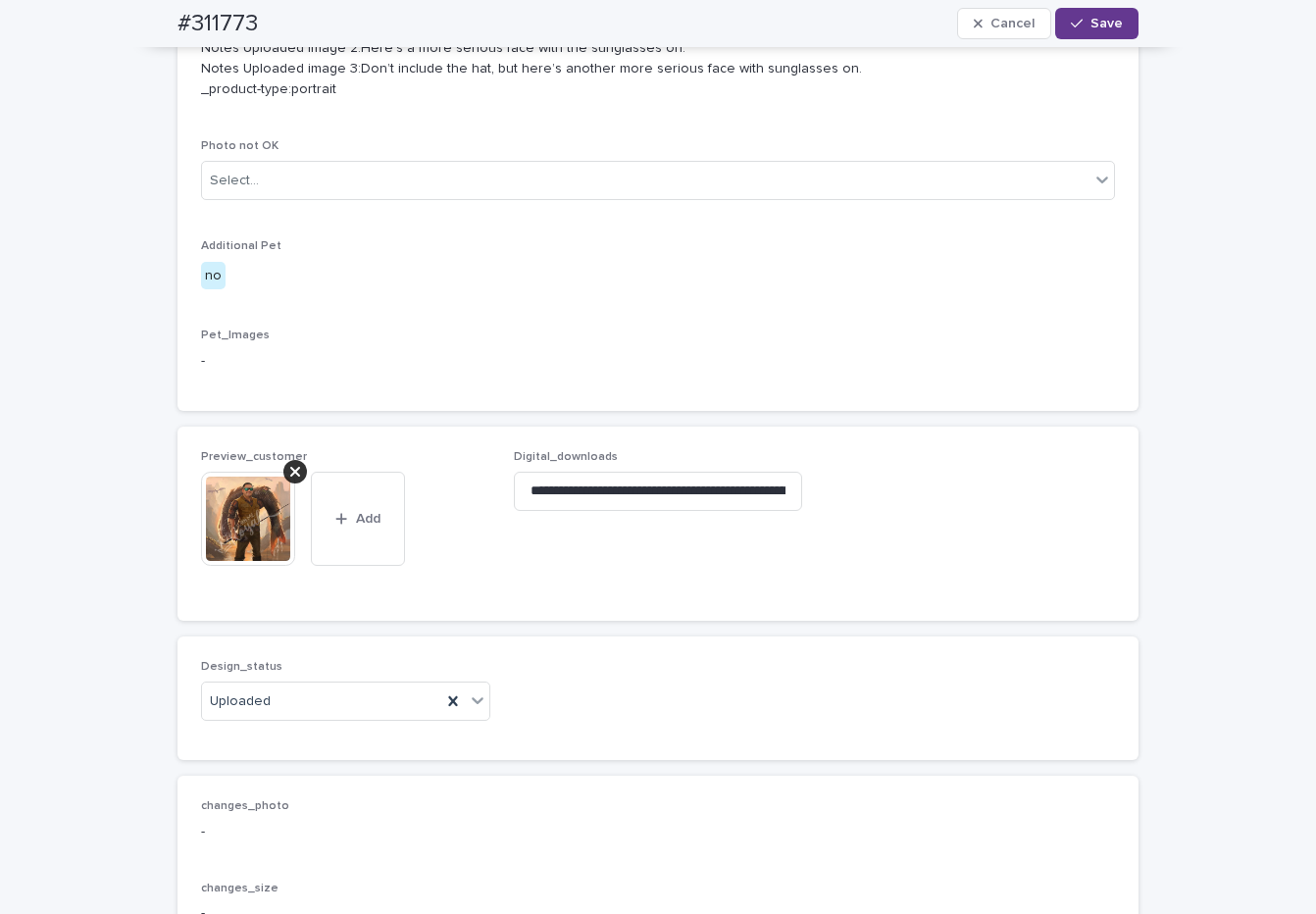click on "Save" at bounding box center (1106, 24) 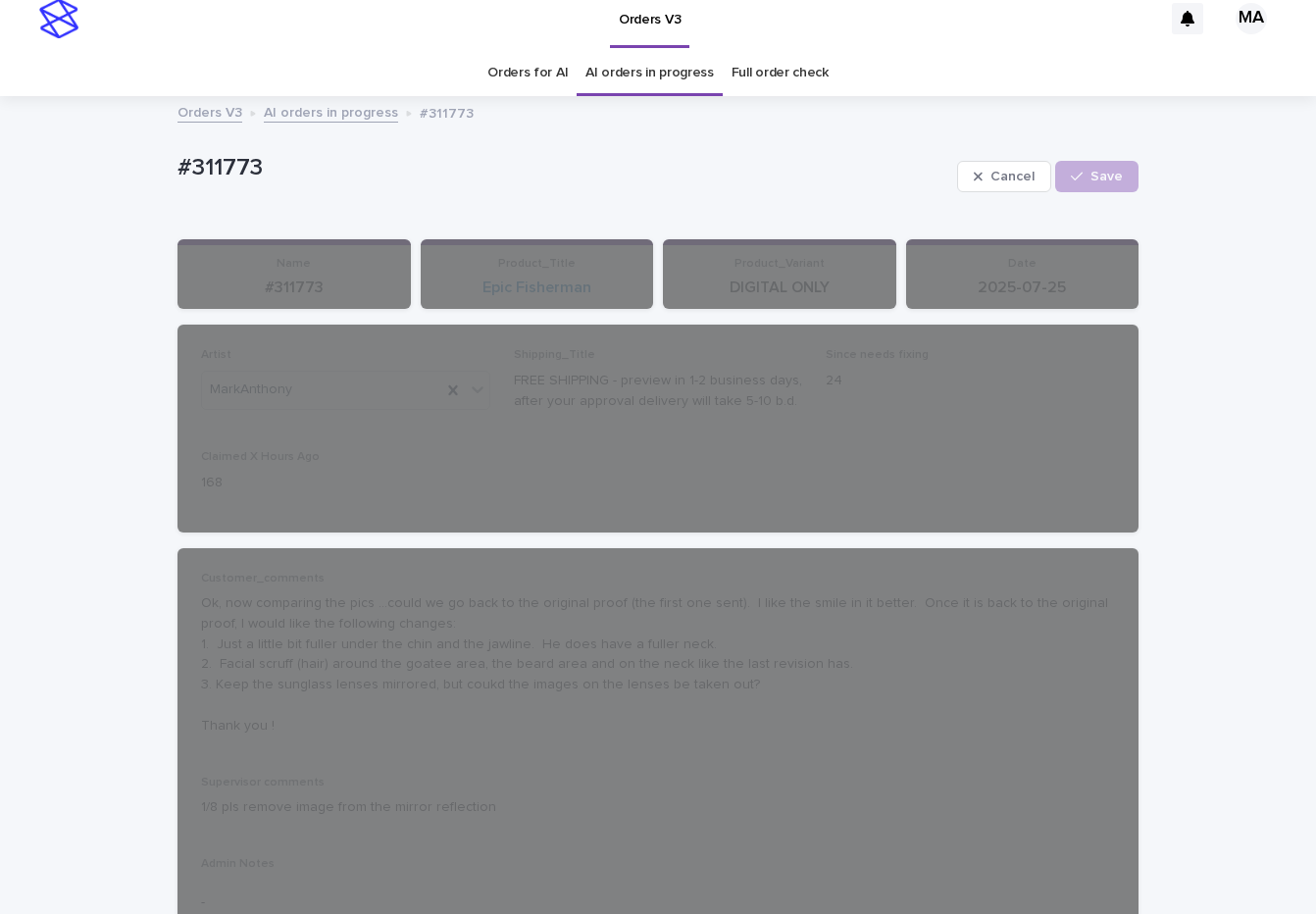 scroll, scrollTop: 0, scrollLeft: 0, axis: both 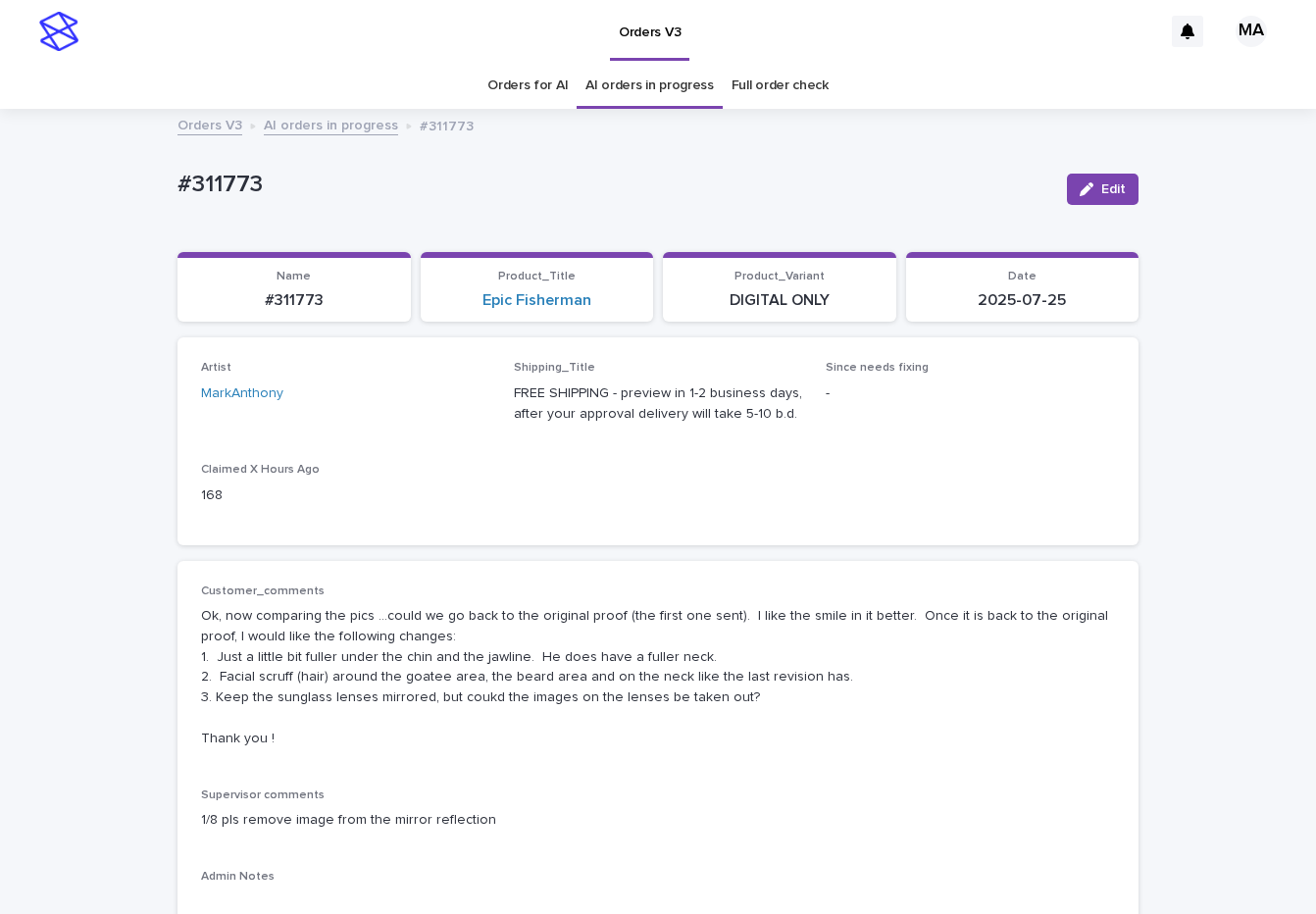 click on "AI orders in progress" at bounding box center [330, 124] 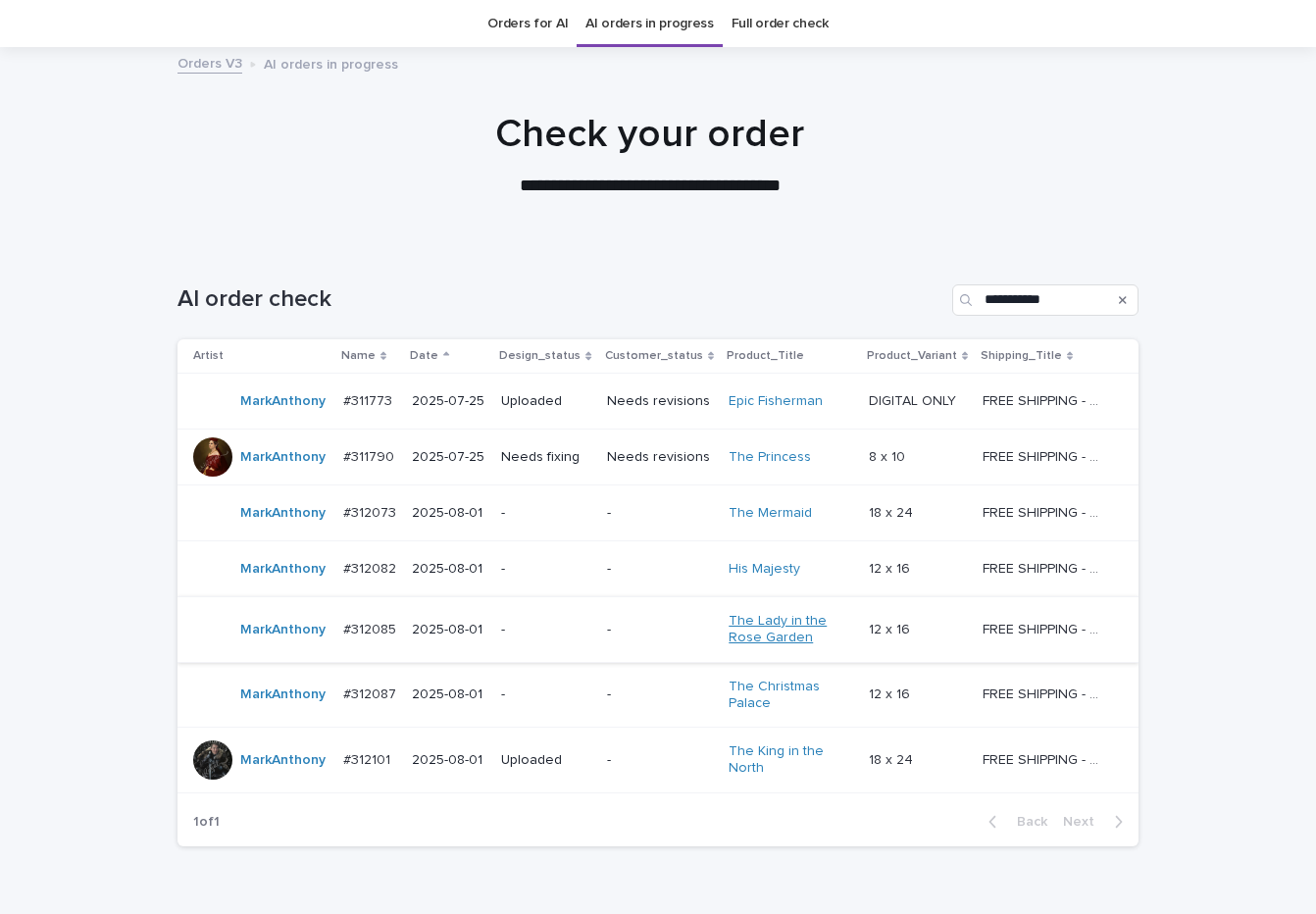scroll, scrollTop: 63, scrollLeft: 0, axis: vertical 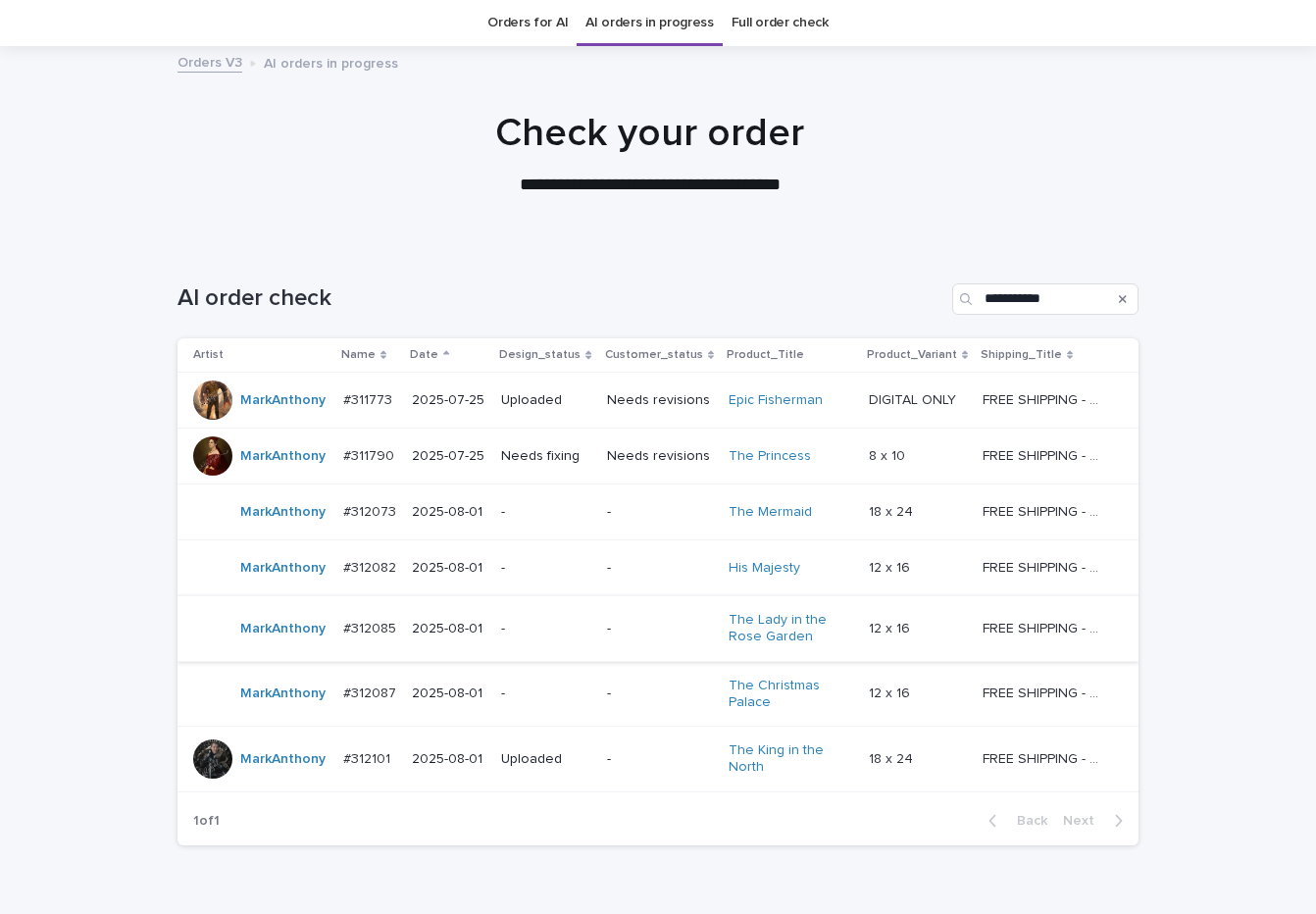 click at bounding box center [918, 456] 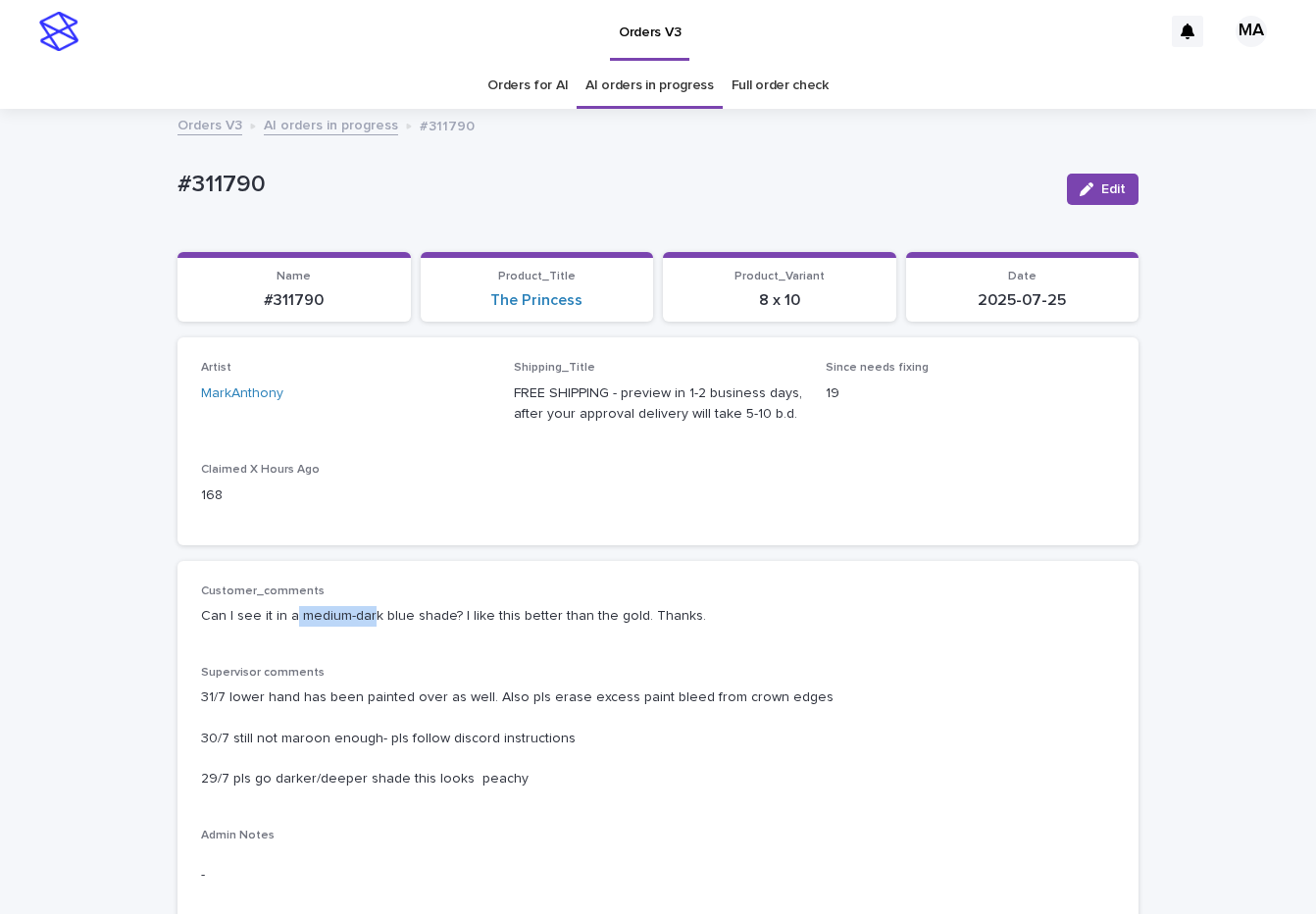drag, startPoint x: 286, startPoint y: 618, endPoint x: 362, endPoint y: 621, distance: 76.05919 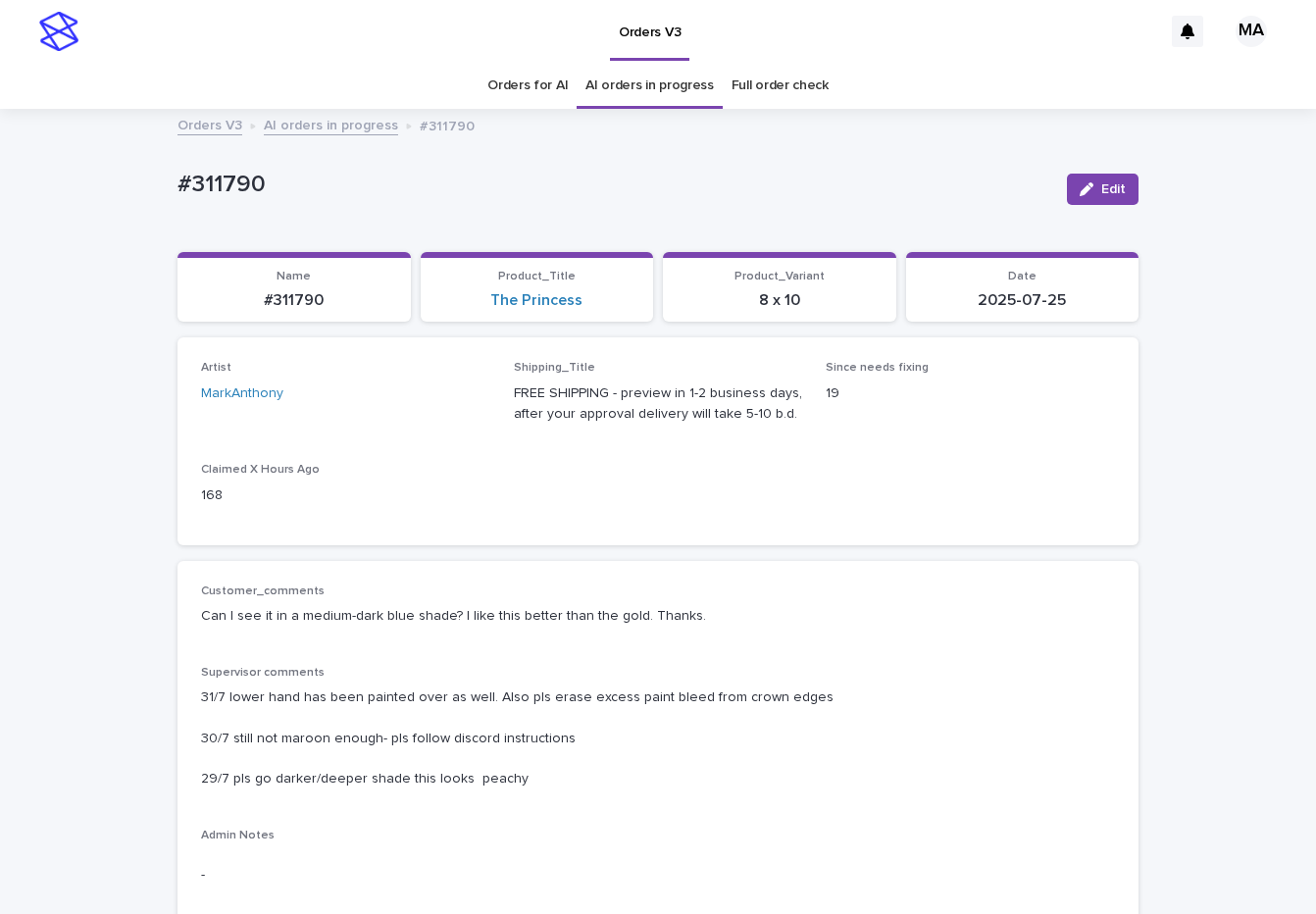 click on "Can I see it in a medium-dark blue shade? I like this better than the gold. Thanks." at bounding box center (658, 616) 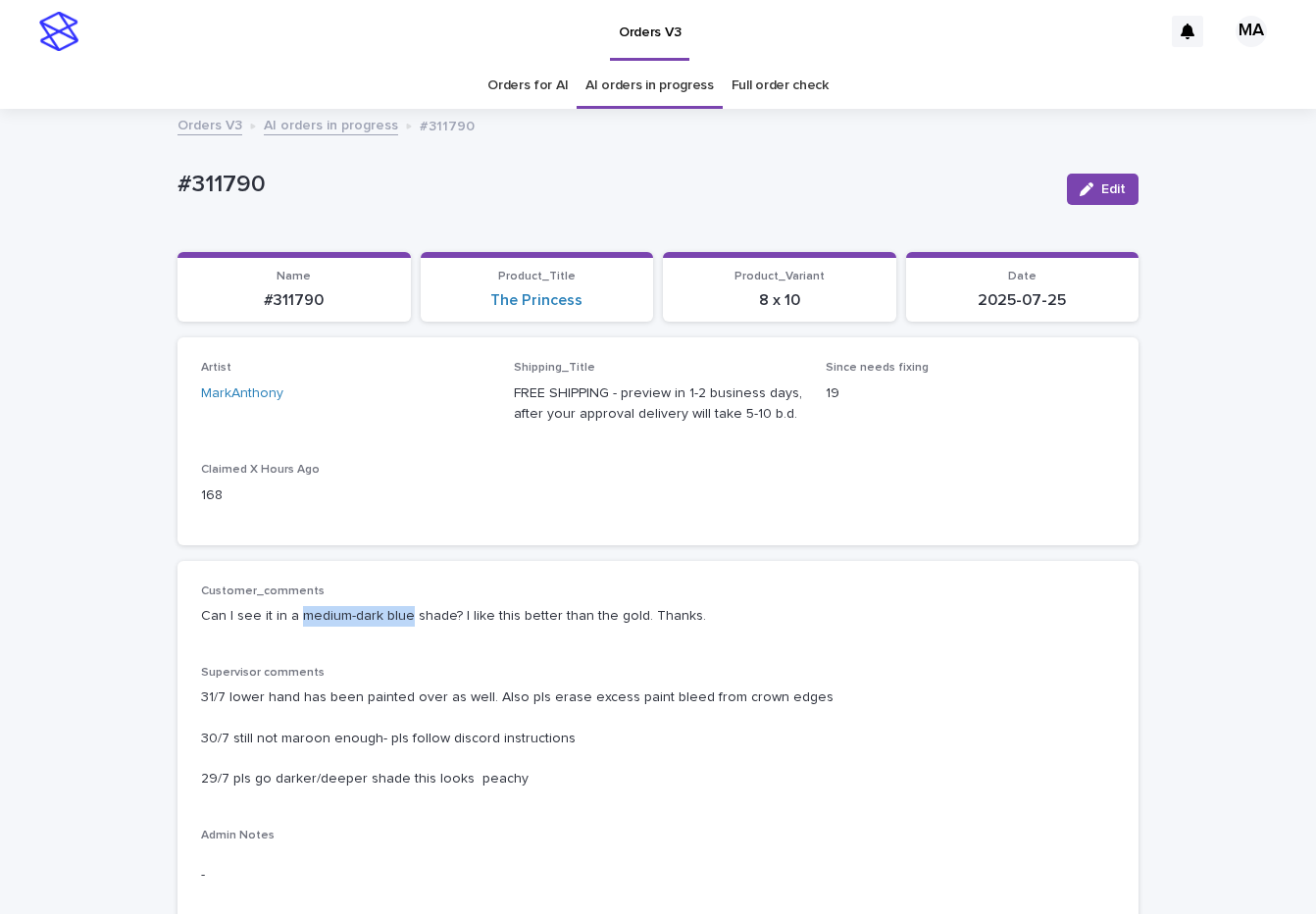 drag, startPoint x: 289, startPoint y: 619, endPoint x: 397, endPoint y: 622, distance: 108.0417 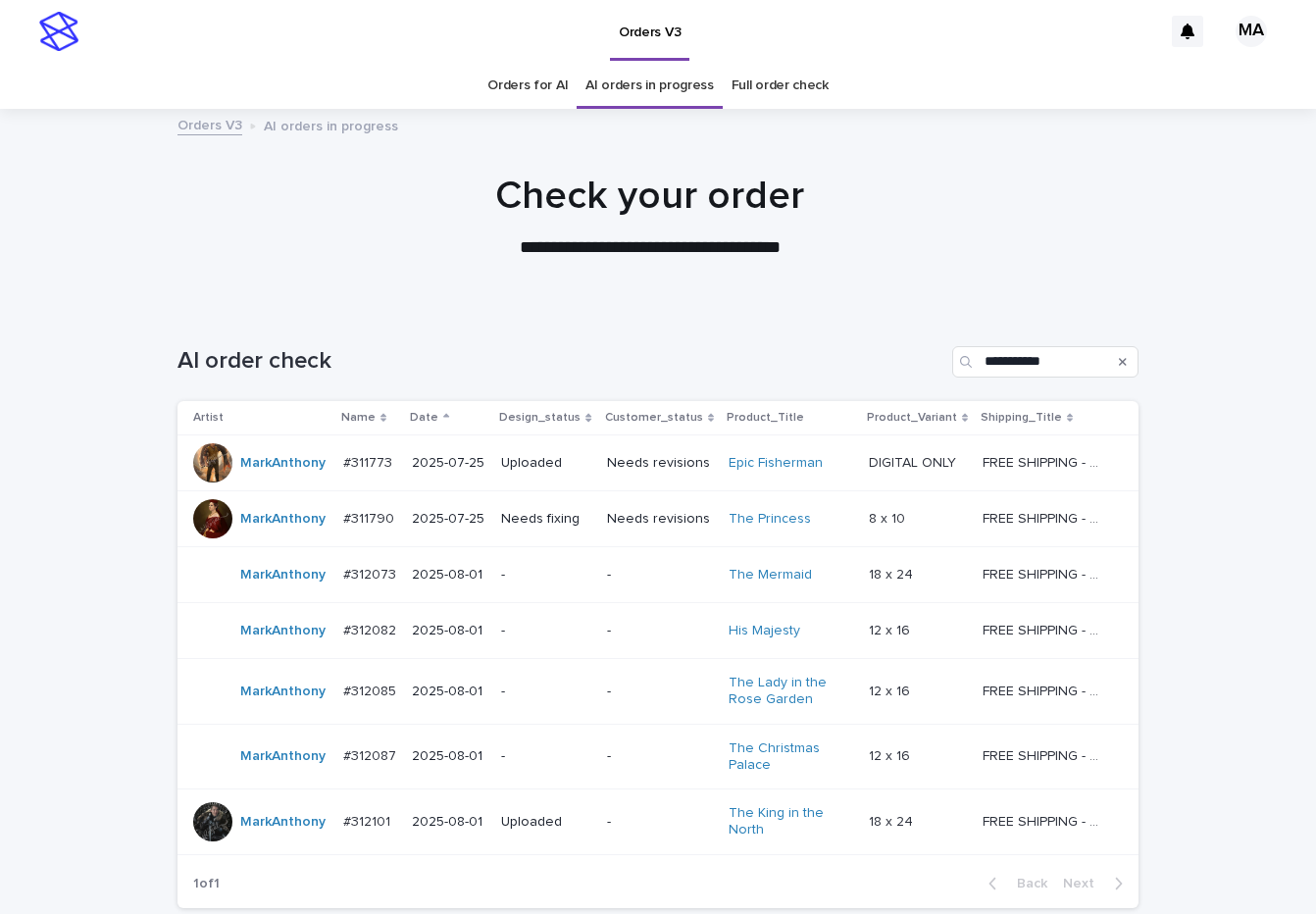 click on "-" at bounding box center [660, 573] 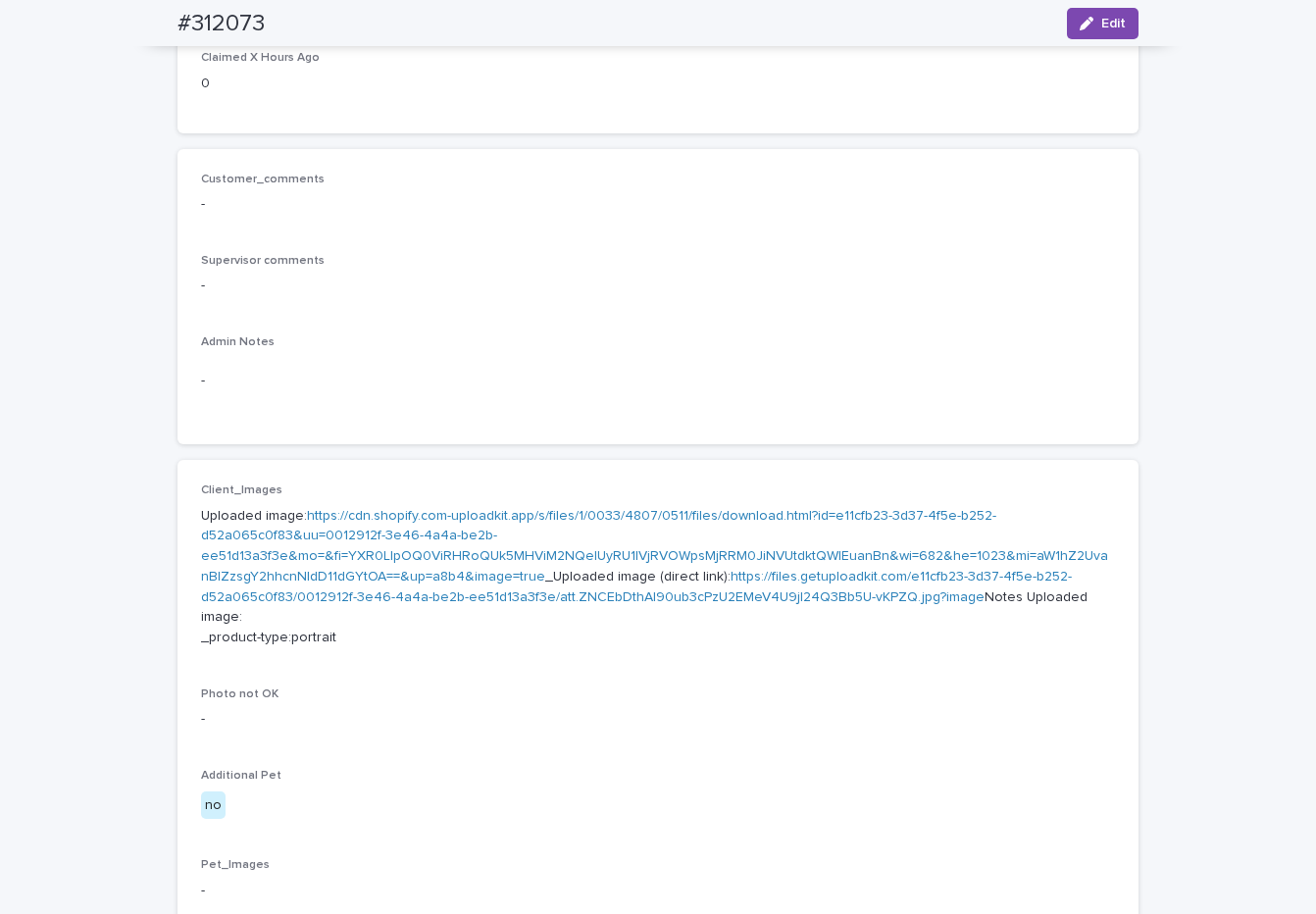 scroll, scrollTop: 577, scrollLeft: 0, axis: vertical 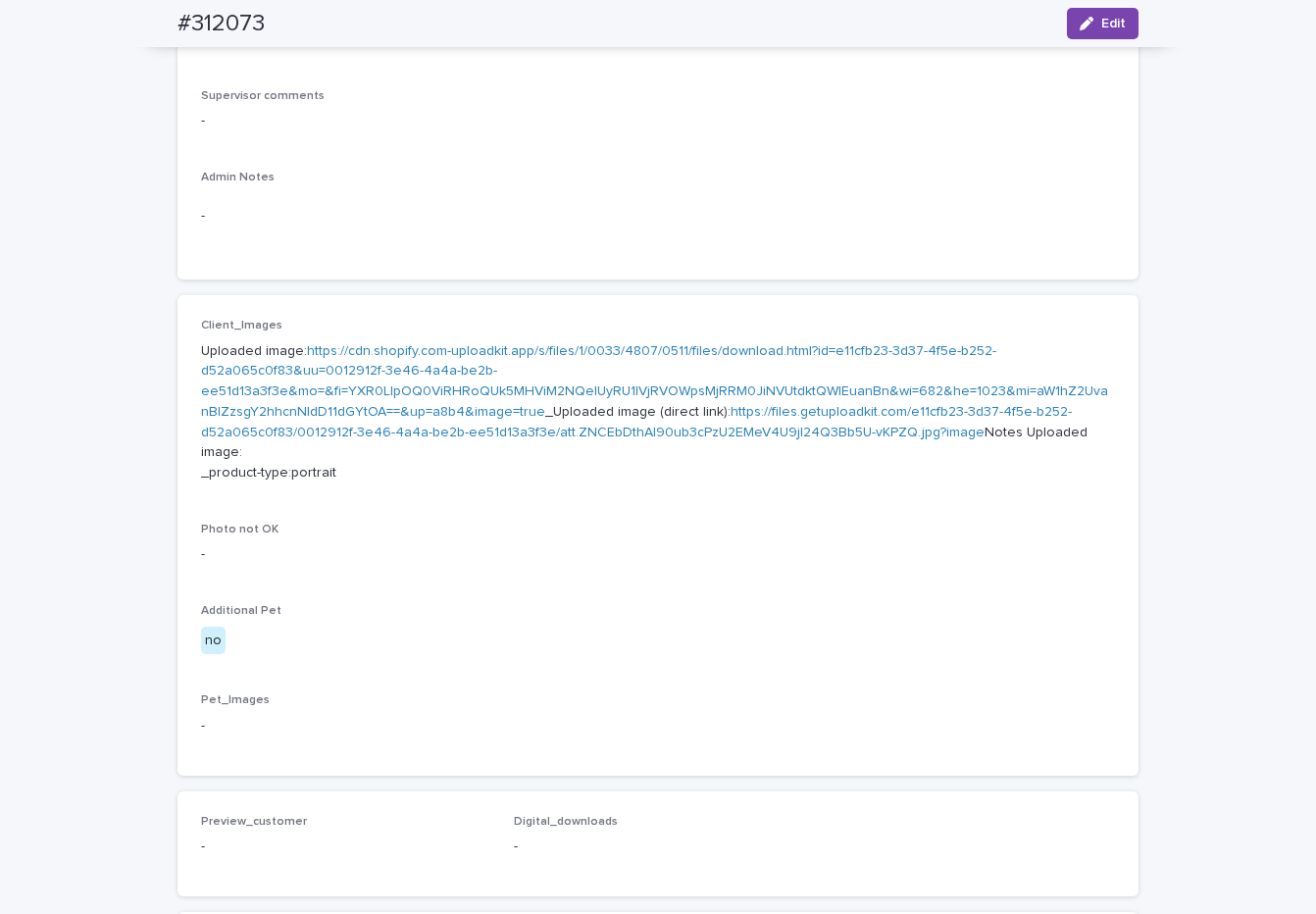 click on "https://files.getuploadkit.com/e11cfb23-3d37-4f5e-b252-d52a065c0f83/0012912f-3e46-4a4a-be2b-ee51d13a3f3e/att.ZNCEbDthAI90ub3cPzU2EMeV4U9jl24Q3Bb5U-vKPZQ.jpg?image" at bounding box center [636, 422] 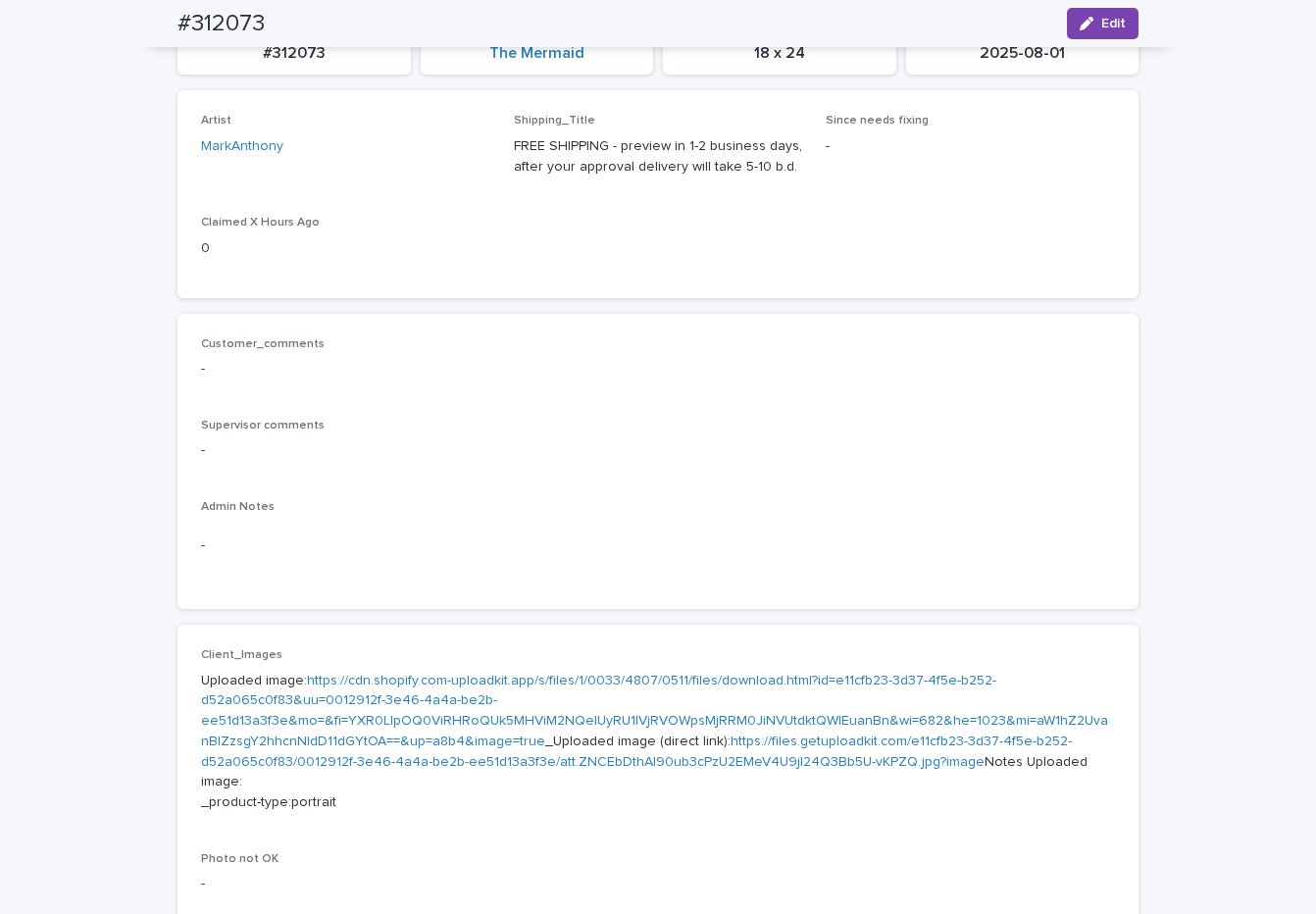 scroll, scrollTop: 0, scrollLeft: 0, axis: both 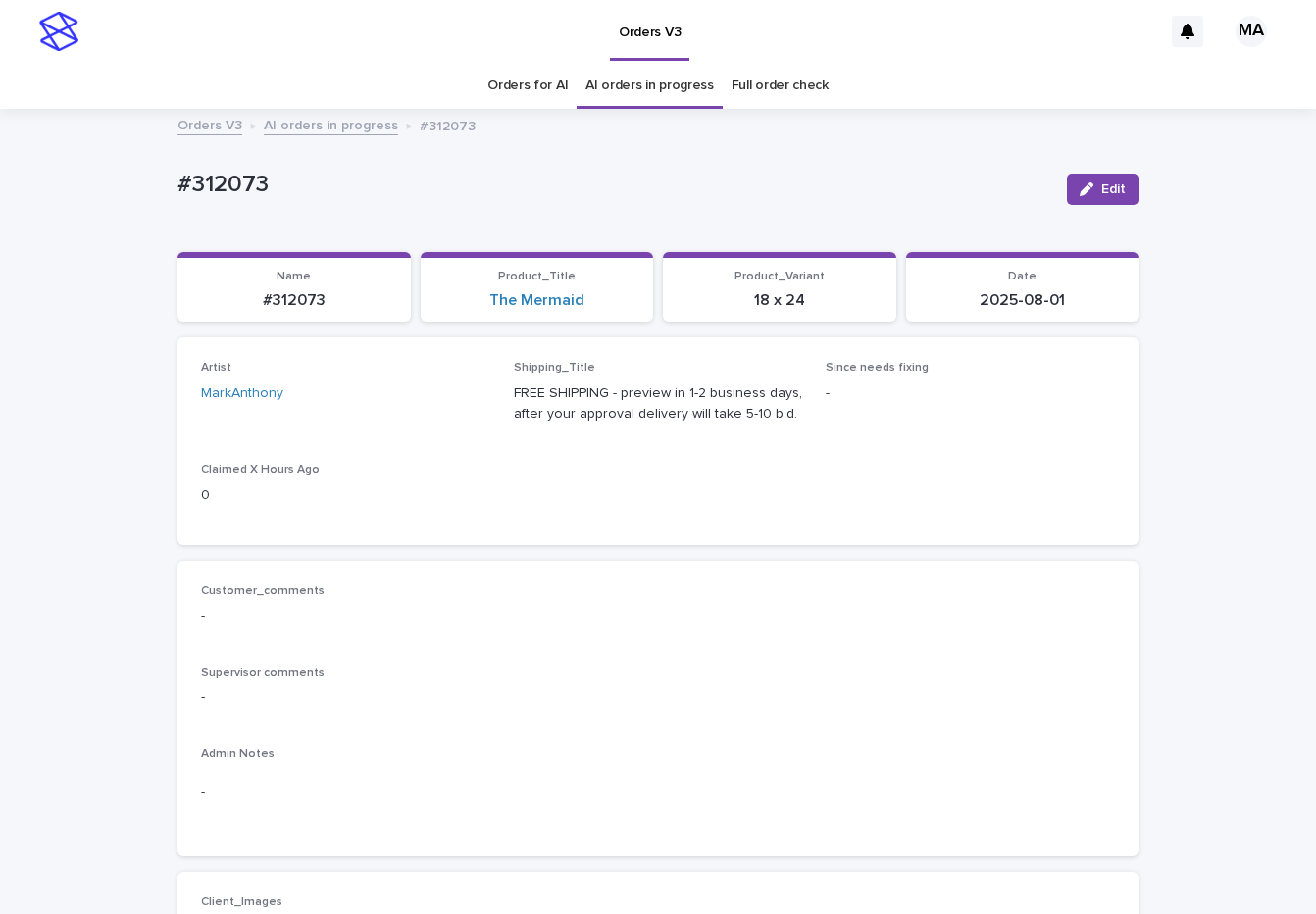 click on "Artist MarkAnthony" at bounding box center [345, 389] 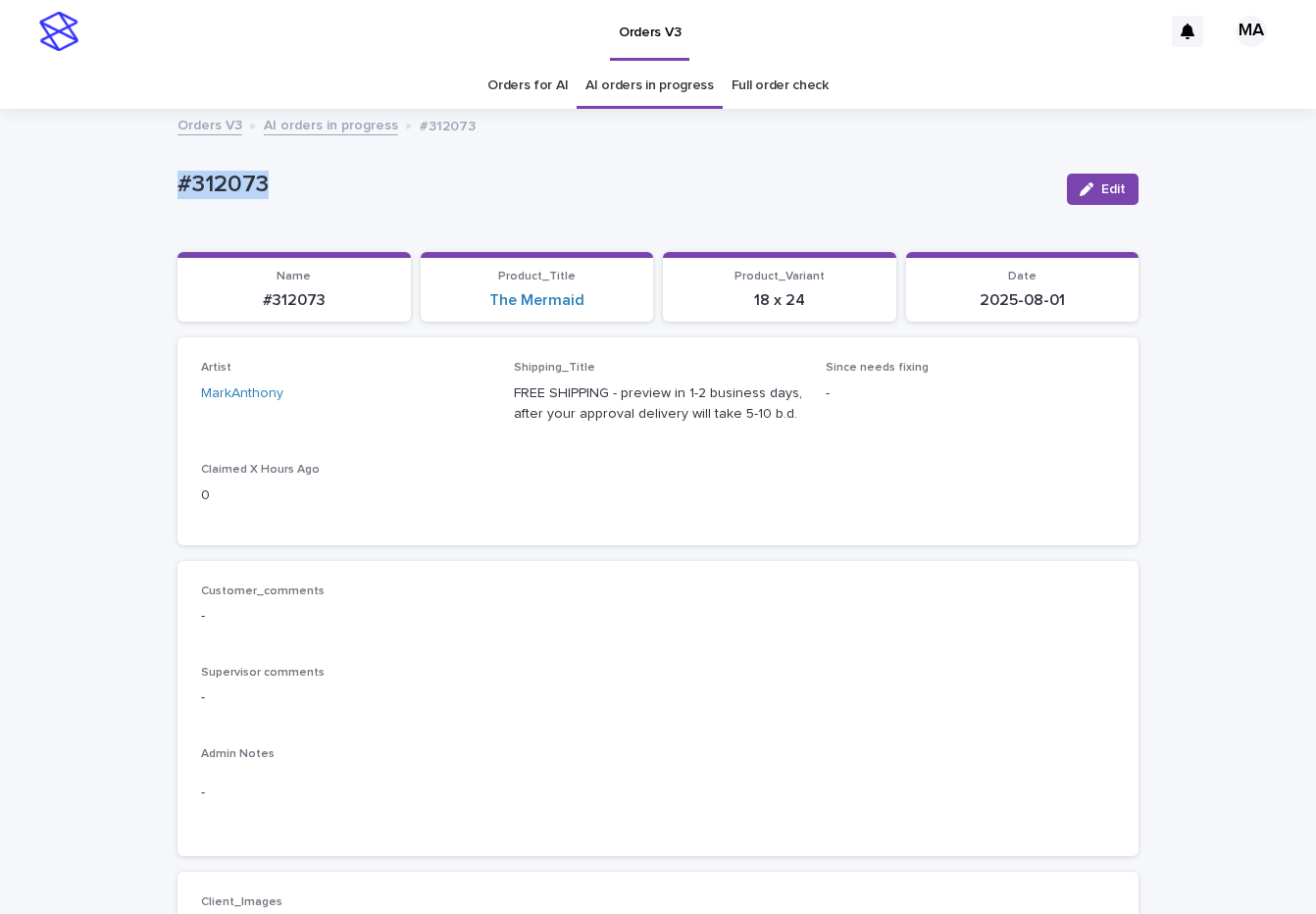 drag, startPoint x: 326, startPoint y: 192, endPoint x: 97, endPoint y: 192, distance: 229 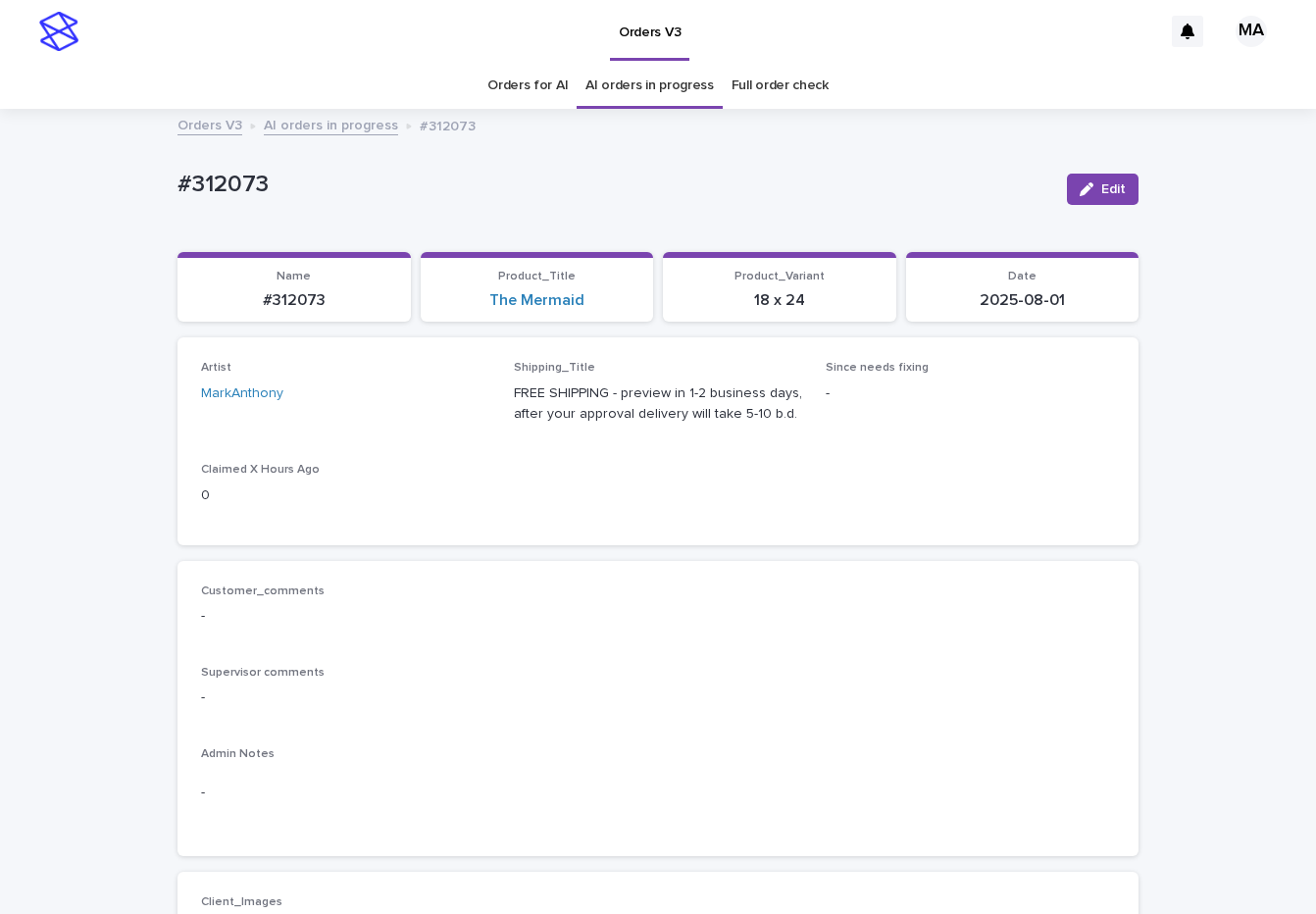click on "#312073" at bounding box center (614, 184) 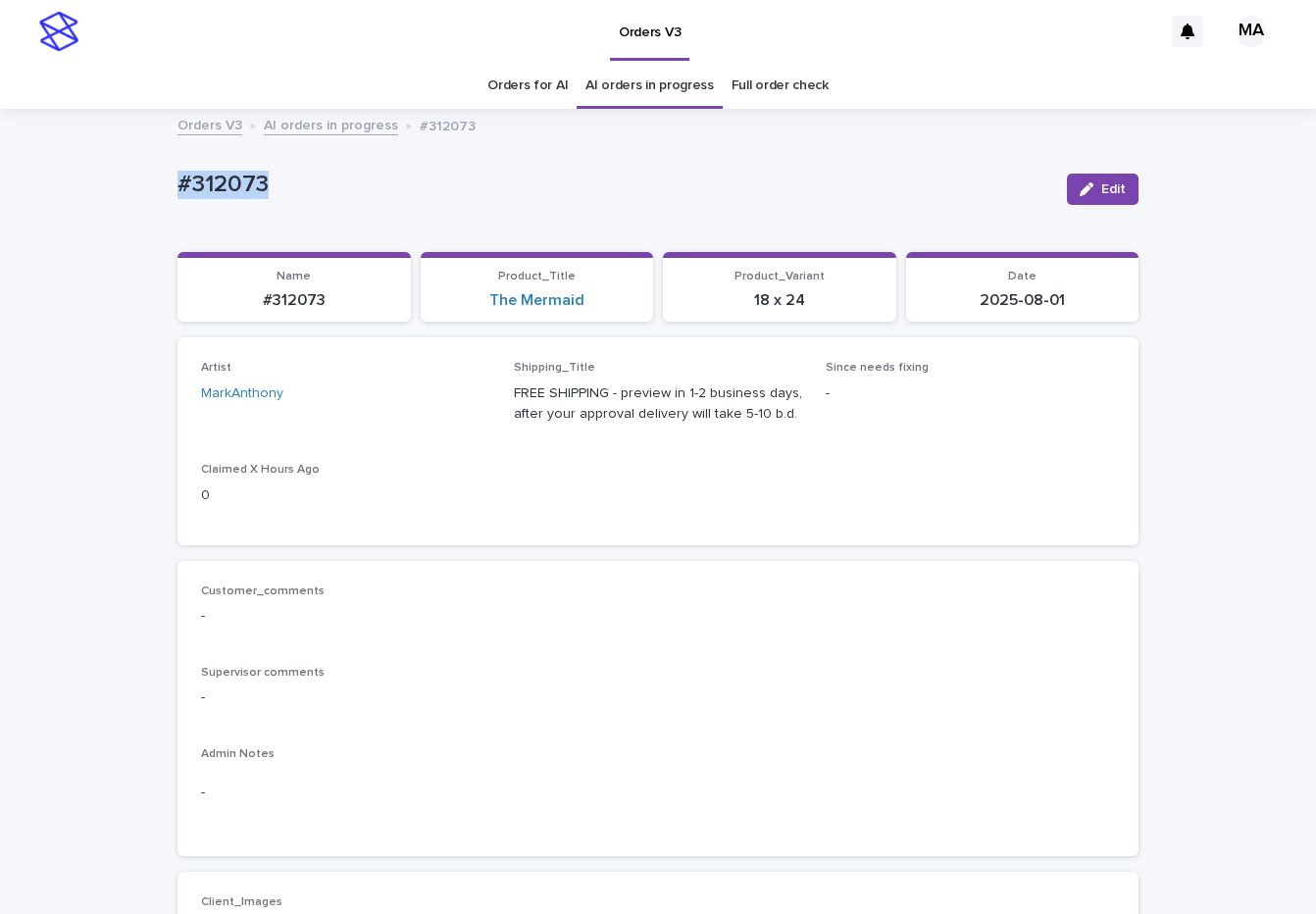drag, startPoint x: 291, startPoint y: 185, endPoint x: 128, endPoint y: 183, distance: 163.01227 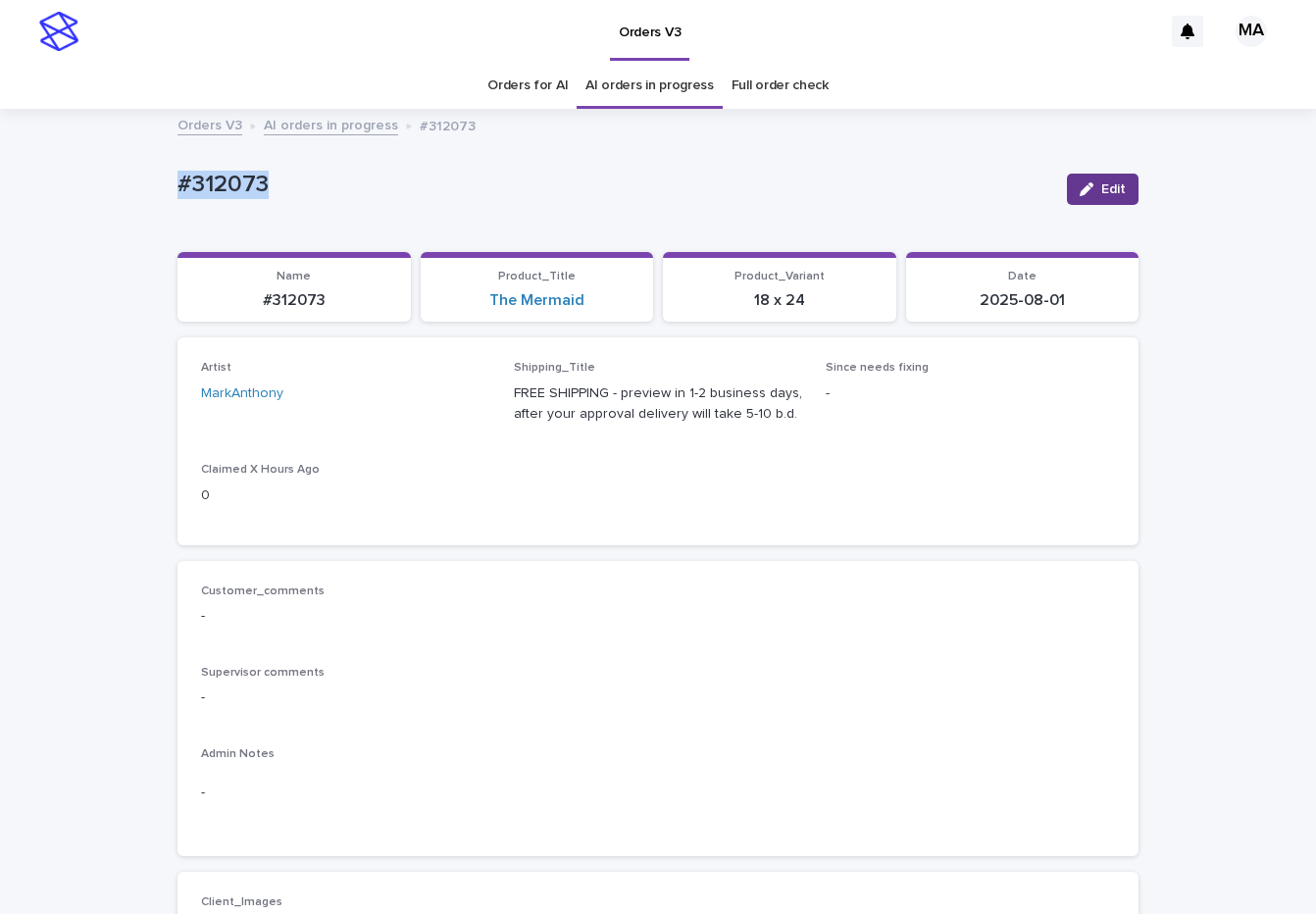 click on "Edit" at bounding box center (1113, 189) 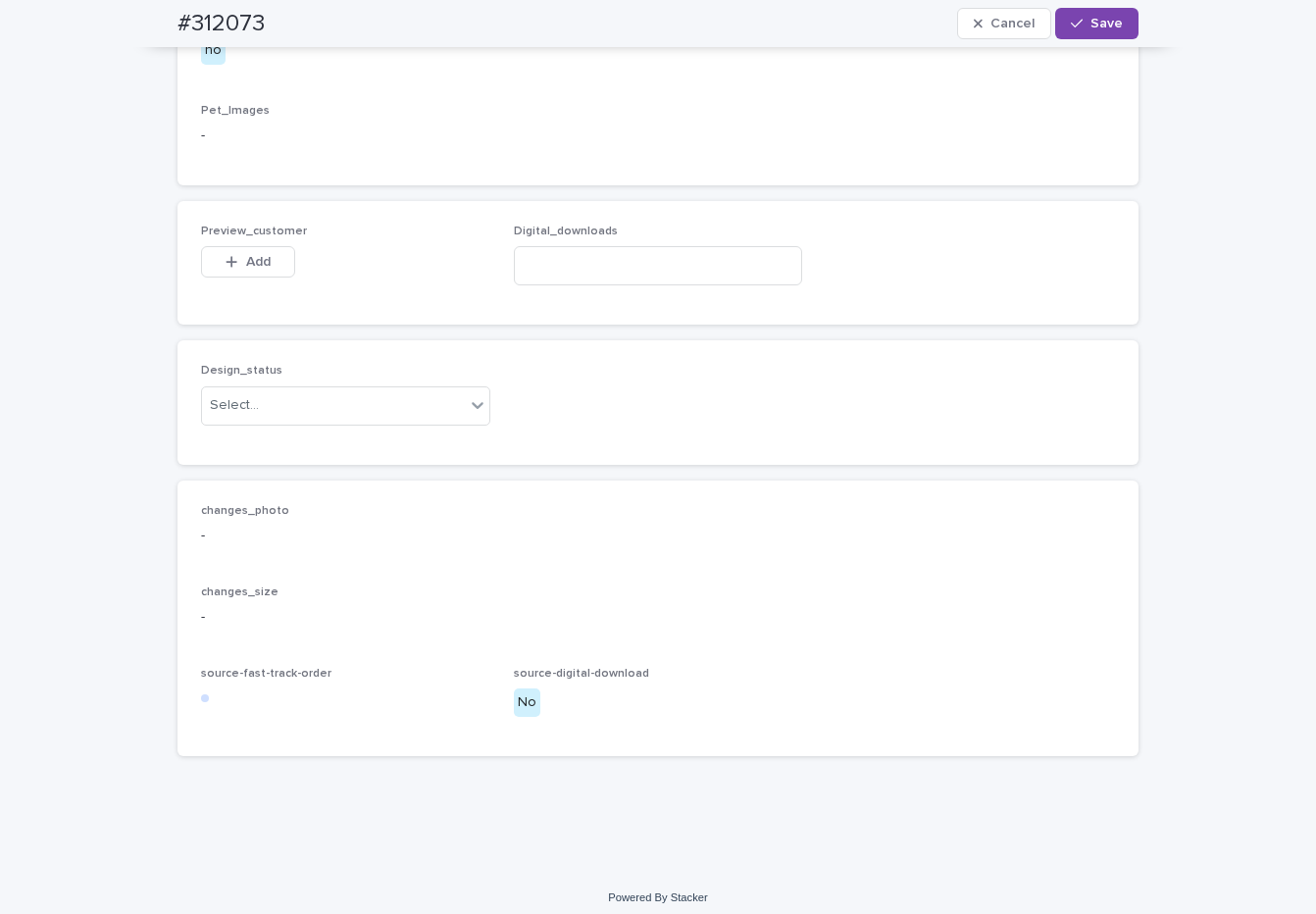scroll, scrollTop: 1218, scrollLeft: 0, axis: vertical 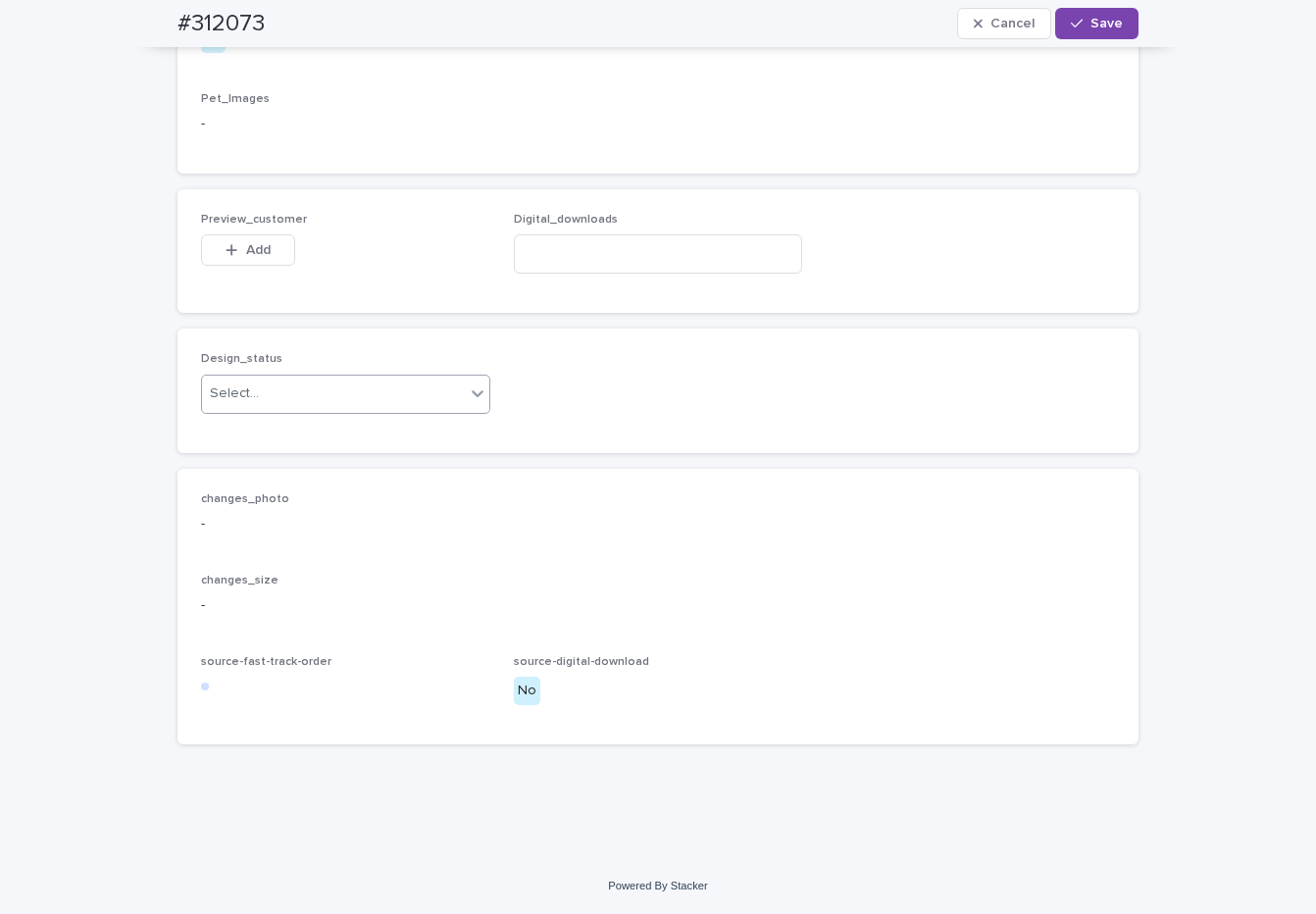 click 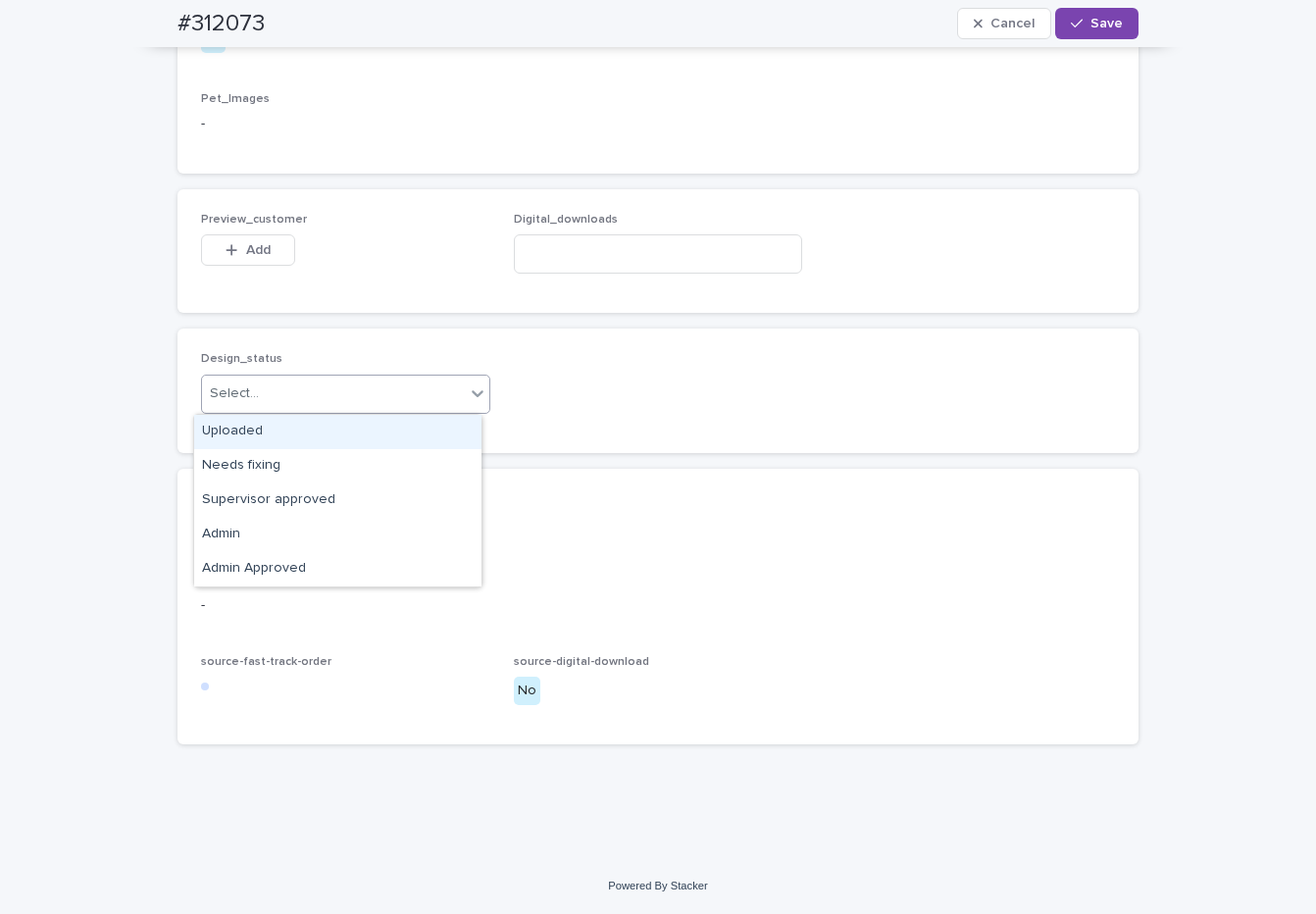 click on "Uploaded" at bounding box center (337, 432) 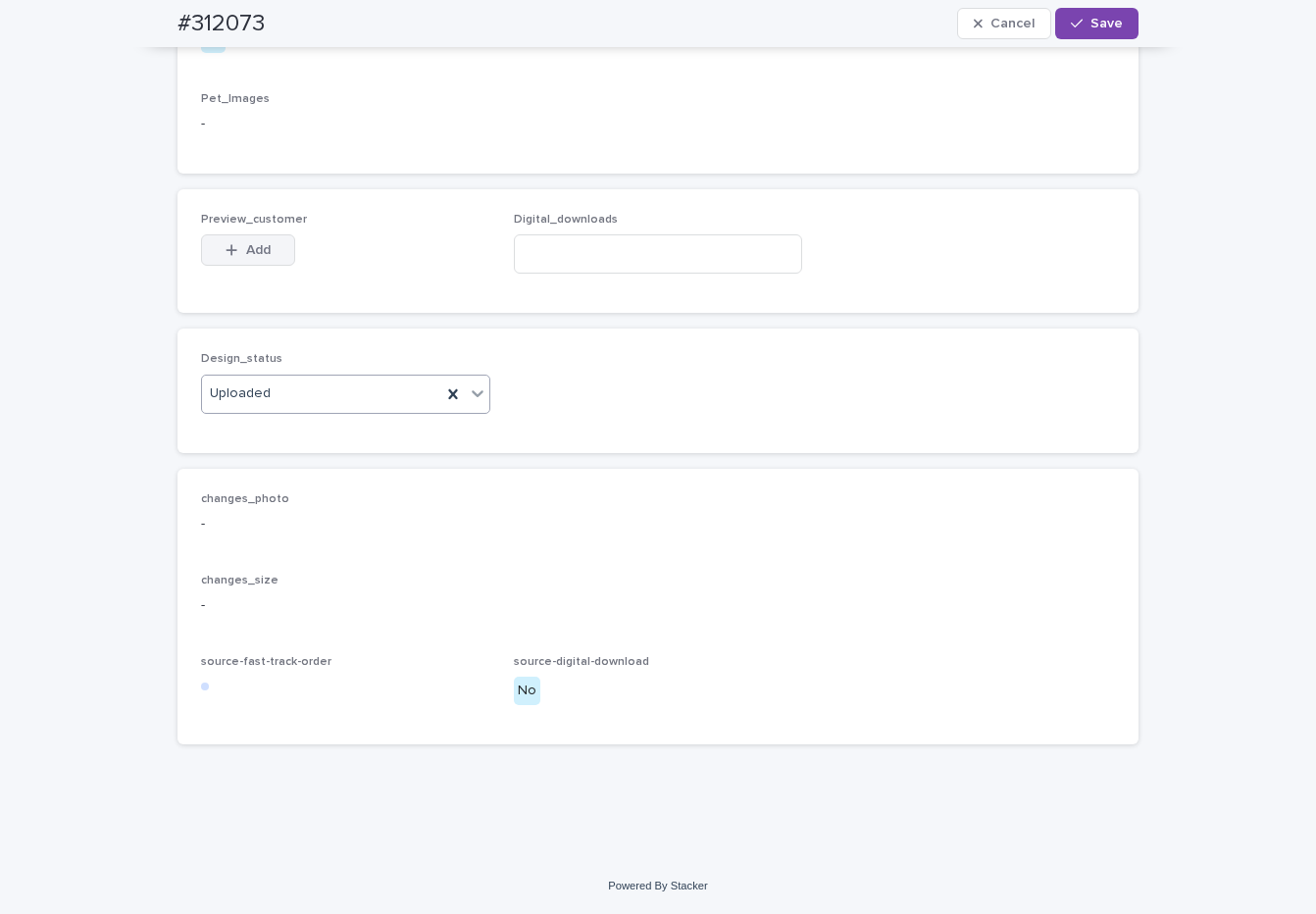 click on "Add" at bounding box center (258, 250) 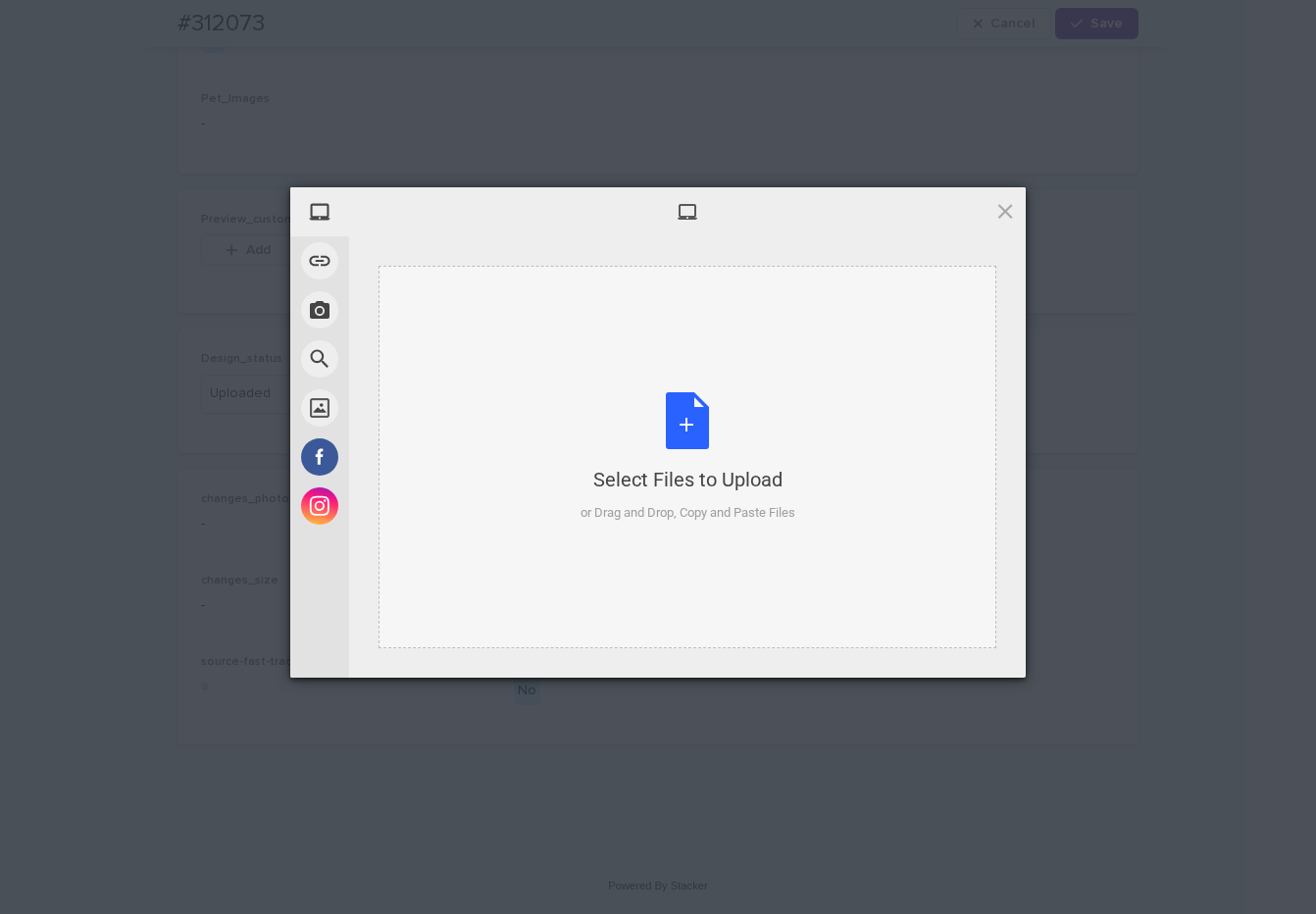 click on "Select Files to Upload
or Drag and Drop, Copy and Paste Files" at bounding box center [687, 457] 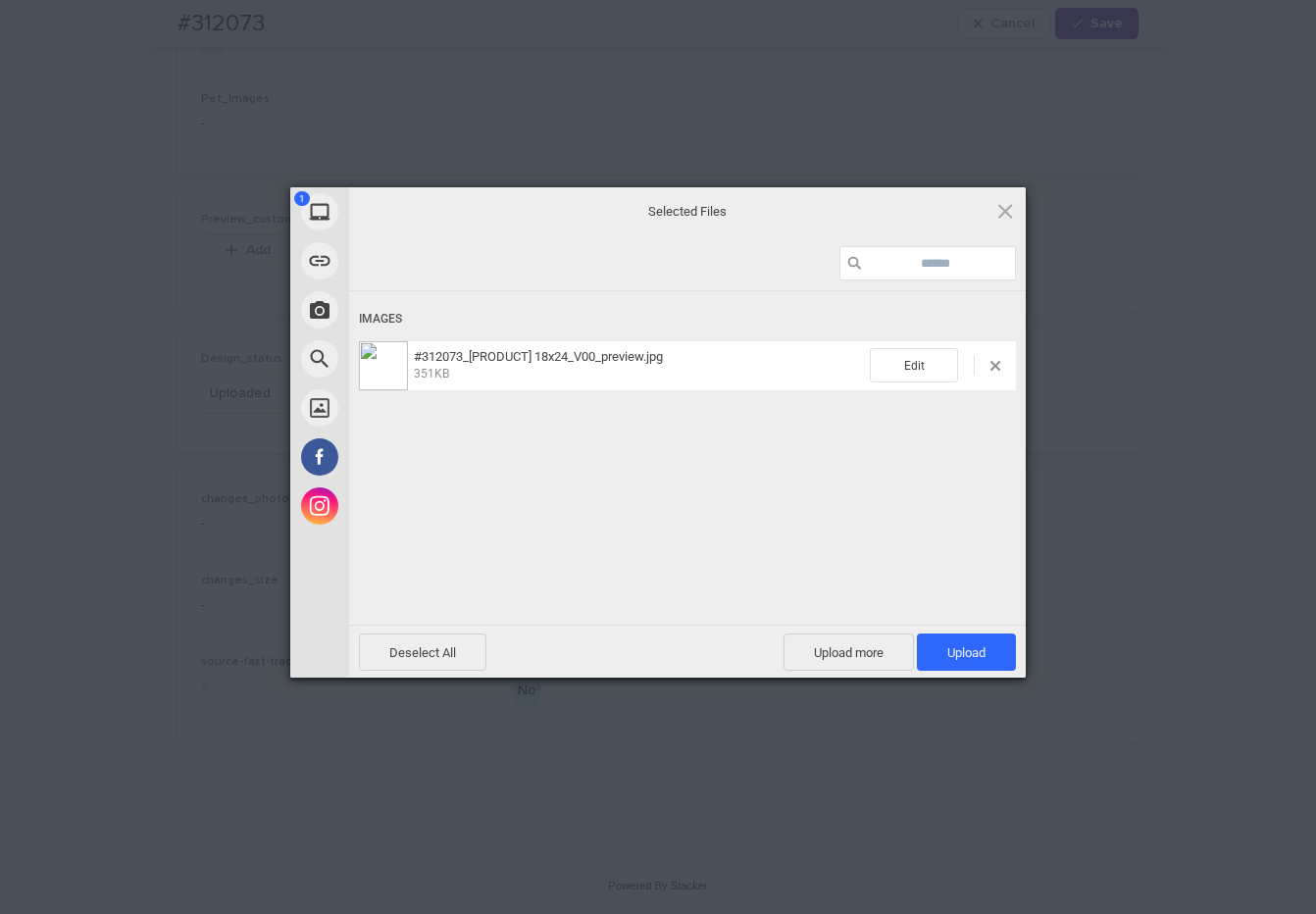 click on "Upload
1" at bounding box center (966, 652) 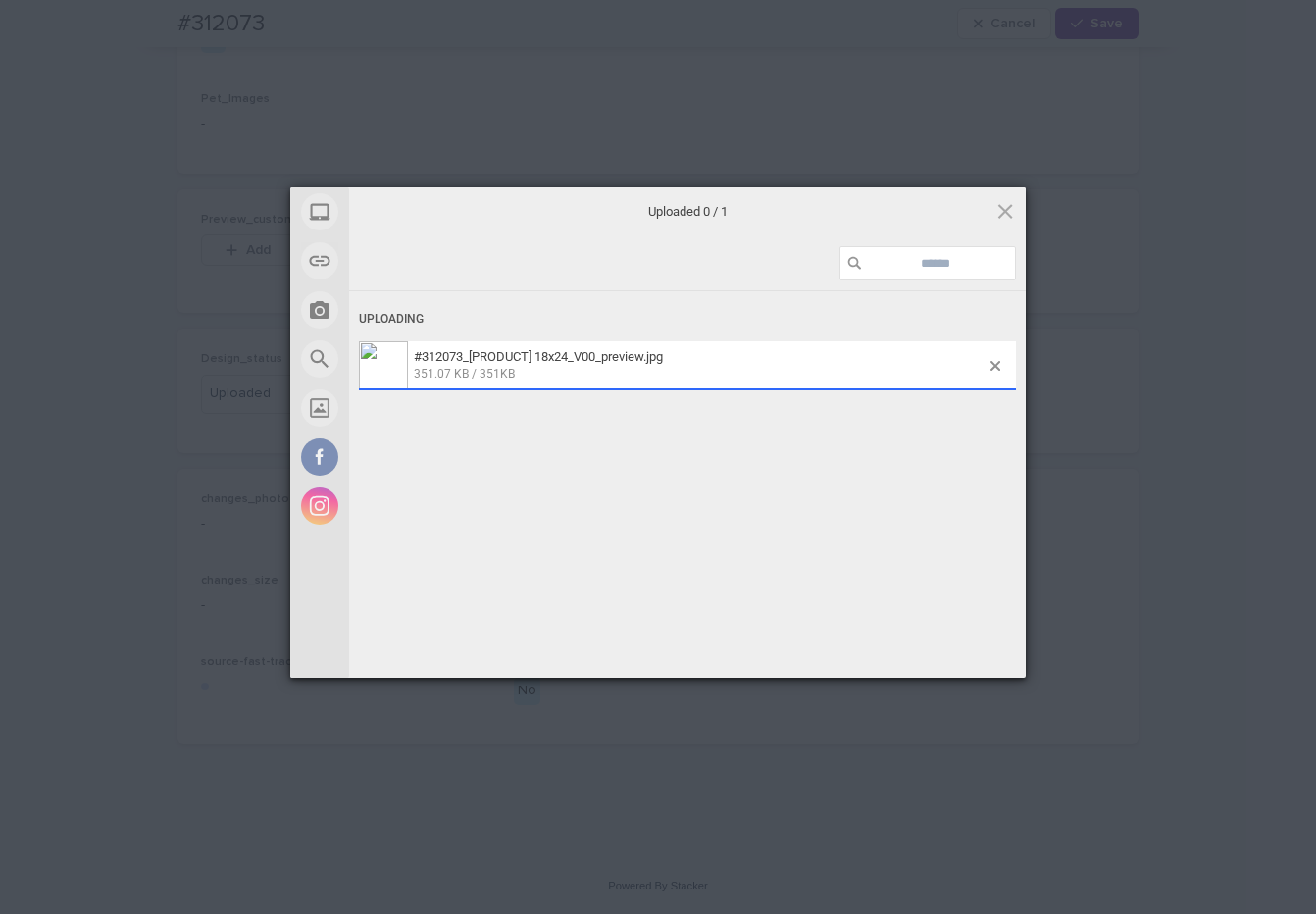 scroll, scrollTop: 1218, scrollLeft: 0, axis: vertical 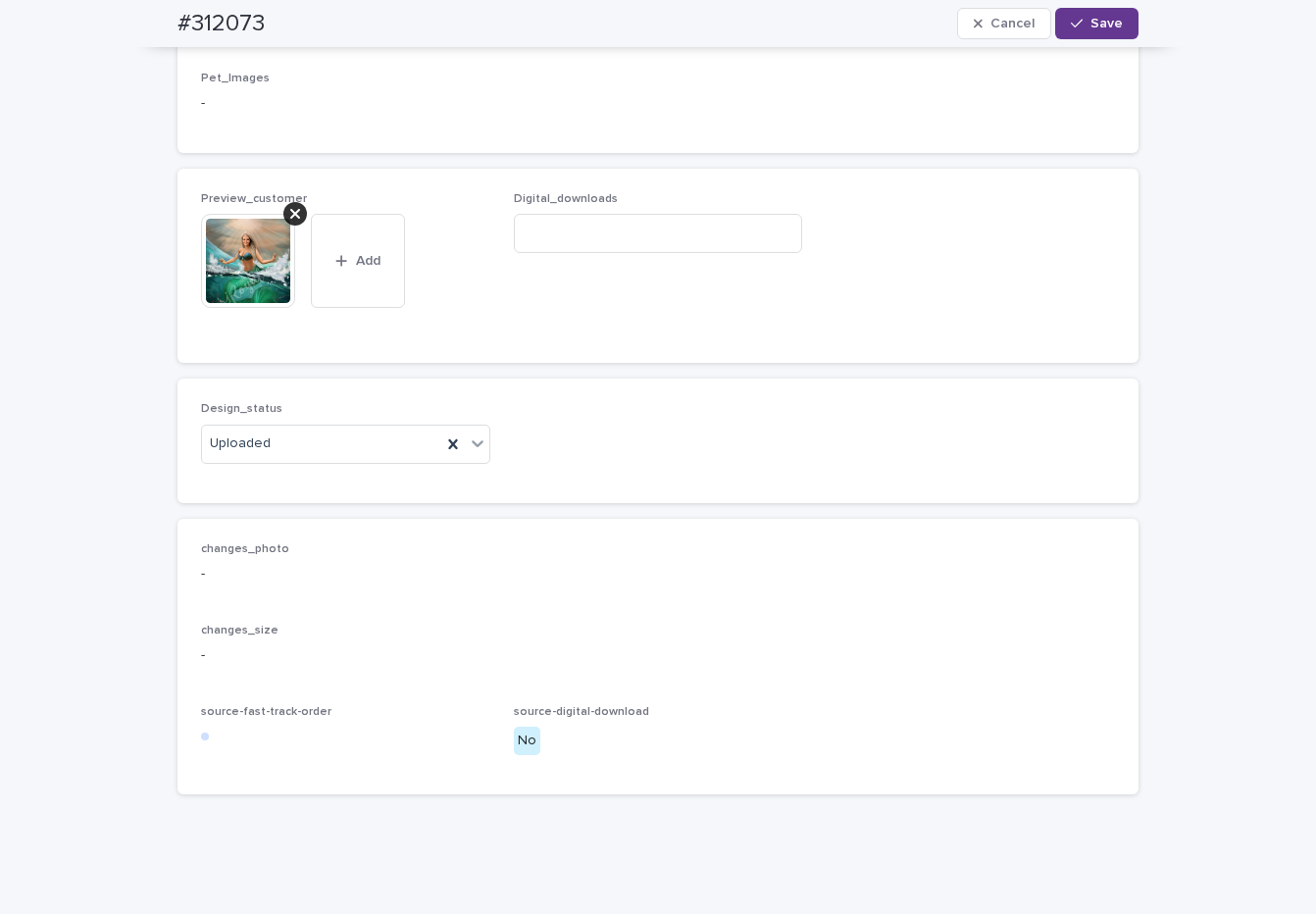 click on "Save" at bounding box center (1106, 24) 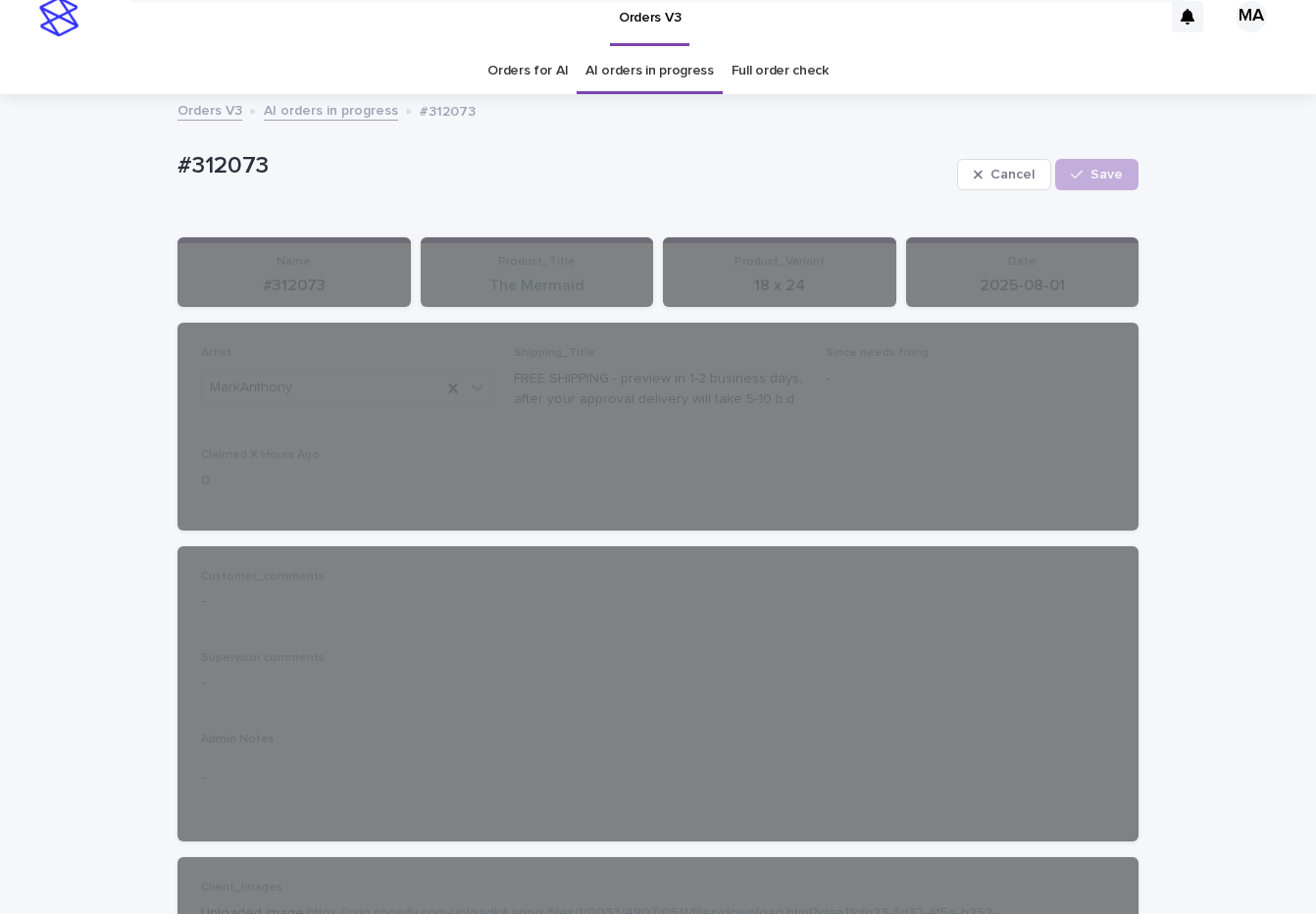 scroll, scrollTop: 0, scrollLeft: 0, axis: both 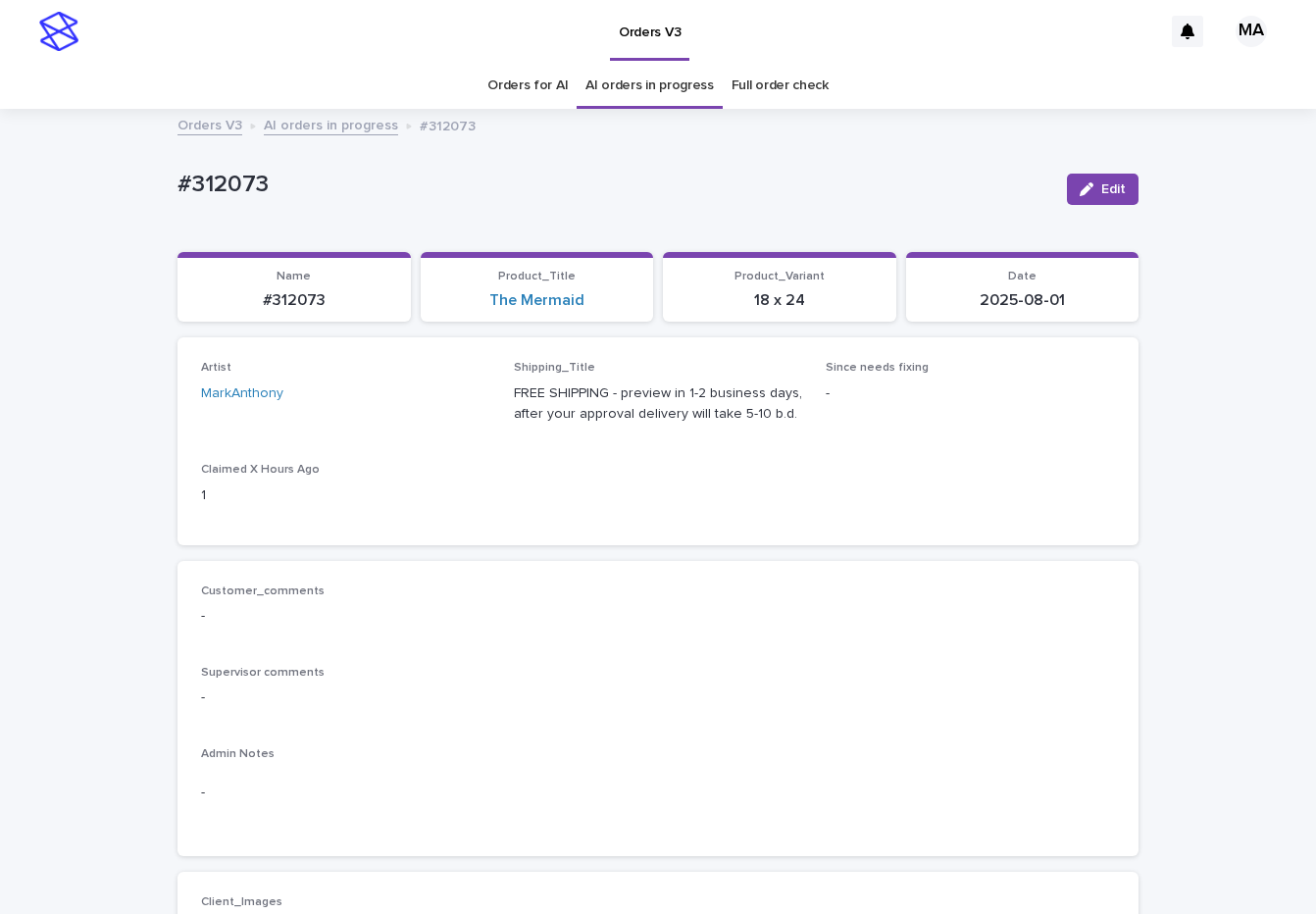 click on "AI orders in progress" at bounding box center [330, 124] 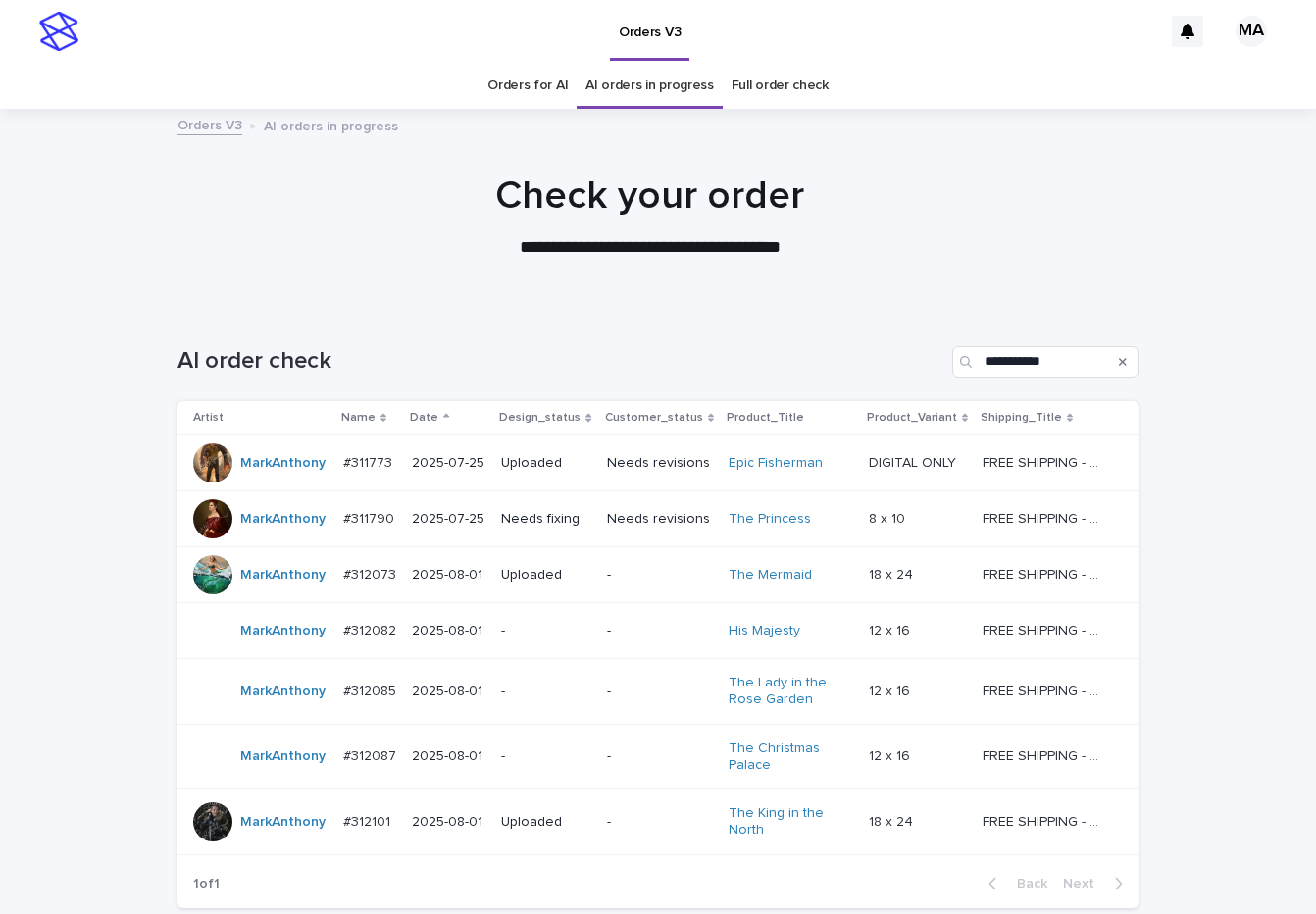 click on "-" at bounding box center (660, 631) 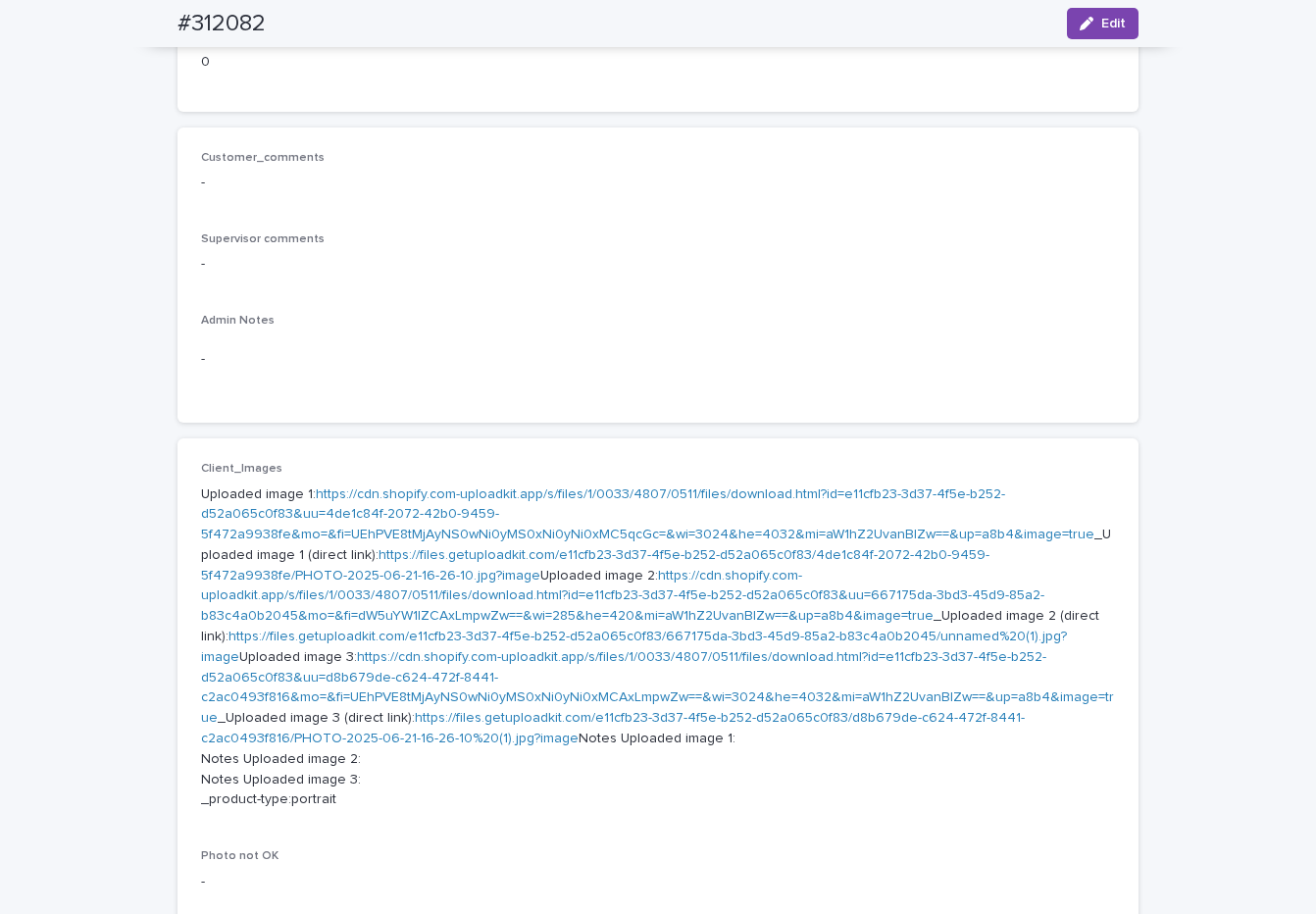 scroll, scrollTop: 412, scrollLeft: 0, axis: vertical 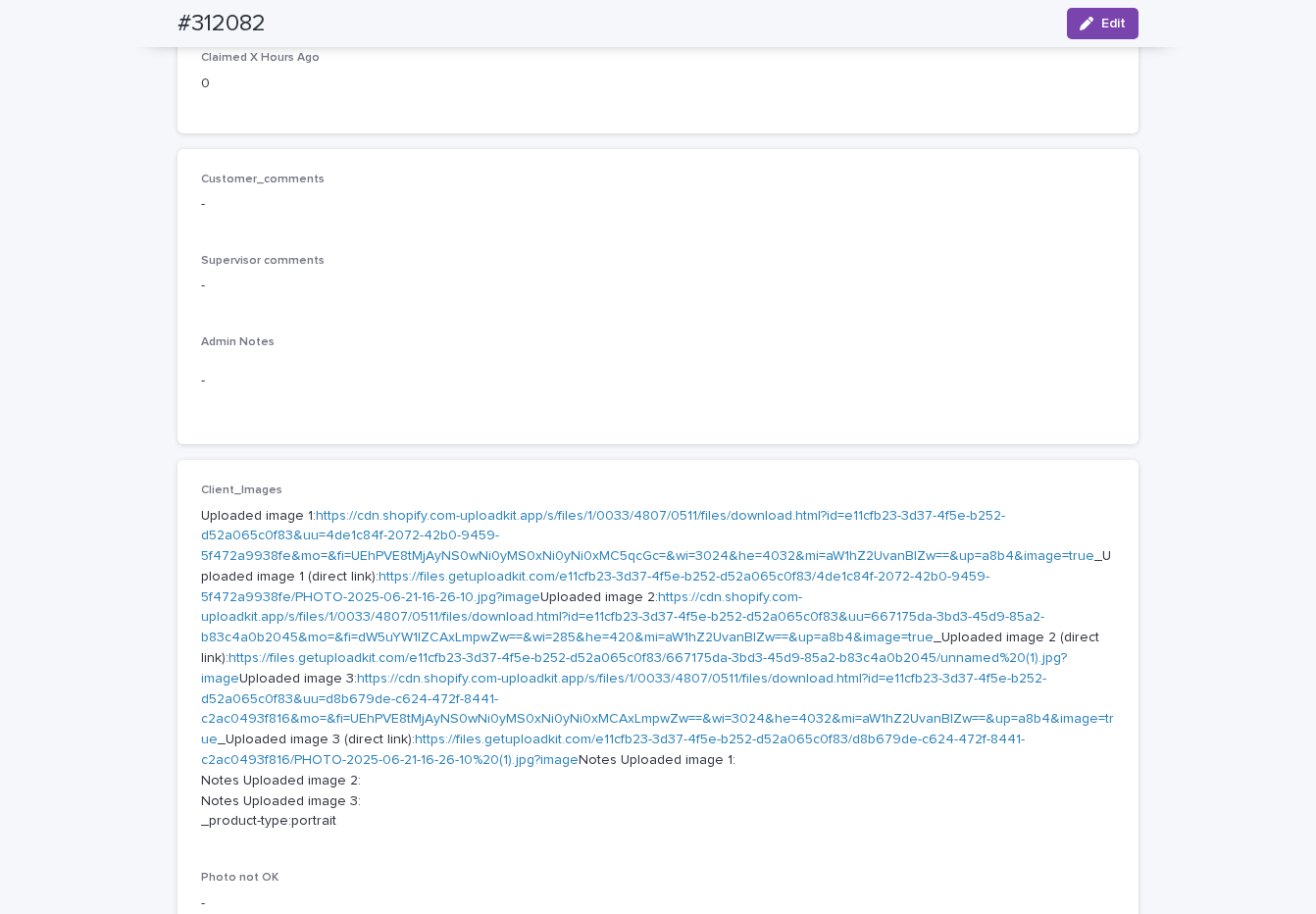 click on "https://cdn.shopify.com-uploadkit.app/s/files/1/0033/4807/0511/files/download.html?id=e11cfb23-3d37-4f5e-b252-d52a065c0f83&uu=4de1c84f-2072-42b0-9459-5f472a9938fe&mo=&fi=UEhPVE8tMjAyNS0wNi0yMS0xNi0yNi0xMC5qcGc=&wi=3024&he=4032&mi=aW1hZ2UvanBlZw==&up=a8b4&image=true" at bounding box center [647, 536] 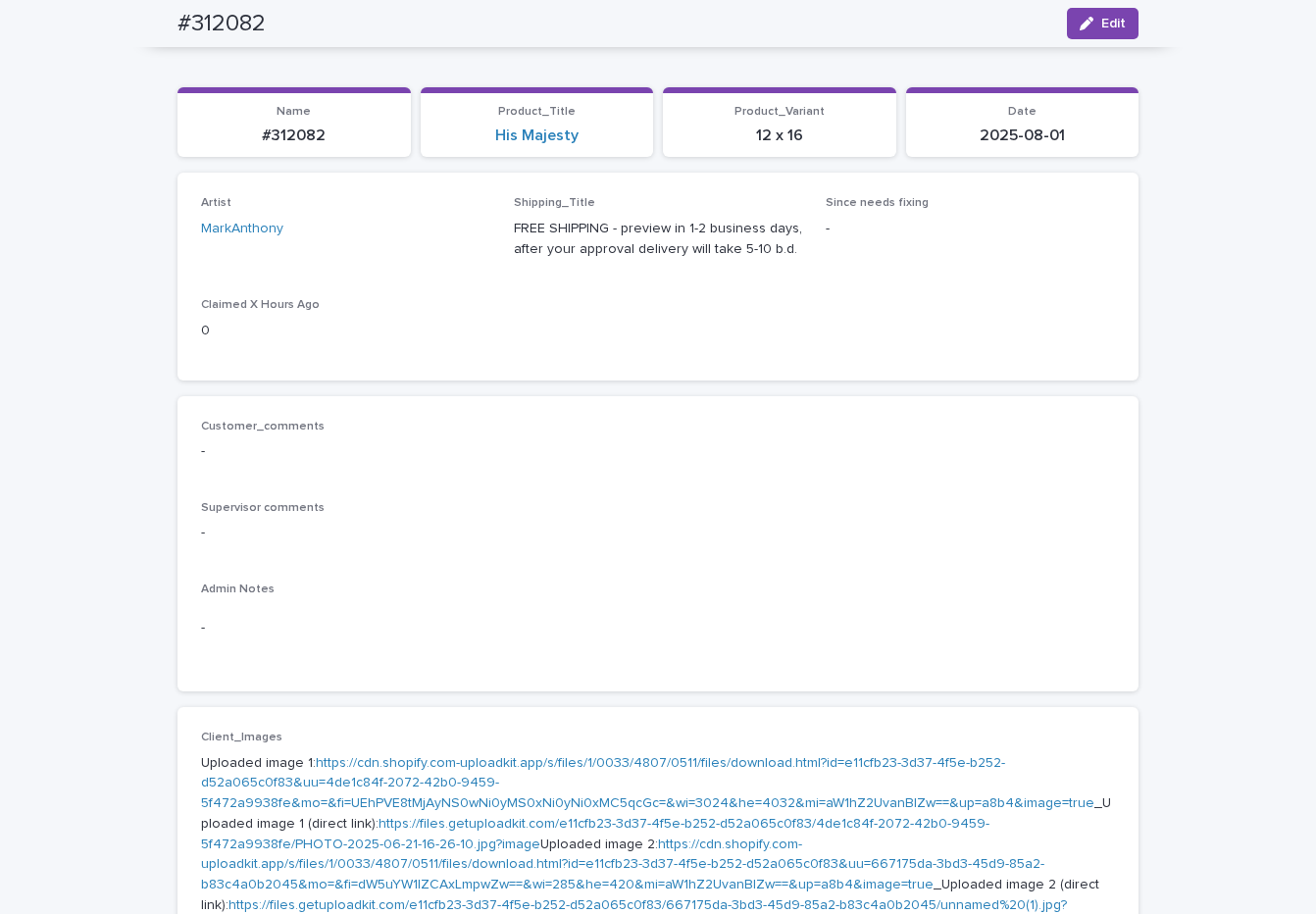 scroll, scrollTop: 0, scrollLeft: 0, axis: both 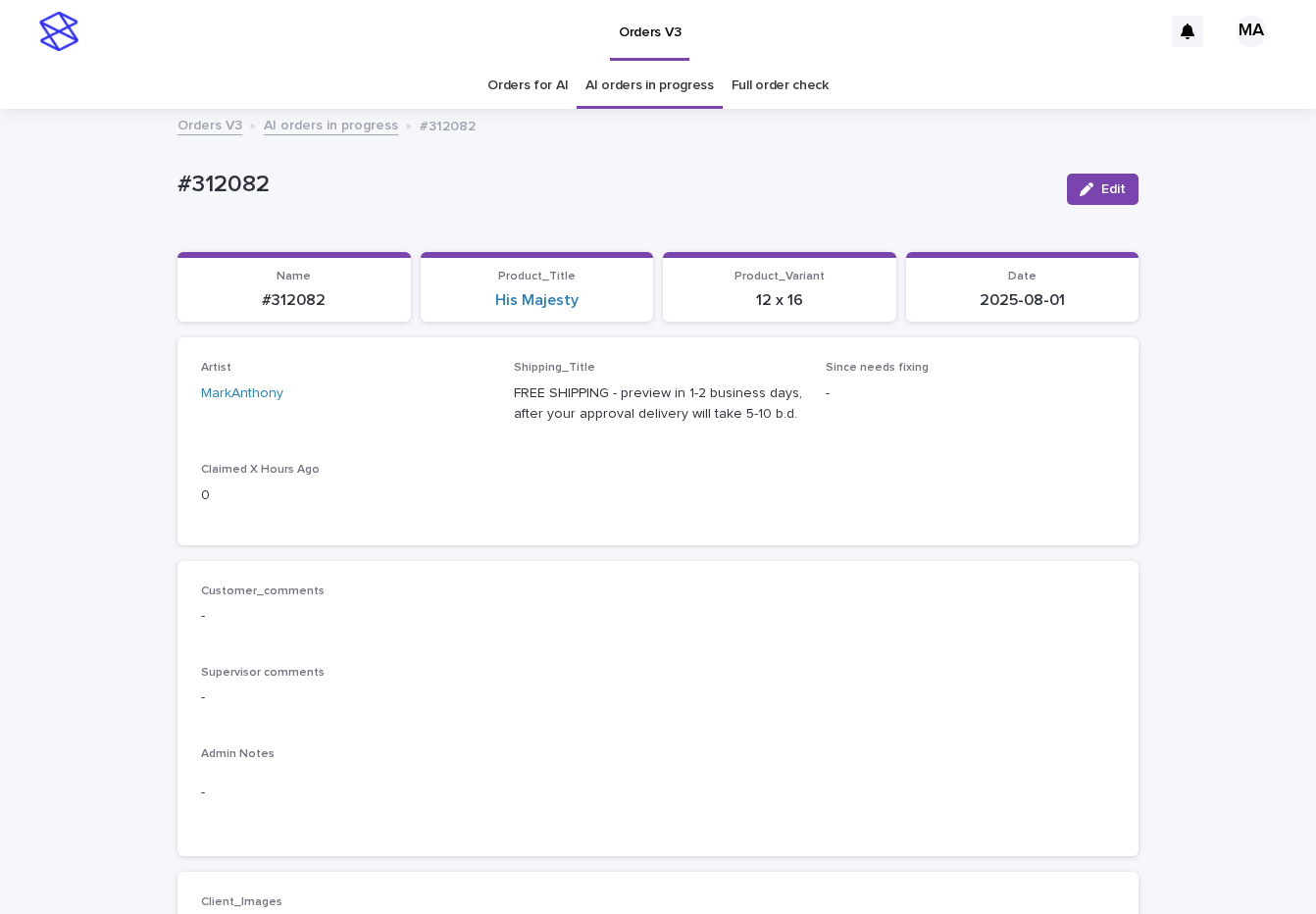 click on "Loading... Saving… Loading... Saving… #312082 Edit #312082 Edit Sorry, there was an error saving your record. Please try again. Please fill out the required fields below. Loading... Saving… Loading... Saving… Loading... Saving… Name #312082 Product_Title His Majesty   Product_Variant 12 x 16 Date 2025-08-01 Loading... Saving… Artist MarkAnthony   Shipping_Title FREE SHIPPING - preview in 1-2 business days, after your approval delivery will take 5-10 b.d. Since needs fixing - Claimed X Hours Ago 0 Loading... Saving… Customer_comments - Supervisor comments - Admin Notes - Loading... Saving… Client_Images Uploaded image 1: https://cdn.shopify.com-uploadkit.app/s/files/1/0033/4807/0511/files/download.html?id=e11cfb23-3d37-4f5e-b252-d52a065c0f83&uu=4de1c84f-2072-42b0-9459-5f472a9938fe&mo=&fi=UEhPVE8tMjAyNS0wNi0yMS0xNi0yNi0xMC5qcGc=&wi=3024&he=4032&mi=aW1hZ2UvanBlZw==&up=a8b4&image=true
_Uploaded image 1 (direct link):
Uploaded image 2:
_Uploaded image 2 (direct link):
Uploaded image 3: - no - -" at bounding box center [658, 1146] 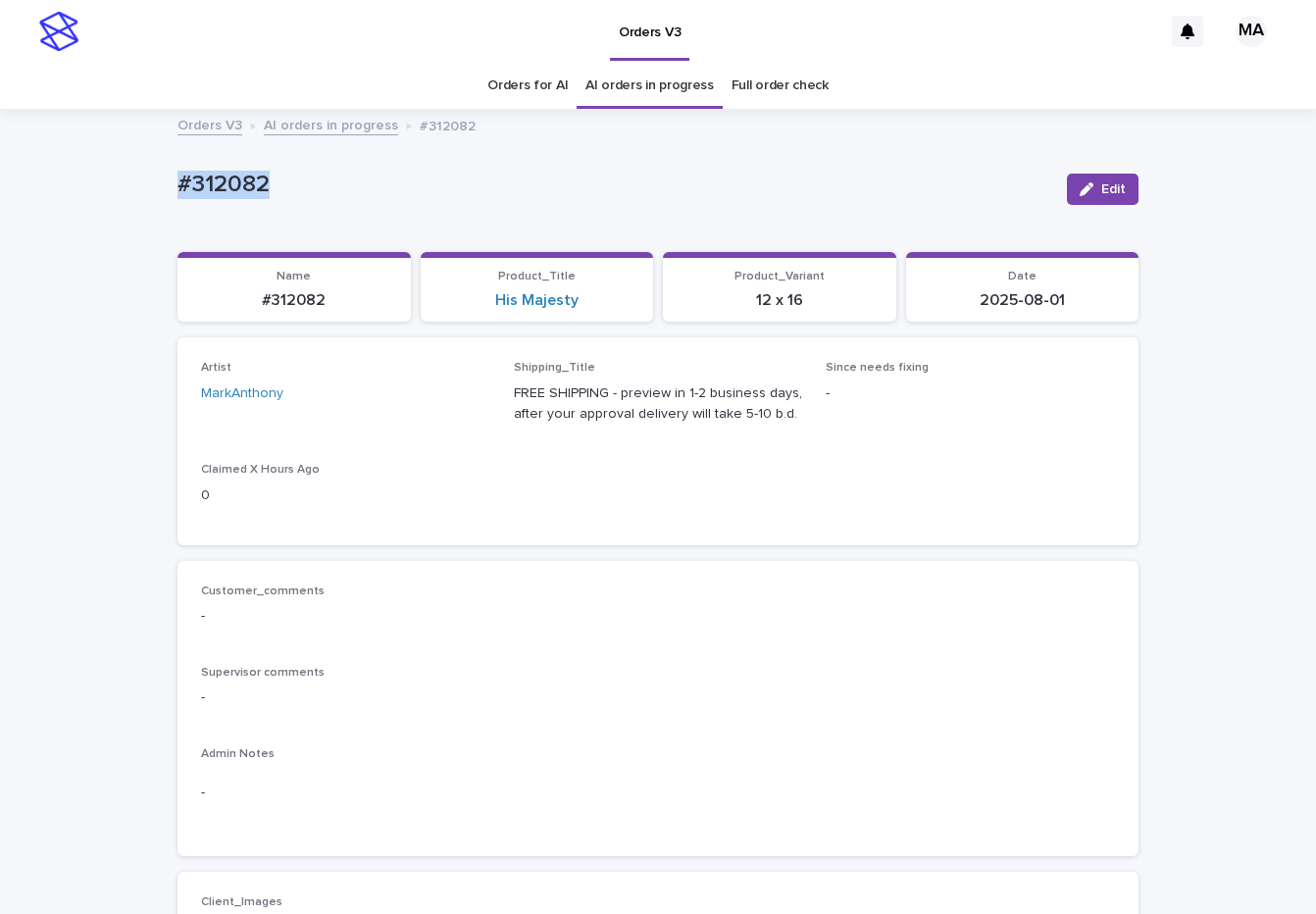 drag, startPoint x: 327, startPoint y: 192, endPoint x: 62, endPoint y: 182, distance: 265.18861 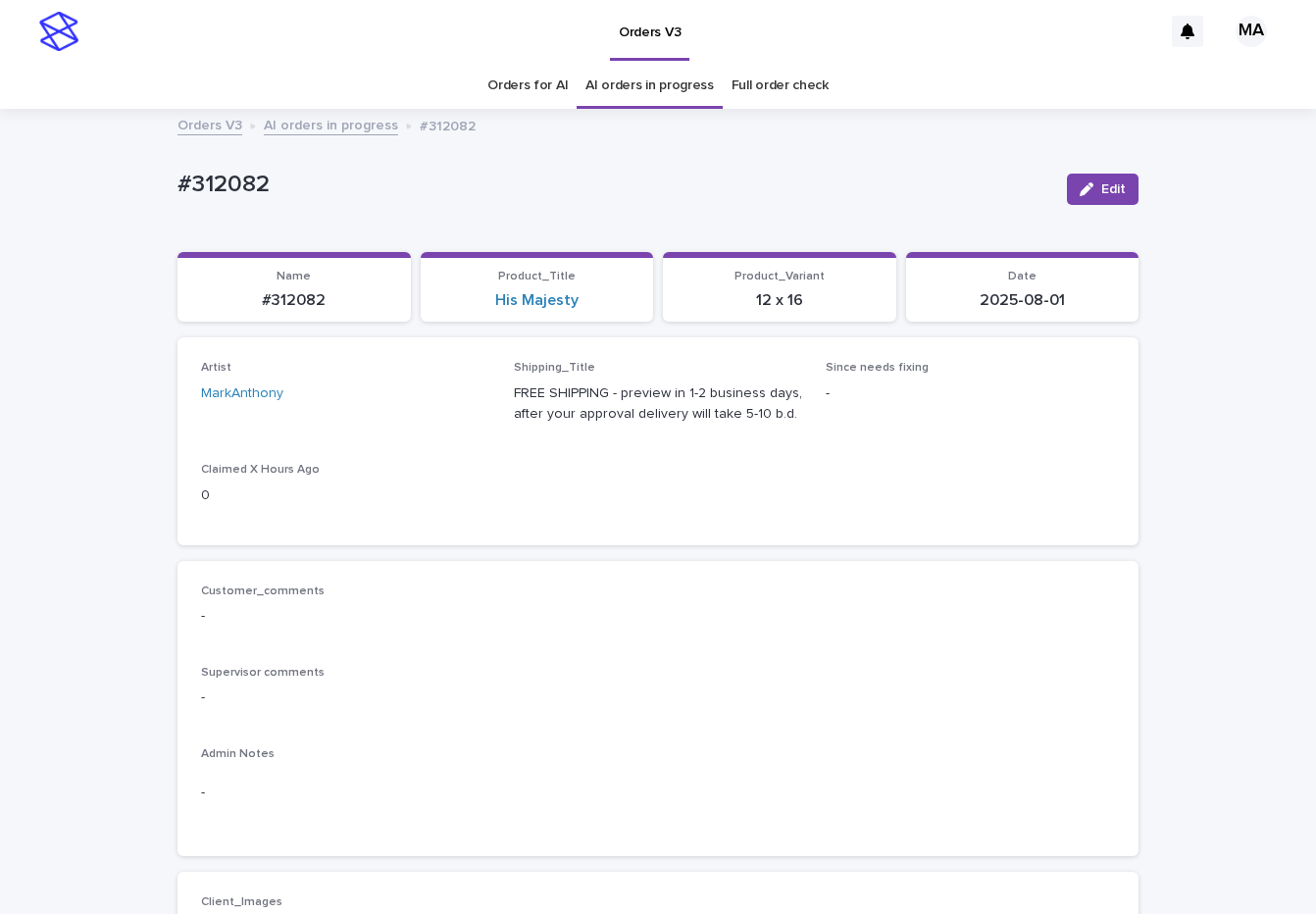 click on "Claimed X Hours Ago" at bounding box center (345, 470) 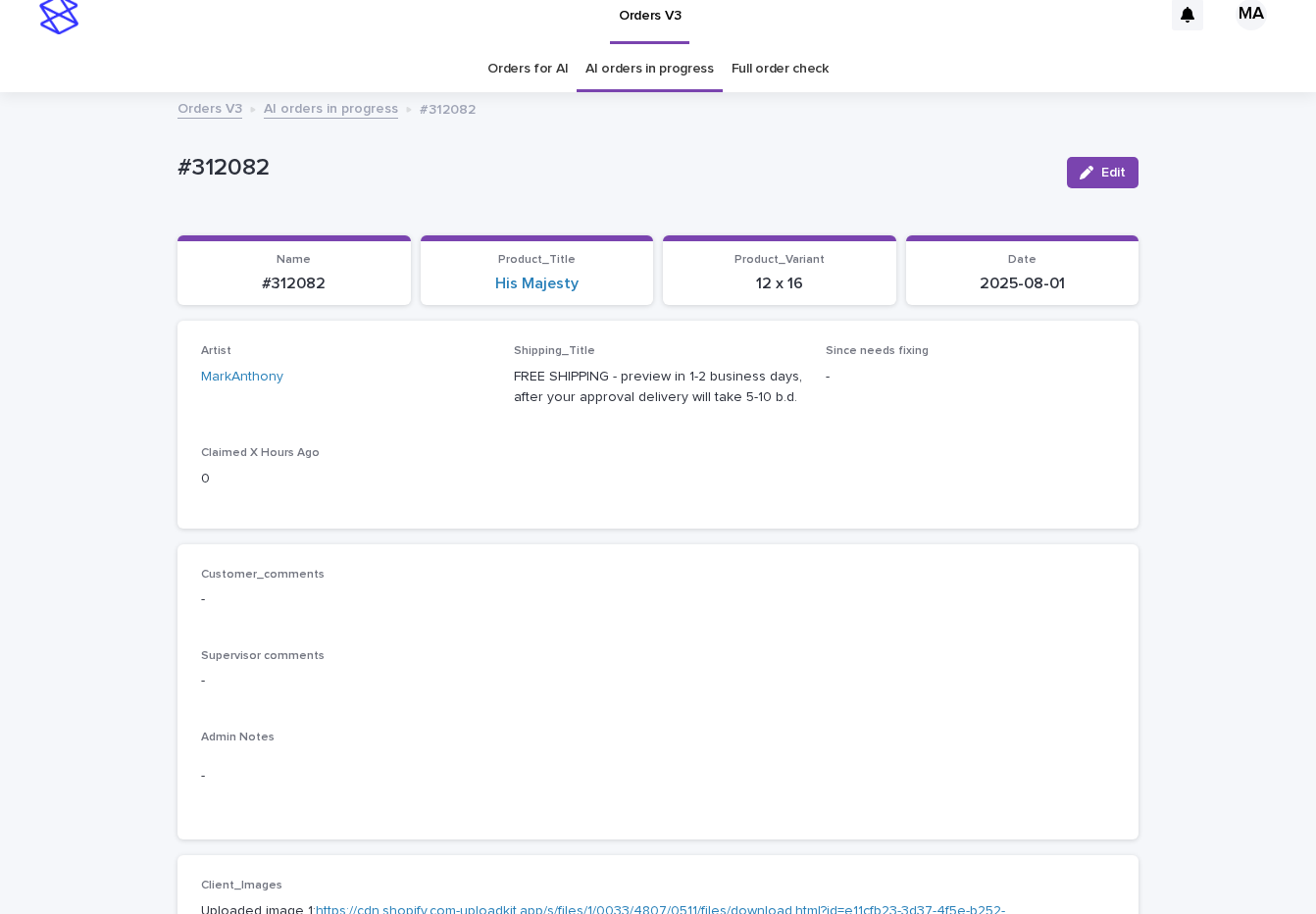 scroll, scrollTop: 0, scrollLeft: 0, axis: both 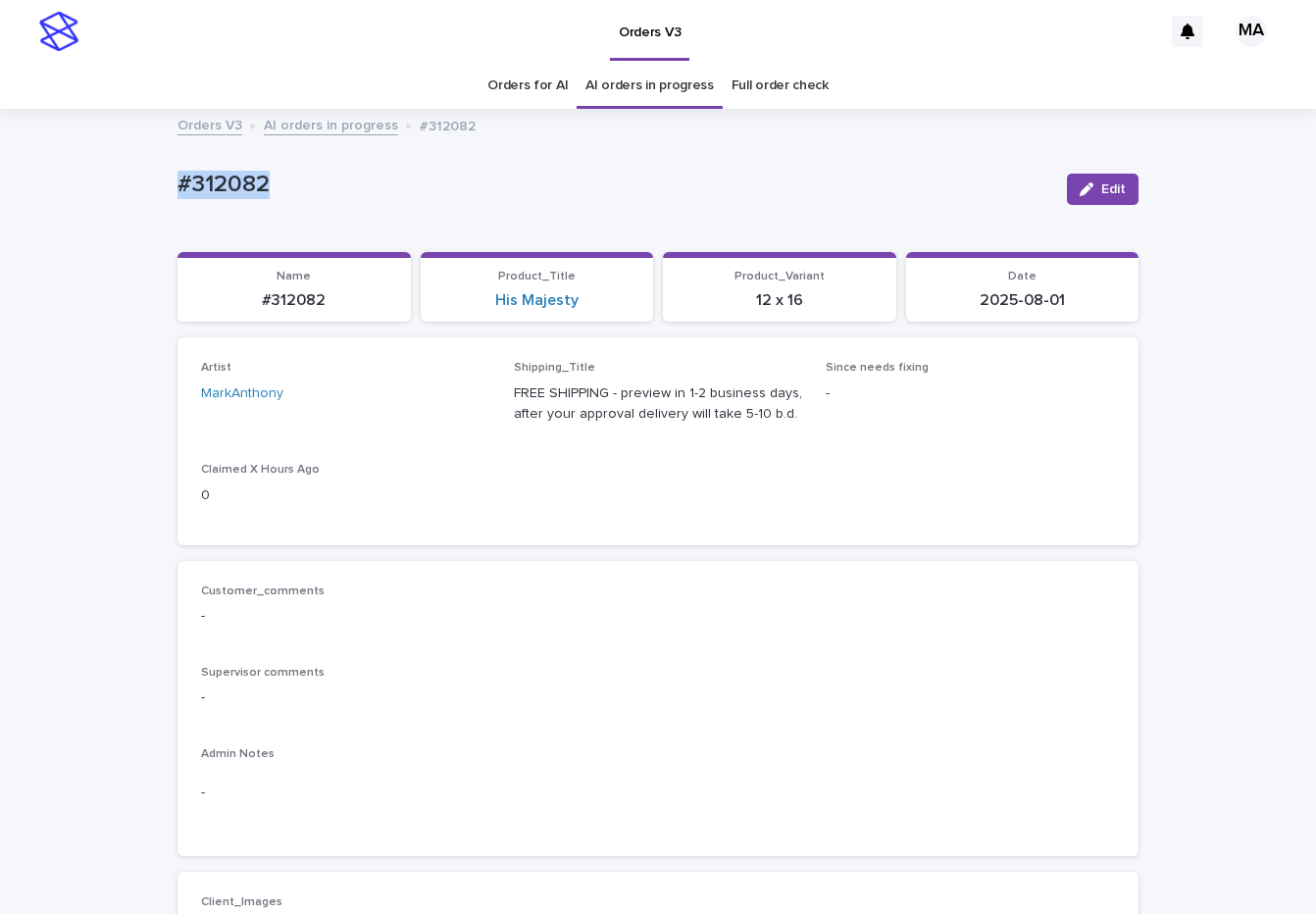 drag, startPoint x: 310, startPoint y: 205, endPoint x: 97, endPoint y: 190, distance: 213.52752 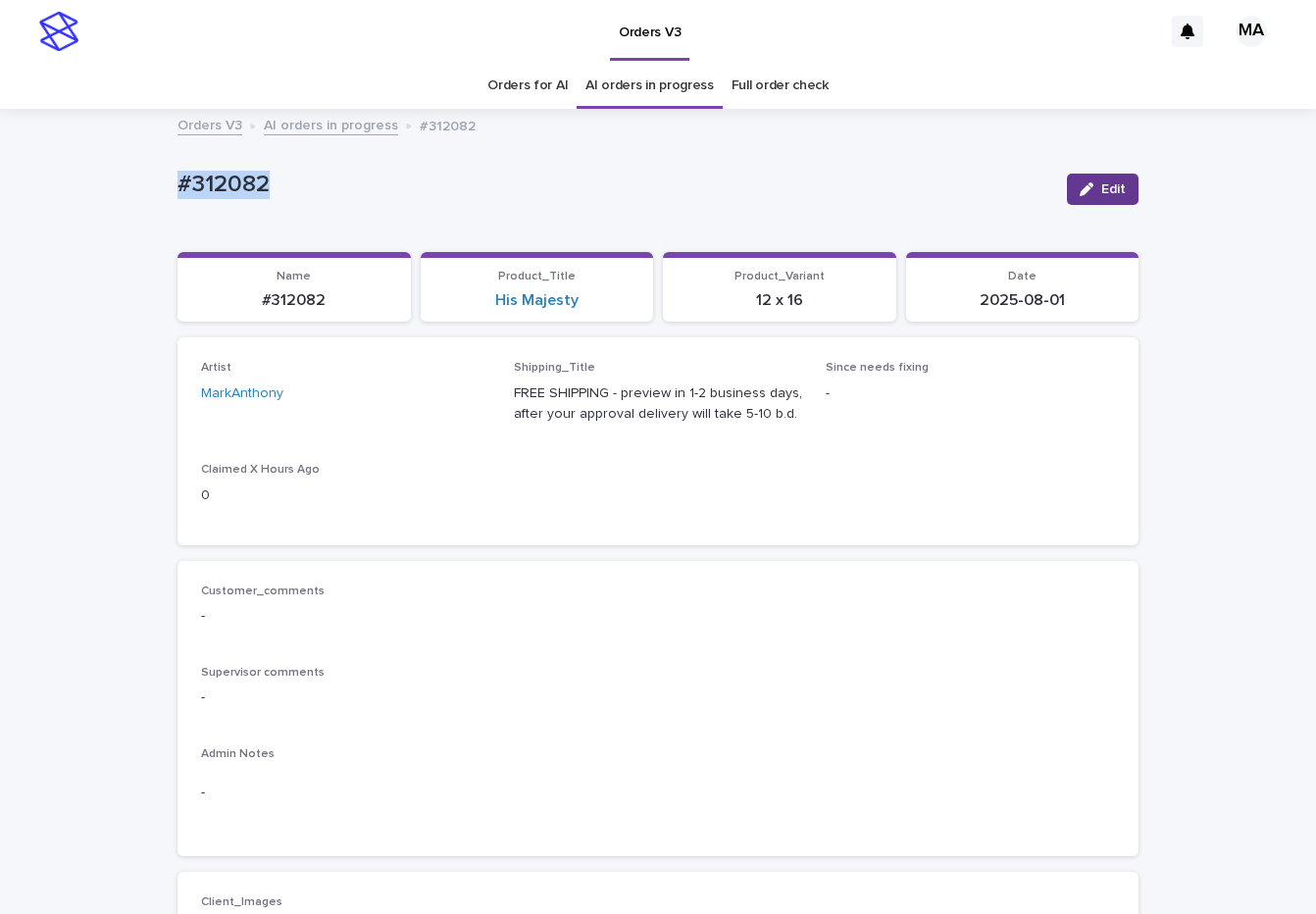 click on "Edit" at bounding box center [1113, 189] 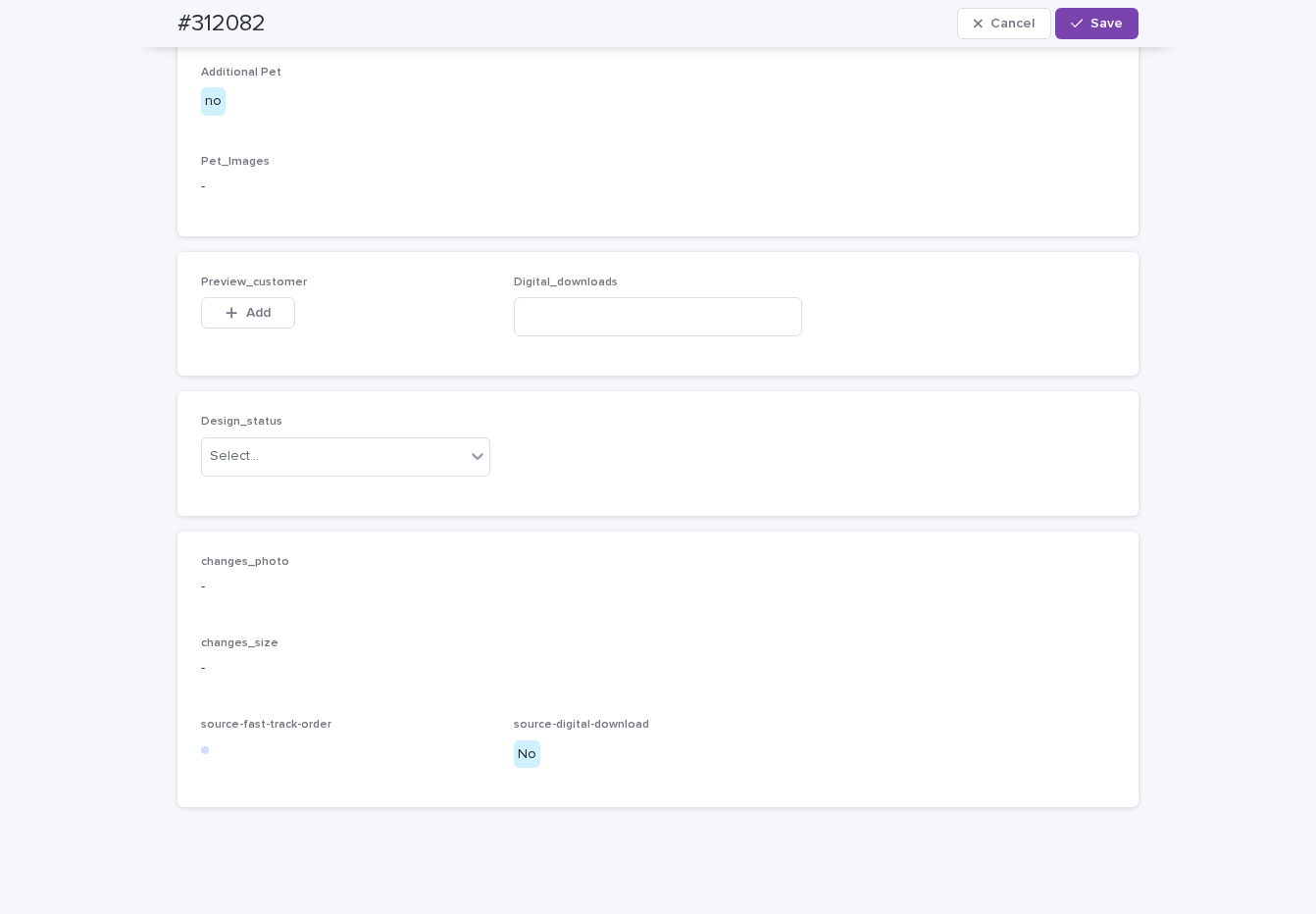scroll, scrollTop: 1443, scrollLeft: 0, axis: vertical 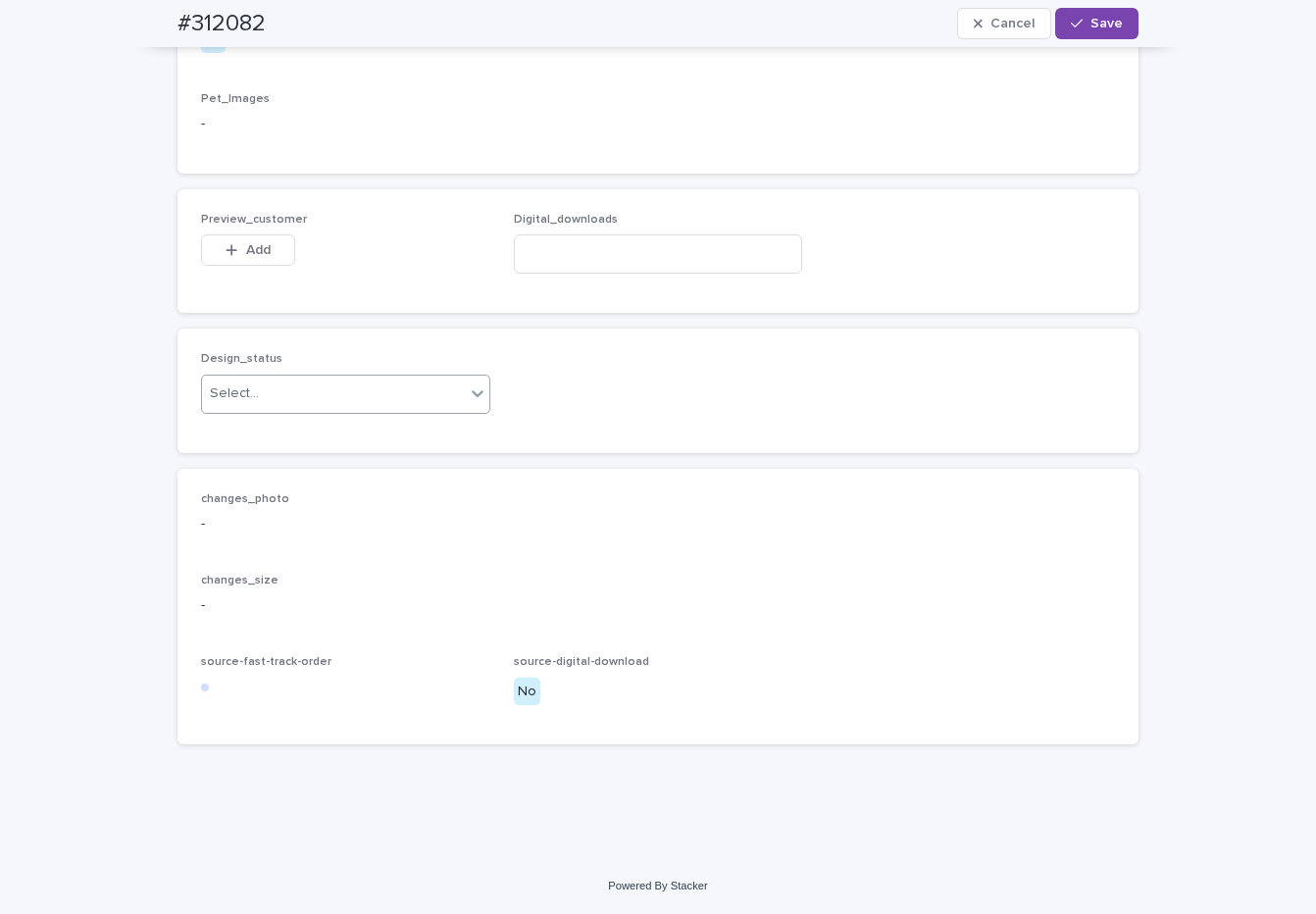 click on "Select..." at bounding box center [333, 393] 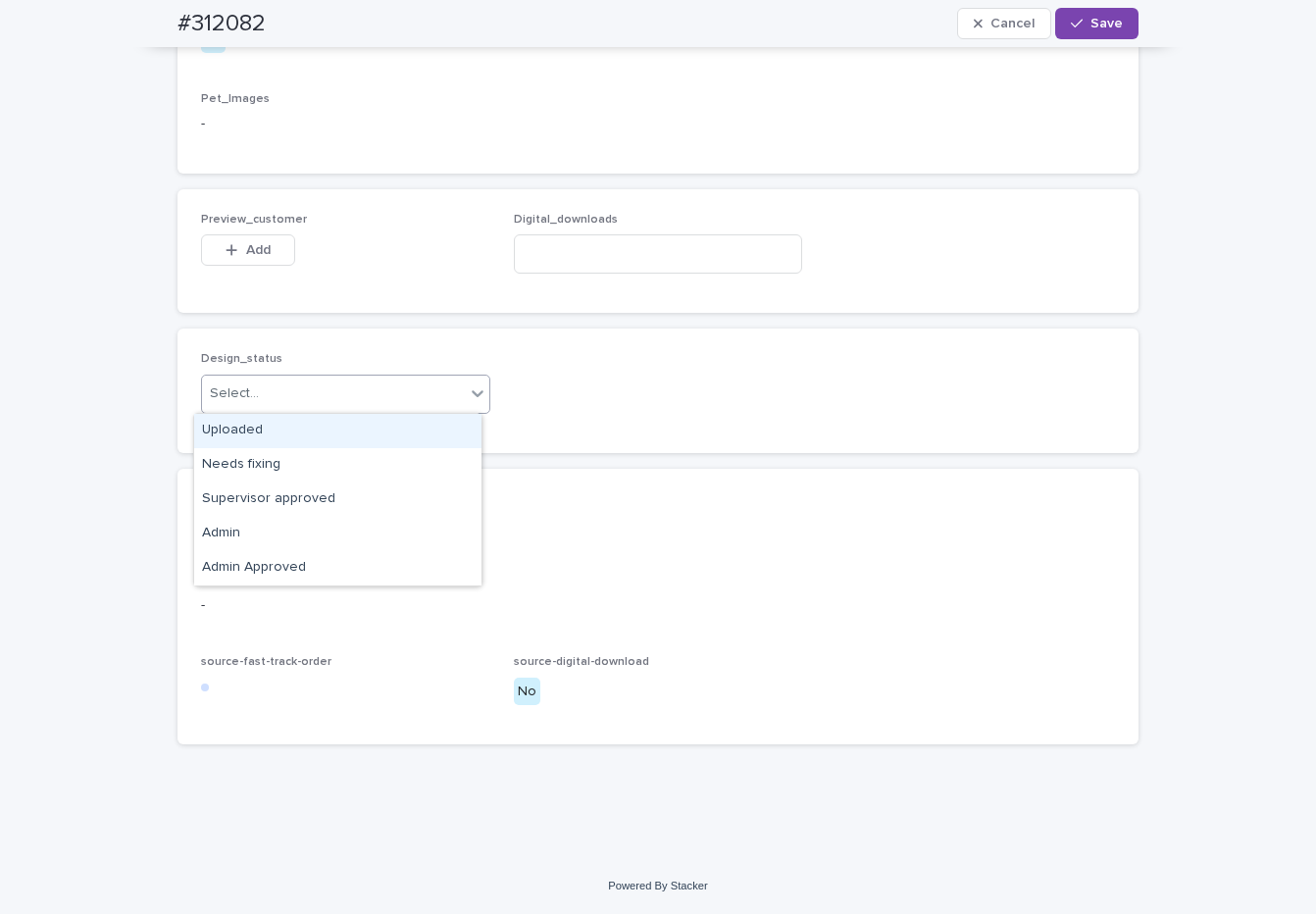 click on "Uploaded" at bounding box center (337, 431) 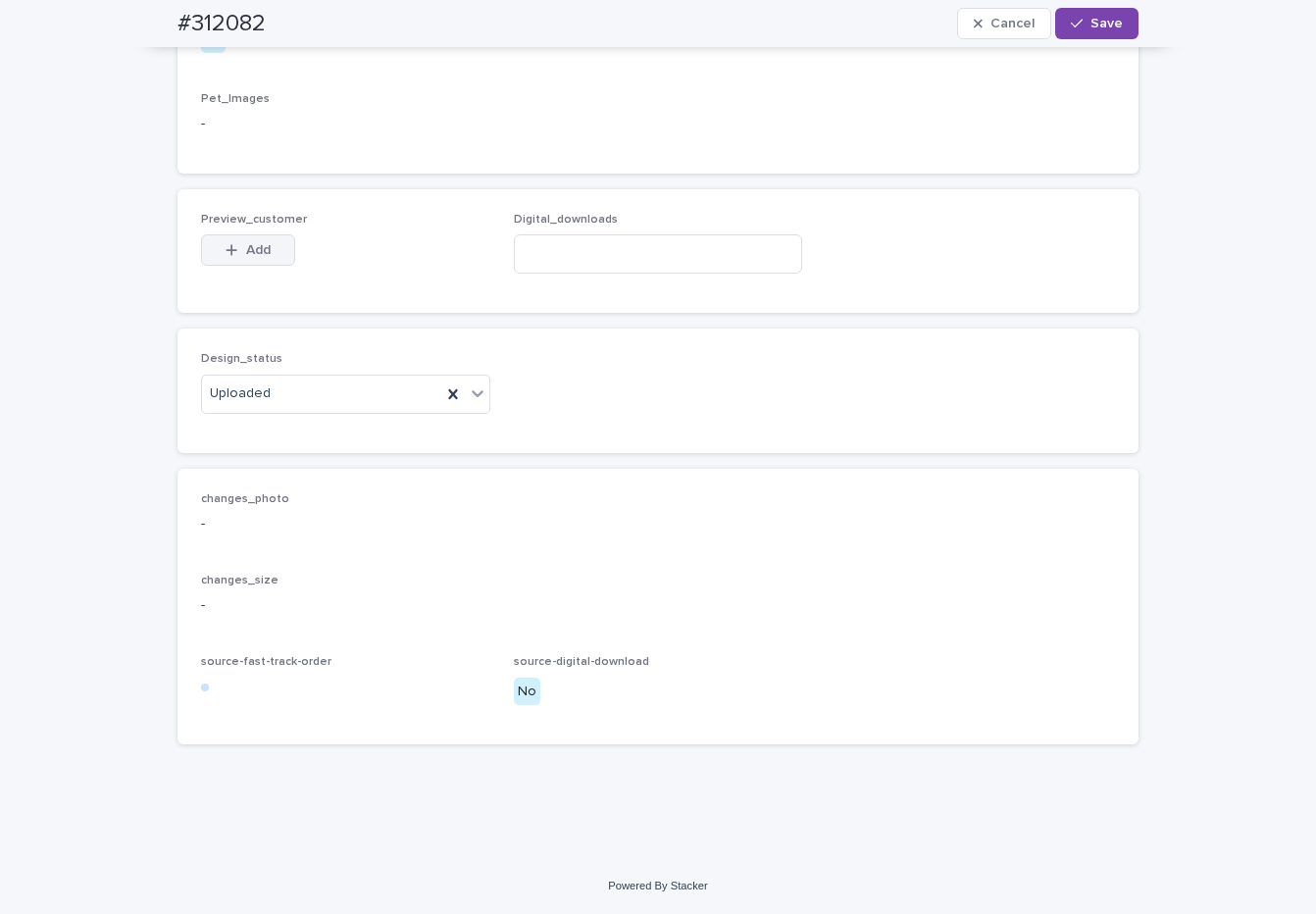 click on "Add" at bounding box center (258, 250) 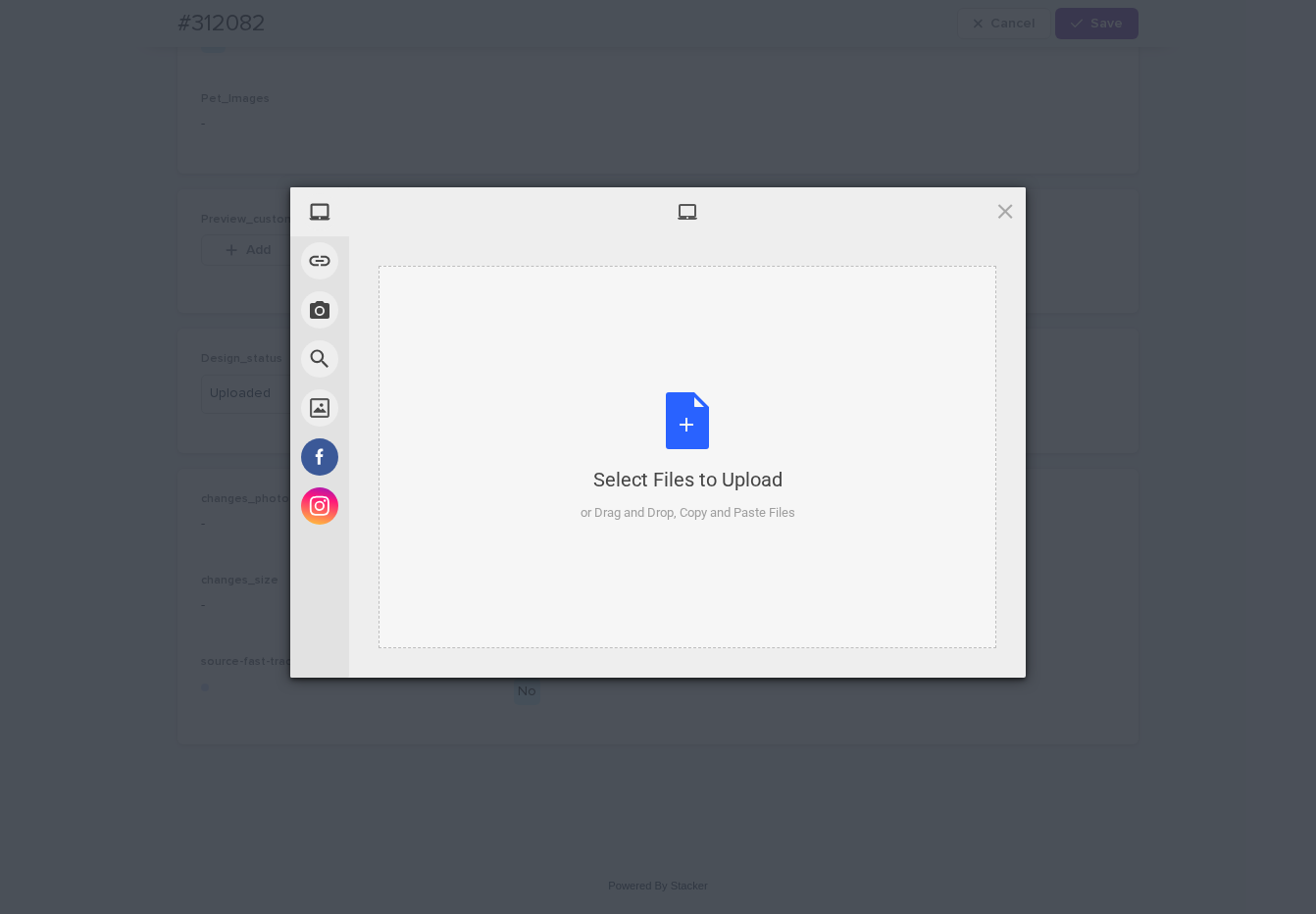 click on "Select Files to Upload
or Drag and Drop, Copy and Paste Files" at bounding box center [687, 457] 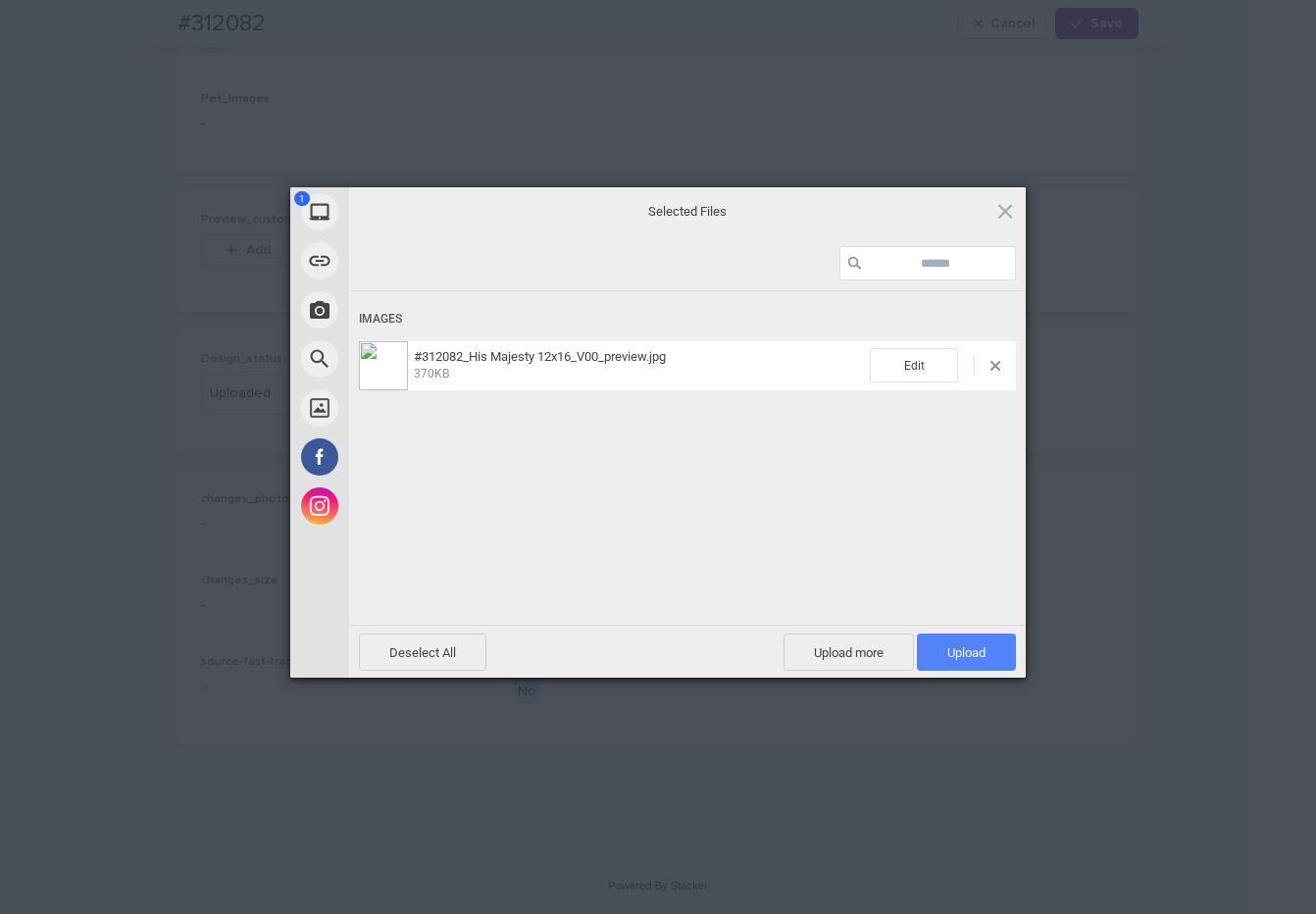 click on "Upload
1" at bounding box center (966, 652) 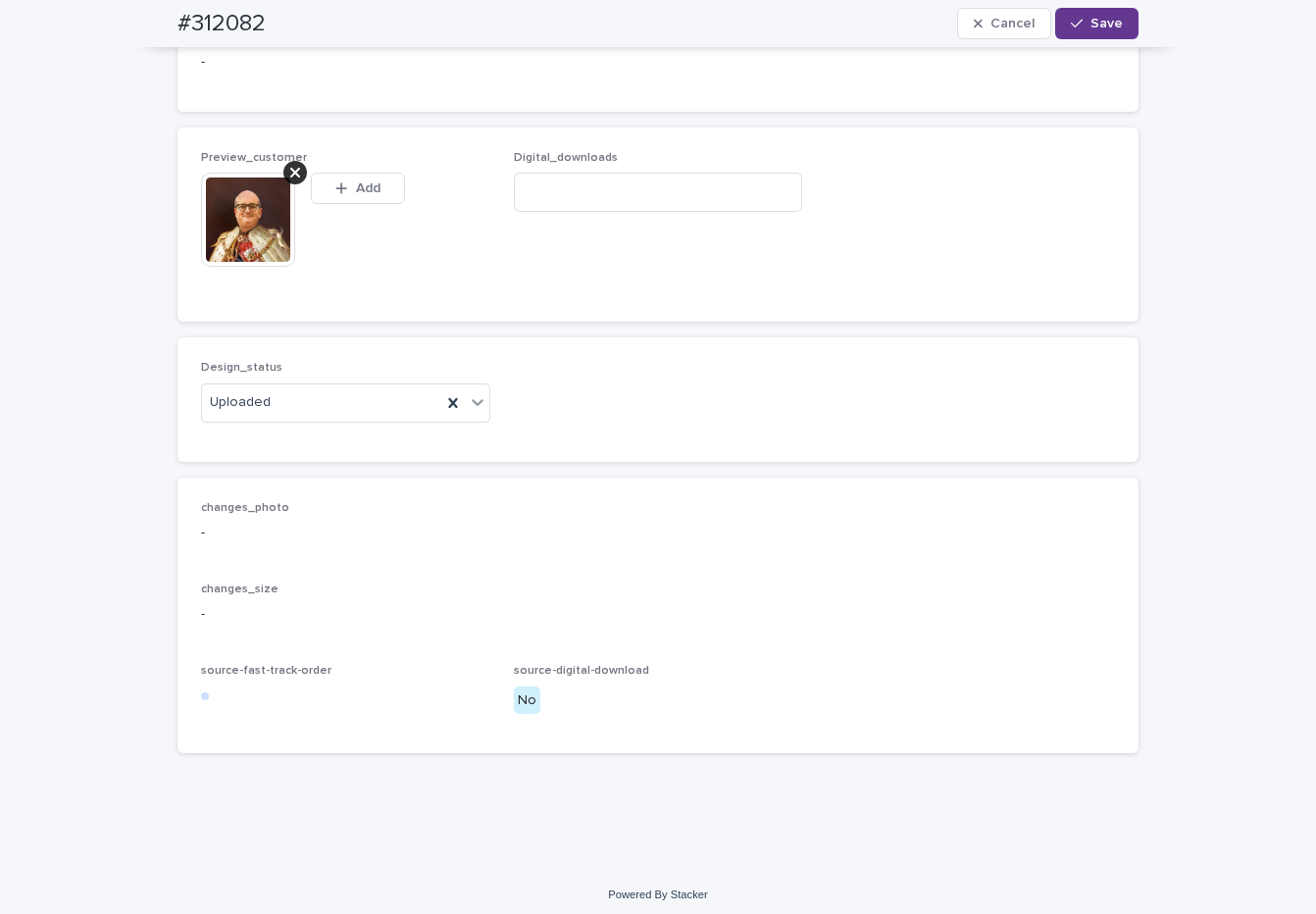 scroll, scrollTop: 1443, scrollLeft: 0, axis: vertical 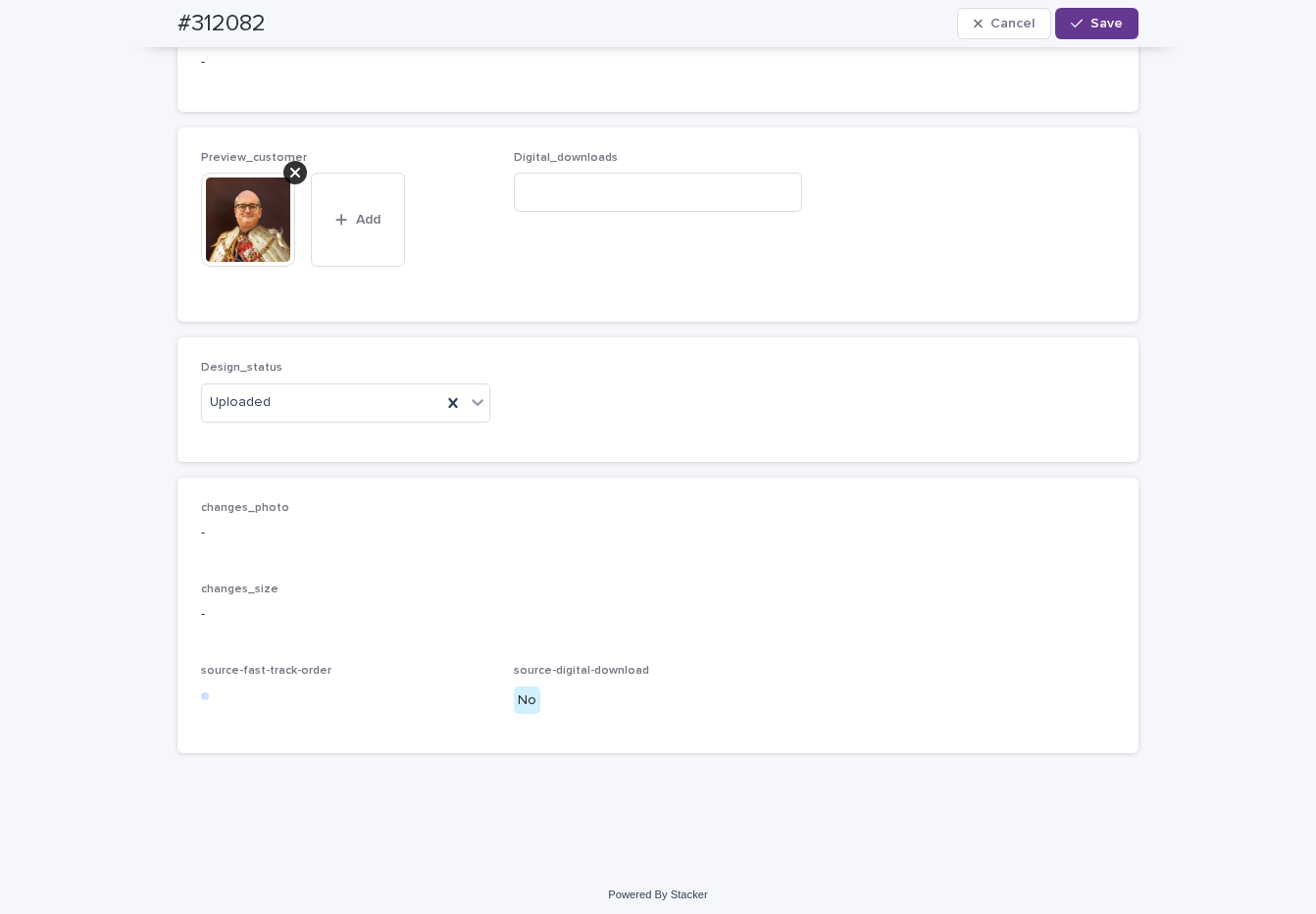 click on "Save" at bounding box center (1096, 24) 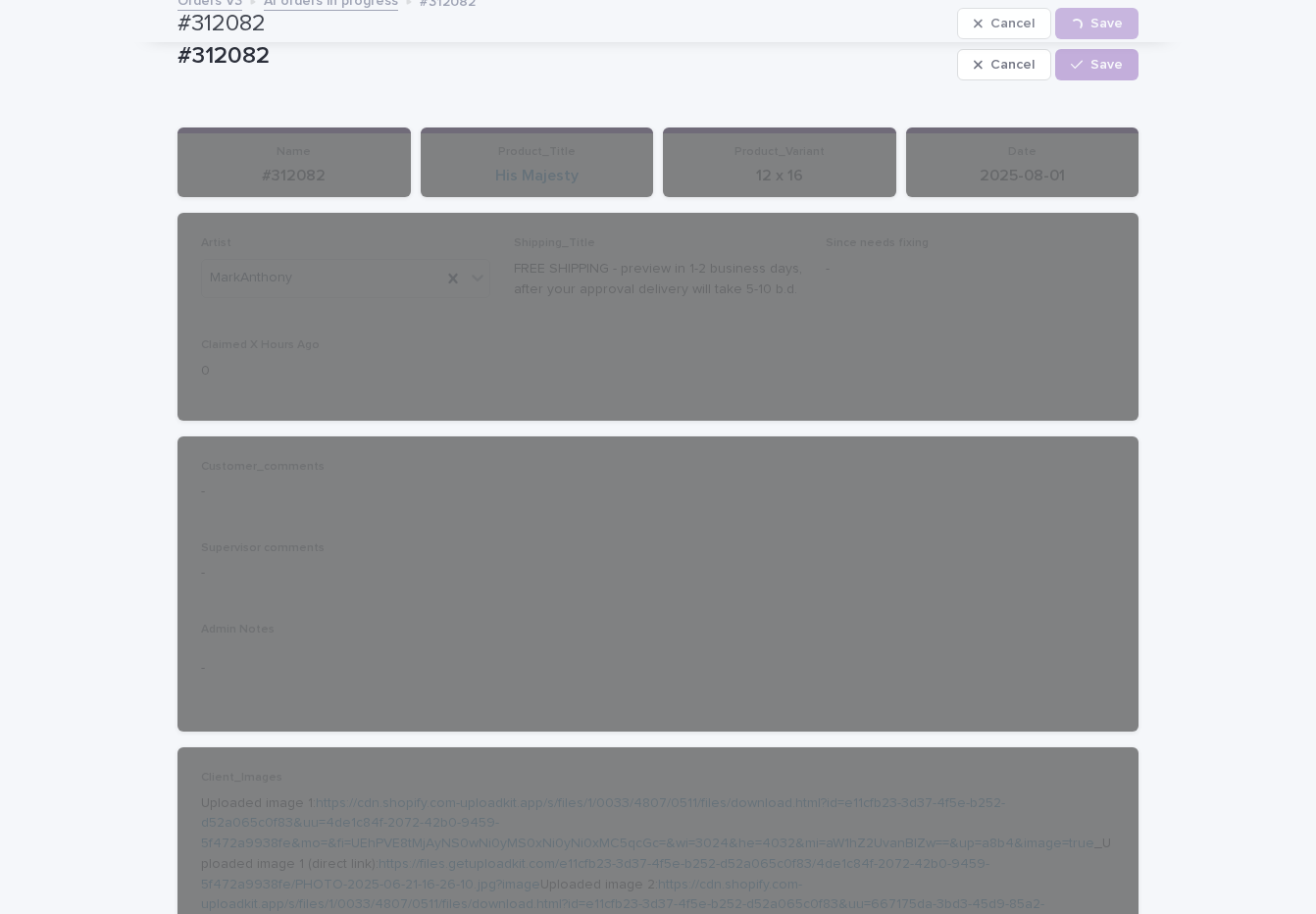 scroll, scrollTop: 0, scrollLeft: 0, axis: both 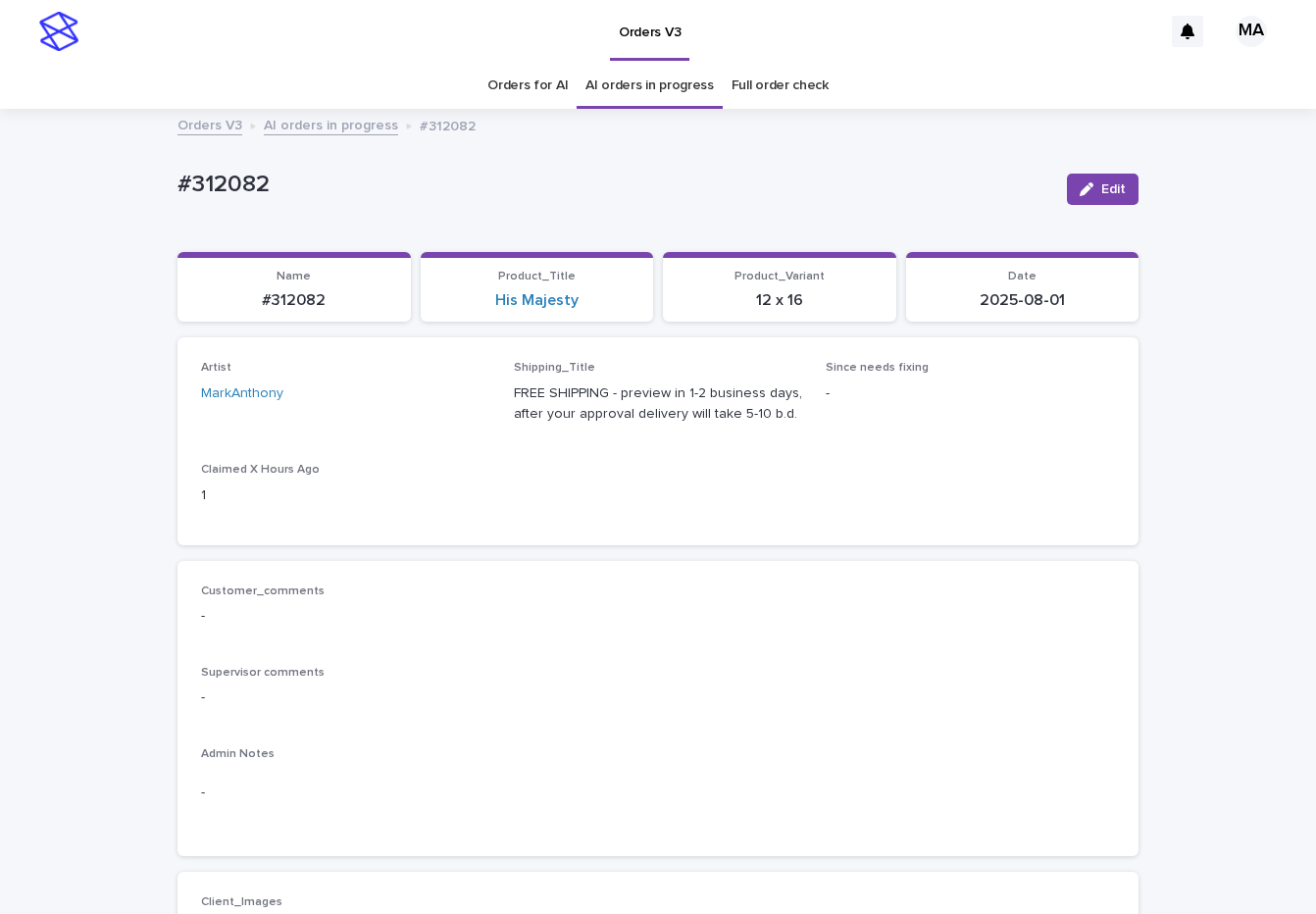 click on "AI orders in progress" at bounding box center [330, 124] 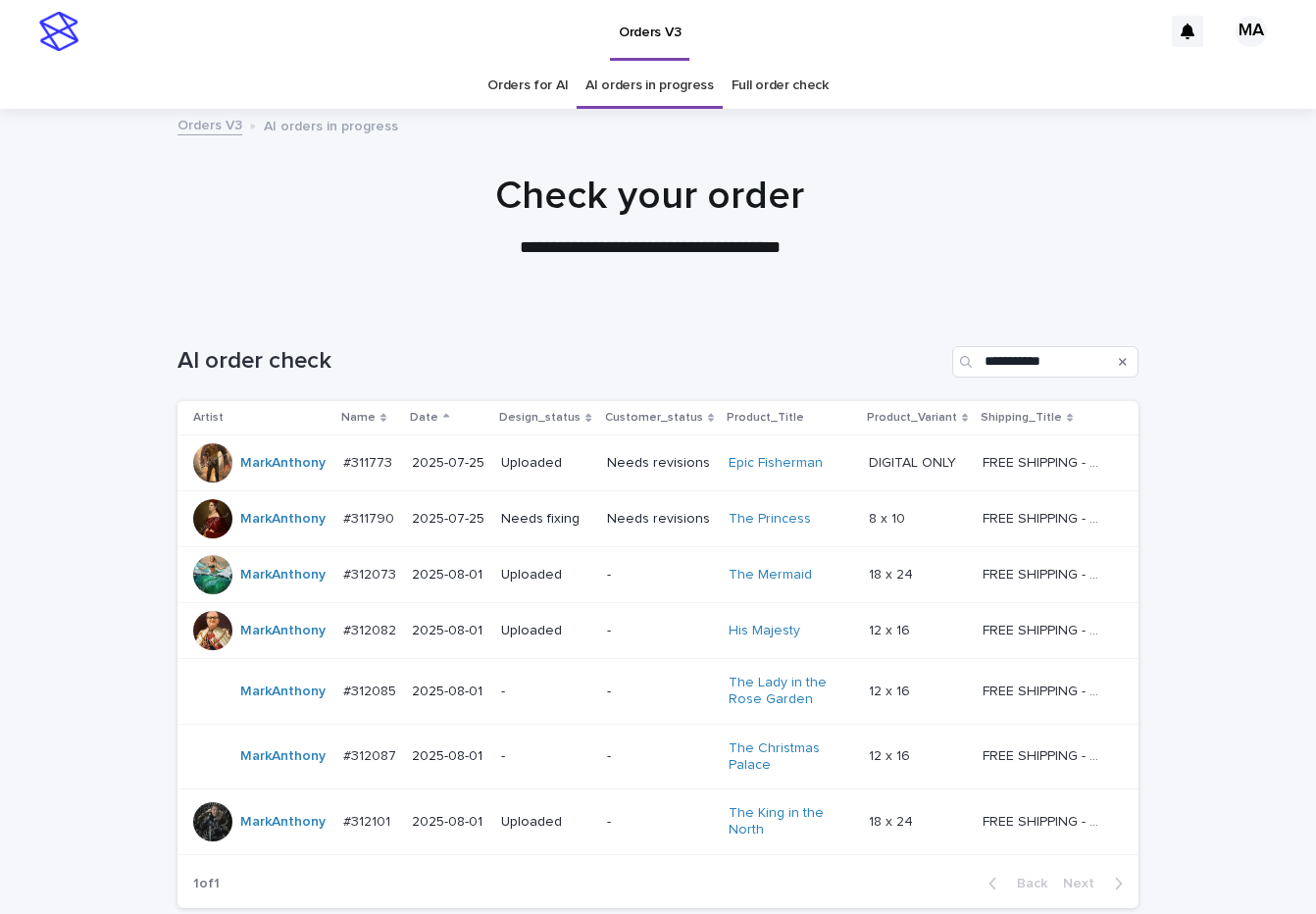 click on "-" at bounding box center [660, 691] 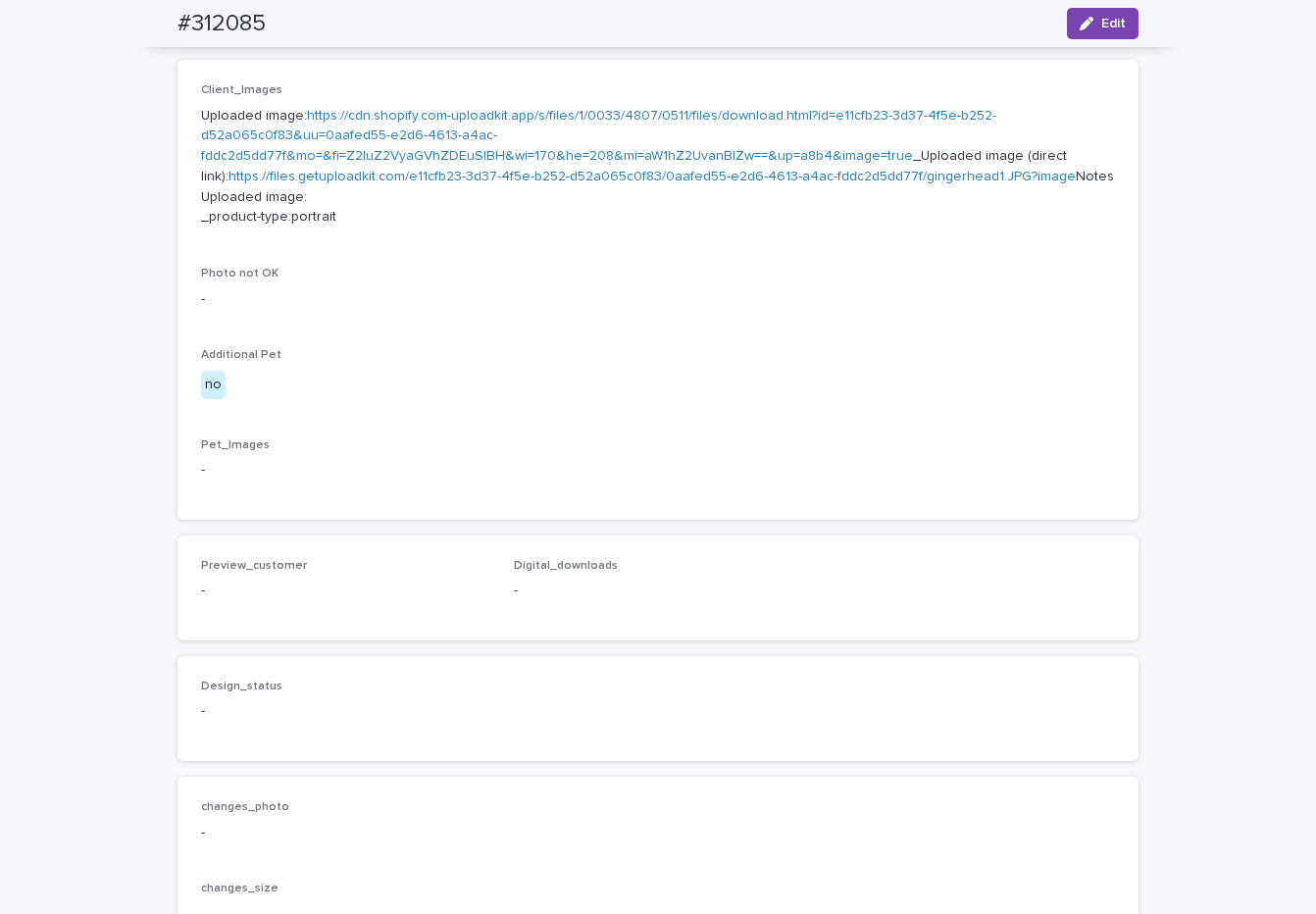 scroll, scrollTop: 565, scrollLeft: 0, axis: vertical 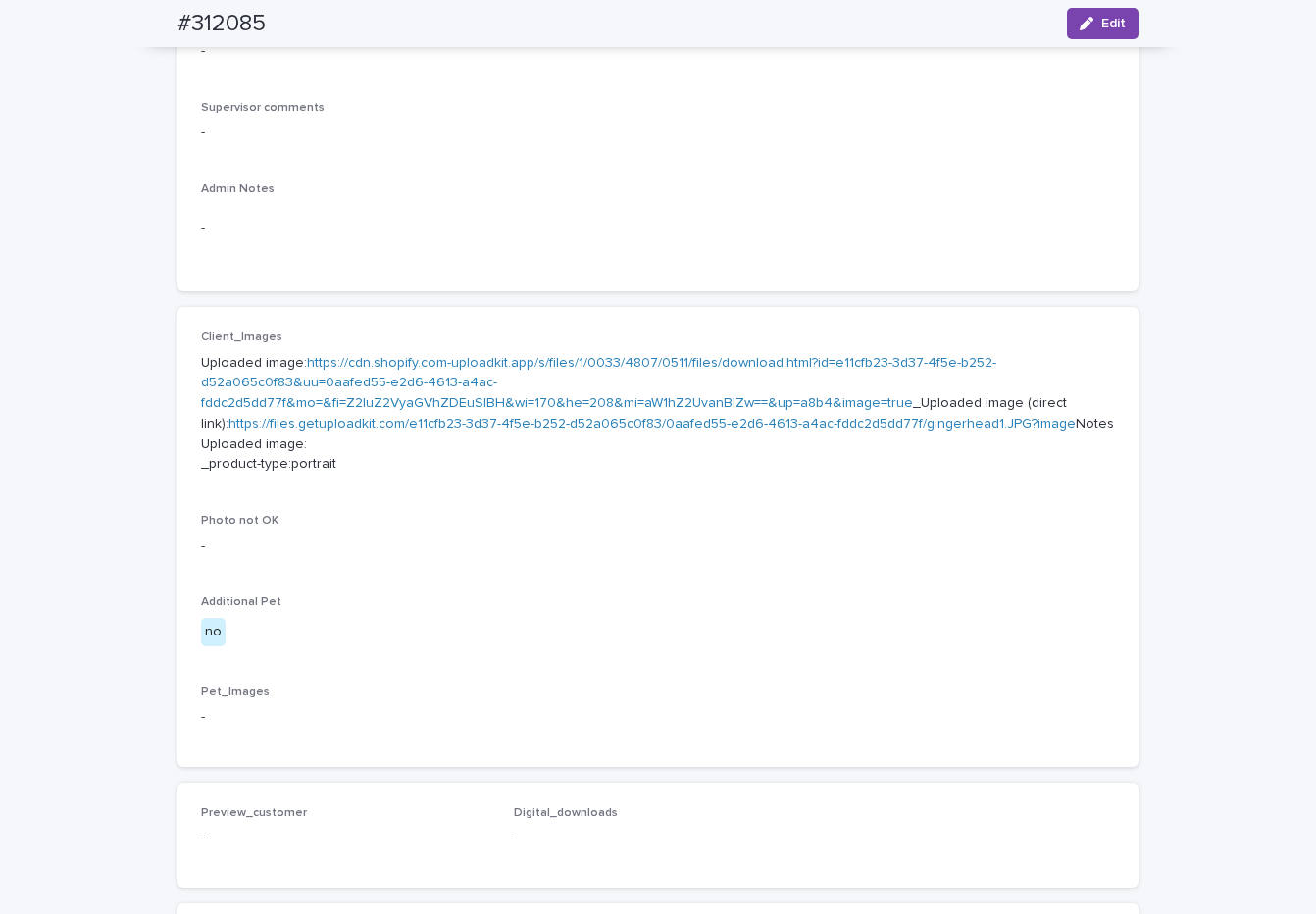 click on "https://cdn.shopify.com-uploadkit.app/s/files/1/0033/4807/0511/files/download.html?id=e11cfb23-3d37-4f5e-b252-d52a065c0f83&uu=0aafed55-e2d6-4613-a4ac-fddc2d5dd77f&mo=&fi=Z2luZ2VyaGVhZDEuSlBH&wi=170&he=208&mi=aW1hZ2UvanBlZw==&up=a8b4&image=true" at bounding box center (598, 383) 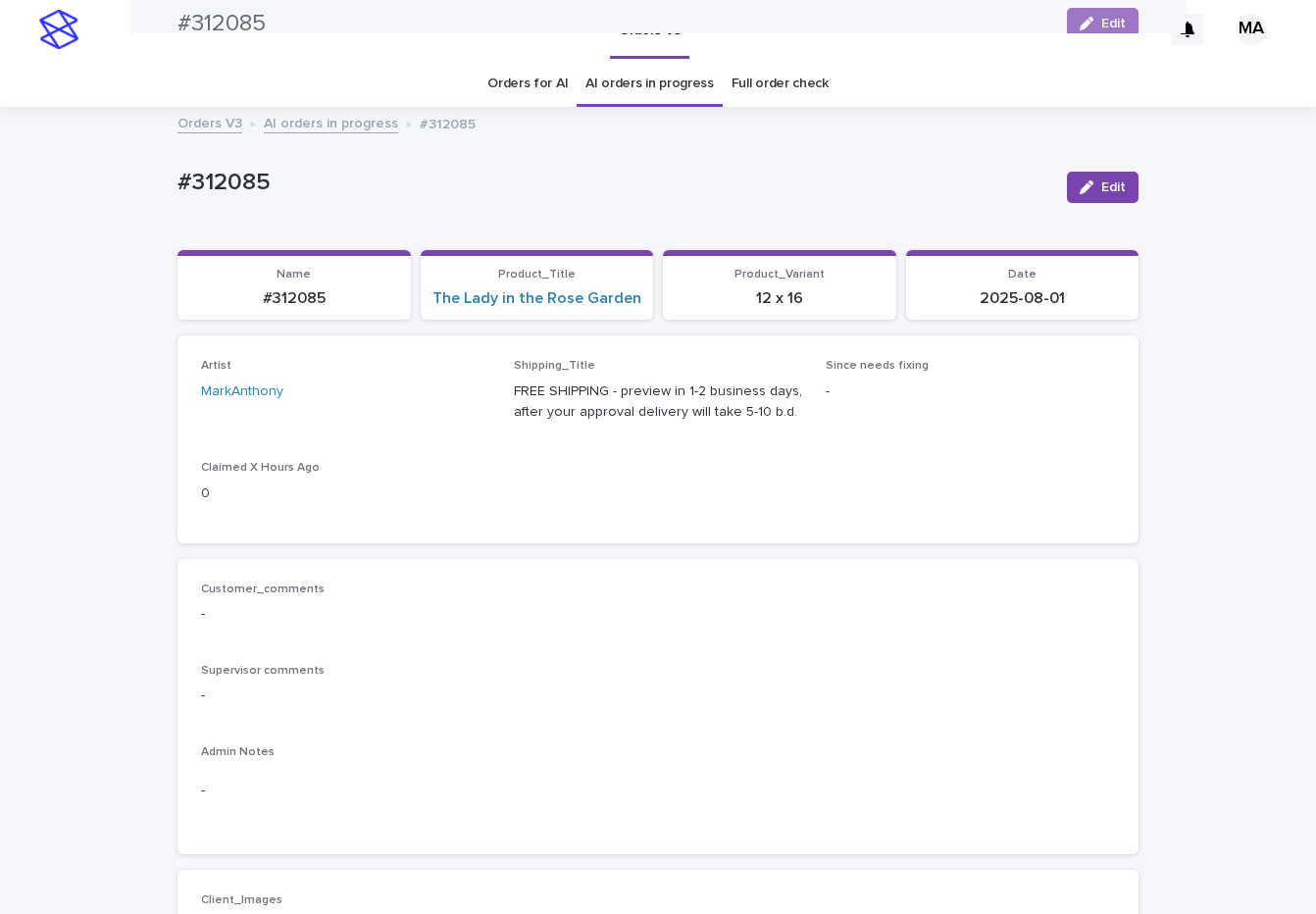 scroll, scrollTop: 0, scrollLeft: 0, axis: both 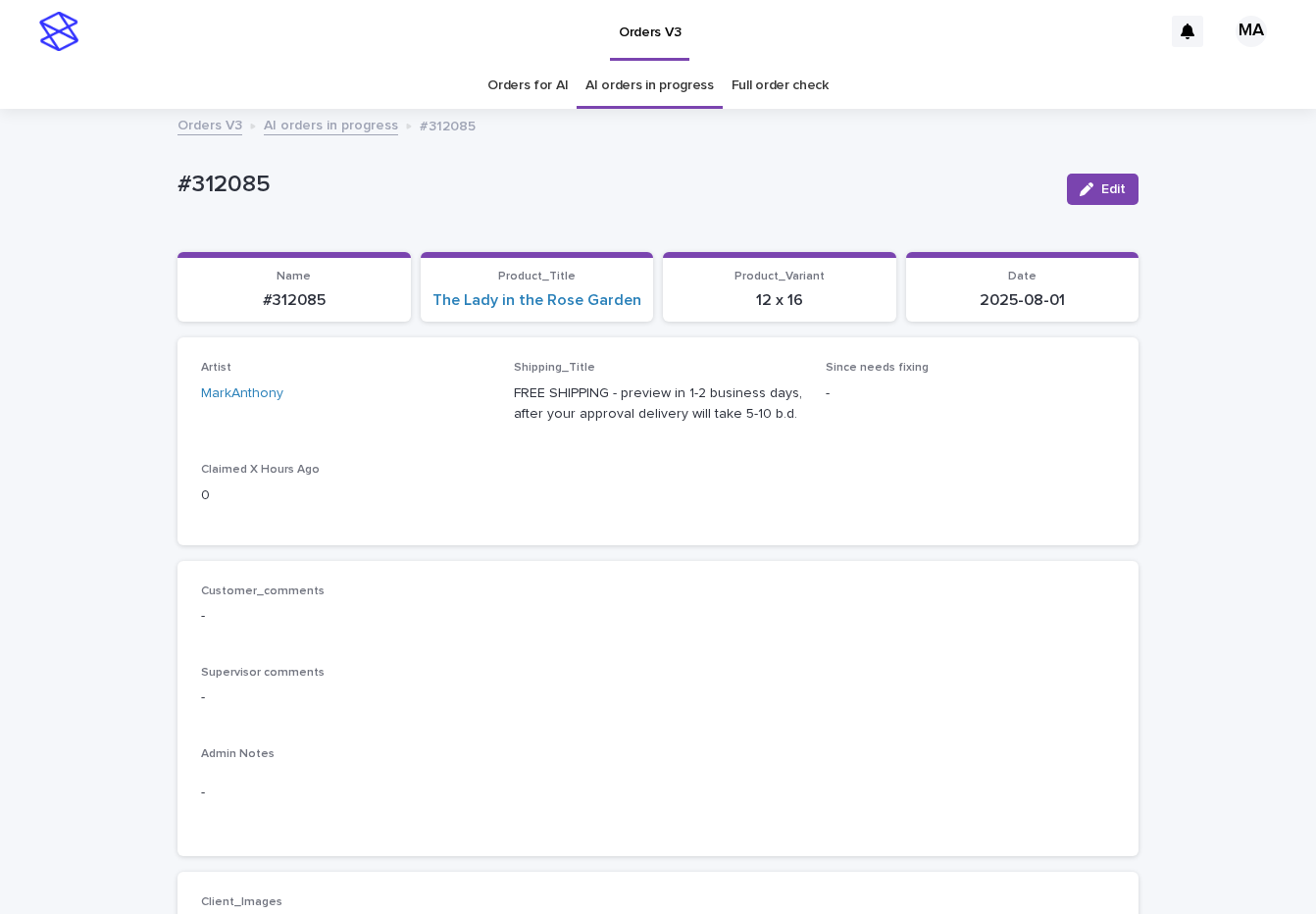 click on "AI orders in progress" at bounding box center [330, 124] 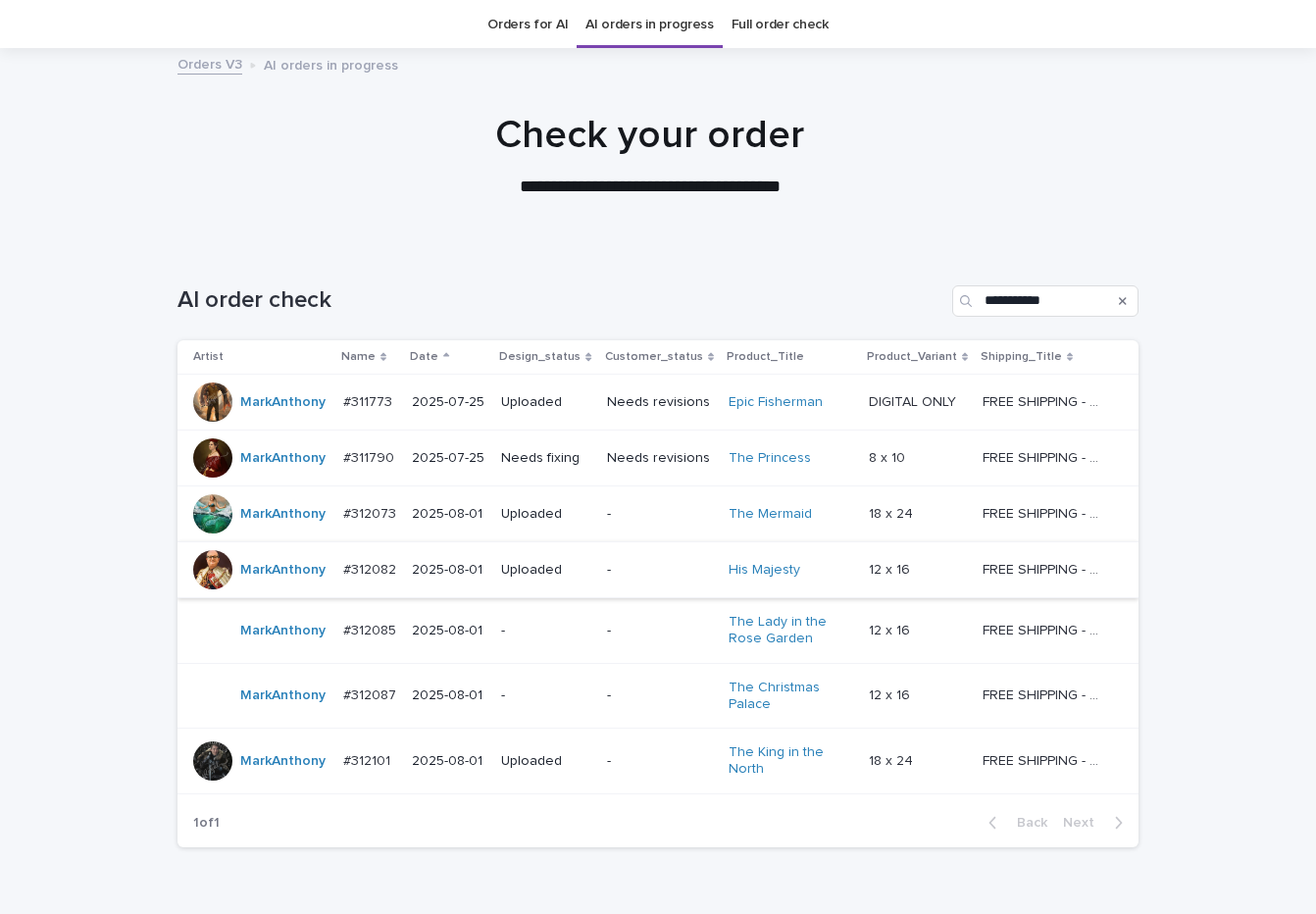 scroll, scrollTop: 63, scrollLeft: 0, axis: vertical 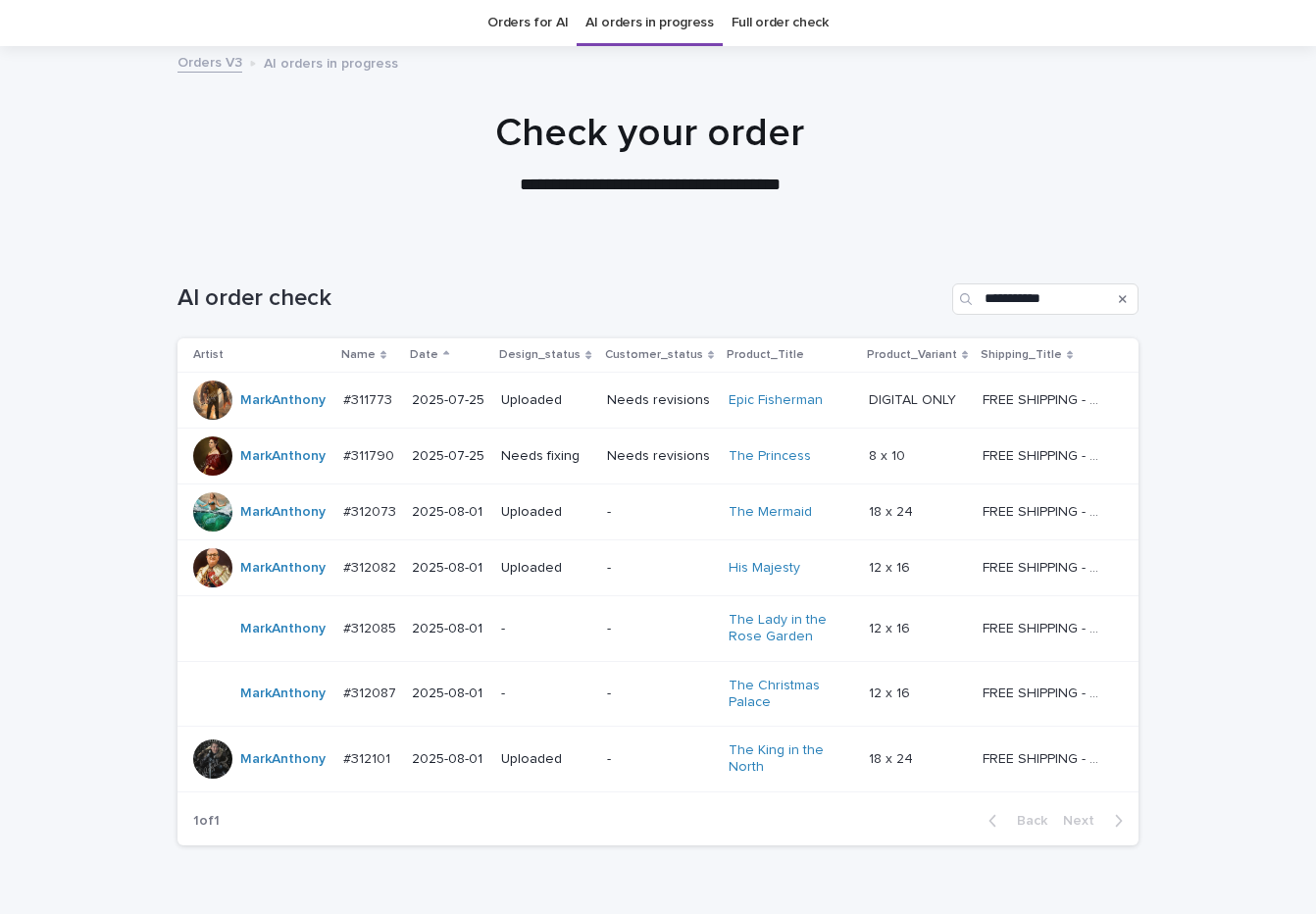 click on "-" at bounding box center (660, 512) 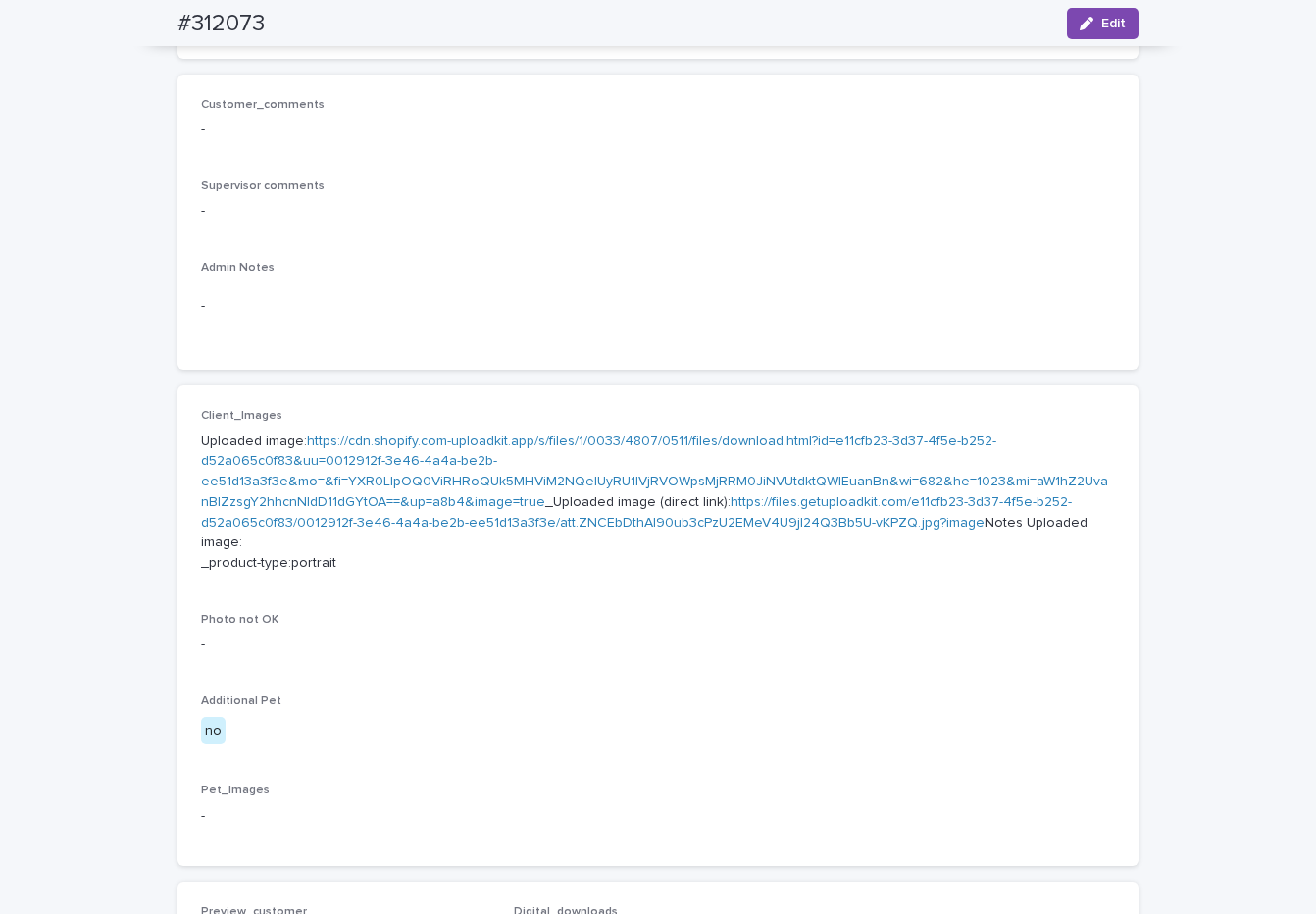 scroll, scrollTop: 494, scrollLeft: 0, axis: vertical 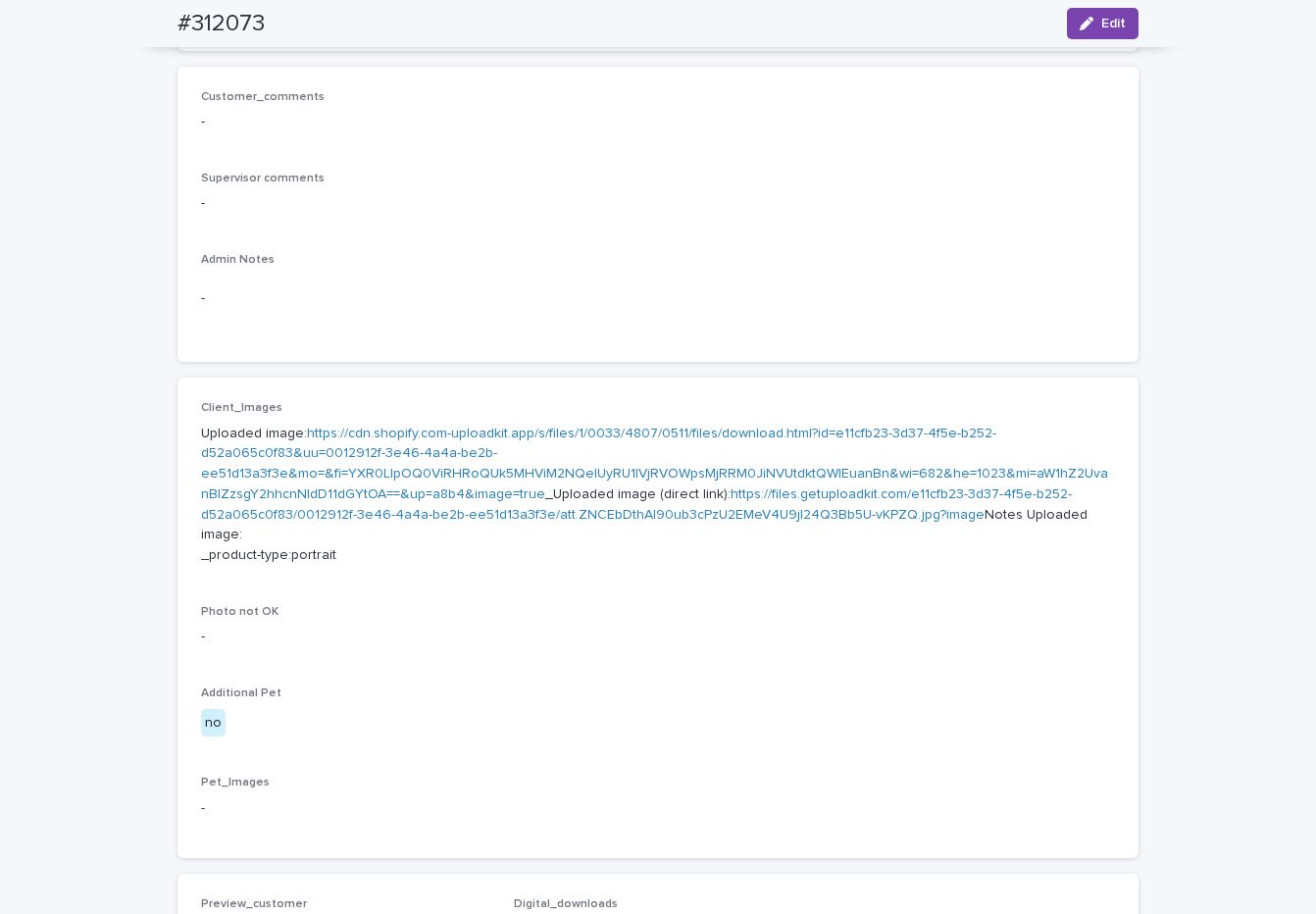 click on "https://files.getuploadkit.com/e11cfb23-3d37-4f5e-b252-d52a065c0f83/0012912f-3e46-4a4a-be2b-ee51d13a3f3e/att.ZNCEbDthAI90ub3cPzU2EMeV4U9jl24Q3Bb5U-vKPZQ.jpg?image" at bounding box center (636, 504) 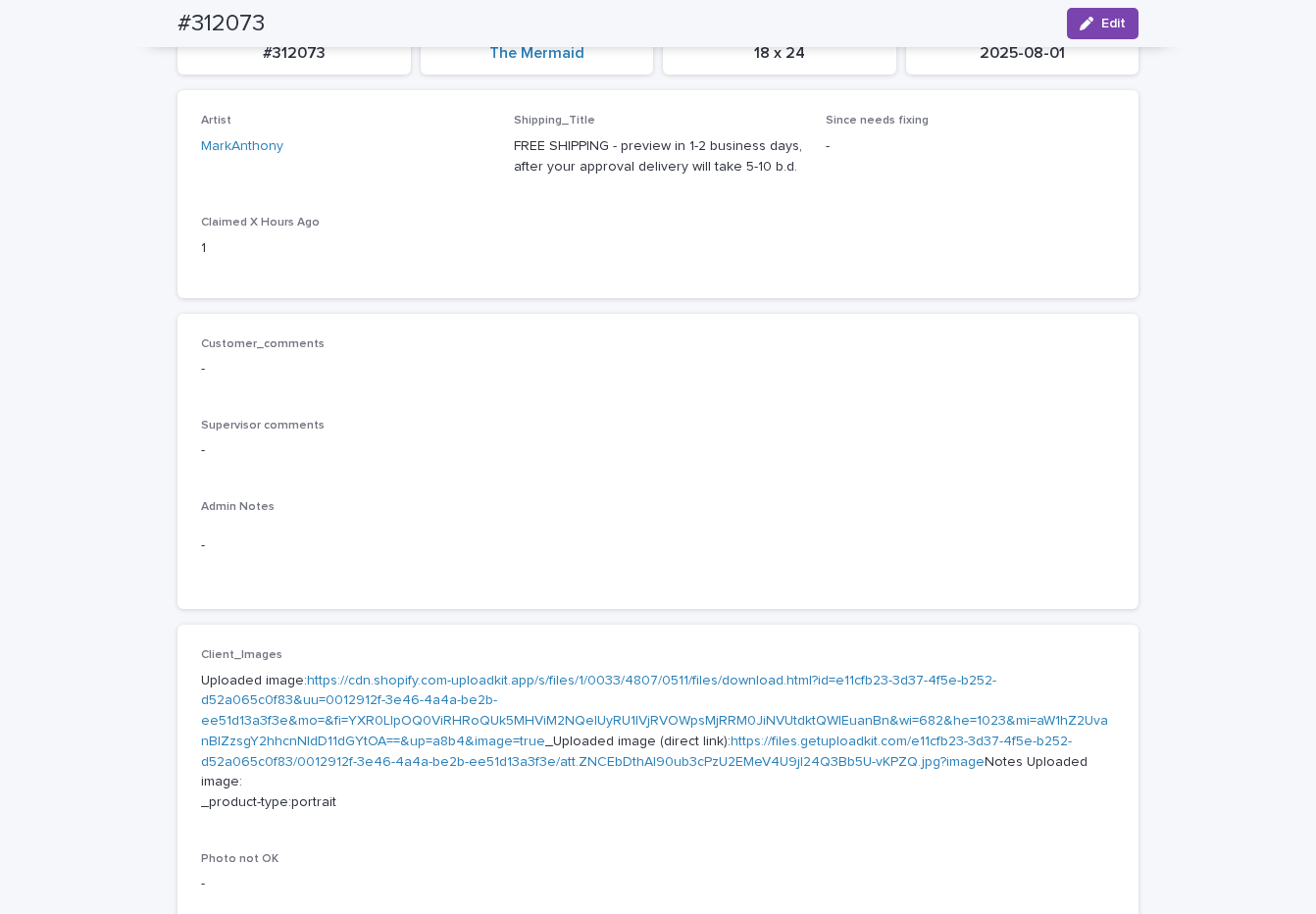 scroll, scrollTop: 0, scrollLeft: 0, axis: both 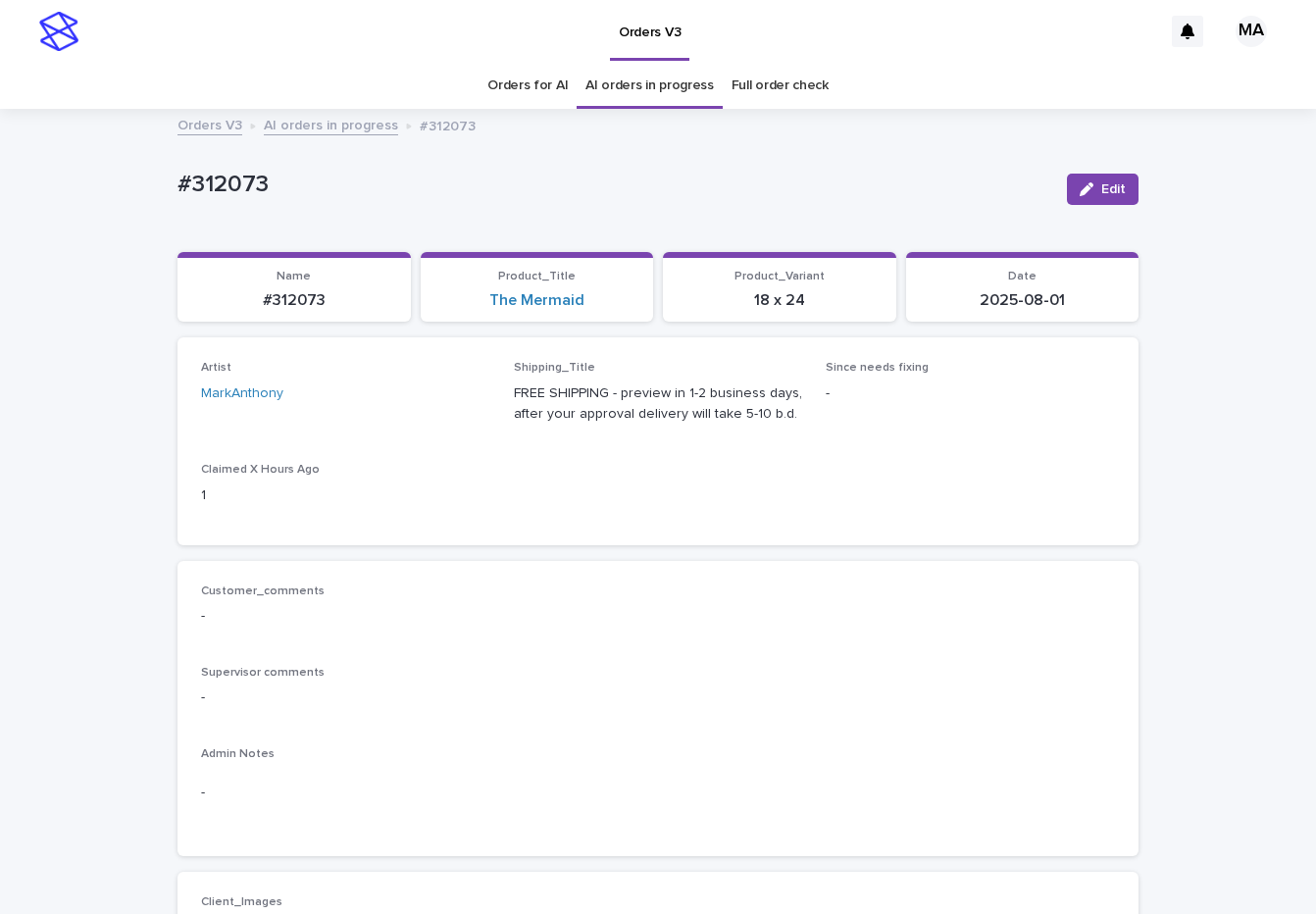 click on "AI orders in progress" at bounding box center [330, 124] 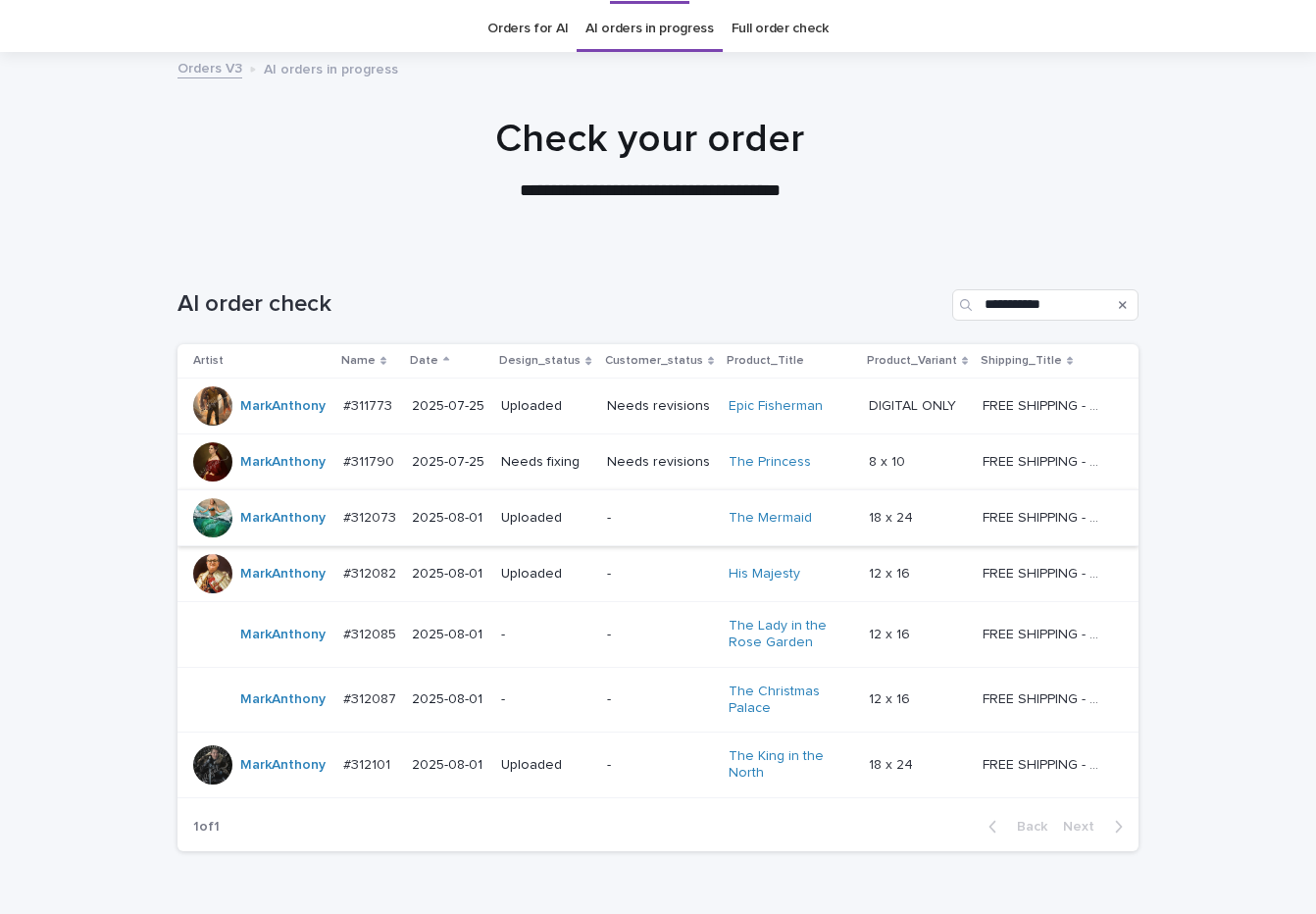 scroll, scrollTop: 63, scrollLeft: 0, axis: vertical 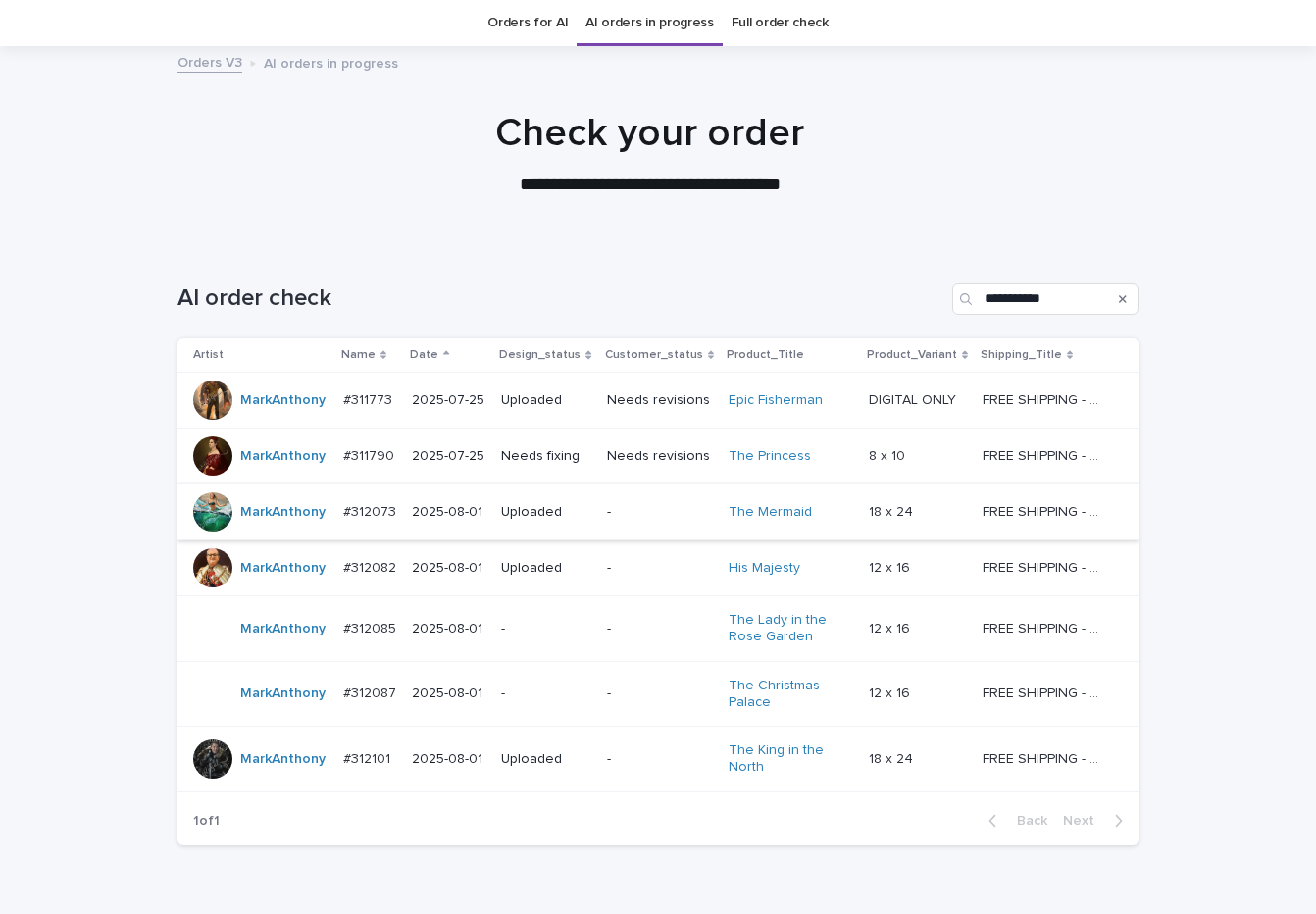 click on "-" at bounding box center (660, 629) 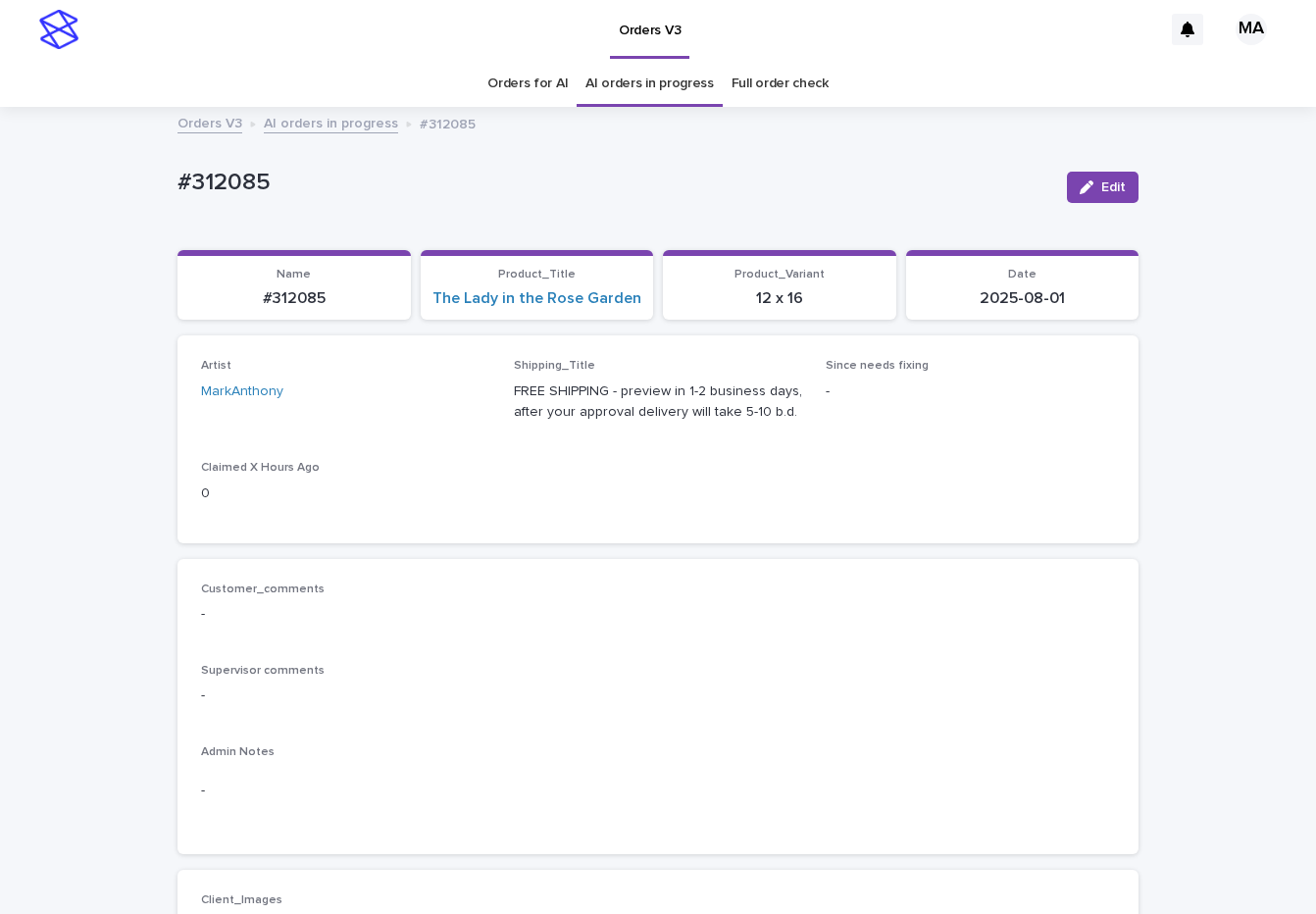 scroll, scrollTop: 0, scrollLeft: 0, axis: both 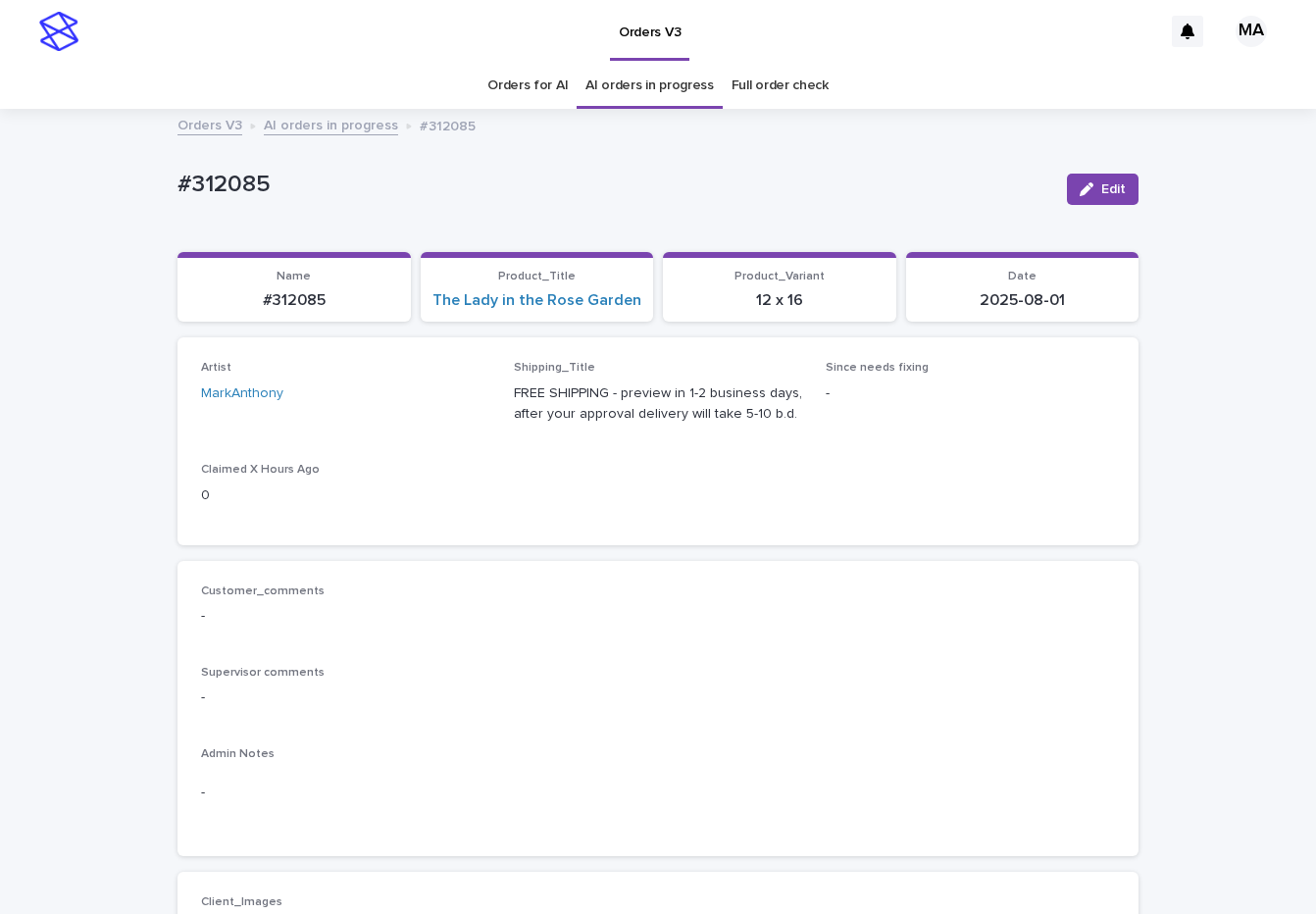 click on "Artist MarkAnthony   Shipping_Title FREE SHIPPING - preview in 1-2 business days, after your approval delivery will take 5-10 b.d. Since needs fixing - Claimed X Hours Ago 0" at bounding box center (658, 440) 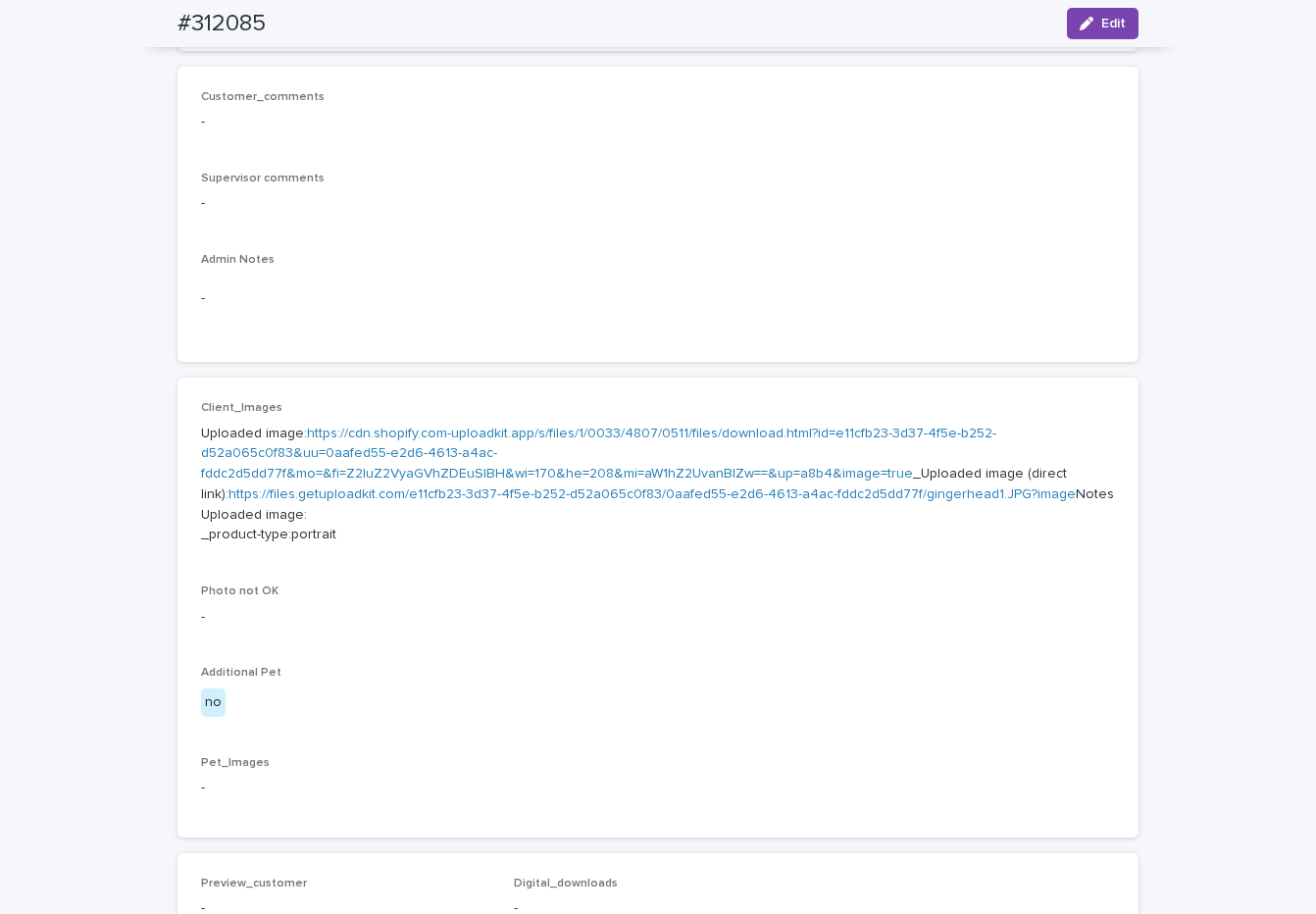 click on "https://cdn.shopify.com-uploadkit.app/s/files/1/0033/4807/0511/files/download.html?id=e11cfb23-3d37-4f5e-b252-d52a065c0f83&uu=0aafed55-e2d6-4613-a4ac-fddc2d5dd77f&mo=&fi=Z2luZ2VyaGVhZDEuSlBH&wi=170&he=208&mi=aW1hZ2UvanBlZw==&up=a8b4&image=true" at bounding box center (598, 454) 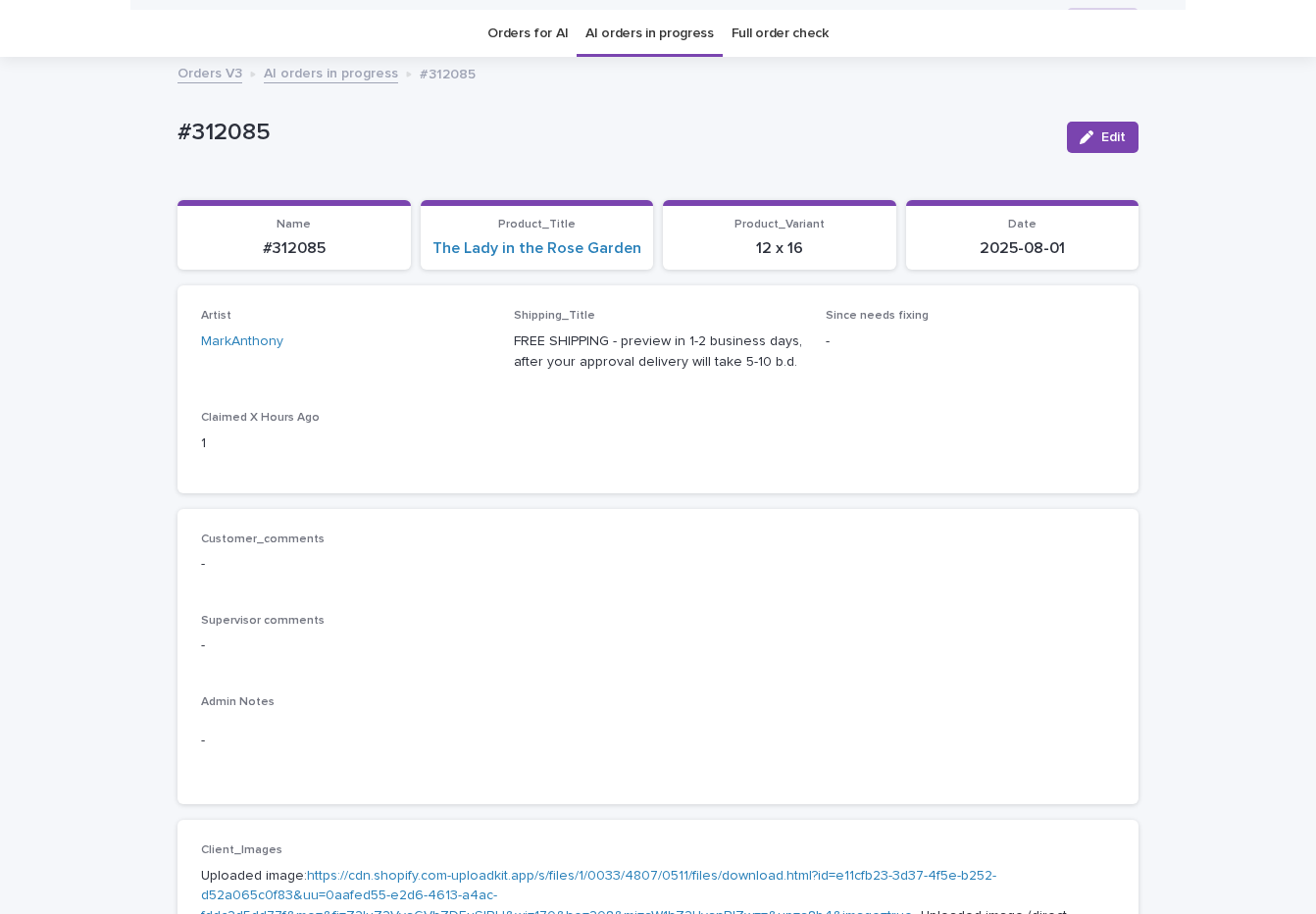scroll, scrollTop: 0, scrollLeft: 0, axis: both 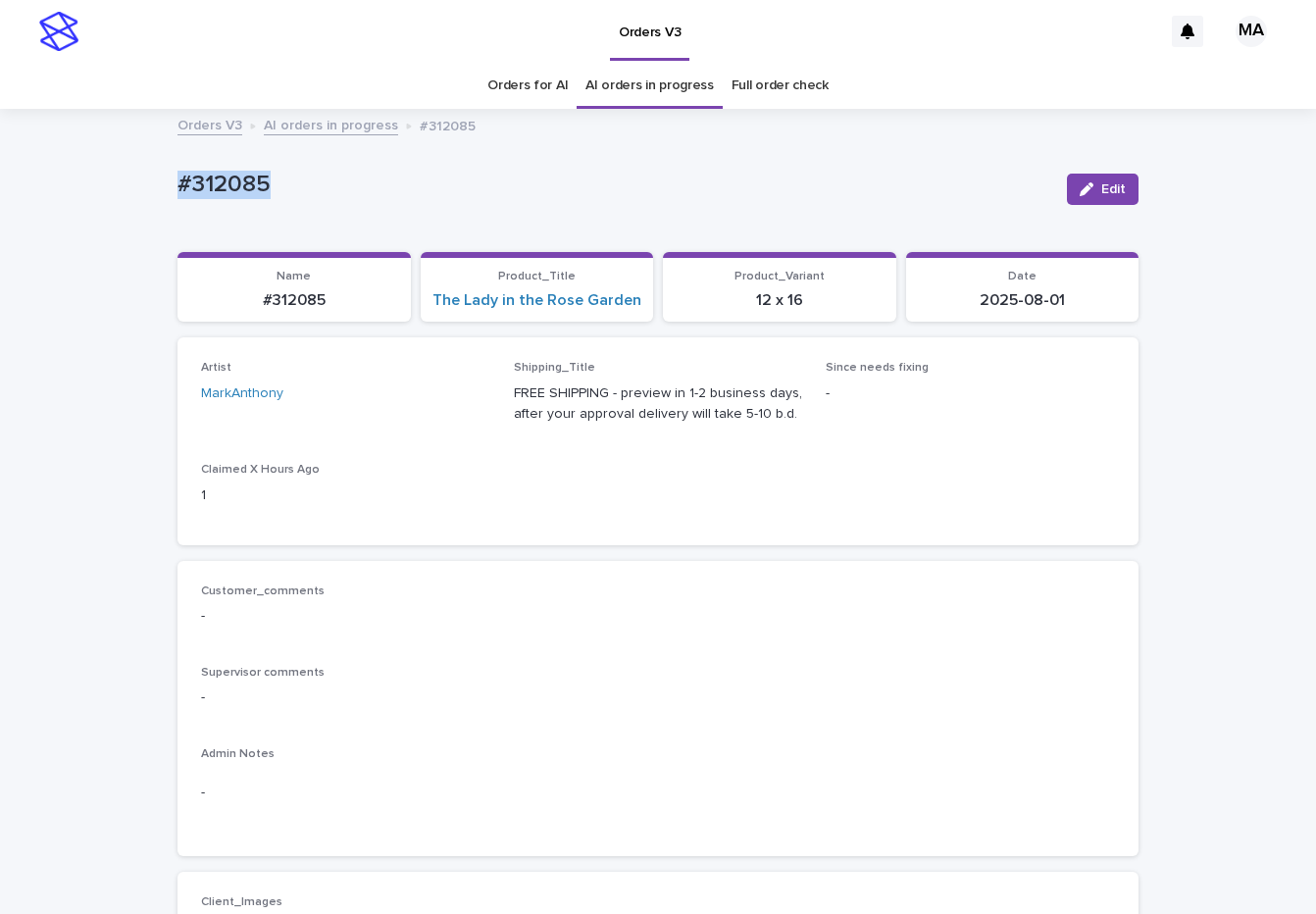 drag, startPoint x: 314, startPoint y: 189, endPoint x: 93, endPoint y: 189, distance: 221 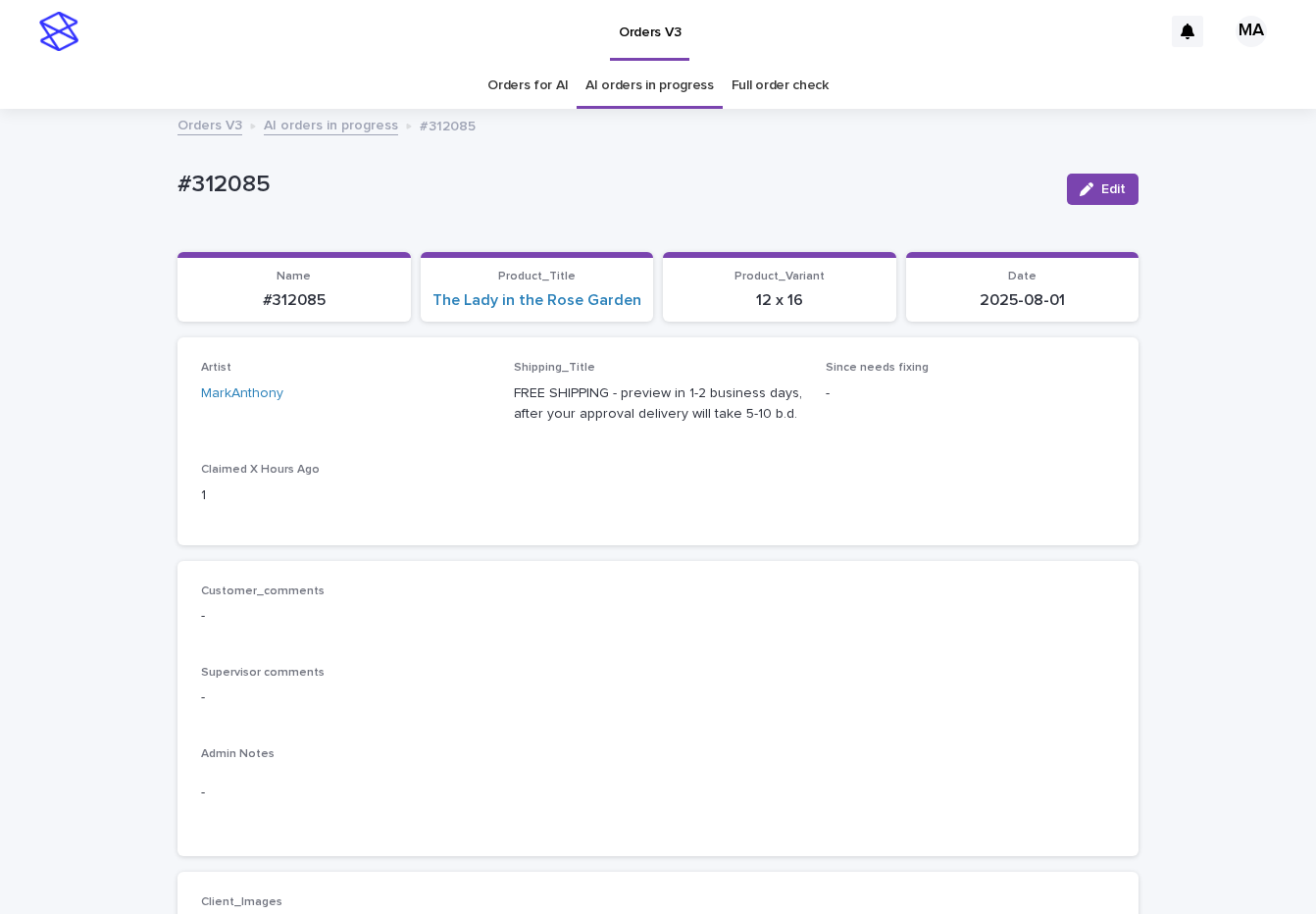 click on "Claimed X Hours Ago 1" at bounding box center [345, 491] 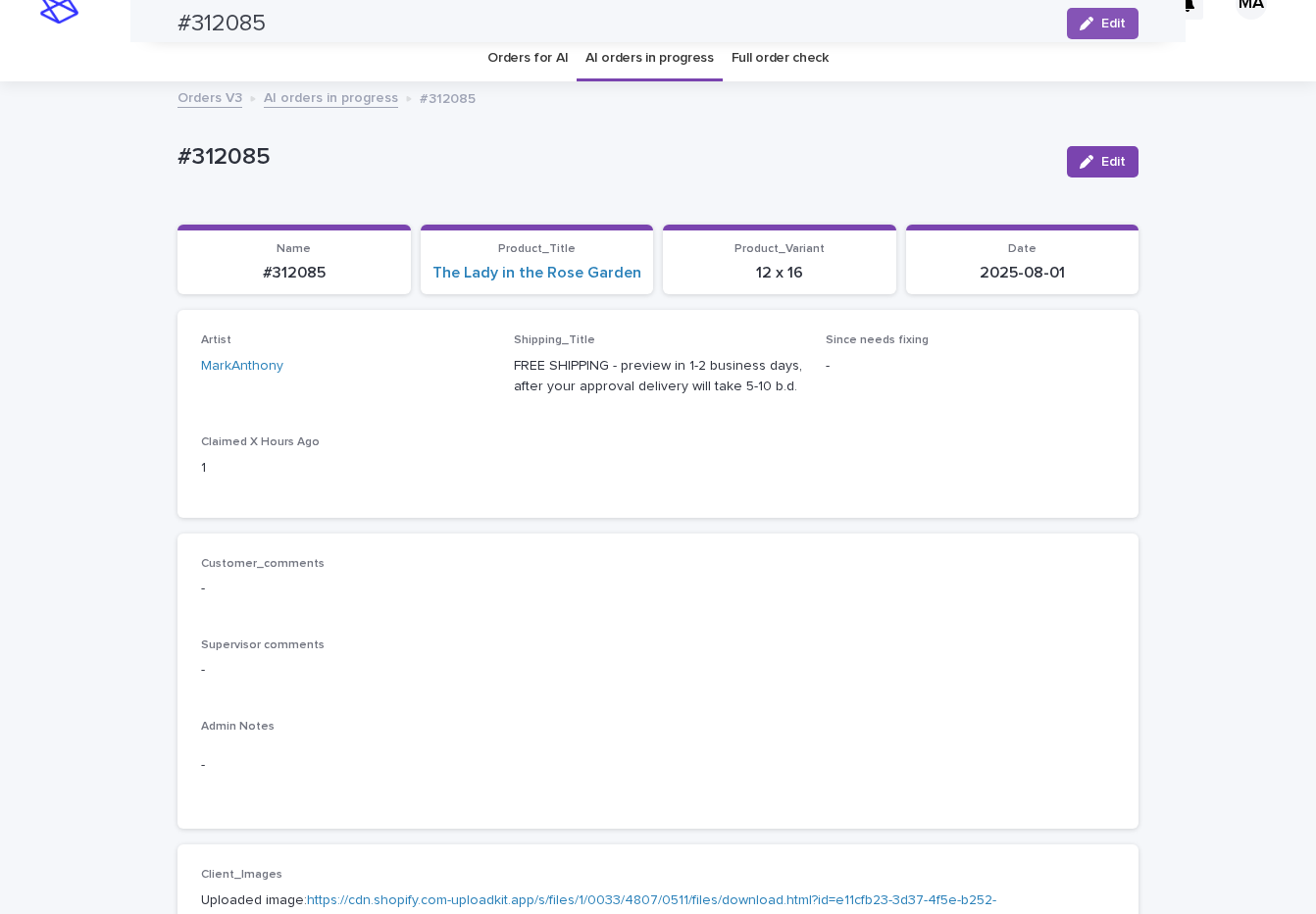 scroll, scrollTop: 0, scrollLeft: 0, axis: both 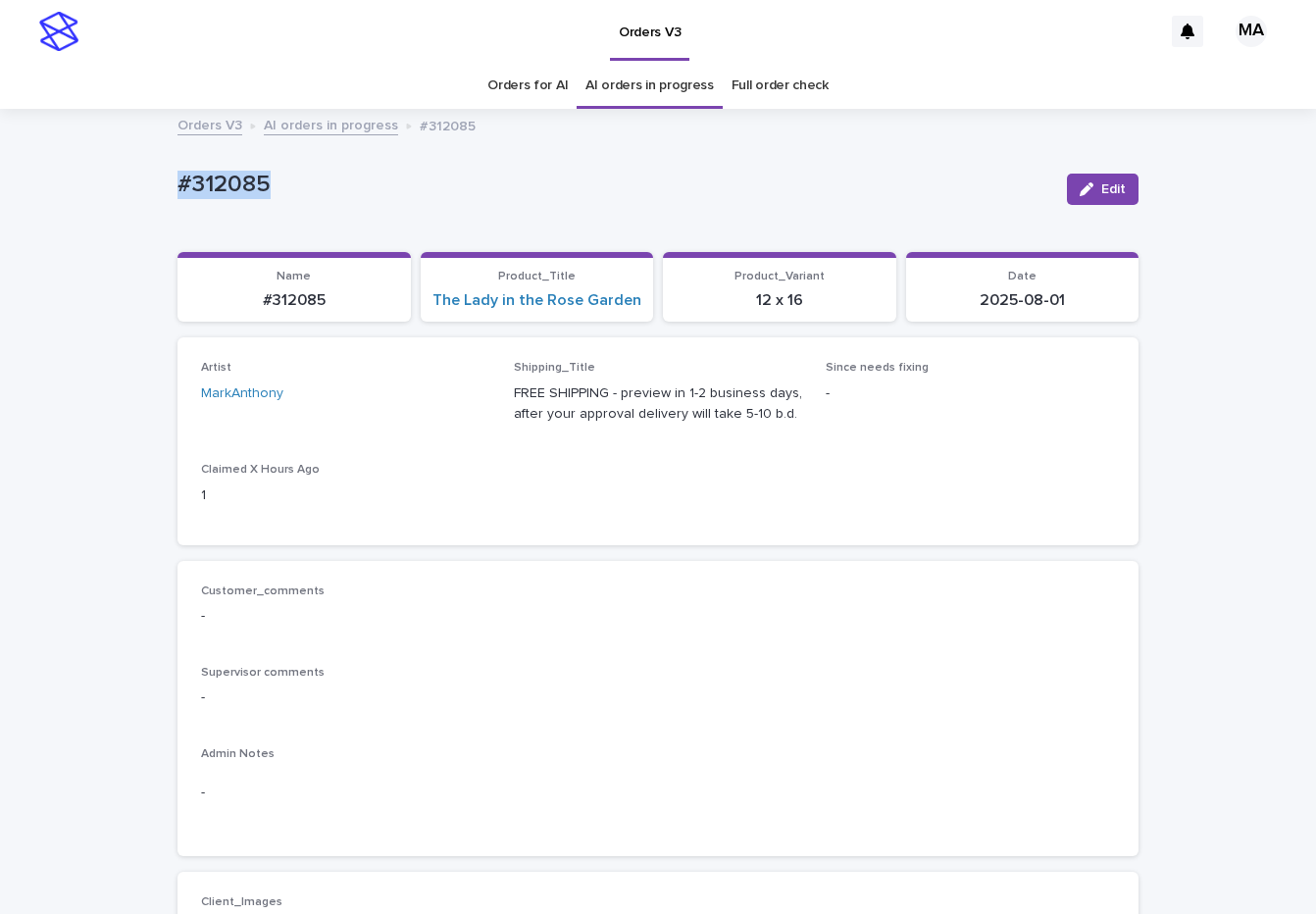 drag, startPoint x: 286, startPoint y: 199, endPoint x: 146, endPoint y: 198, distance: 140.0036 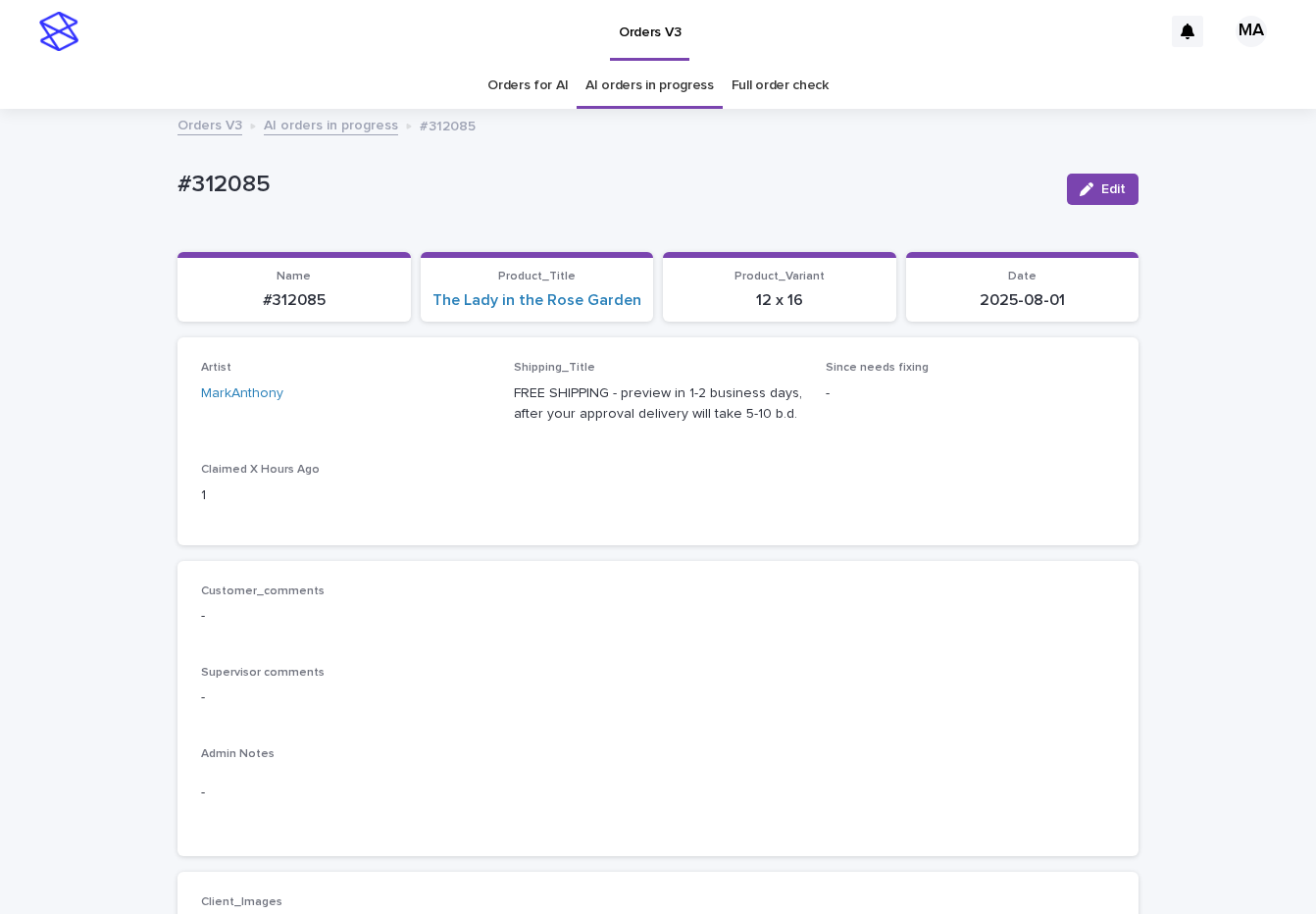 click on "Loading... Saving… Loading... Saving… #312085 Edit #312085 Edit Sorry, there was an error saving your record. Please try again. Please fill out the required fields below. Loading... Saving… Loading... Saving… Loading... Saving… Name #312085 Product_Title The Lady in the Rose Garden   Product_Variant 12 x 16 Date 2025-08-01 Loading... Saving… Artist MarkAnthony   Shipping_Title FREE SHIPPING - preview in 1-2 business days, after your approval delivery will take 5-10 b.d. Since needs fixing - Claimed X Hours Ago 1 Loading... Saving… Customer_comments - Supervisor comments - Admin Notes - Loading... Saving… Client_Images Uploaded image: https://cdn.shopify.com-uploadkit.app/s/files/1/0033/4807/0511/files/download.html?id=e11cfb23-3d37-4f5e-b252-d52a065c0f83&uu=0aafed55-e2d6-4613-a4ac-fddc2d5dd77f&mo=&fi=Z2luZ2VyaGVhZDEuSlBH&wi=170&he=208&mi=aW1hZ2UvanBlZw==&up=a8b4&image=true
_Uploaded image (direct link):
Notes Uploaded image:
_product-type:portrait Photo not OK - Additional Pet no Pet_Images" at bounding box center [658, 1044] 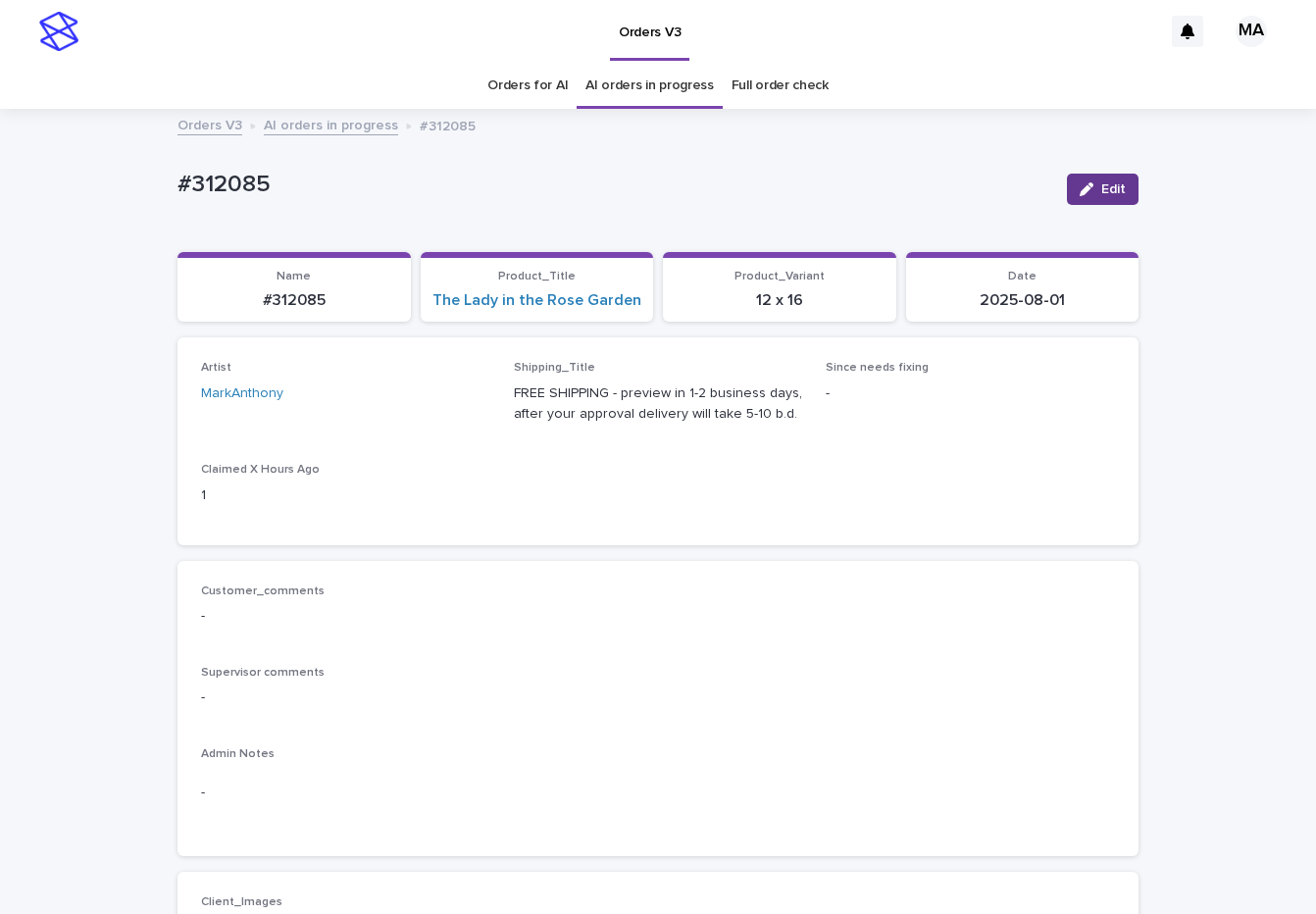 click 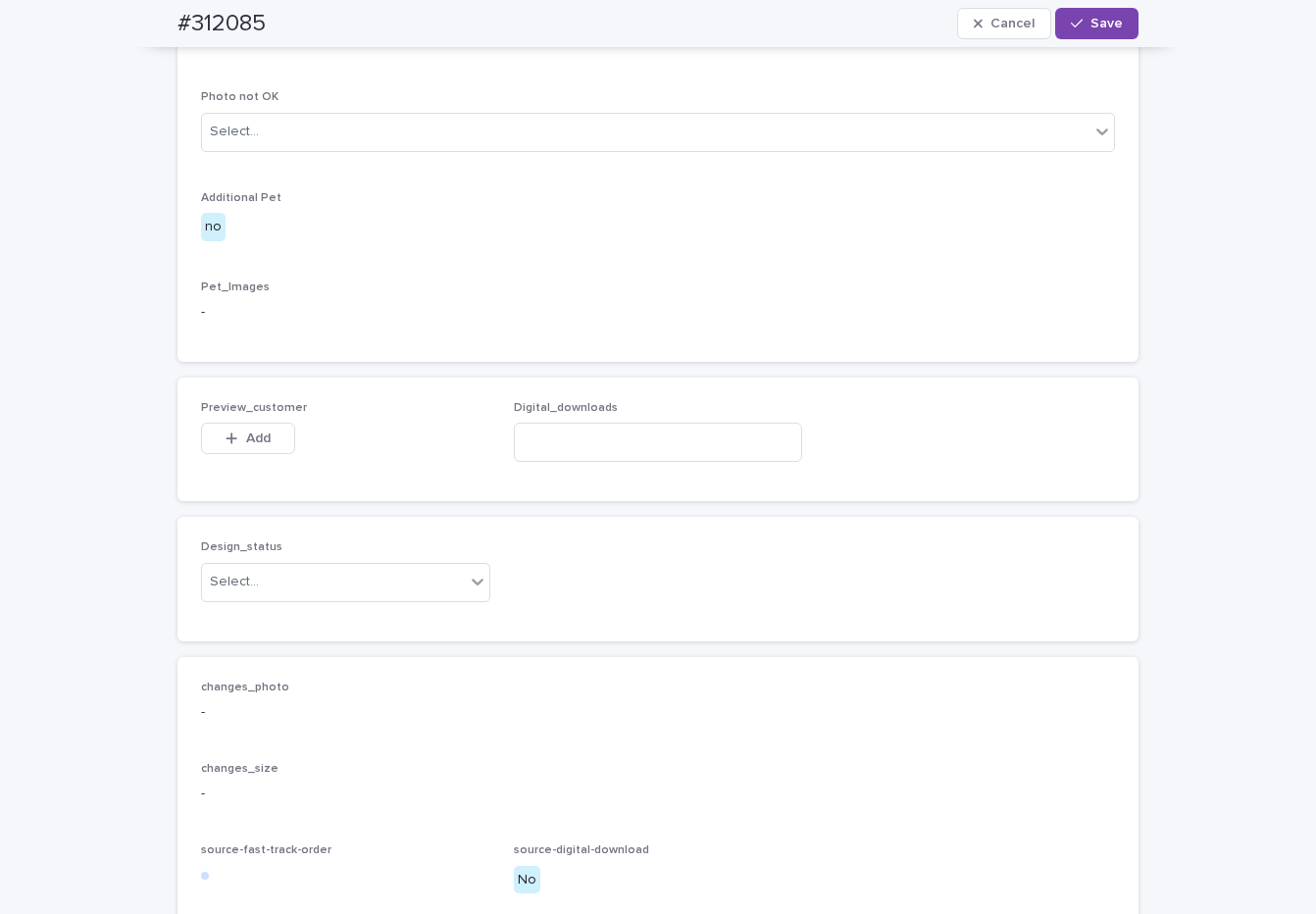 scroll, scrollTop: 1071, scrollLeft: 0, axis: vertical 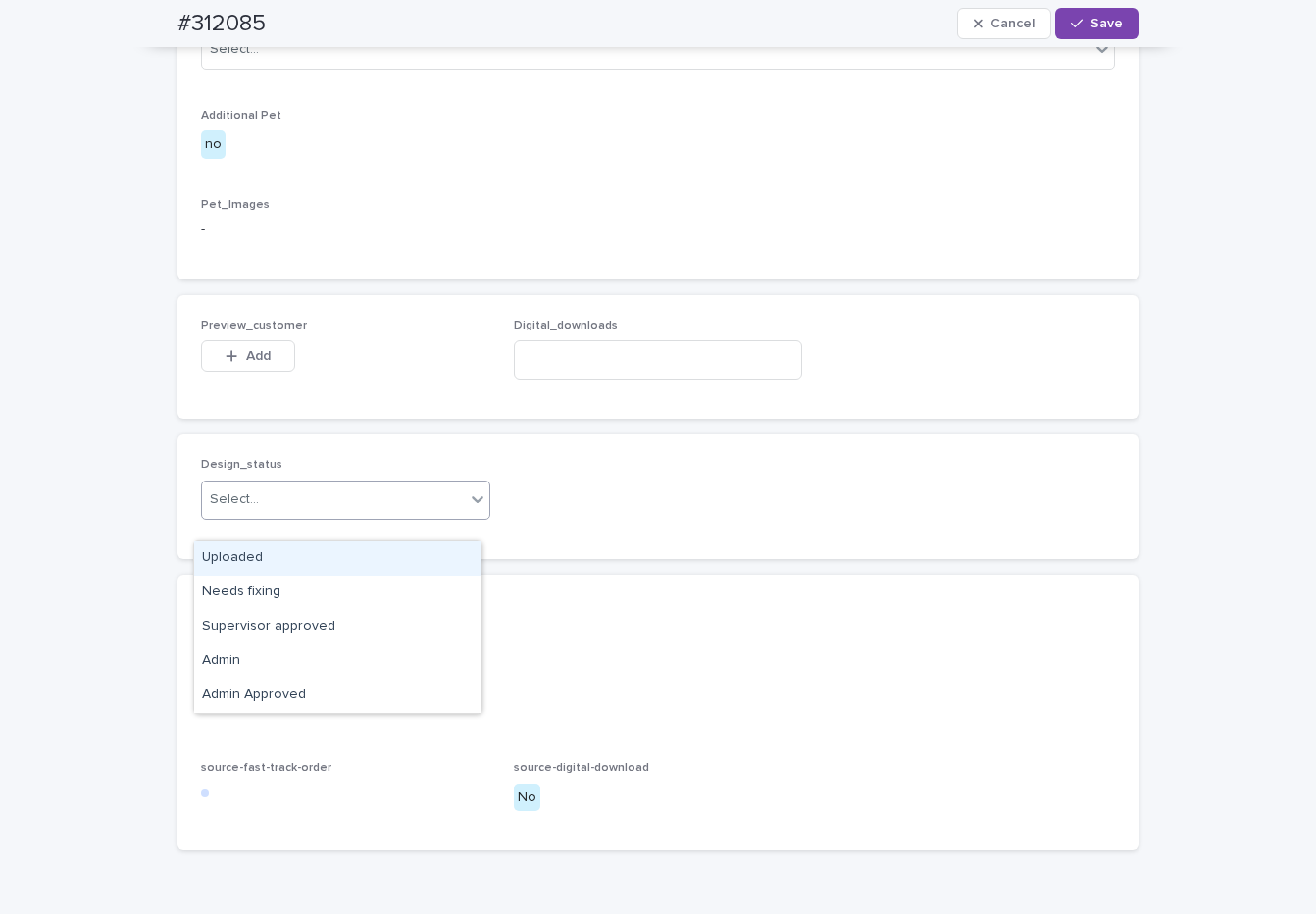click 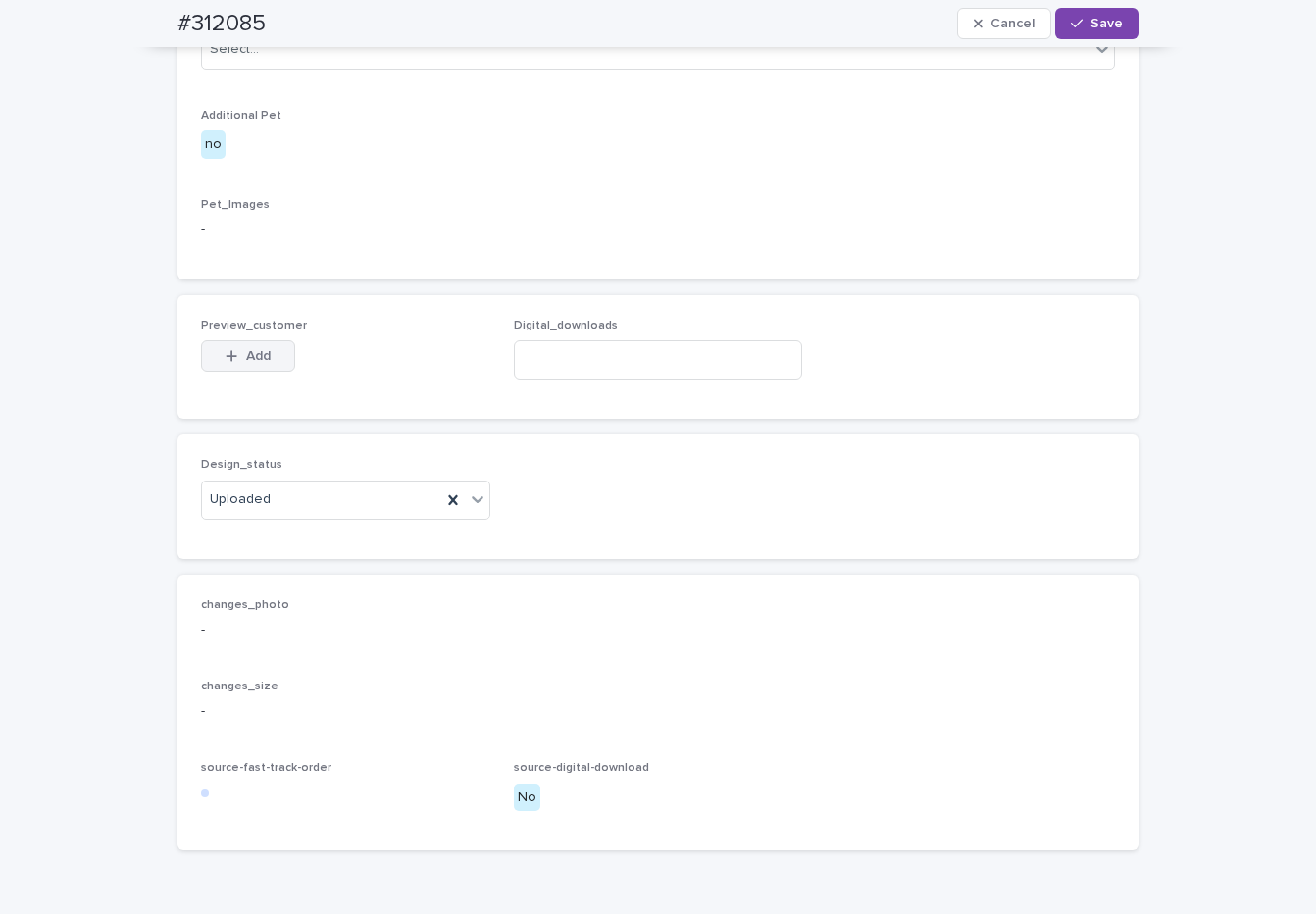 click on "Add" at bounding box center [258, 356] 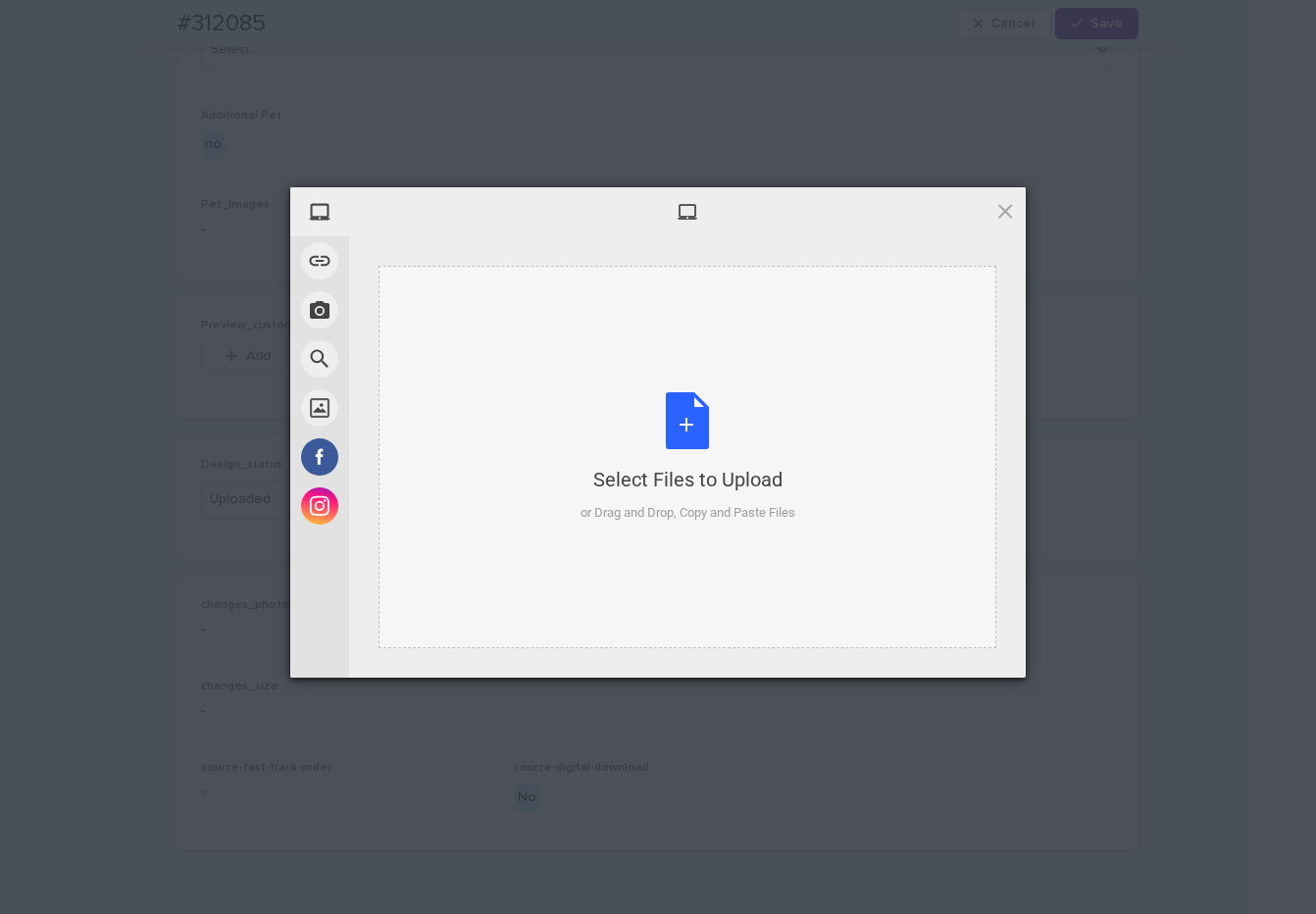 click on "Select Files to Upload
or Drag and Drop, Copy and Paste Files" at bounding box center (687, 457) 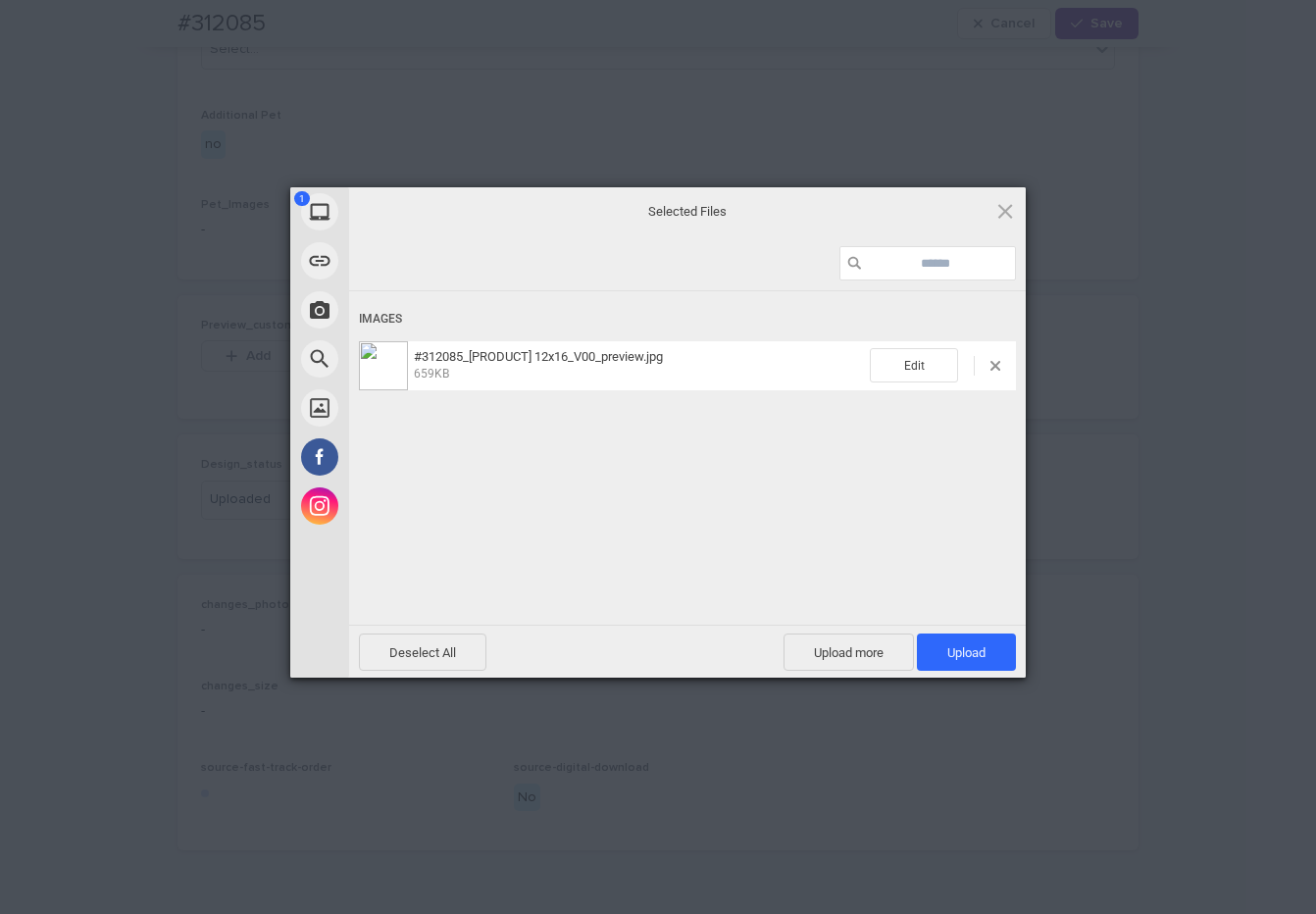 click on "Upload
1" at bounding box center (966, 652) 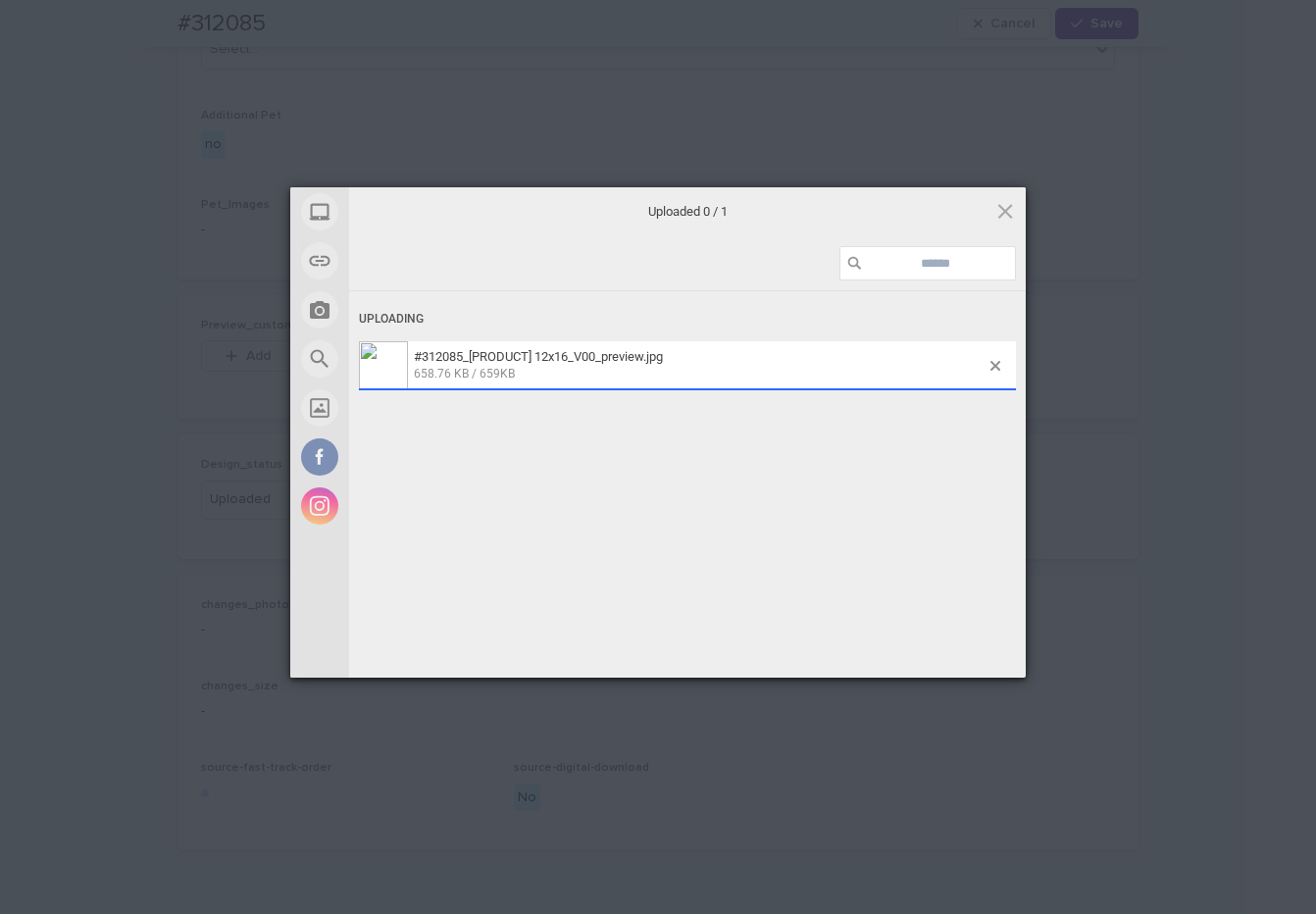 scroll, scrollTop: 1071, scrollLeft: 0, axis: vertical 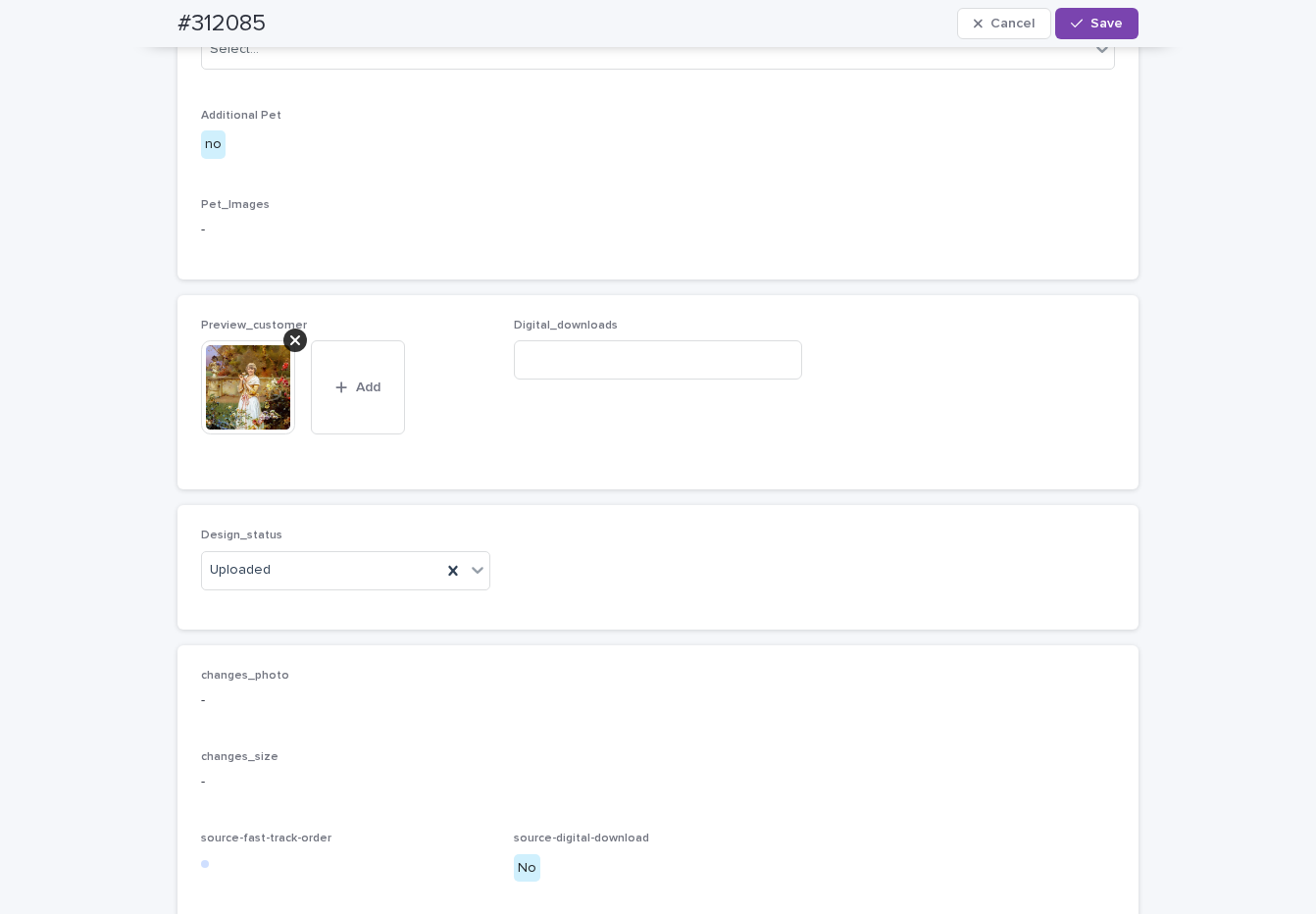 click at bounding box center (1081, 24) 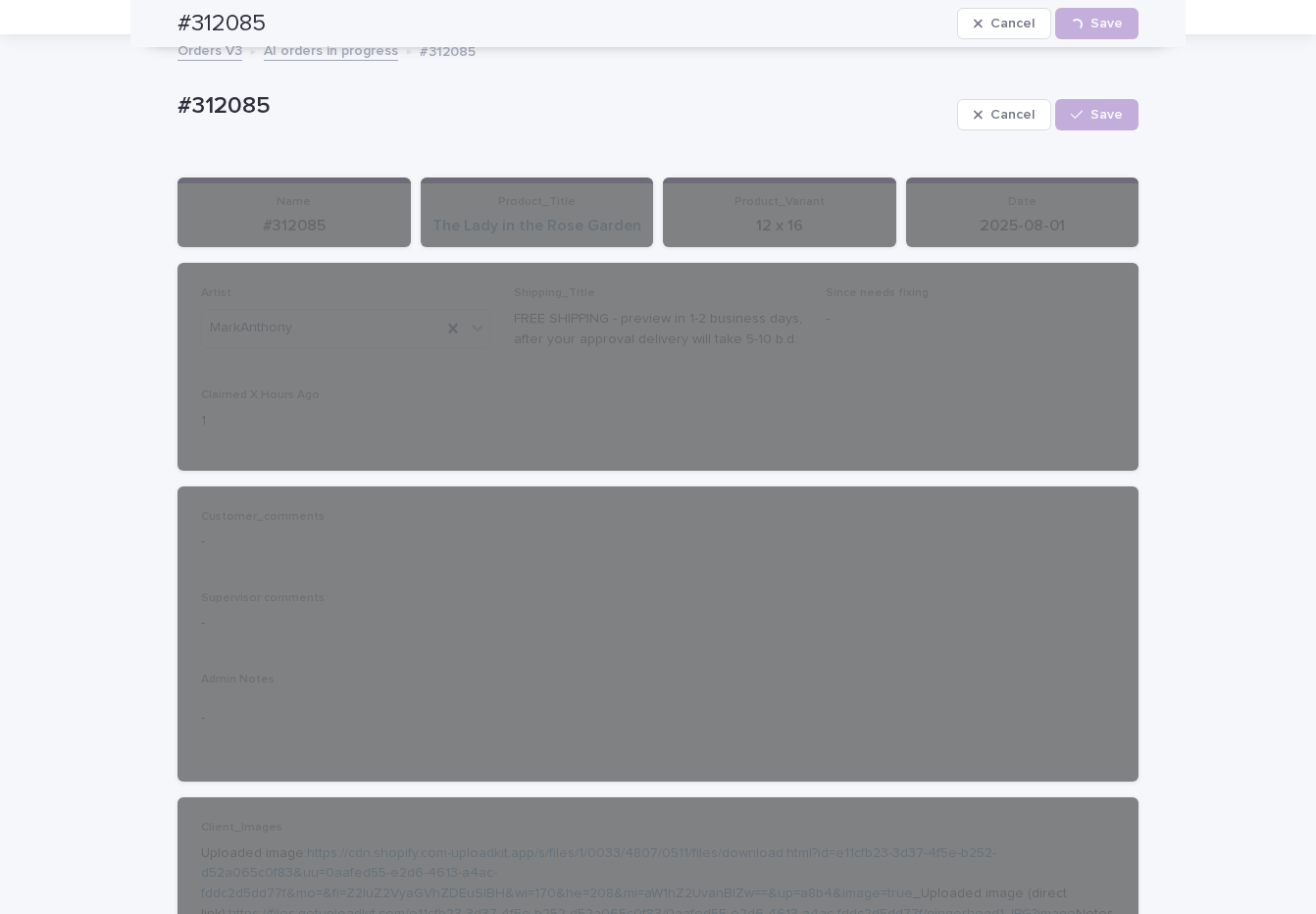 scroll, scrollTop: 0, scrollLeft: 0, axis: both 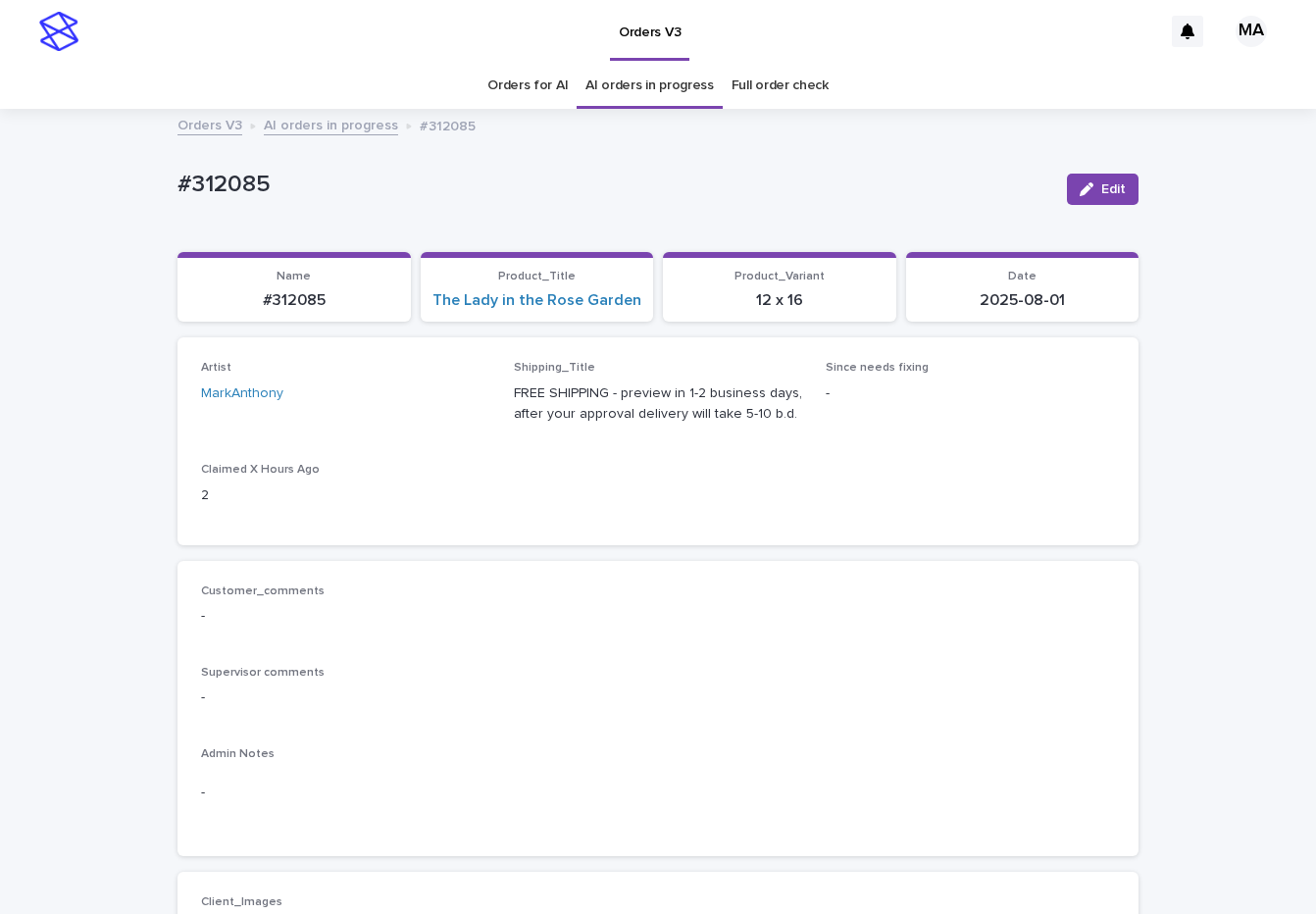 click on "AI orders in progress" at bounding box center (330, 124) 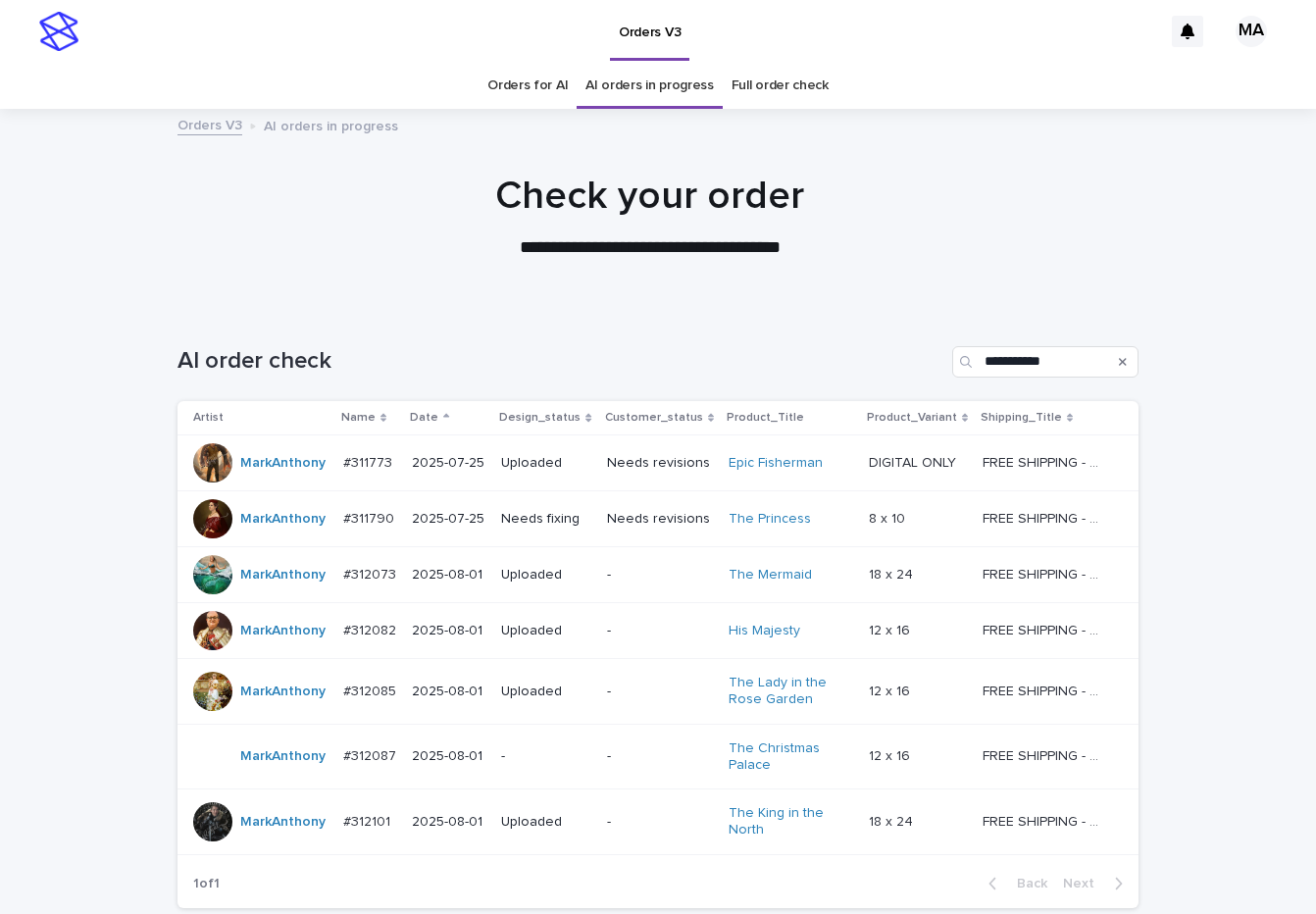 click on "-" at bounding box center (660, 756) 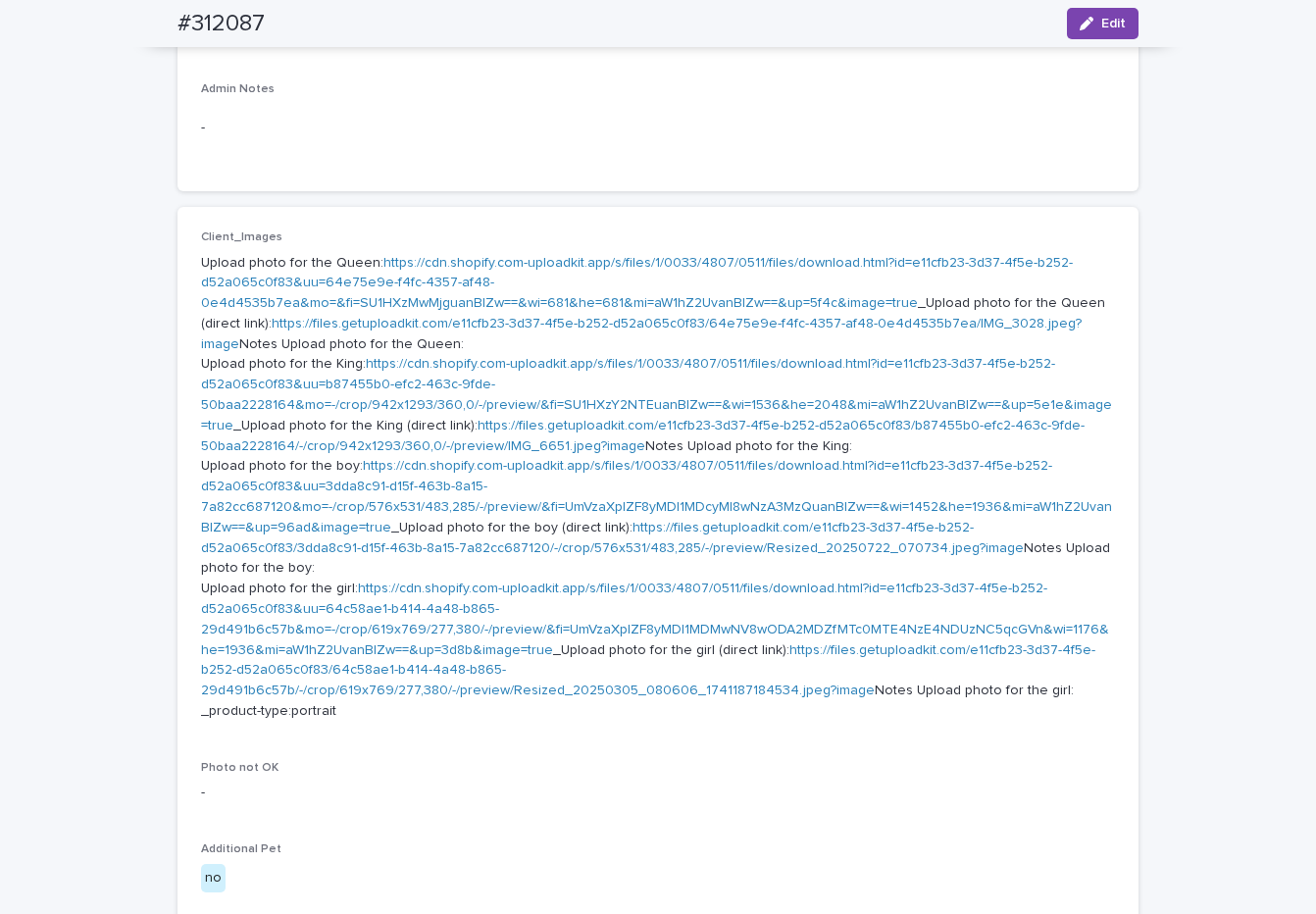 scroll, scrollTop: 659, scrollLeft: 0, axis: vertical 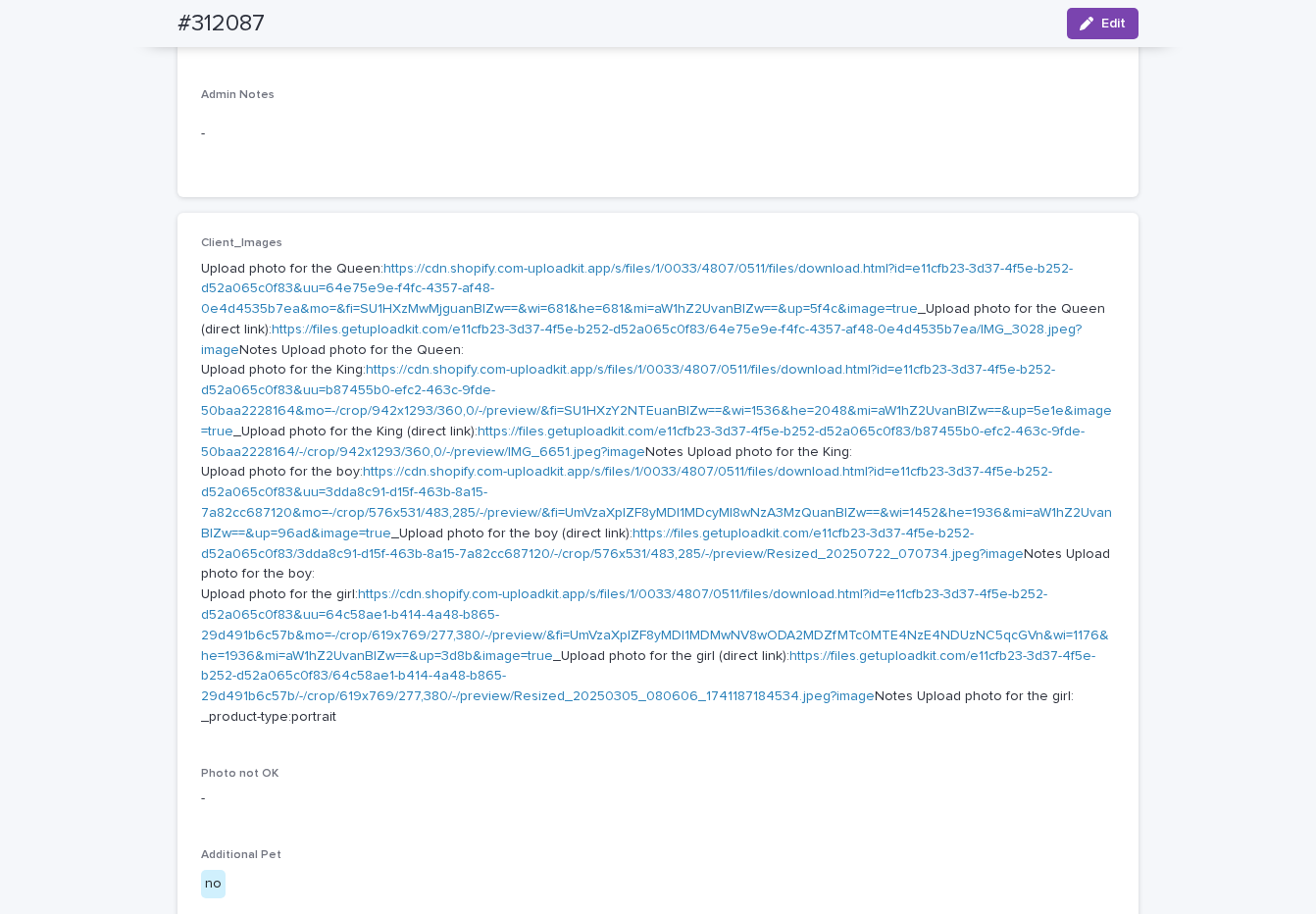 click on "https://cdn.shopify.com-uploadkit.app/s/files/1/0033/4807/0511/files/download.html?id=e11cfb23-3d37-4f5e-b252-d52a065c0f83&uu=64e75e9e-f4fc-4357-af48-0e4d4535b7ea&mo=&fi=SU1HXzMwMjguanBlZw==&wi=681&he=681&mi=aW1hZ2UvanBlZw==&up=5f4c&image=true" at bounding box center [636, 289] 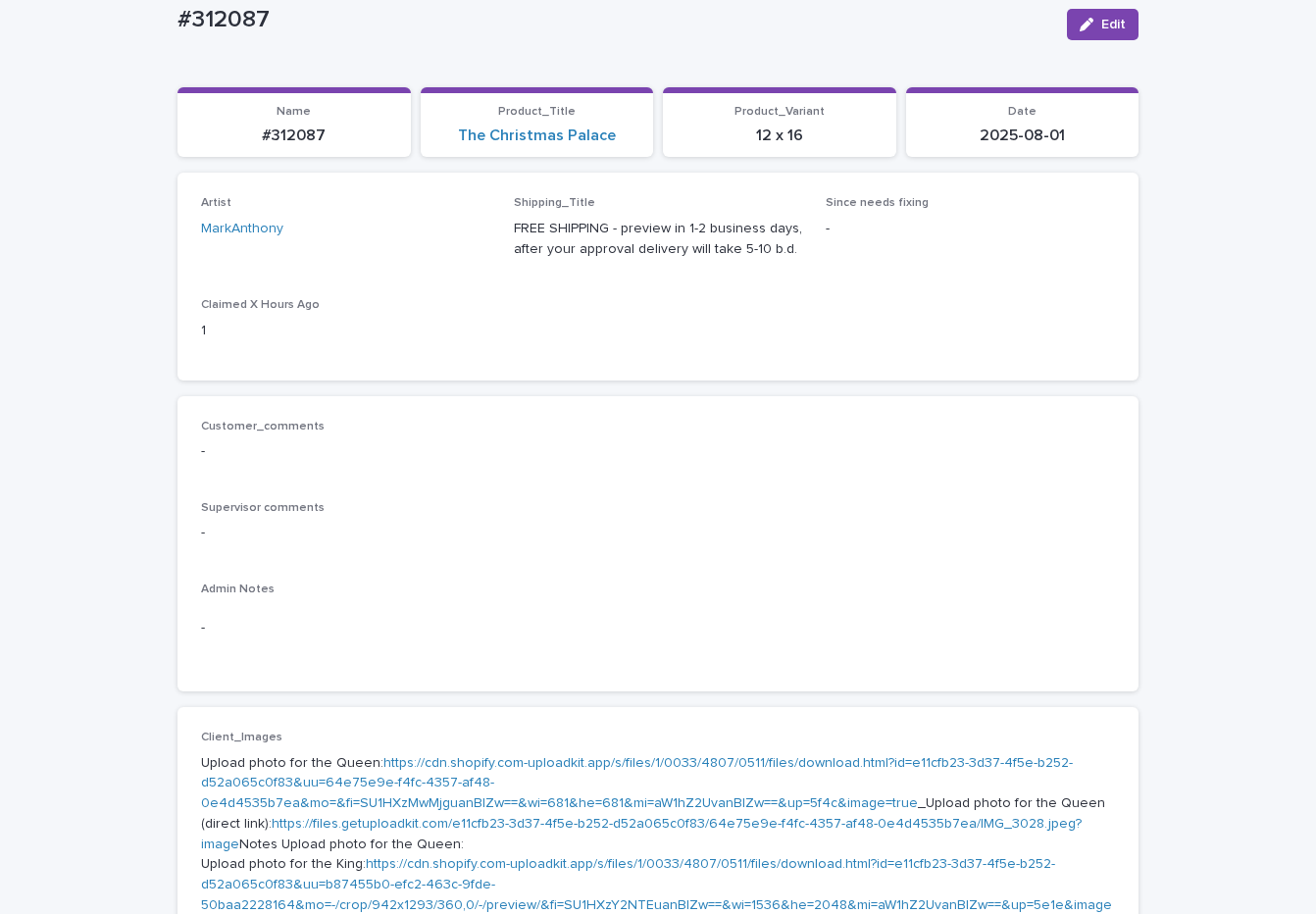 scroll, scrollTop: 0, scrollLeft: 0, axis: both 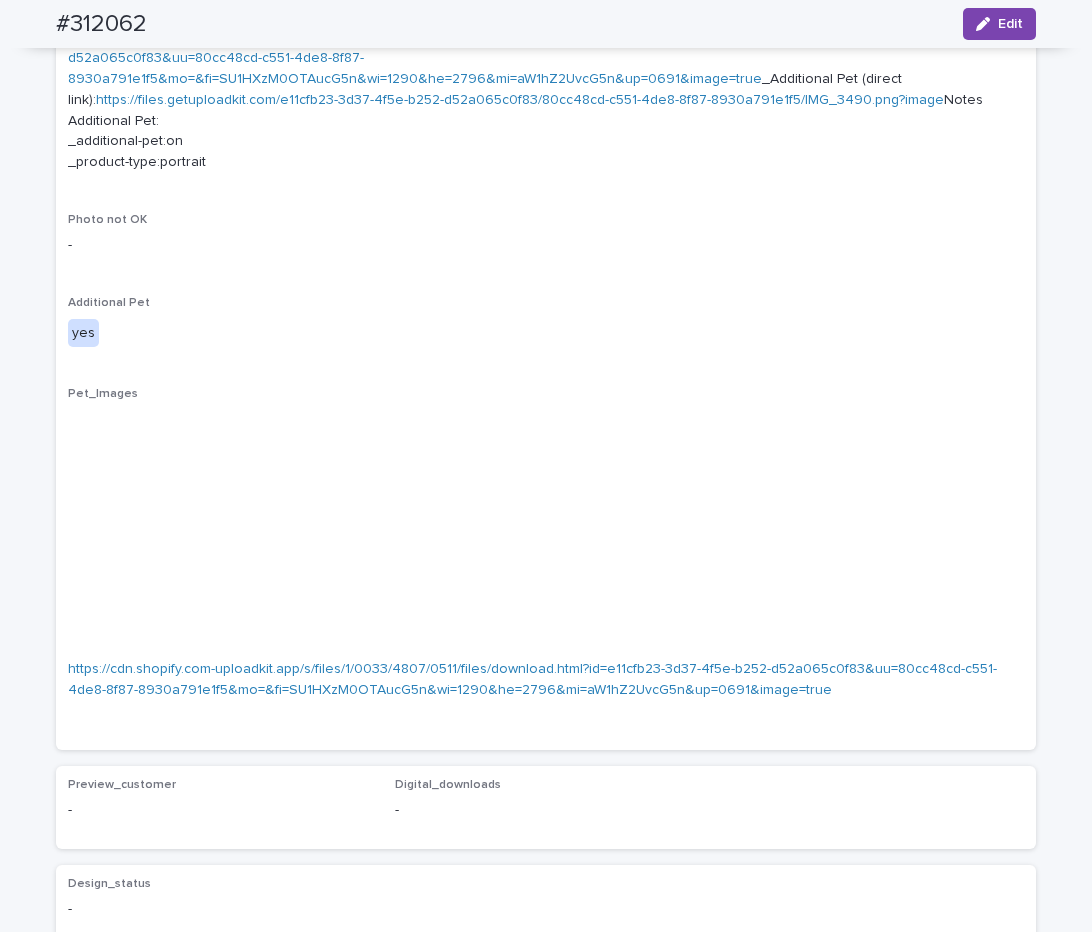 click on "https://cdn.shopify.com-uploadkit.app/s/files/1/0033/4807/0511/files/download.html?id=e11cfb23-3d37-4f5e-b252-d52a065c0f83&uu=80cc48cd-c551-4de8-8f87-8930a791e1f5&mo=&fi=SU1HXzM0OTAucG5n&wi=1290&he=2796&mi=aW1hZ2UvcG5n&up=0691&image=true" at bounding box center [465, 58] 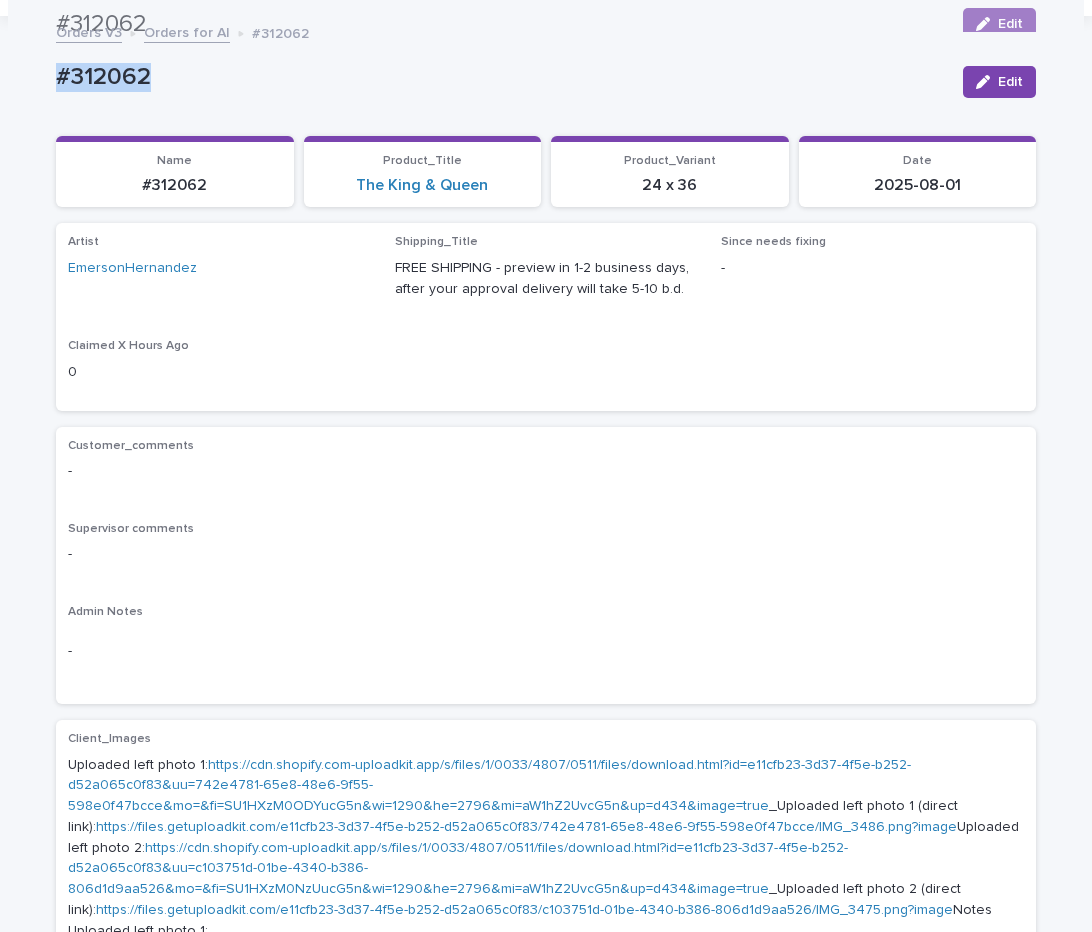 scroll, scrollTop: 0, scrollLeft: 0, axis: both 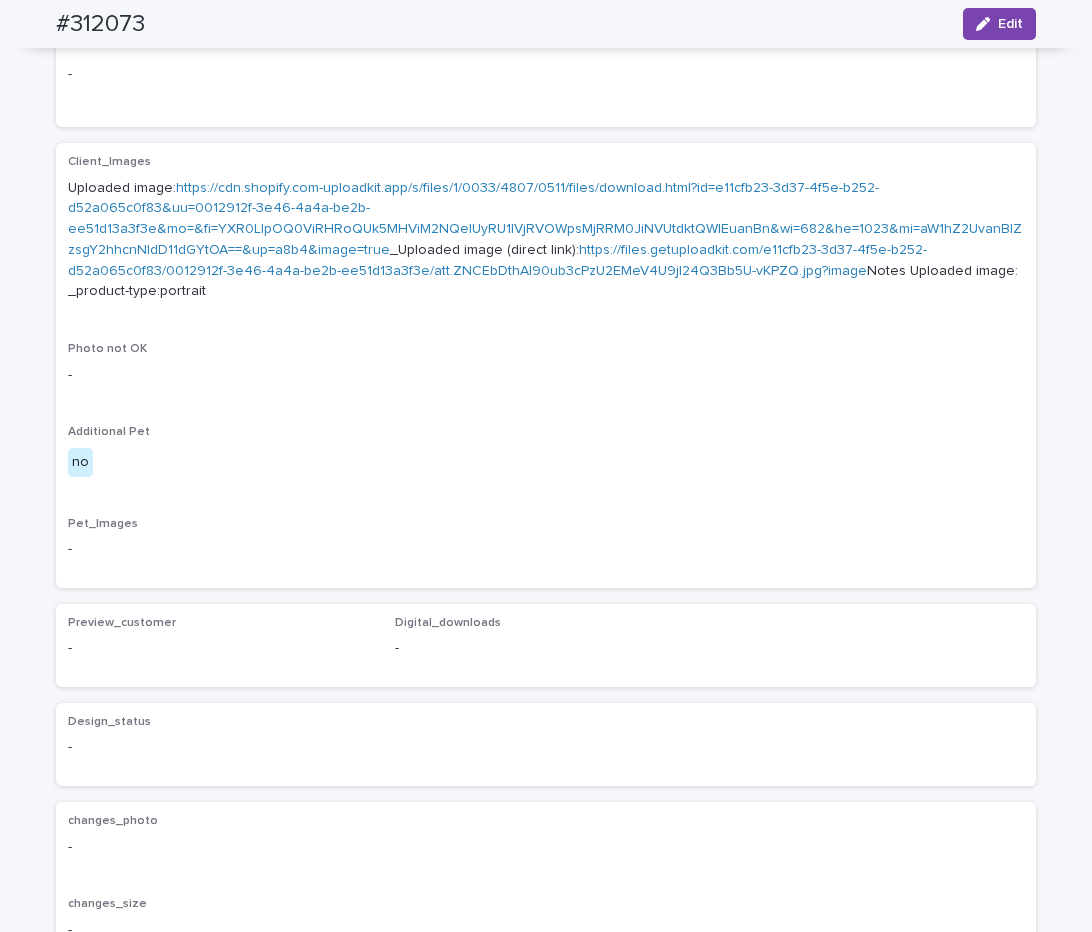 click on "https://cdn.shopify.com-uploadkit.app/s/files/1/0033/4807/0511/files/download.html?id=e11cfb23-3d37-4f5e-b252-d52a065c0f83&uu=0012912f-3e46-4a4a-be2b-ee51d13a3f3e&mo=&fi=YXR0LlpOQ0ViRHRoQUk5MHViM2NQelUyRU1lVjRVOWpsMjRRM0JiNVUtdktQWlEuanBn&wi=682&he=1023&mi=aW1hZ2UvanBlZzsgY2hhcnNldD11dGYtOA==&up=a8b4&image=true" at bounding box center [545, 219] 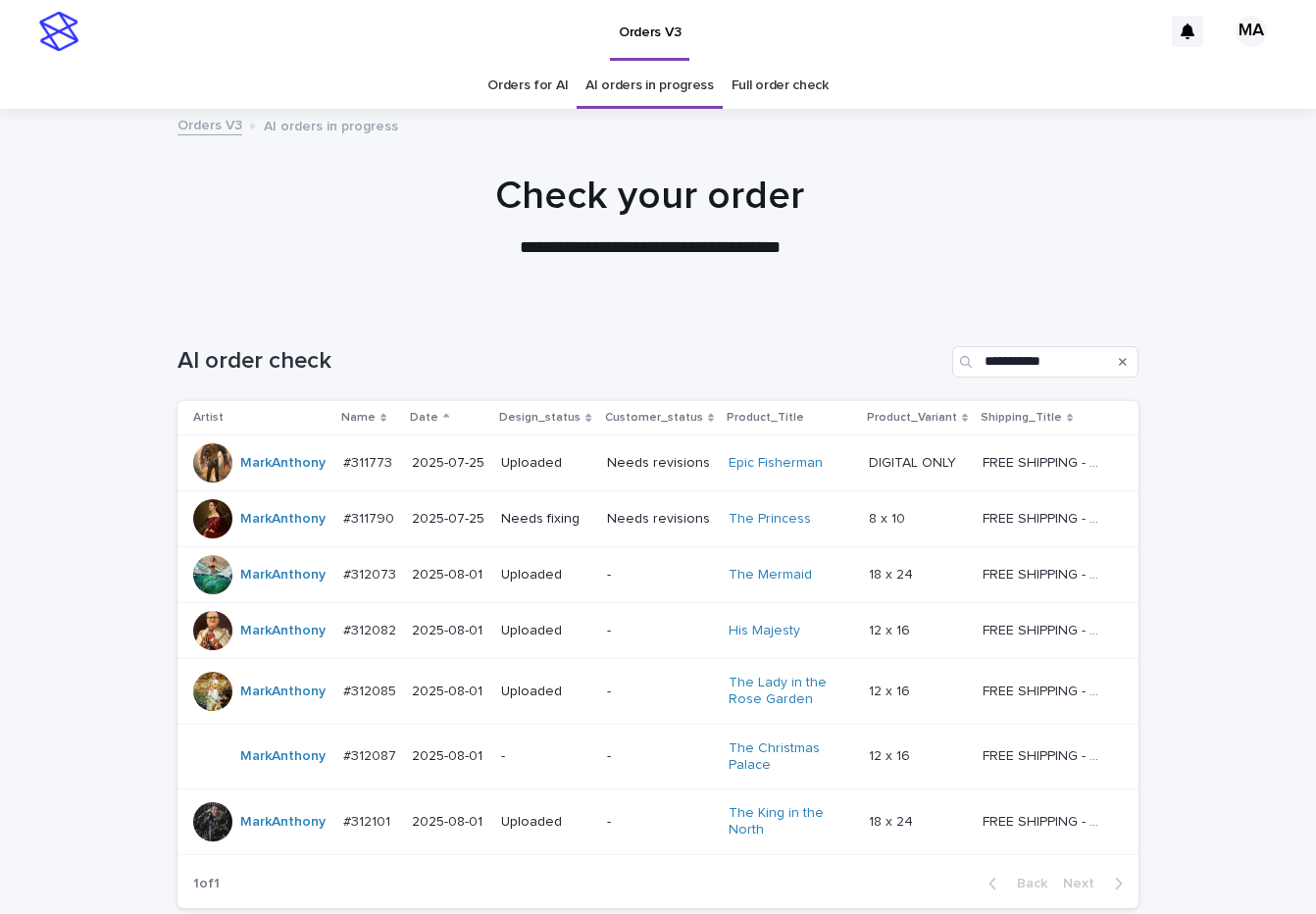 scroll, scrollTop: 0, scrollLeft: 0, axis: both 